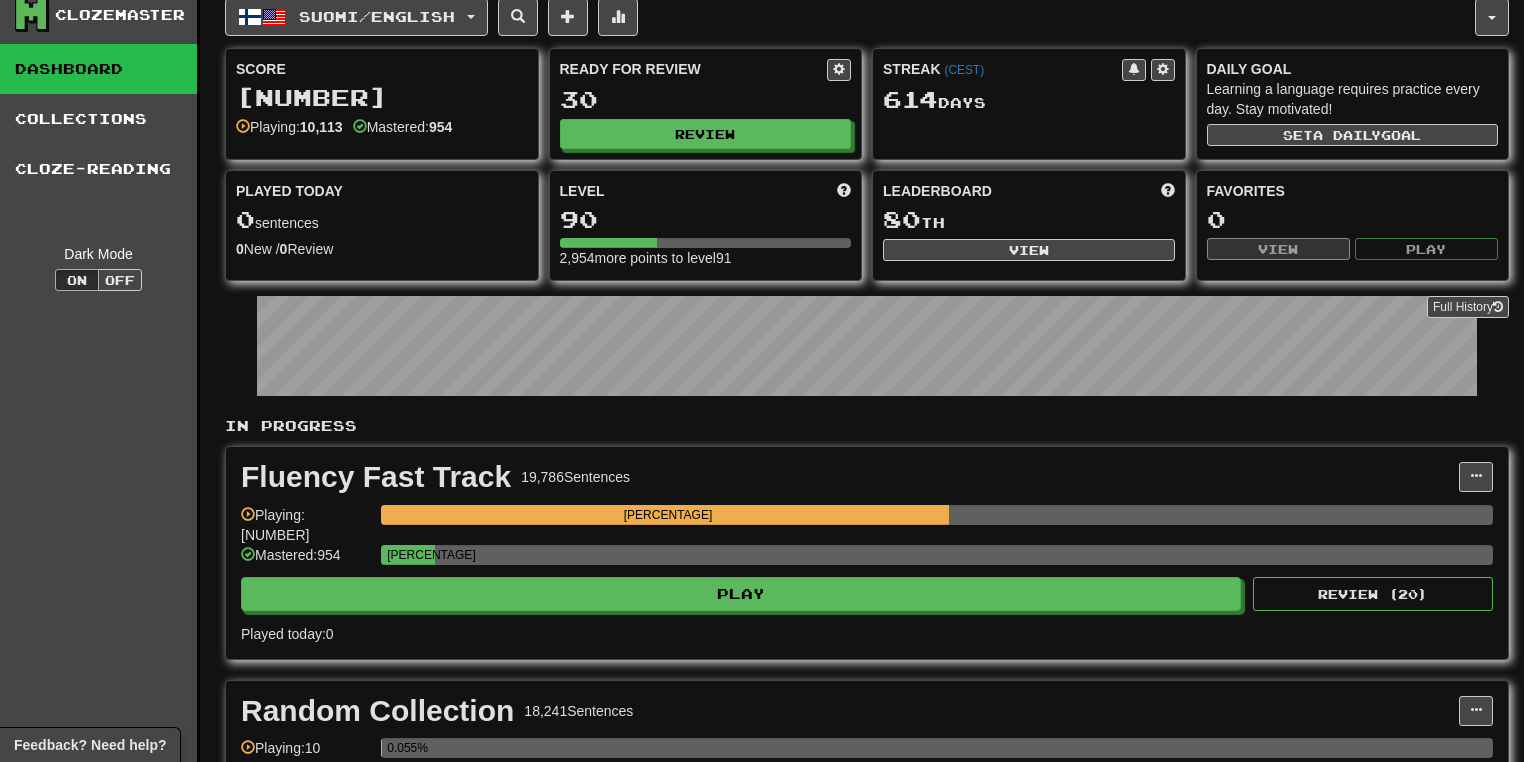 scroll, scrollTop: 0, scrollLeft: 0, axis: both 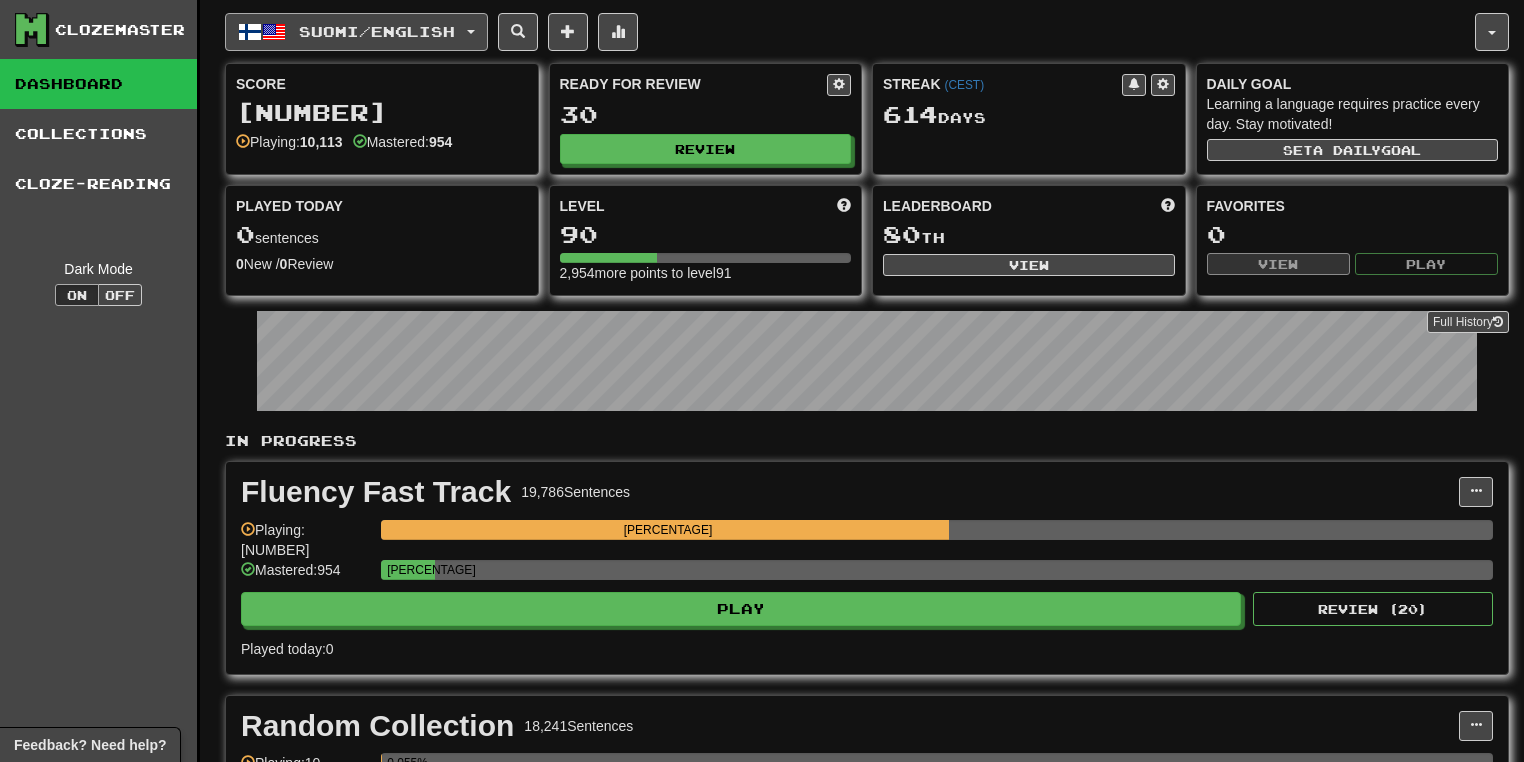 click at bounding box center [471, 32] 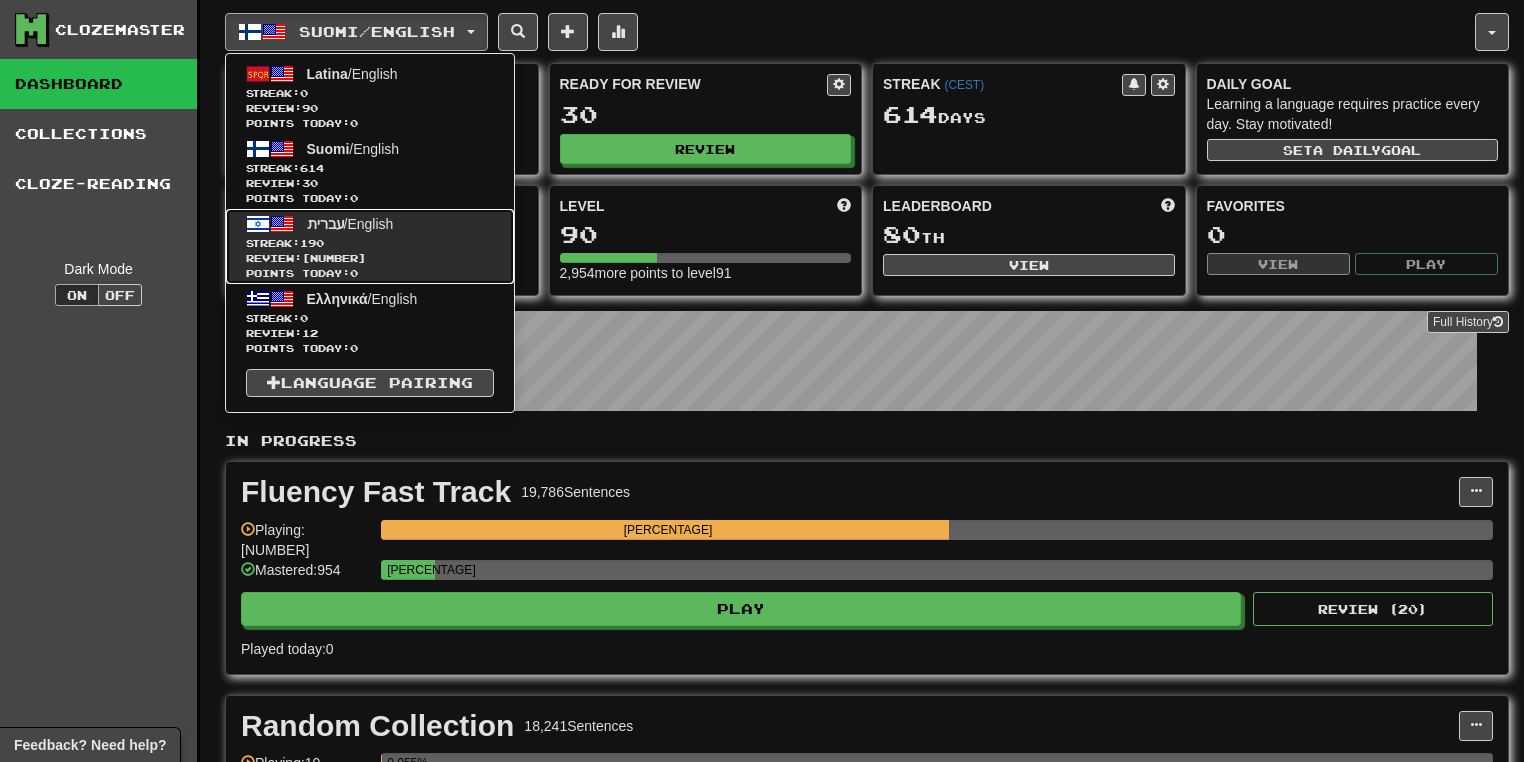 click on "עברית  /  English Streak:  190   Review:  18,698 Points today:  0" at bounding box center [370, 246] 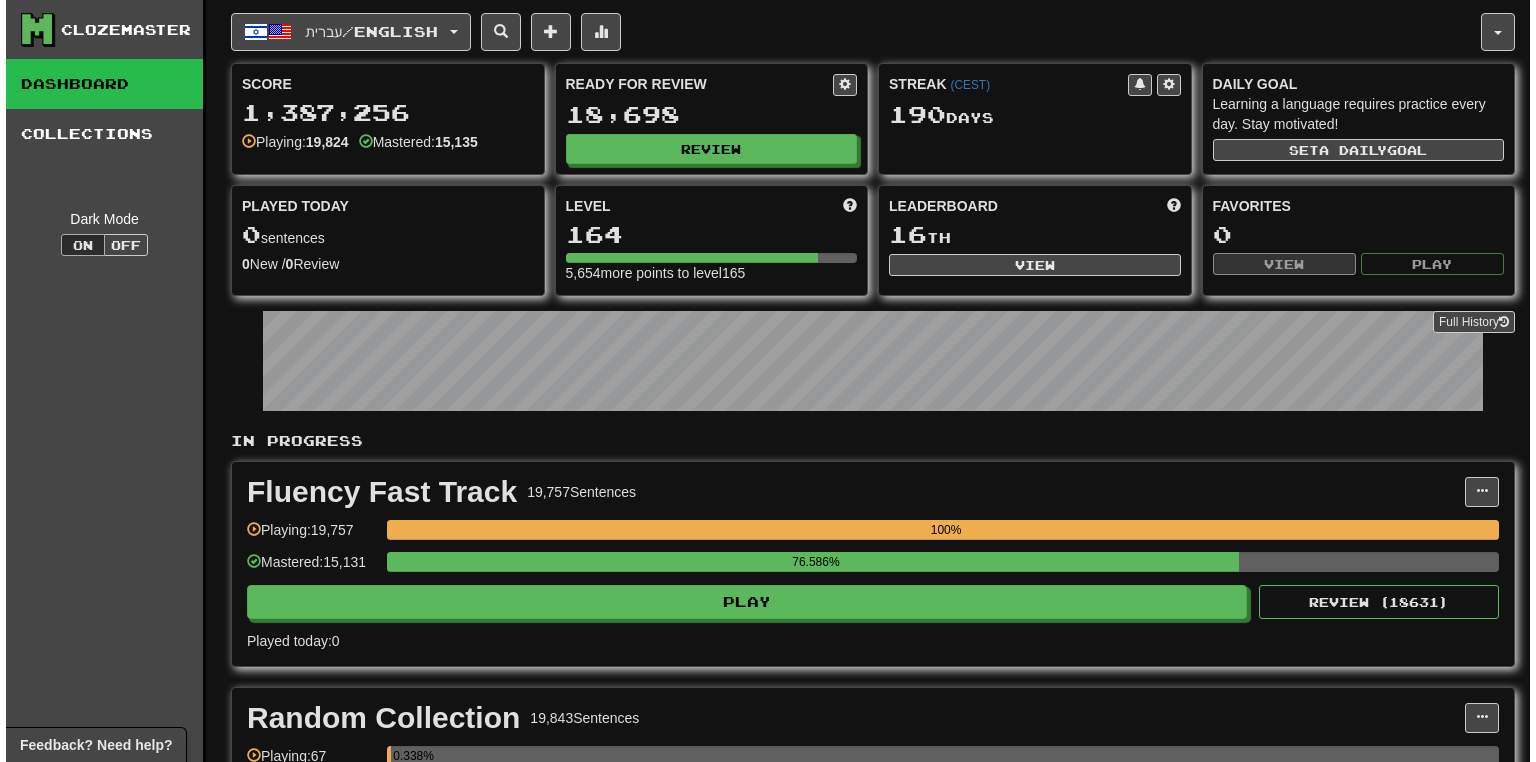scroll, scrollTop: 0, scrollLeft: 0, axis: both 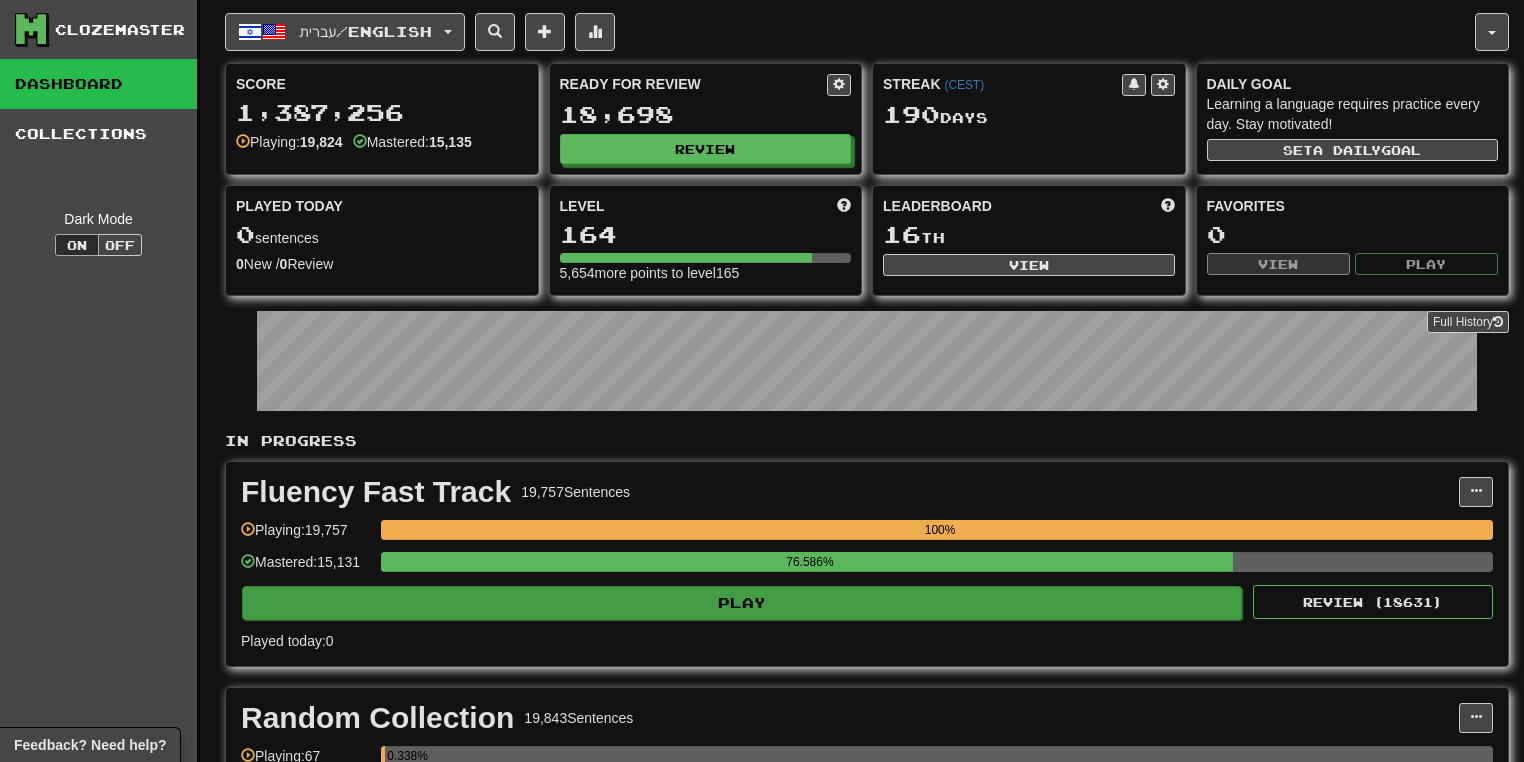drag, startPoint x: 593, startPoint y: 572, endPoint x: 609, endPoint y: 586, distance: 21.260292 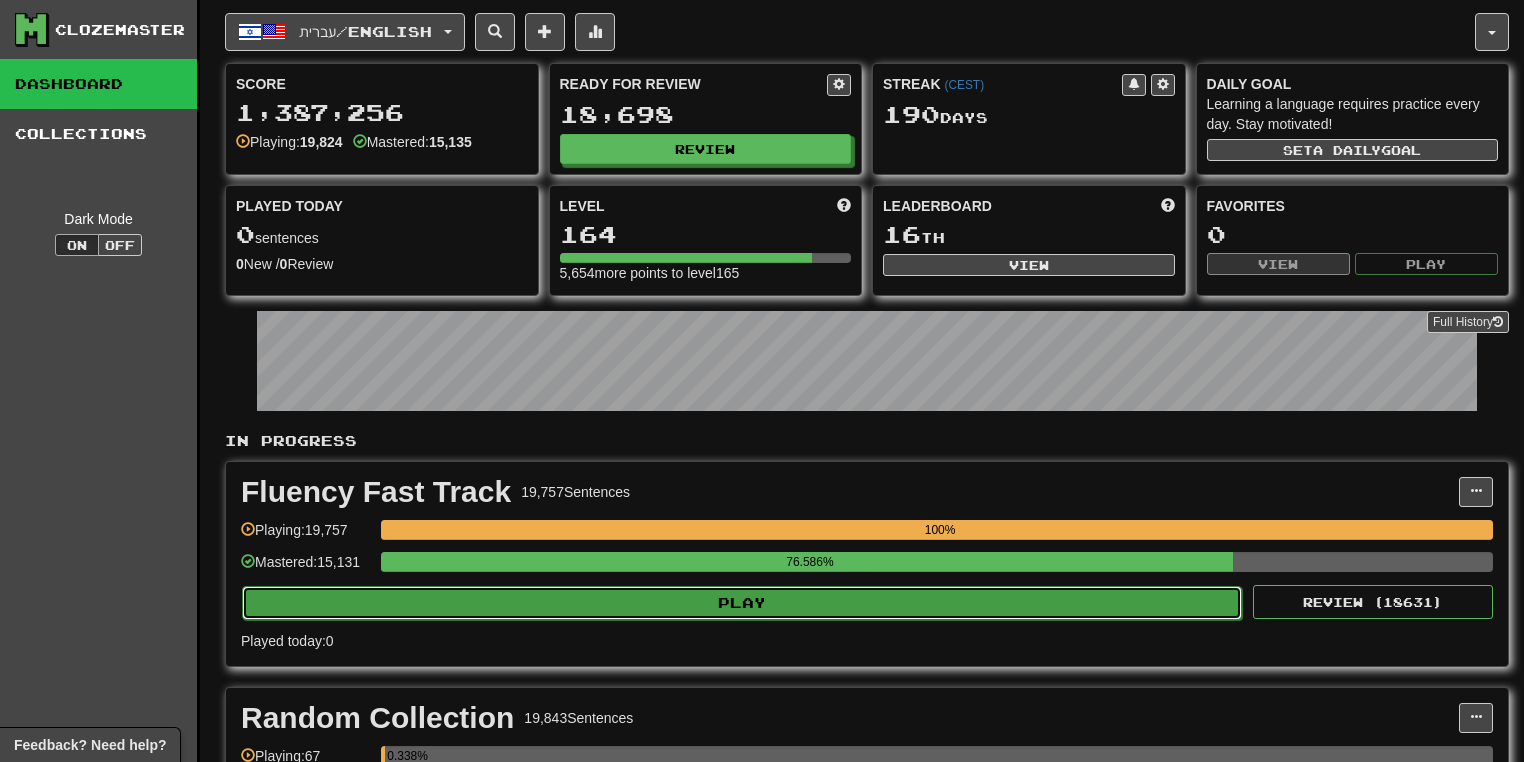 click on "Play" at bounding box center [742, 603] 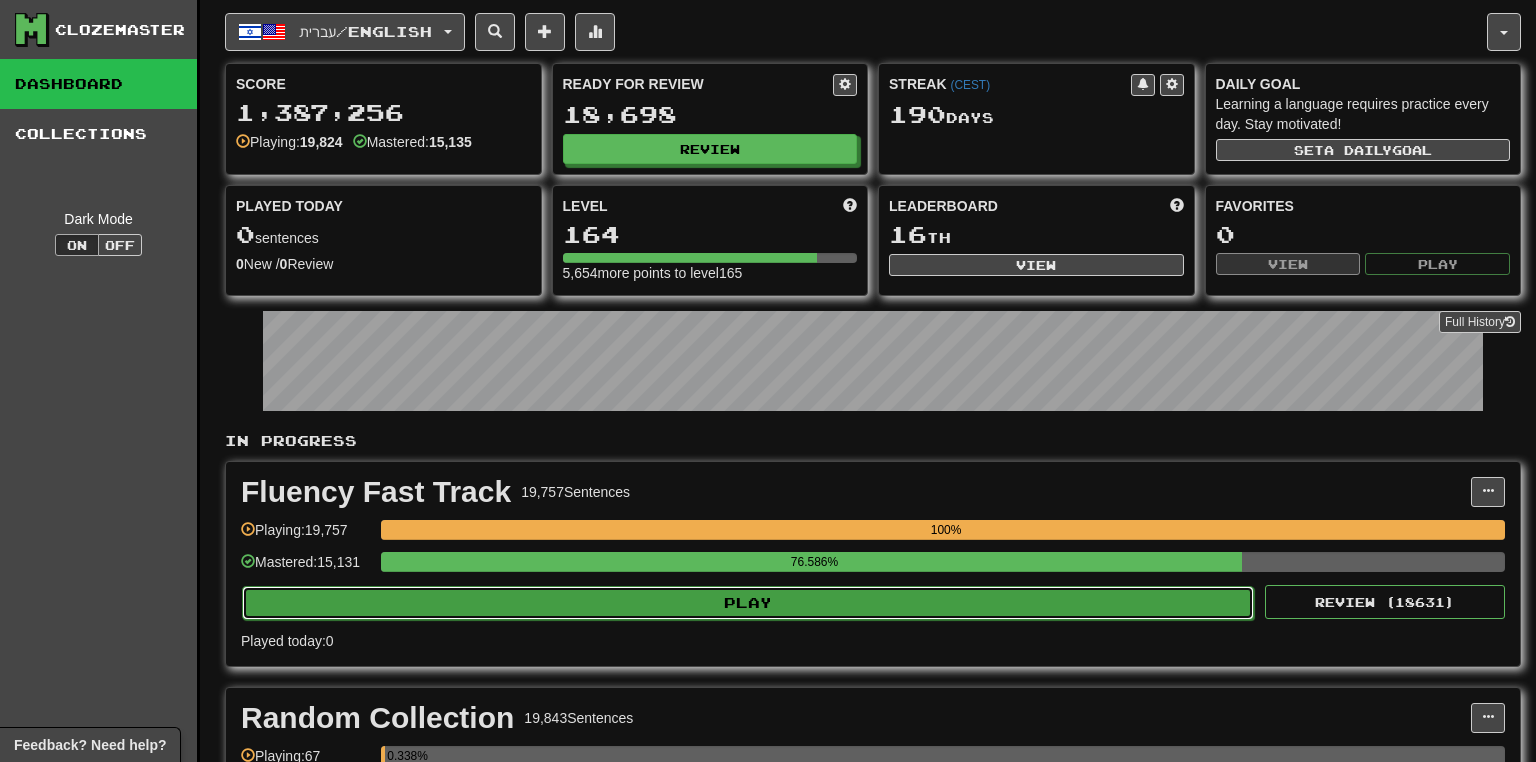 select on "**" 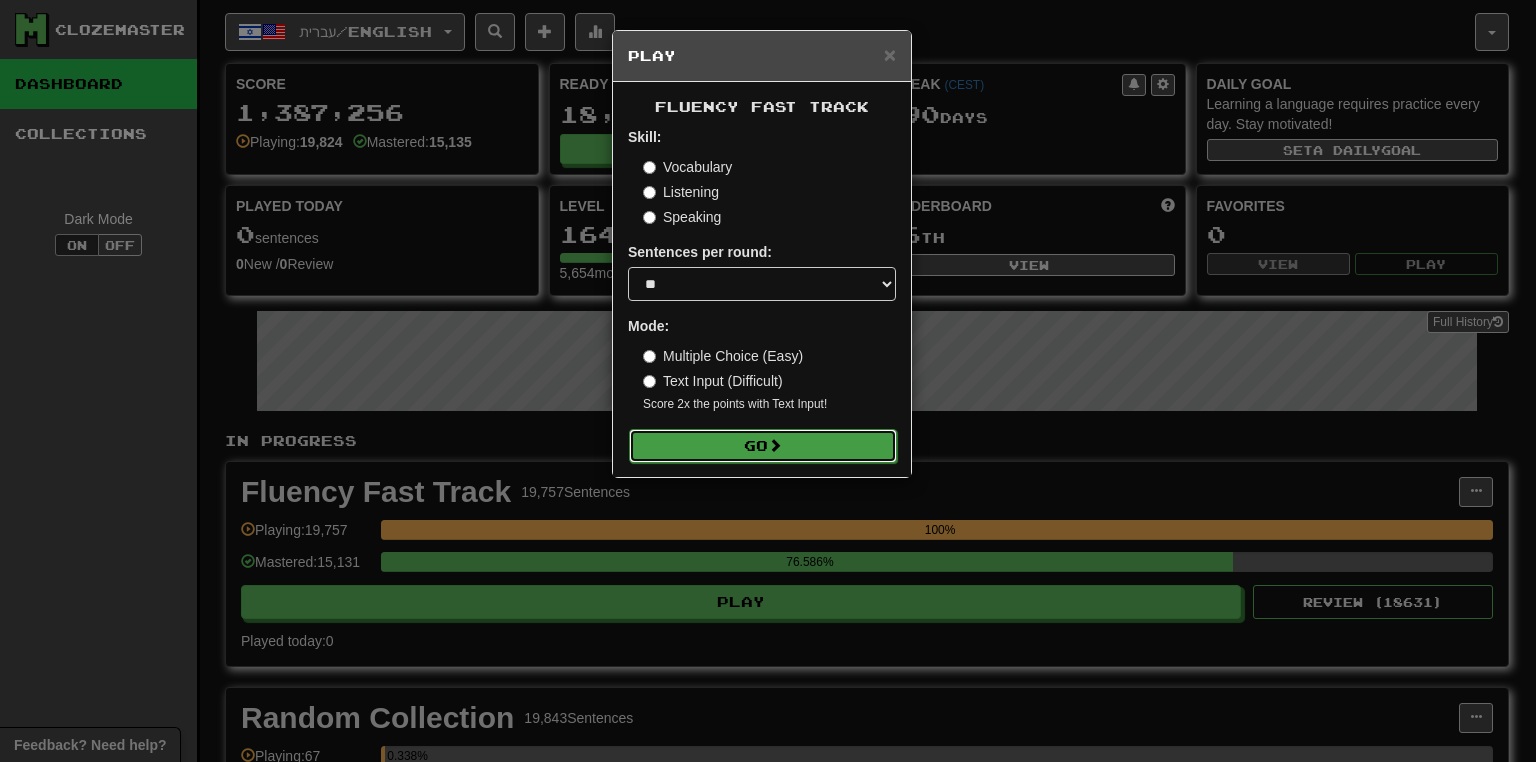 click on "Go" at bounding box center [763, 446] 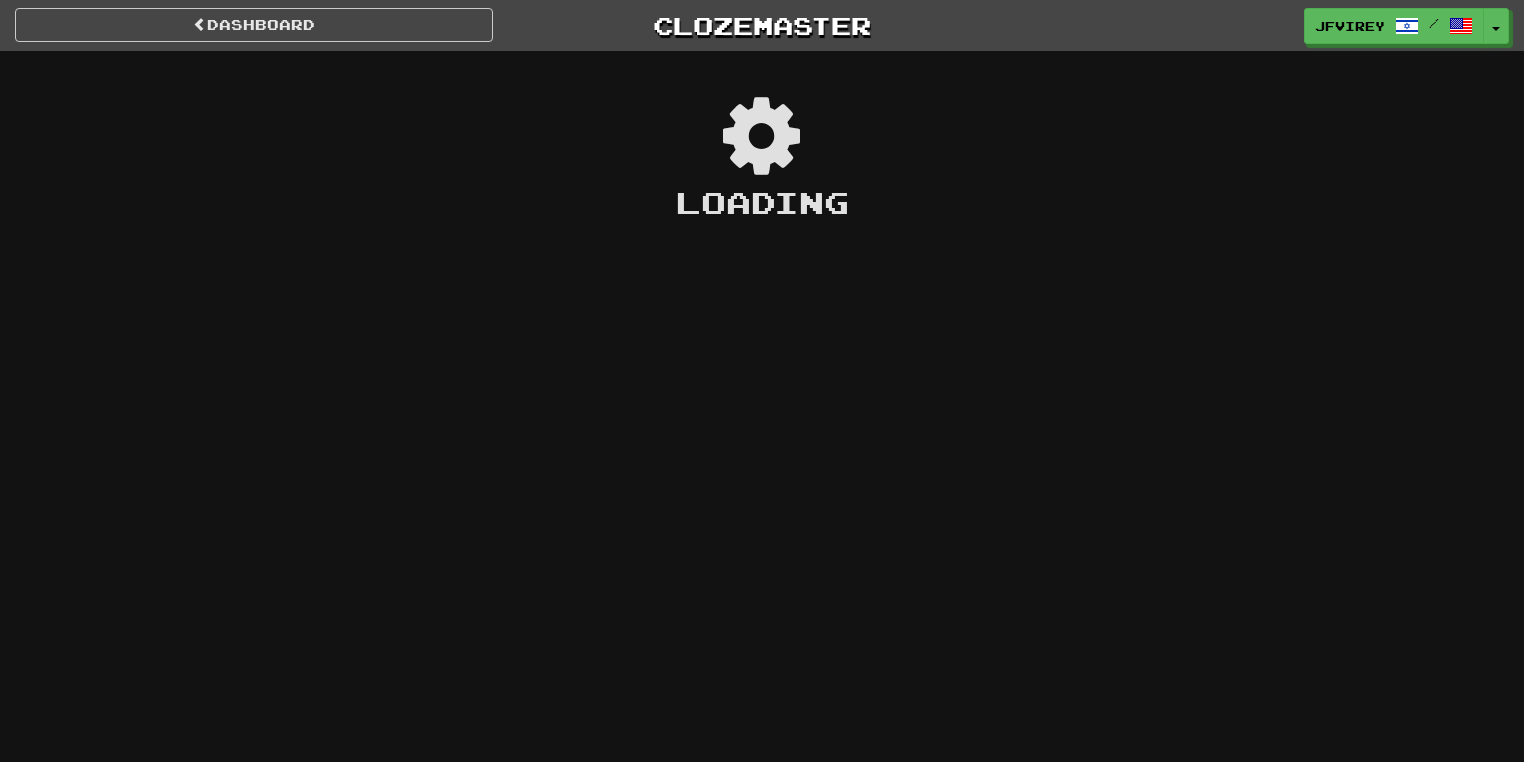 scroll, scrollTop: 0, scrollLeft: 0, axis: both 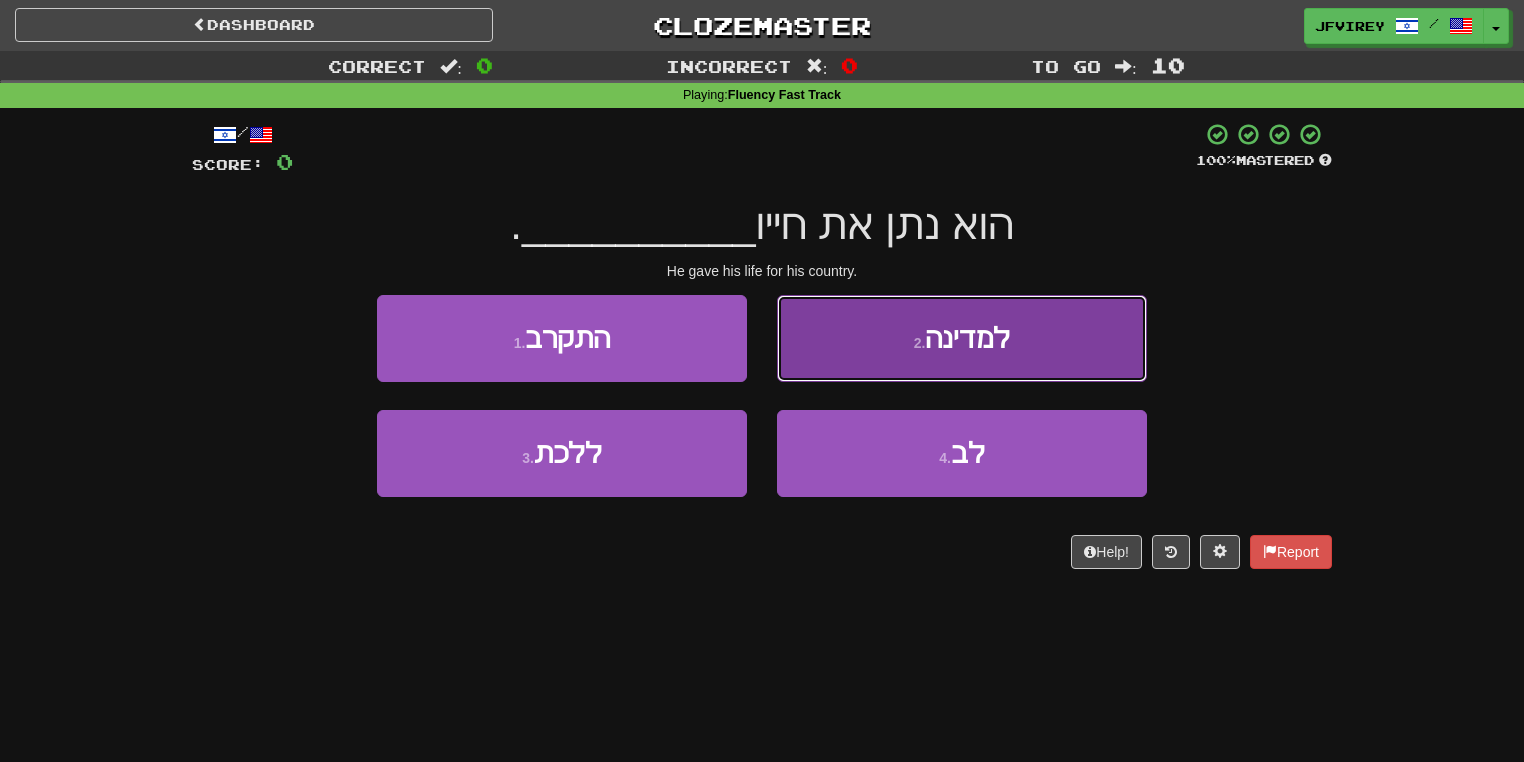 click on "למדינה" at bounding box center (967, 338) 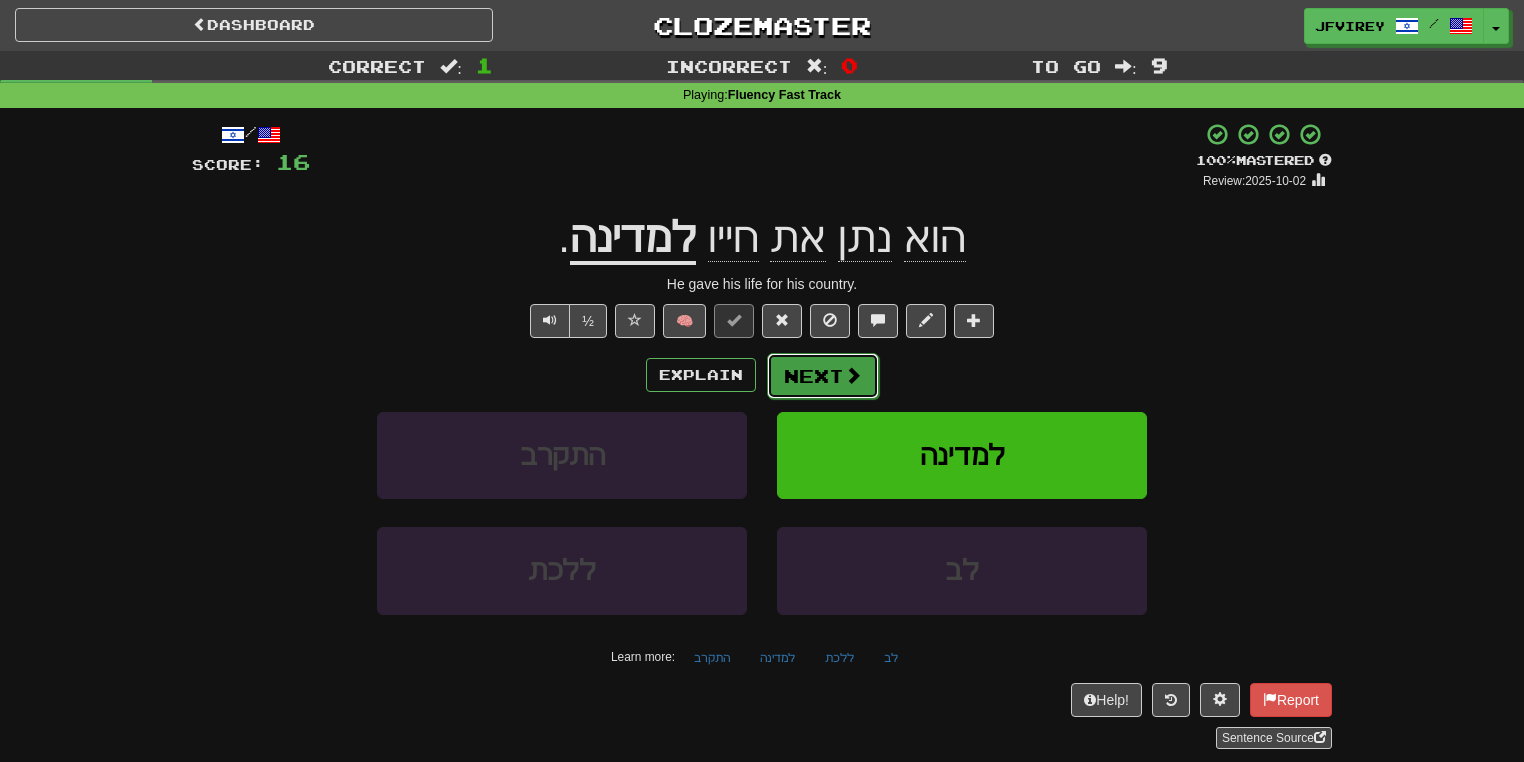 click on "Next" at bounding box center [823, 376] 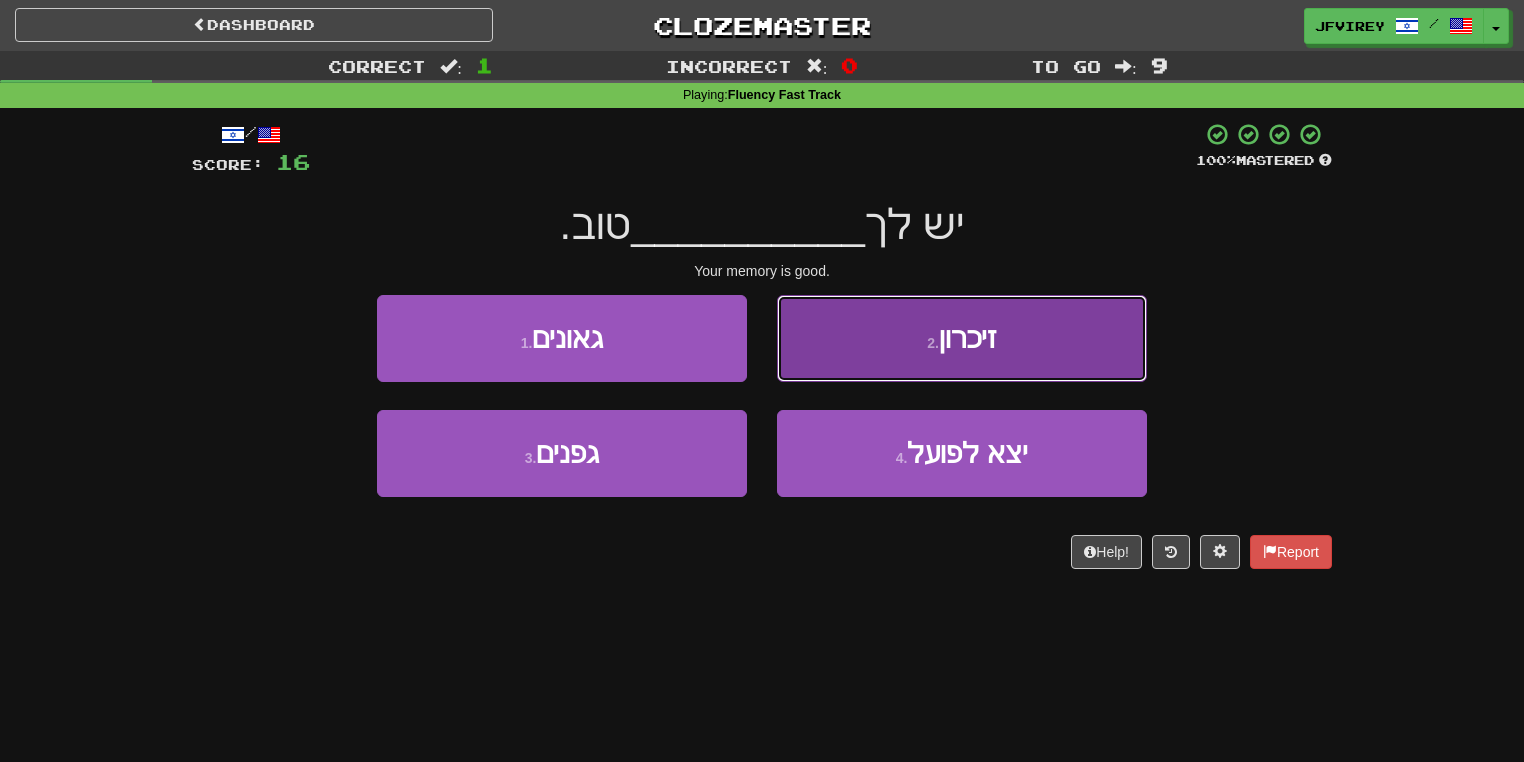 click on "2 .  זיכרון" at bounding box center (962, 338) 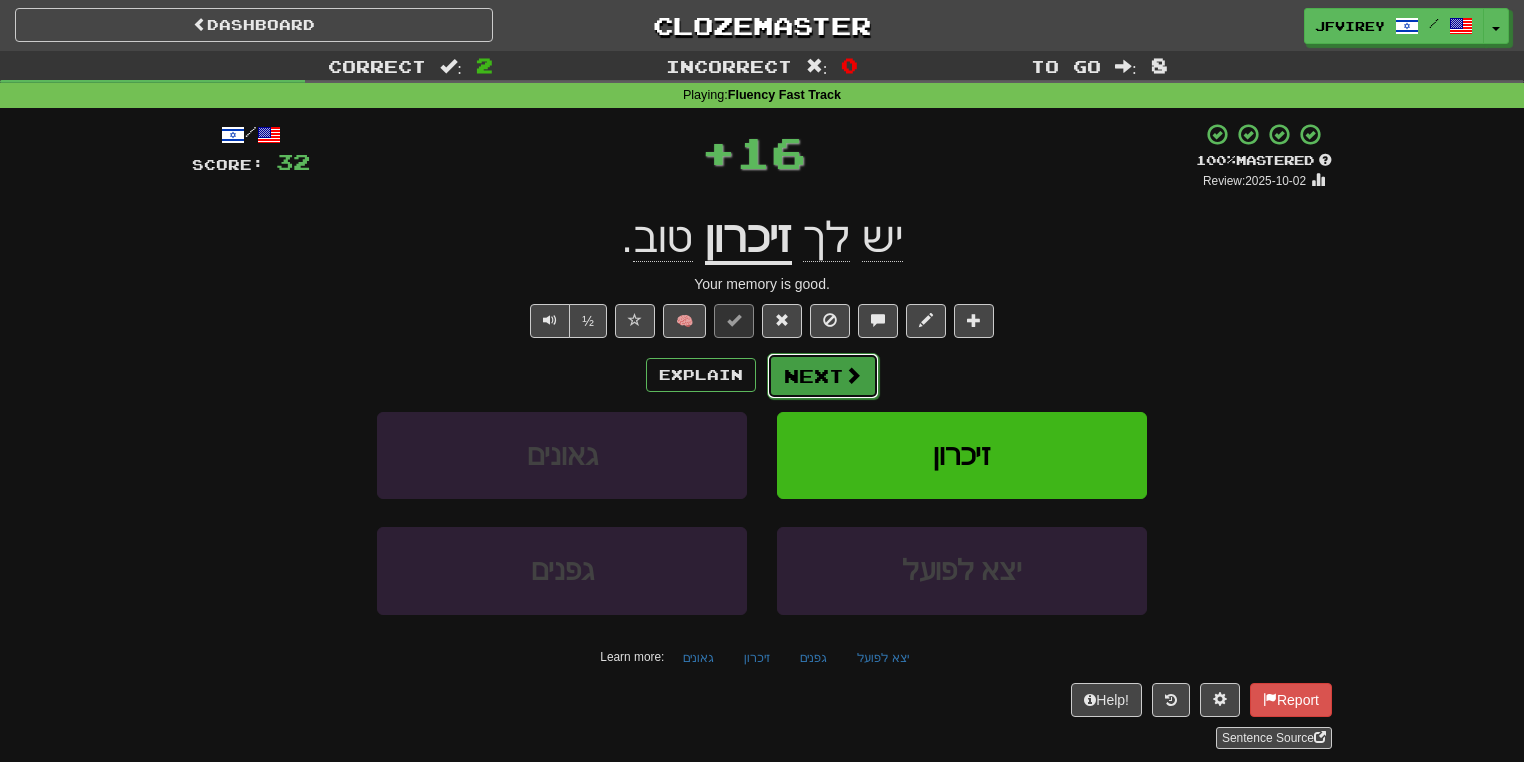 click on "Next" at bounding box center (823, 376) 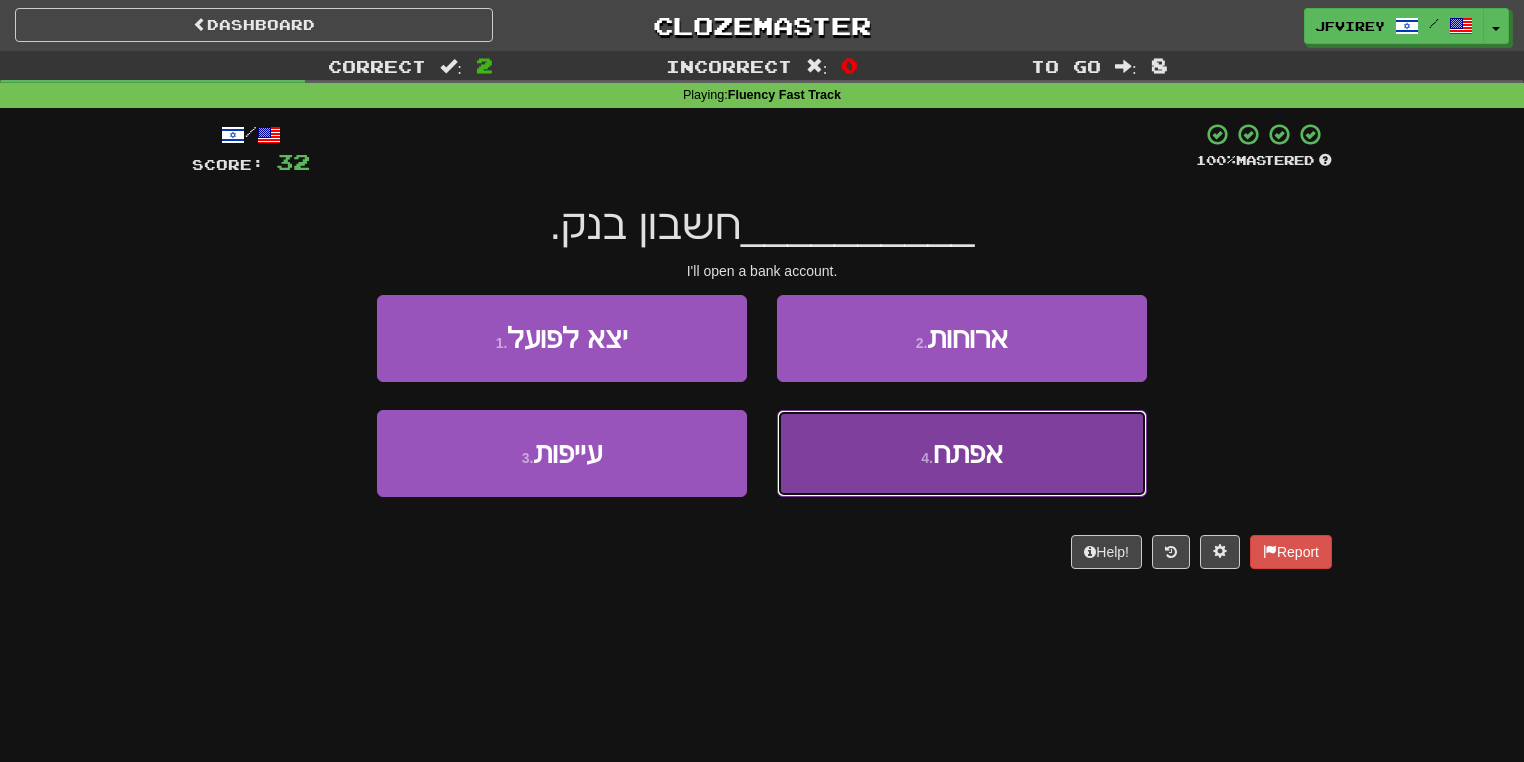 click on "4 .  אפתח" at bounding box center (962, 453) 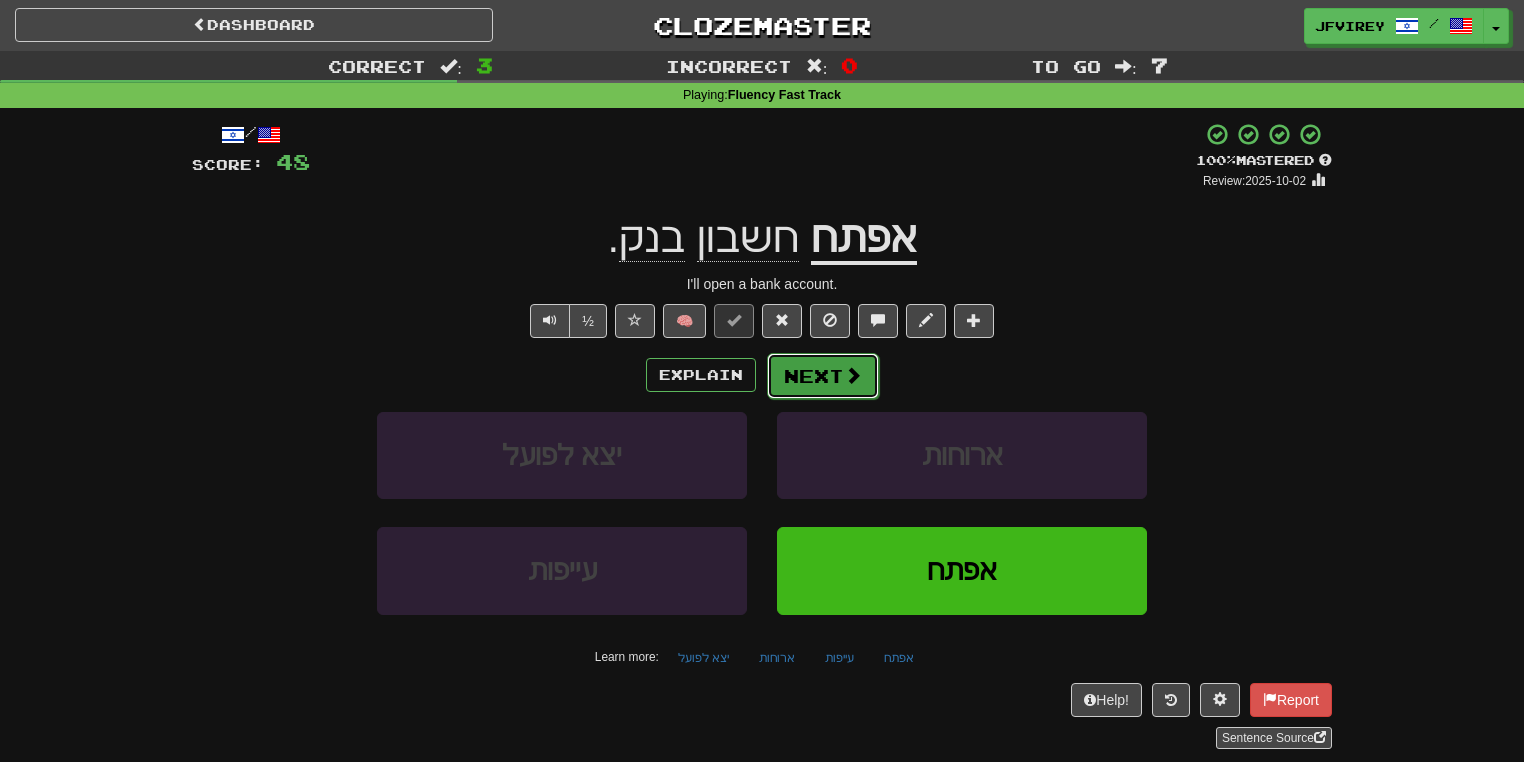 click on "Next" at bounding box center (823, 376) 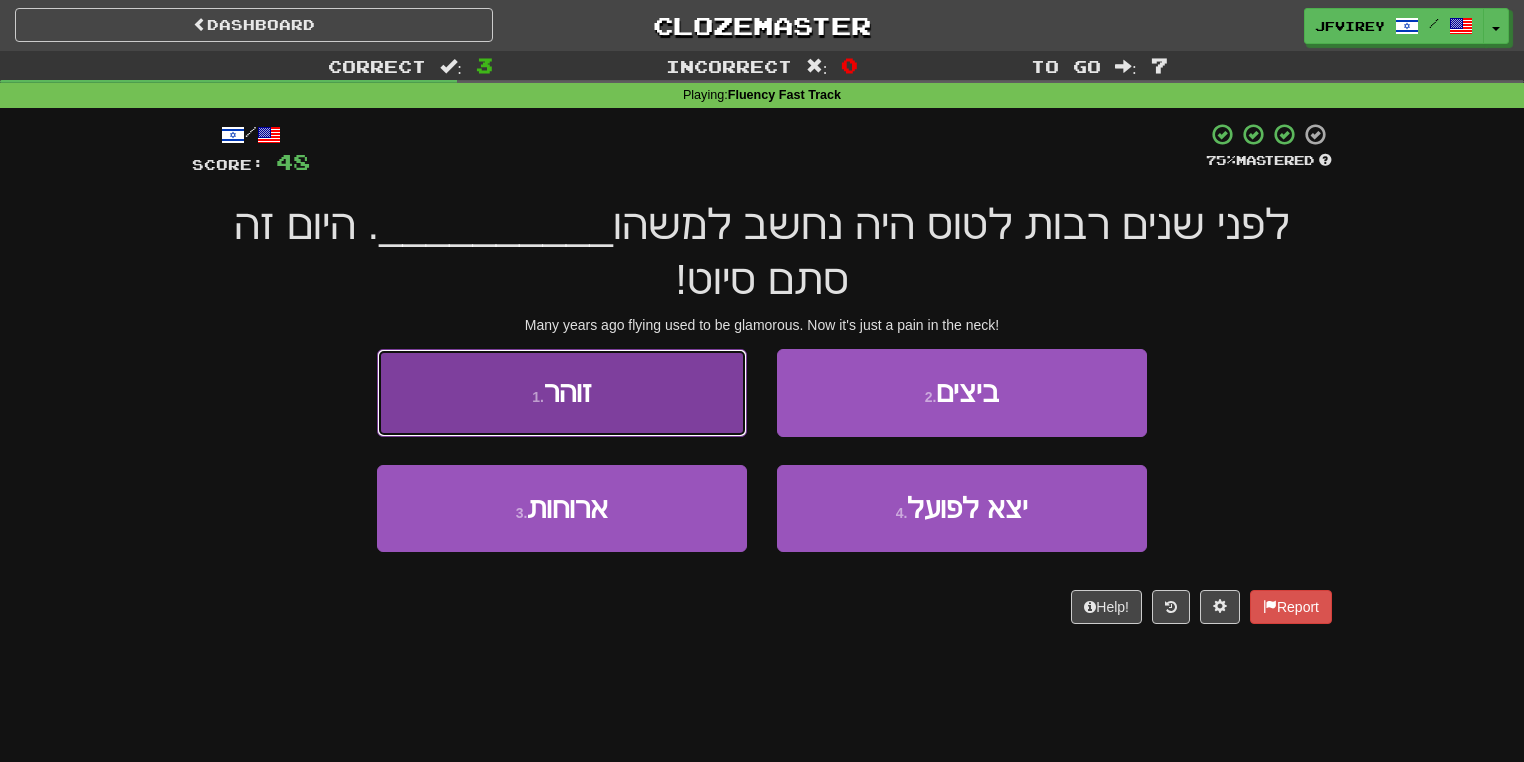 click on "1 .  זוהר" at bounding box center [562, 392] 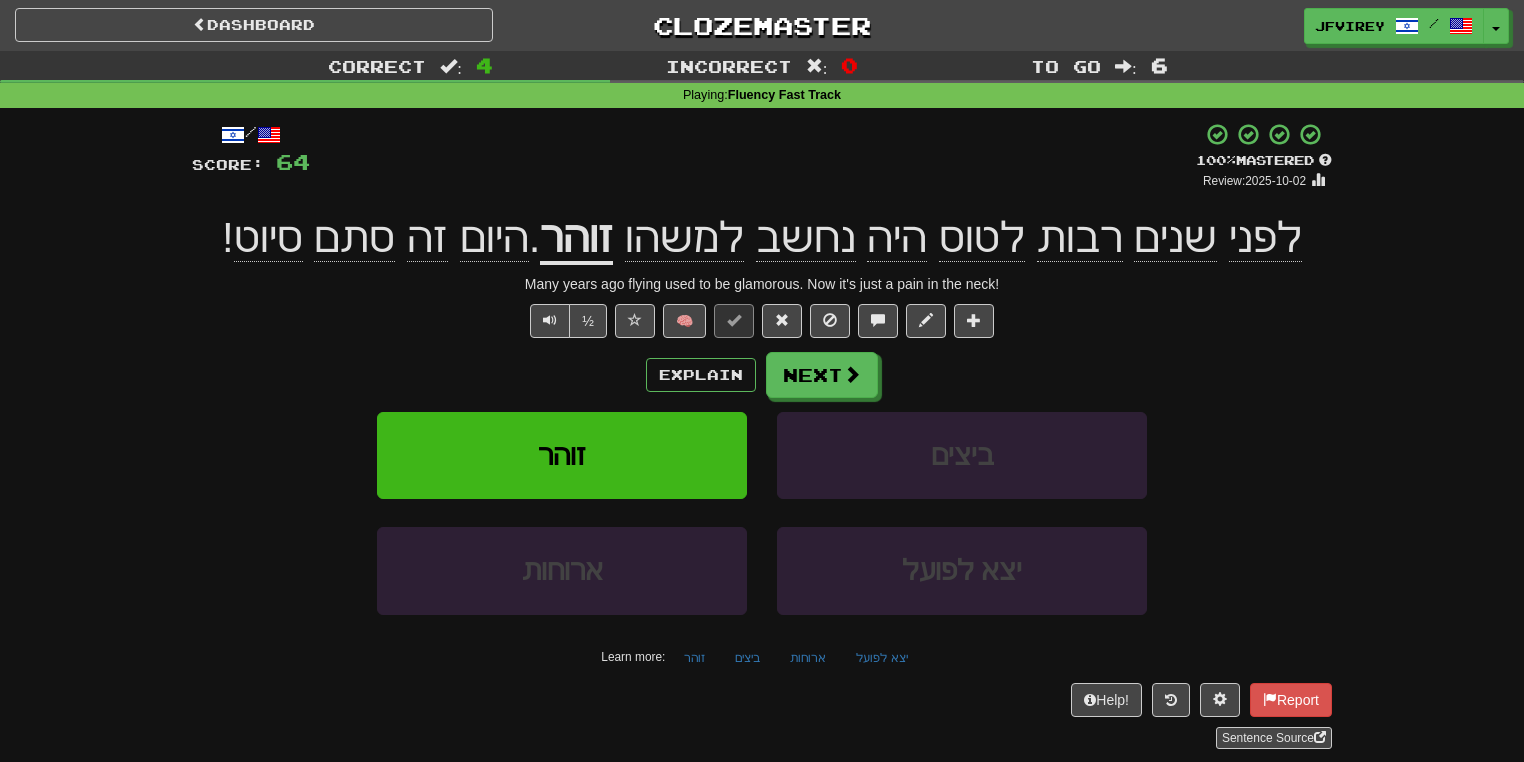 click on "זוהר" at bounding box center (576, 239) 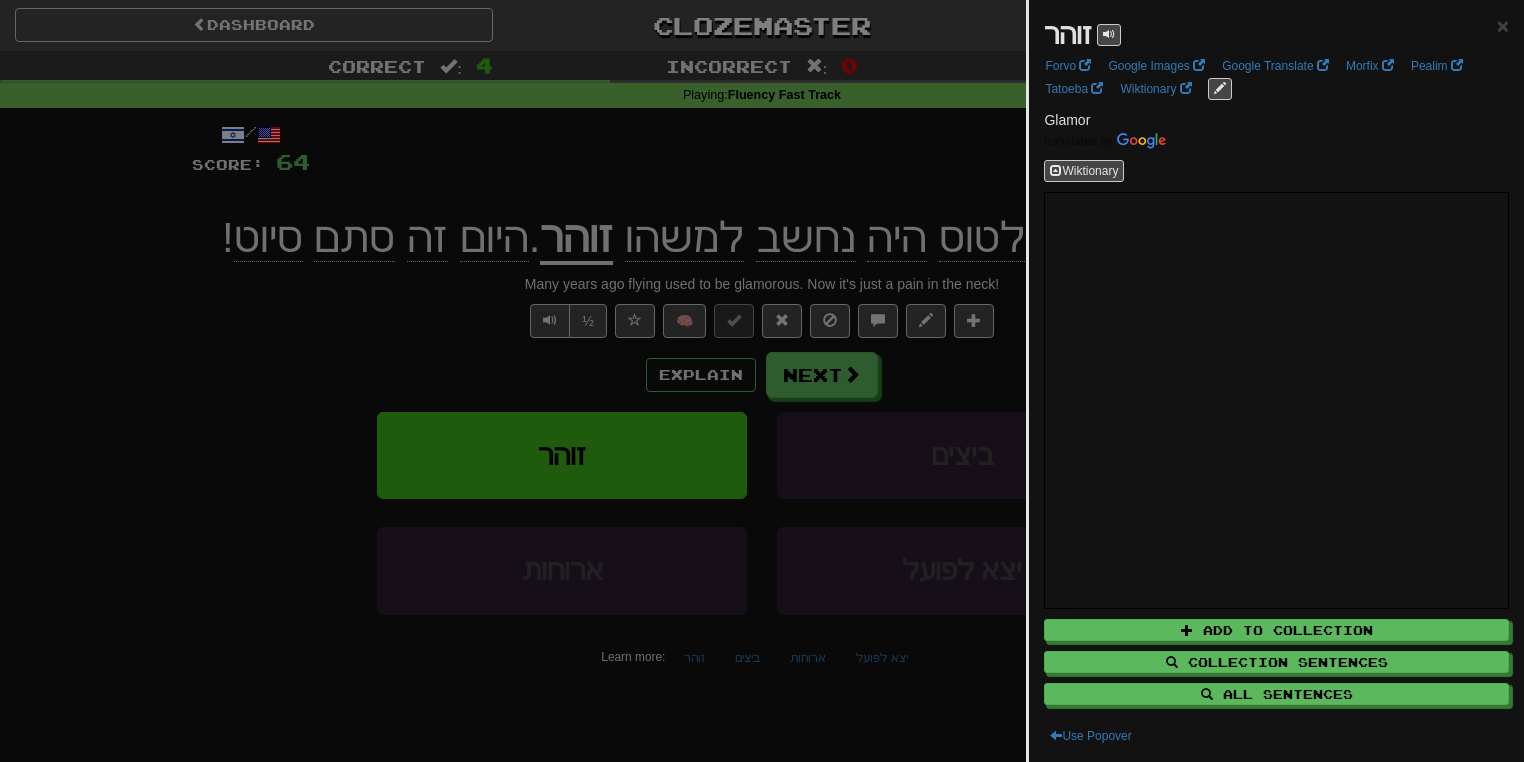 drag, startPoint x: 428, startPoint y: 384, endPoint x: 448, endPoint y: 373, distance: 22.825424 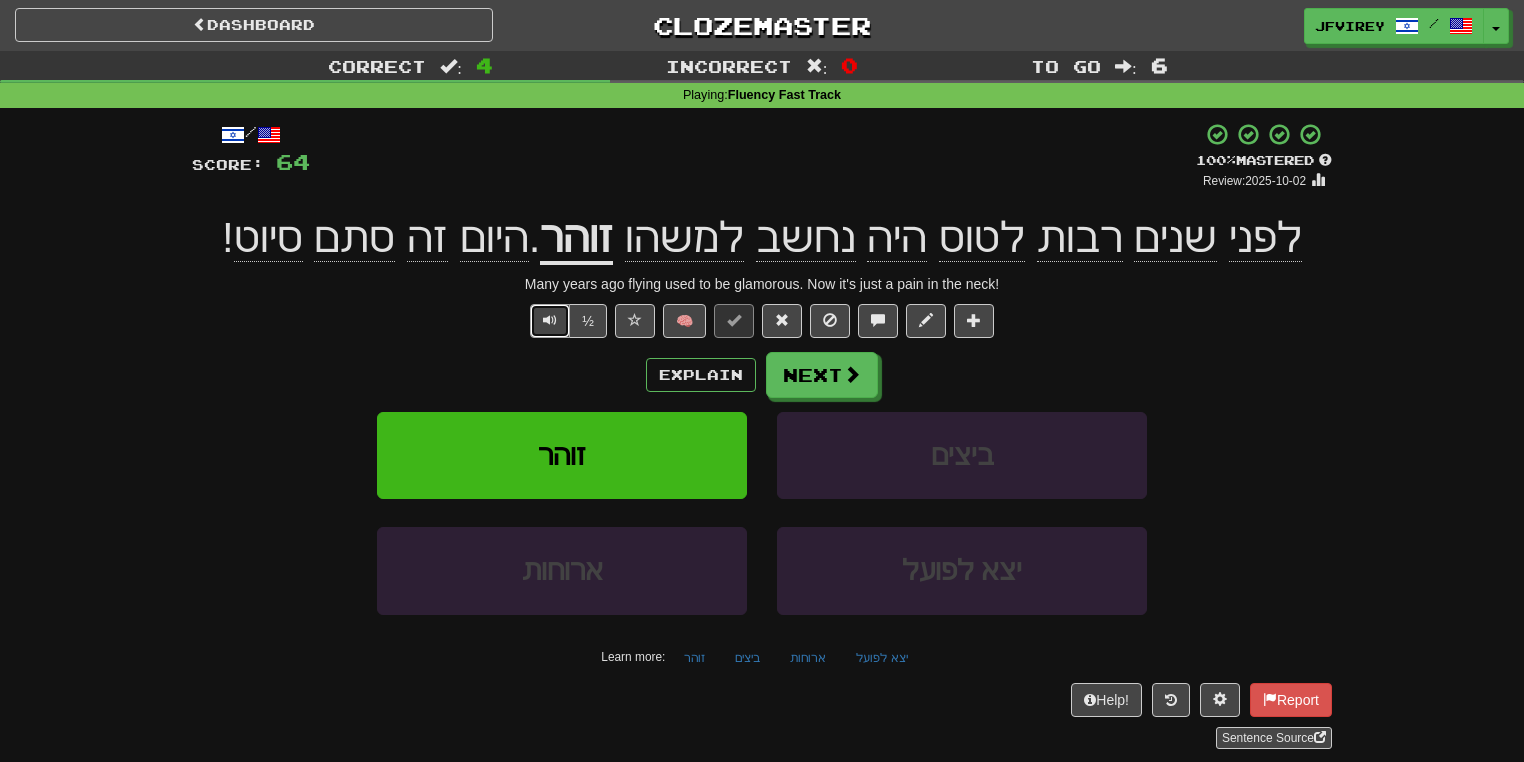 click at bounding box center [550, 321] 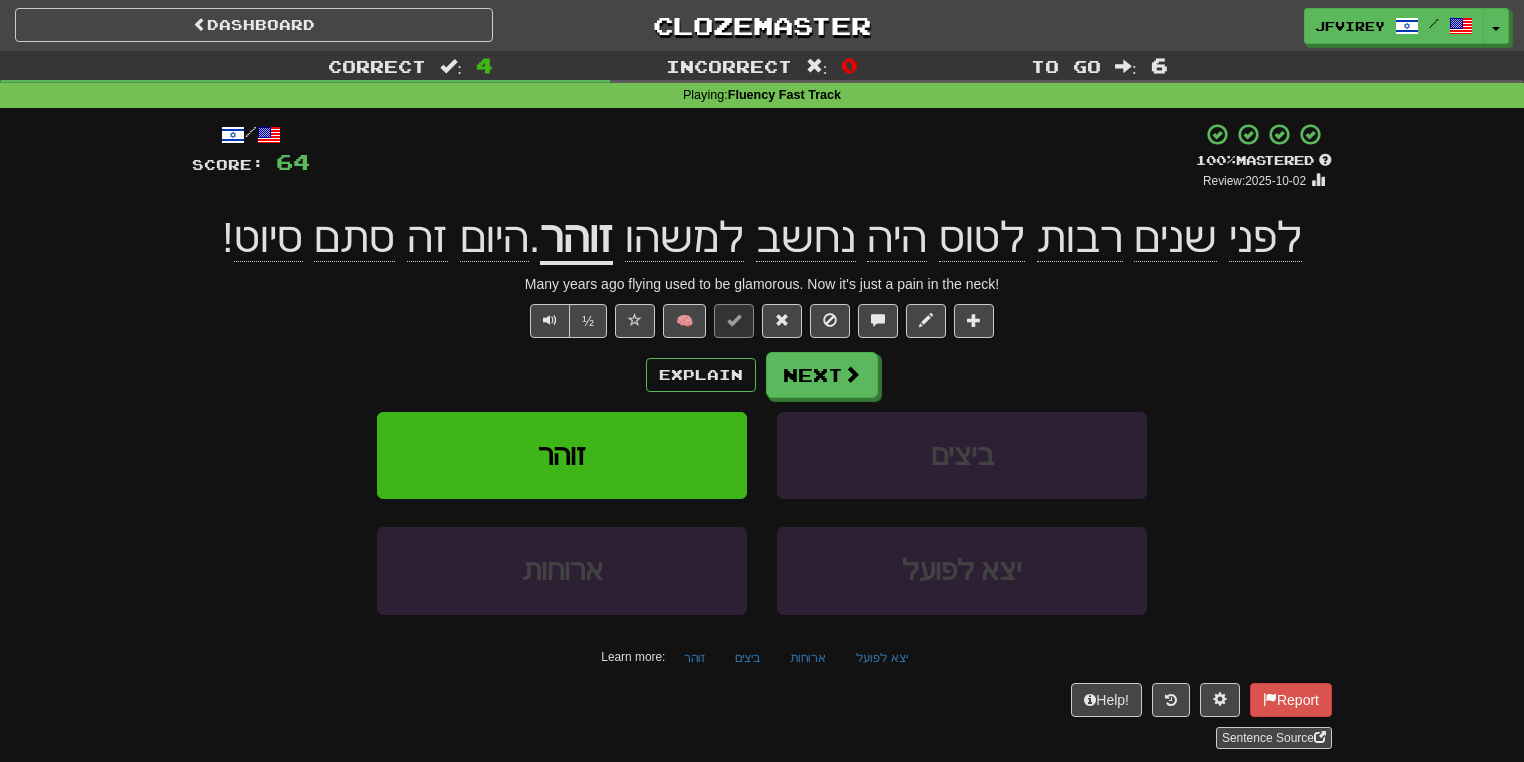 click on "סיוט" at bounding box center (268, 238) 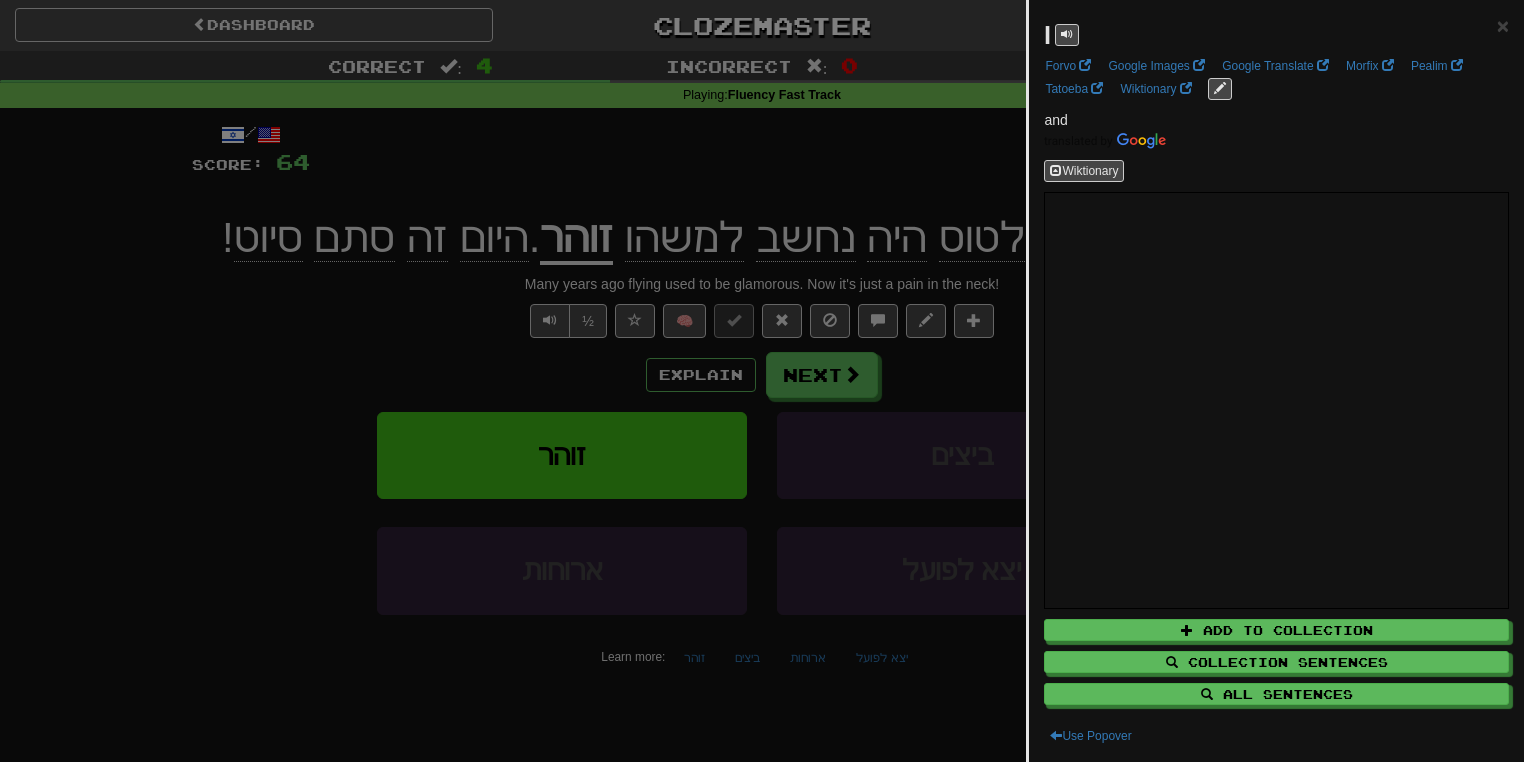 drag, startPoint x: 278, startPoint y: 295, endPoint x: 282, endPoint y: 285, distance: 10.770329 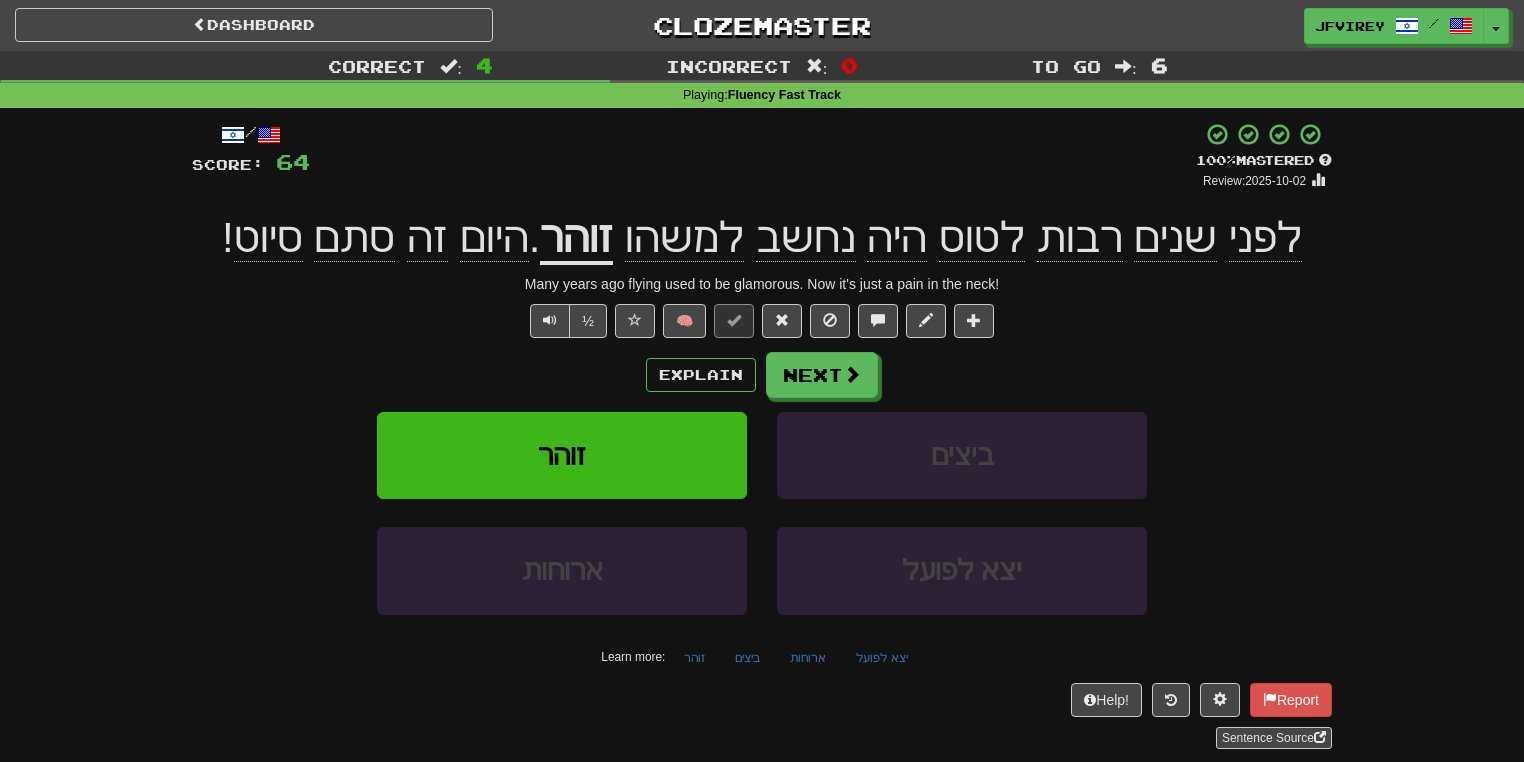 click on "סיוט" at bounding box center [268, 238] 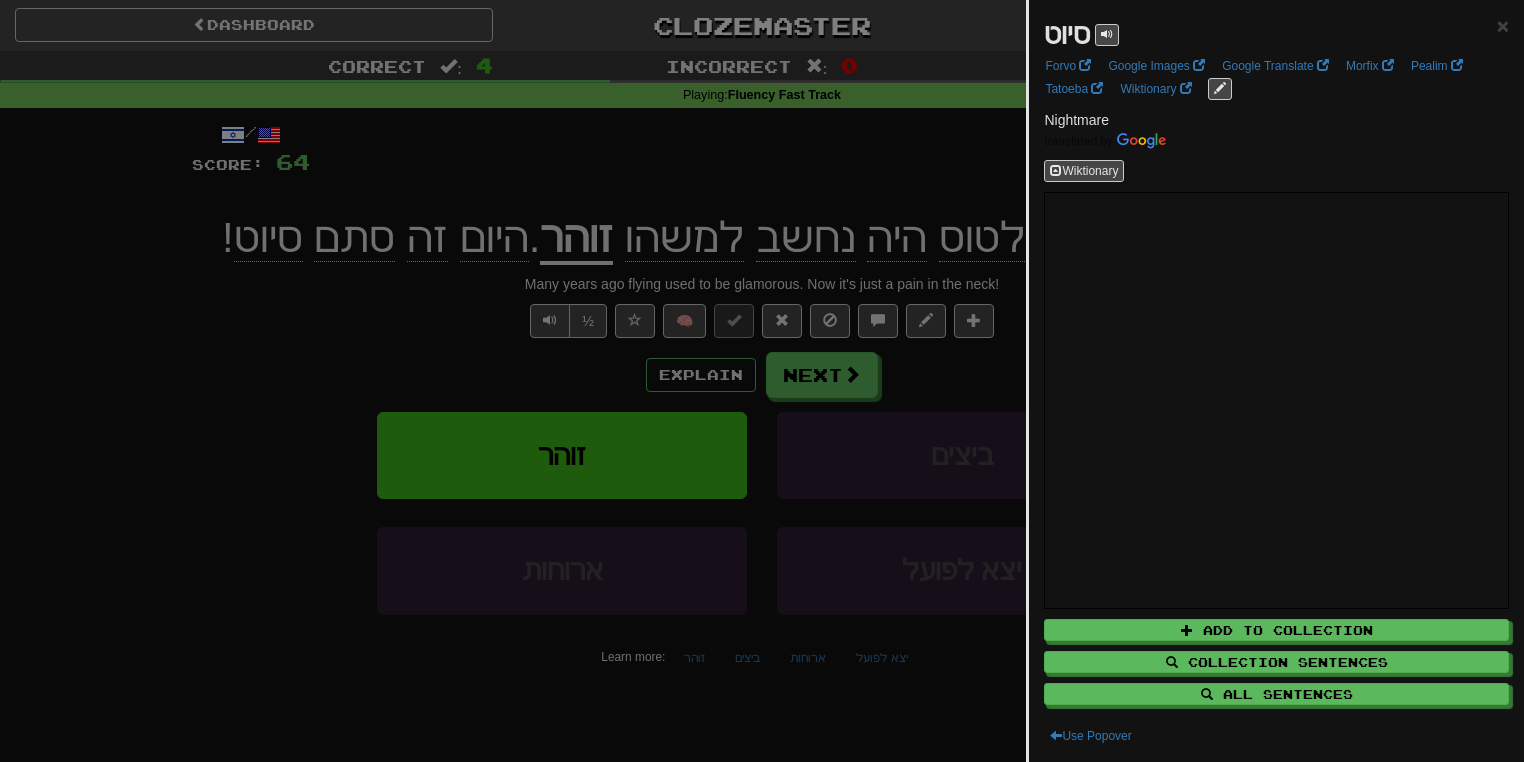 click at bounding box center [762, 381] 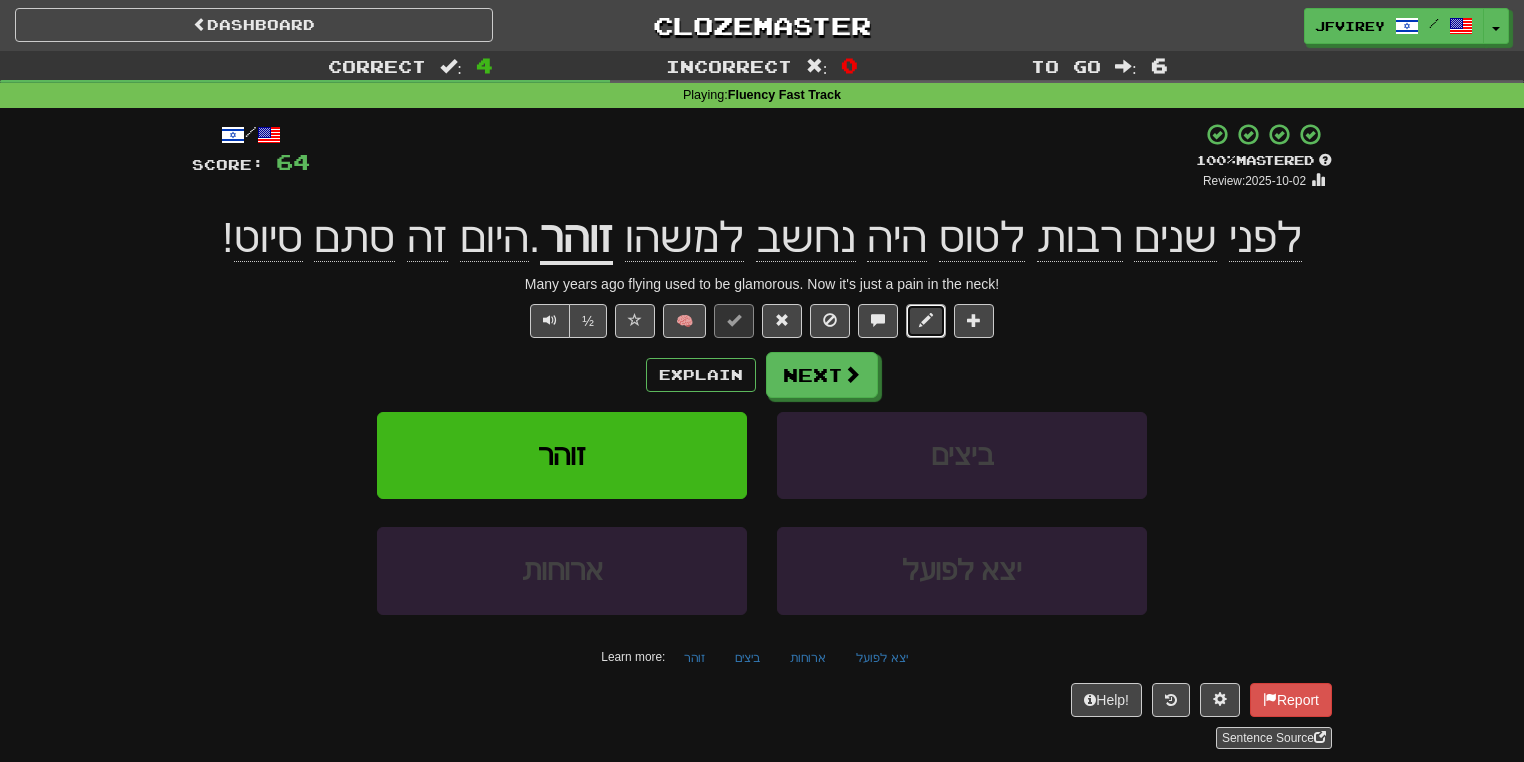 click at bounding box center (926, 320) 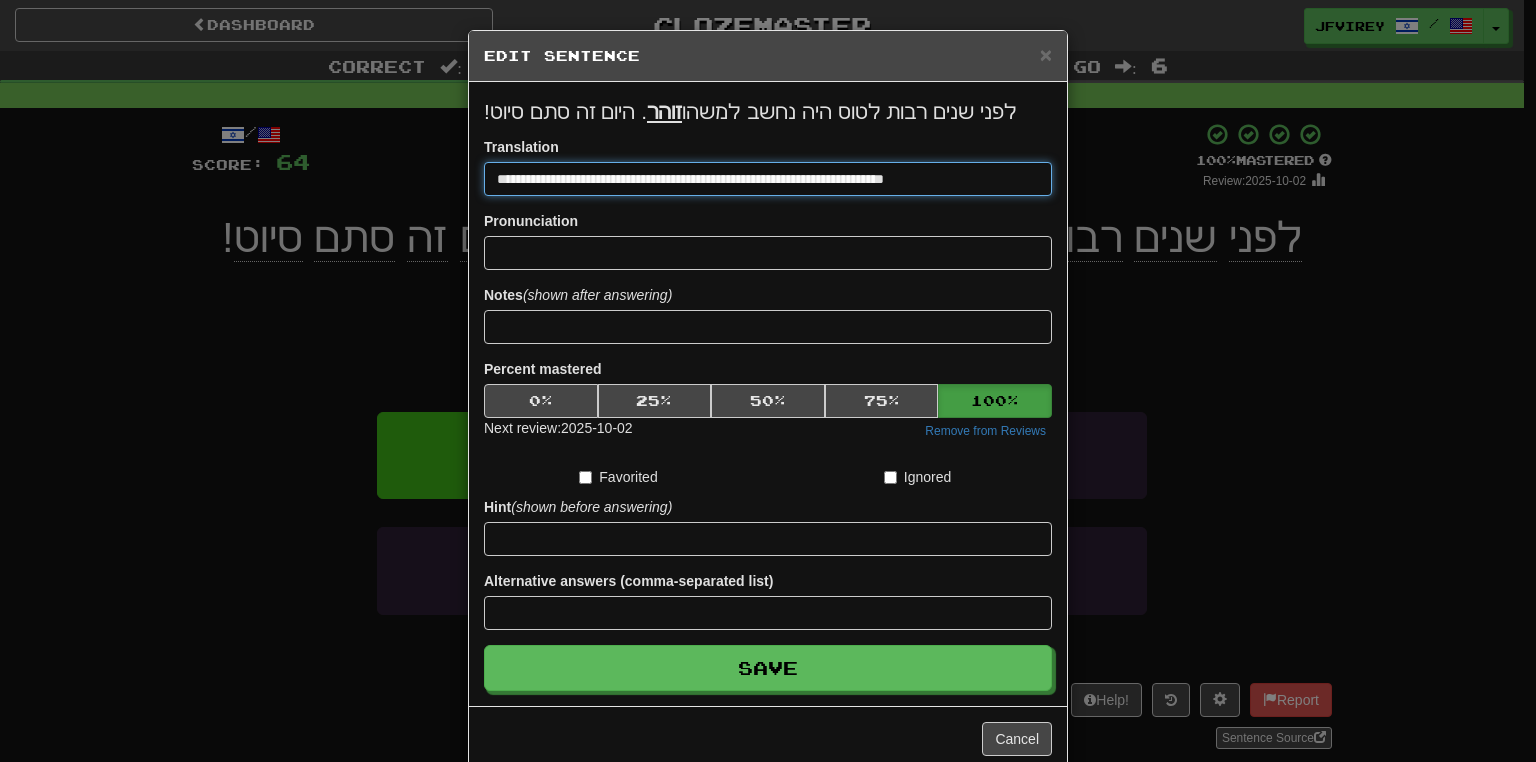 drag, startPoint x: 864, startPoint y: 180, endPoint x: 957, endPoint y: 188, distance: 93.34345 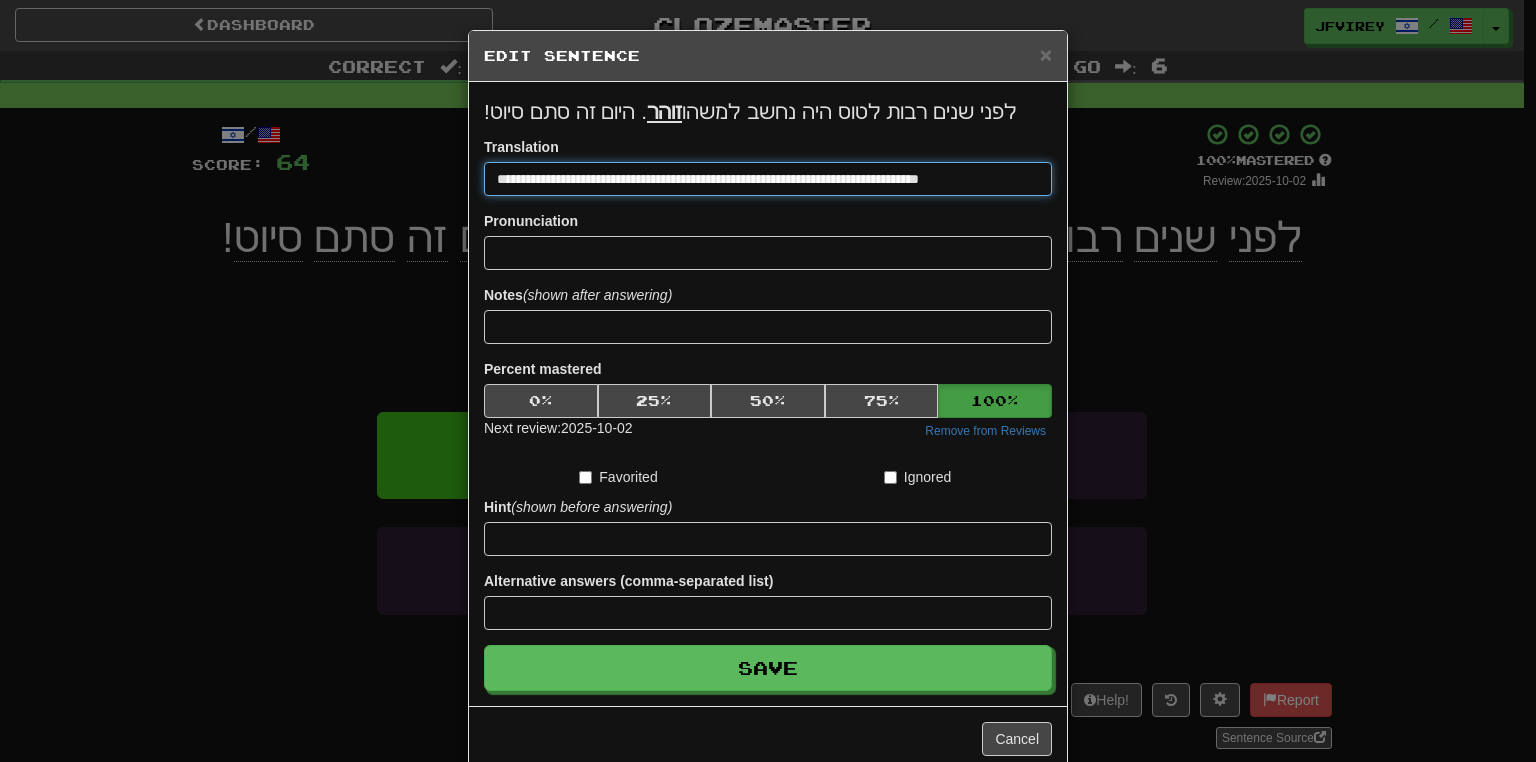 type on "**********" 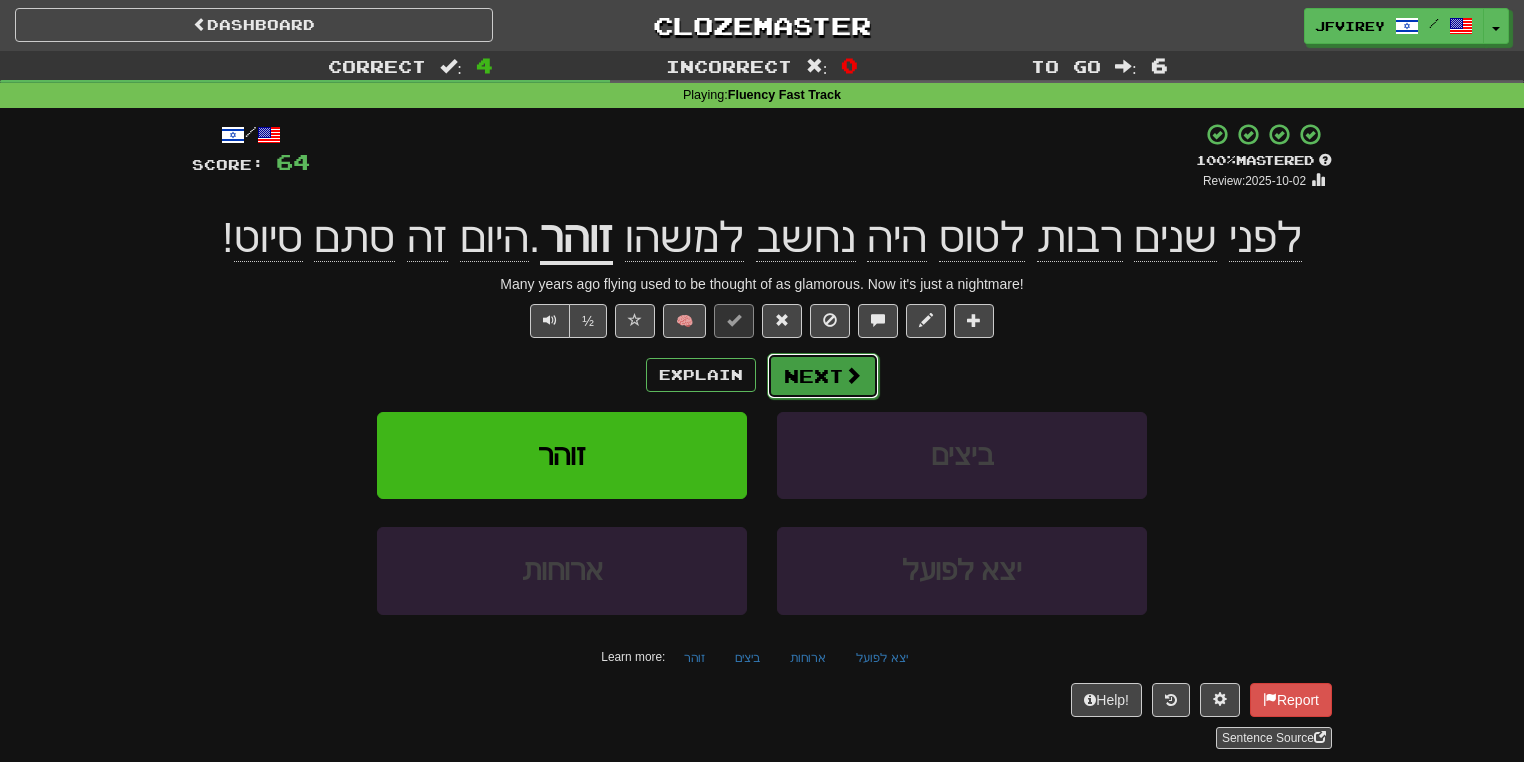 click on "Next" at bounding box center (823, 376) 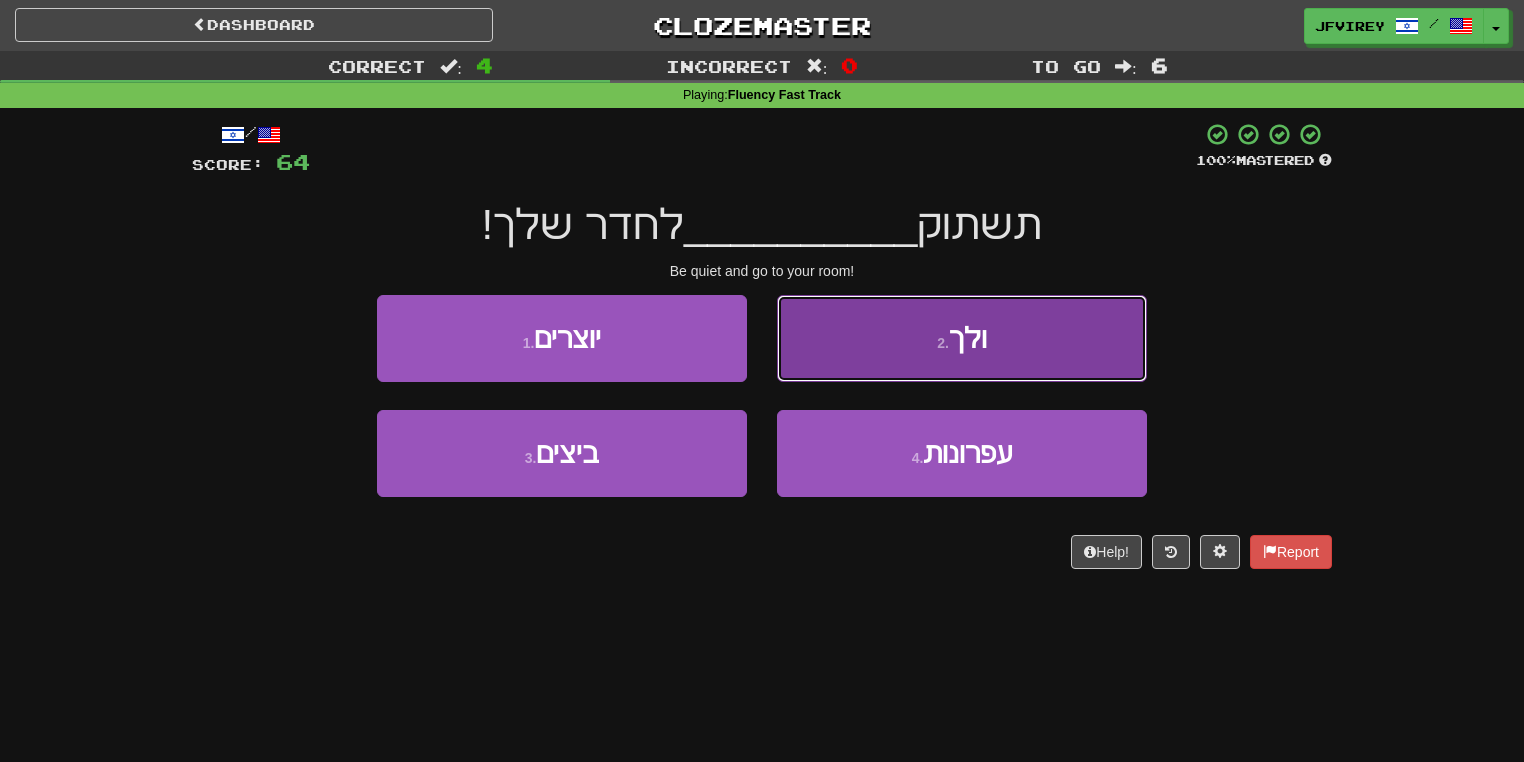 click on "2 .  ולך" at bounding box center (962, 338) 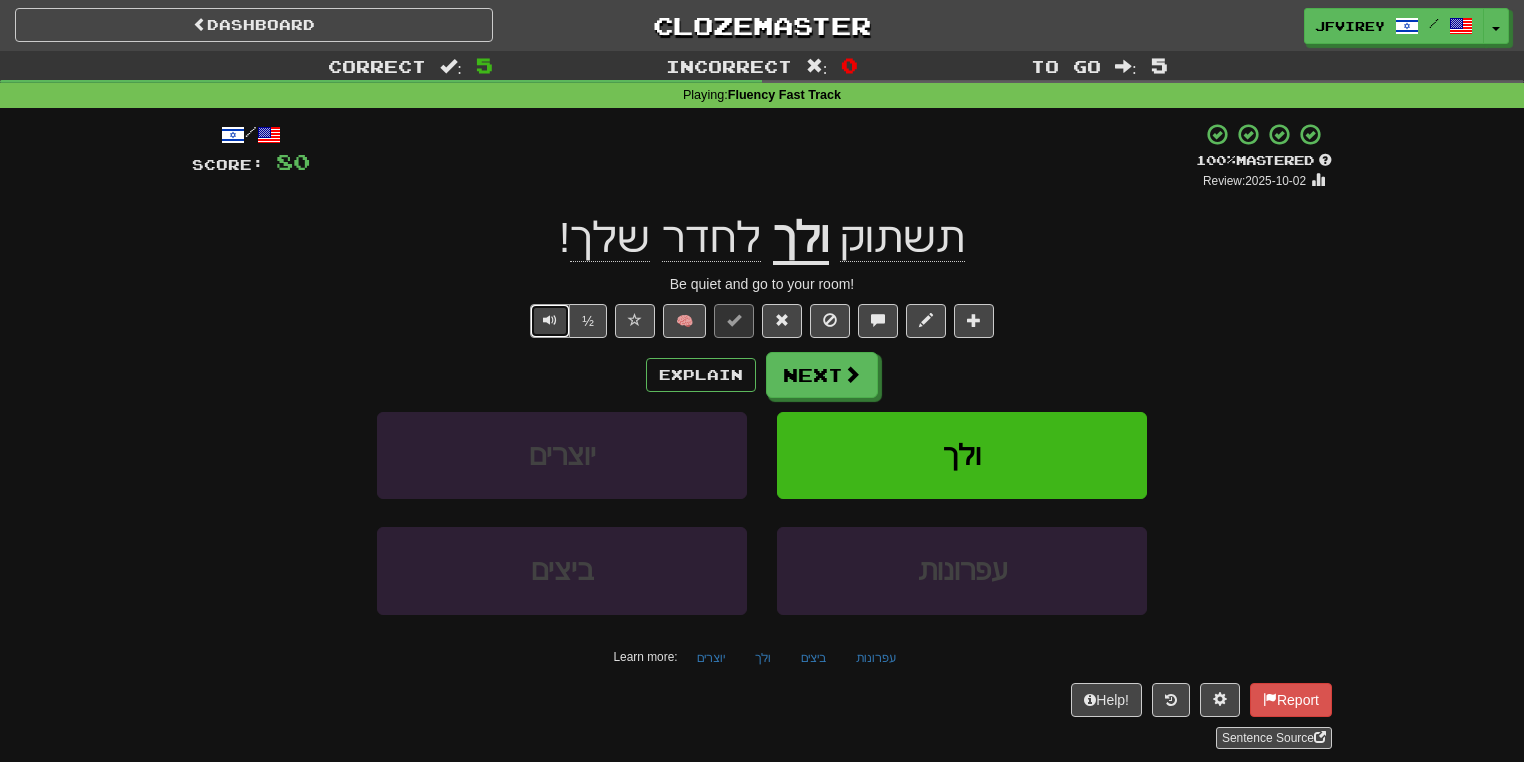 click at bounding box center (550, 320) 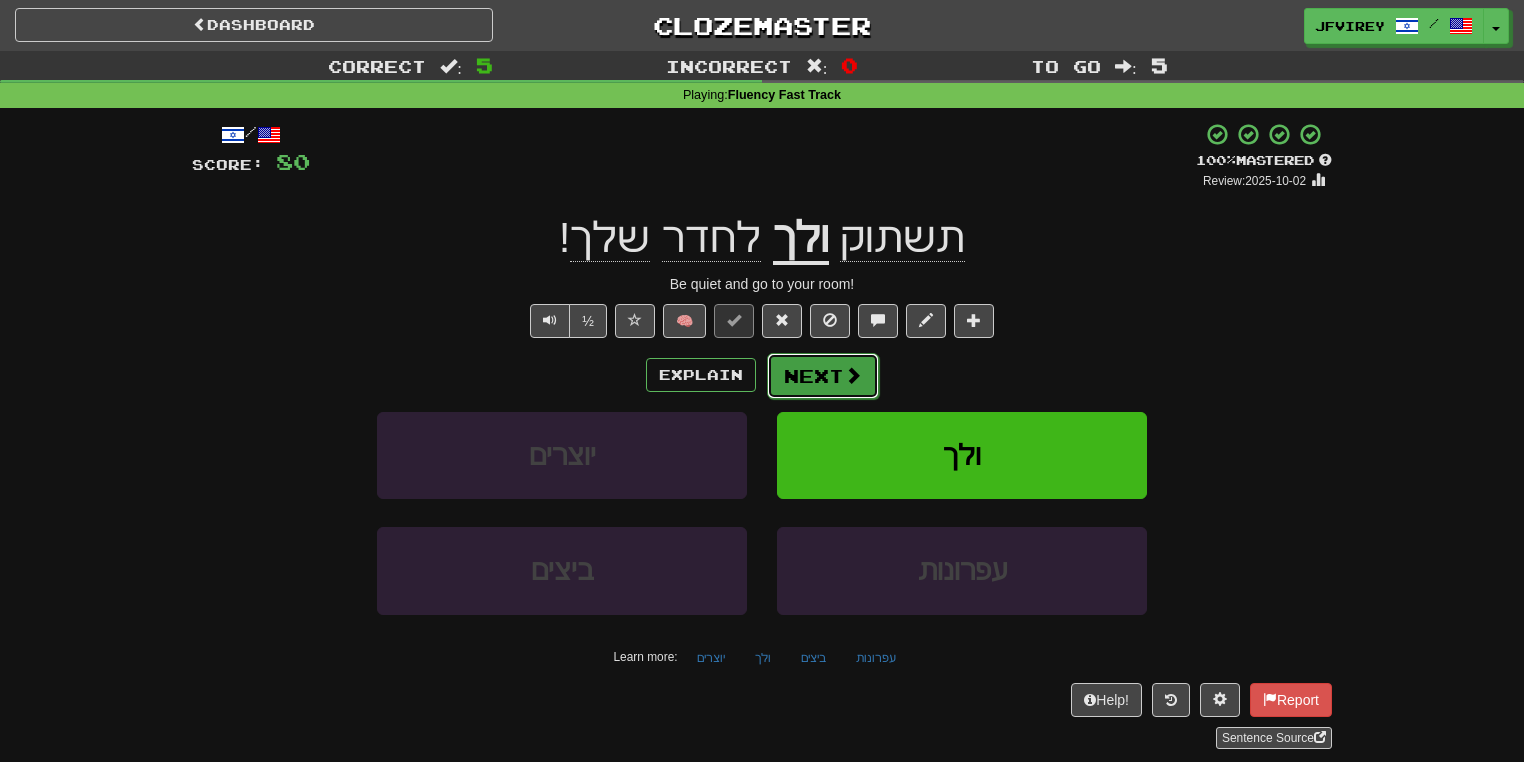 click on "Next" at bounding box center [823, 376] 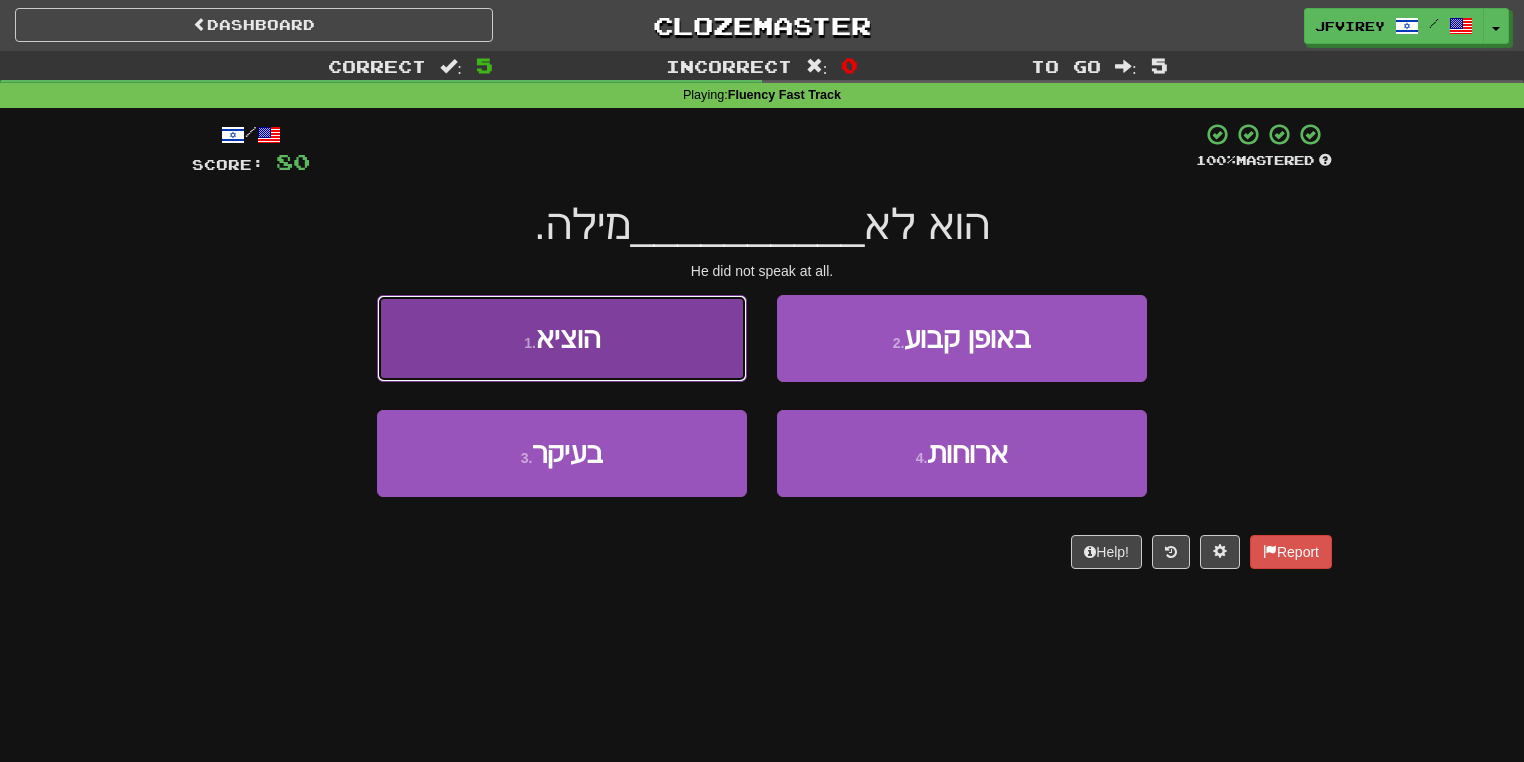 click on "1 .  הוציא" at bounding box center (562, 338) 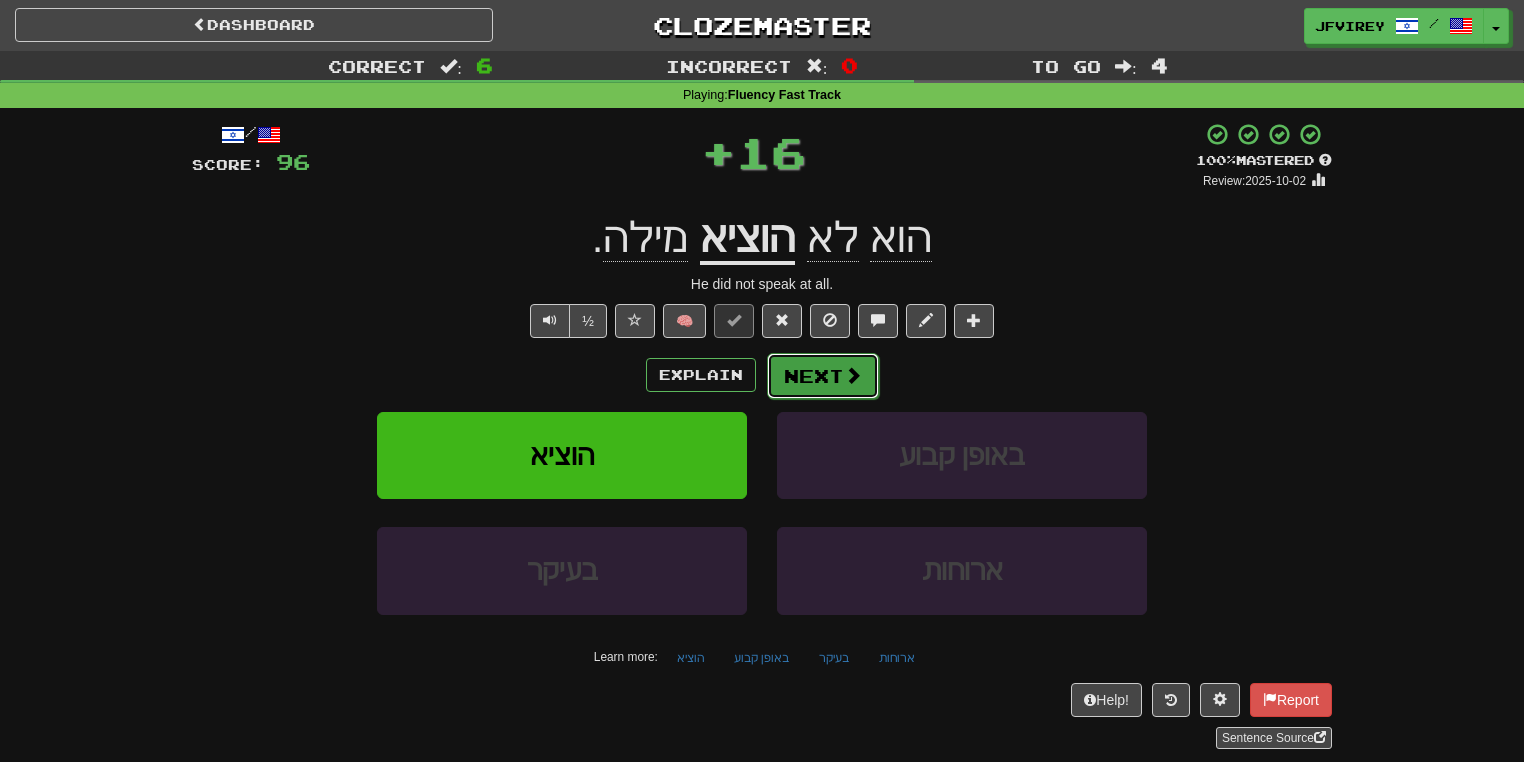 click on "Next" at bounding box center (823, 376) 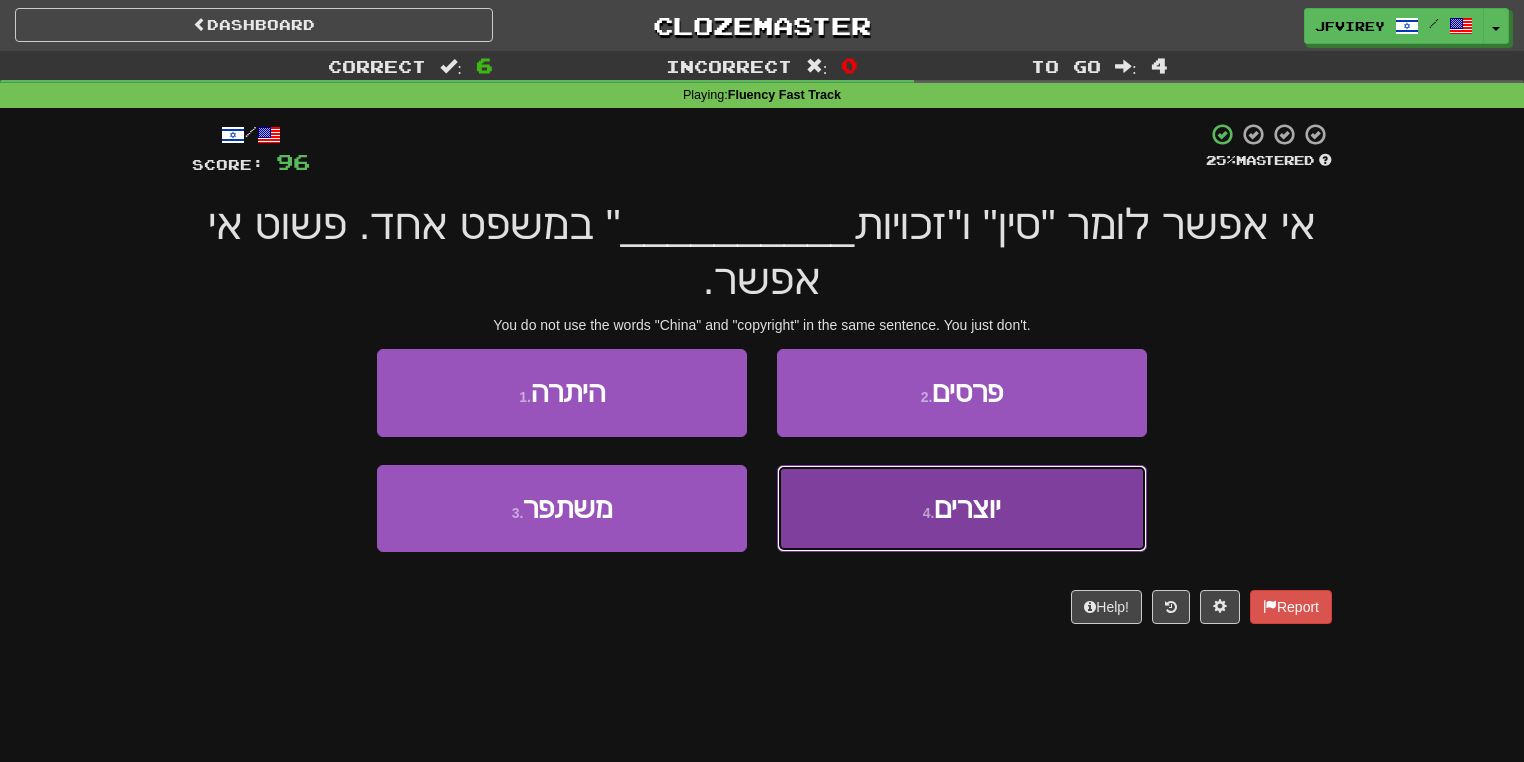 click on "4 .  יוצרים" at bounding box center [962, 508] 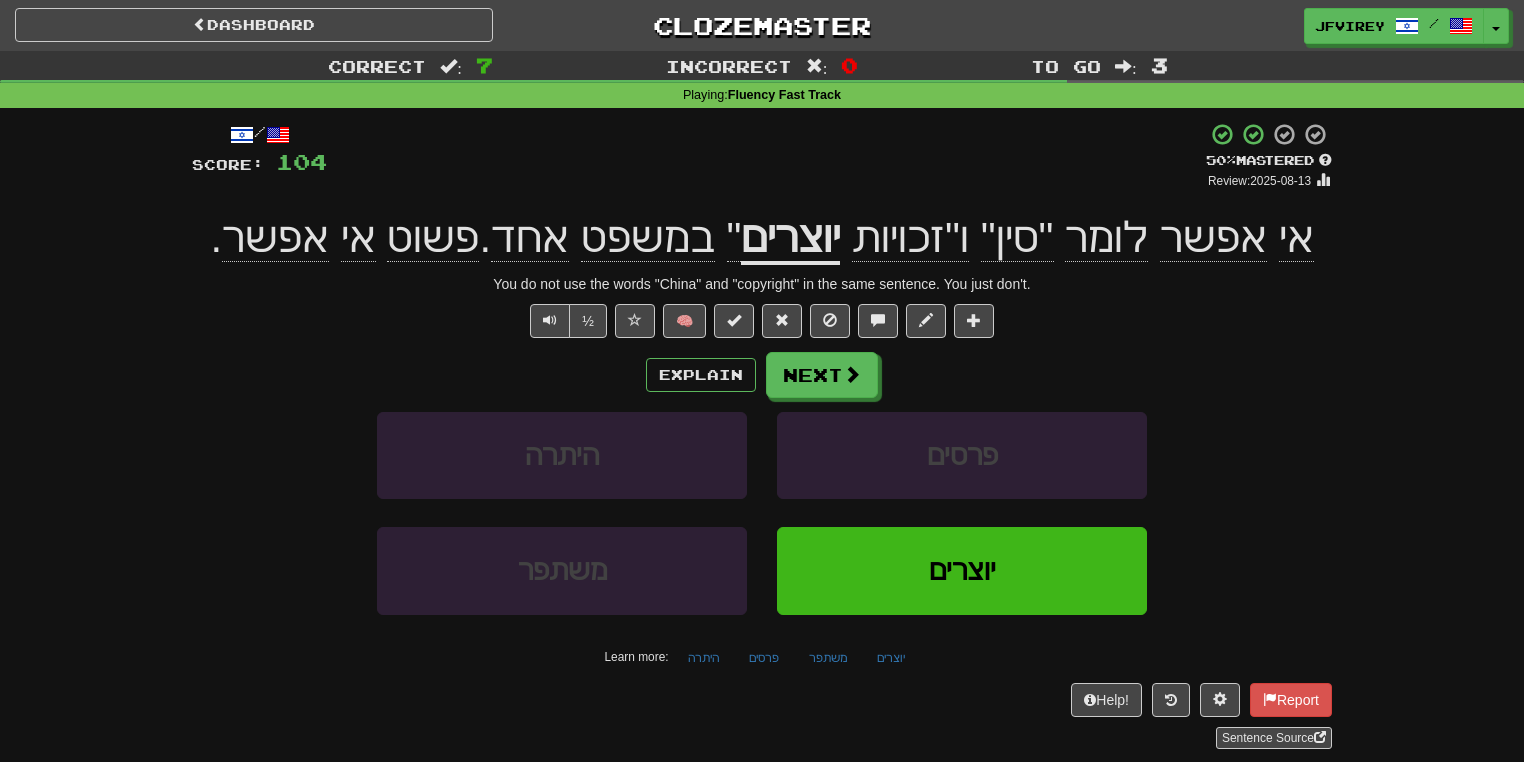 click on "ו"זכויות" 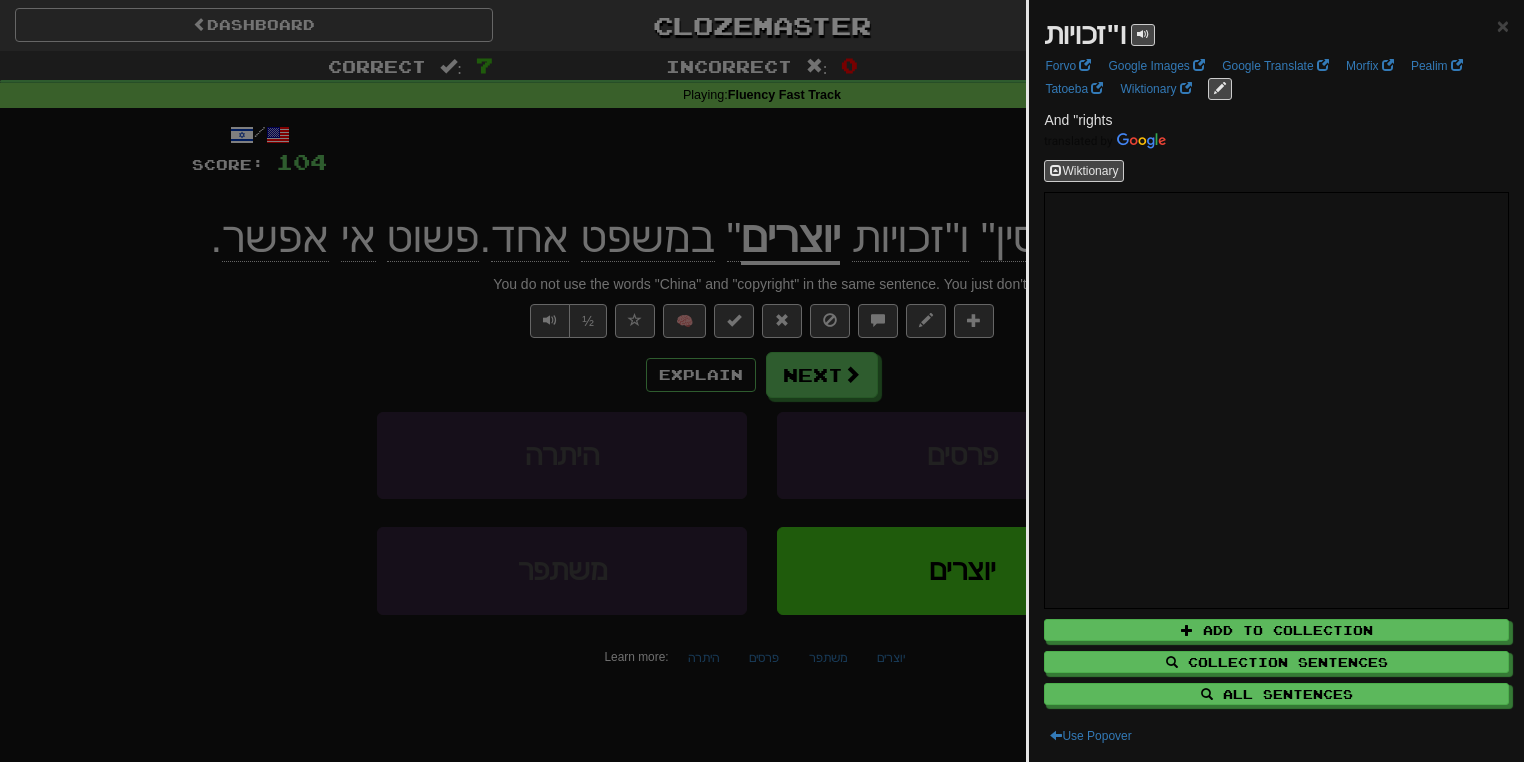 click at bounding box center (762, 381) 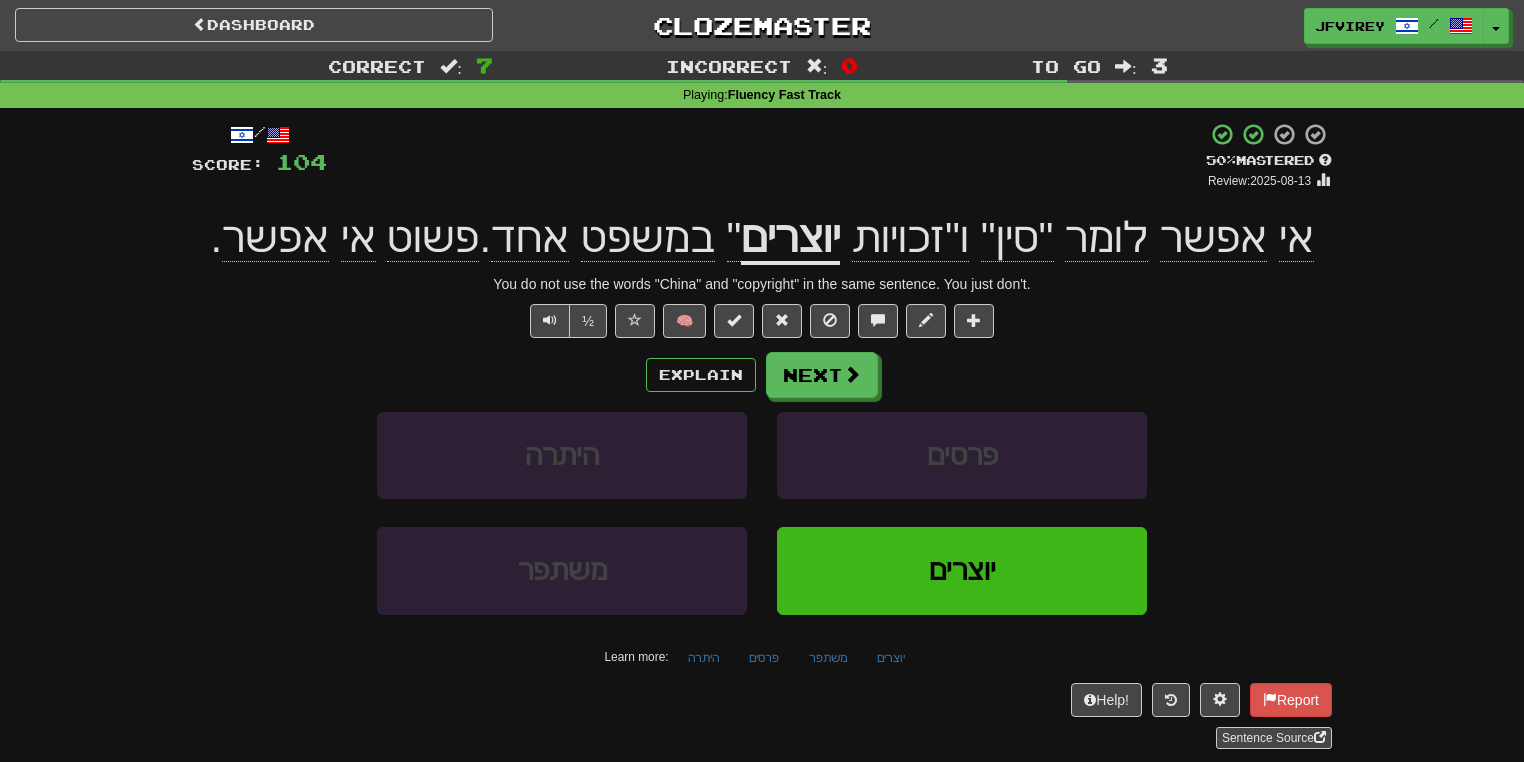 click on "יוצרים" at bounding box center (790, 239) 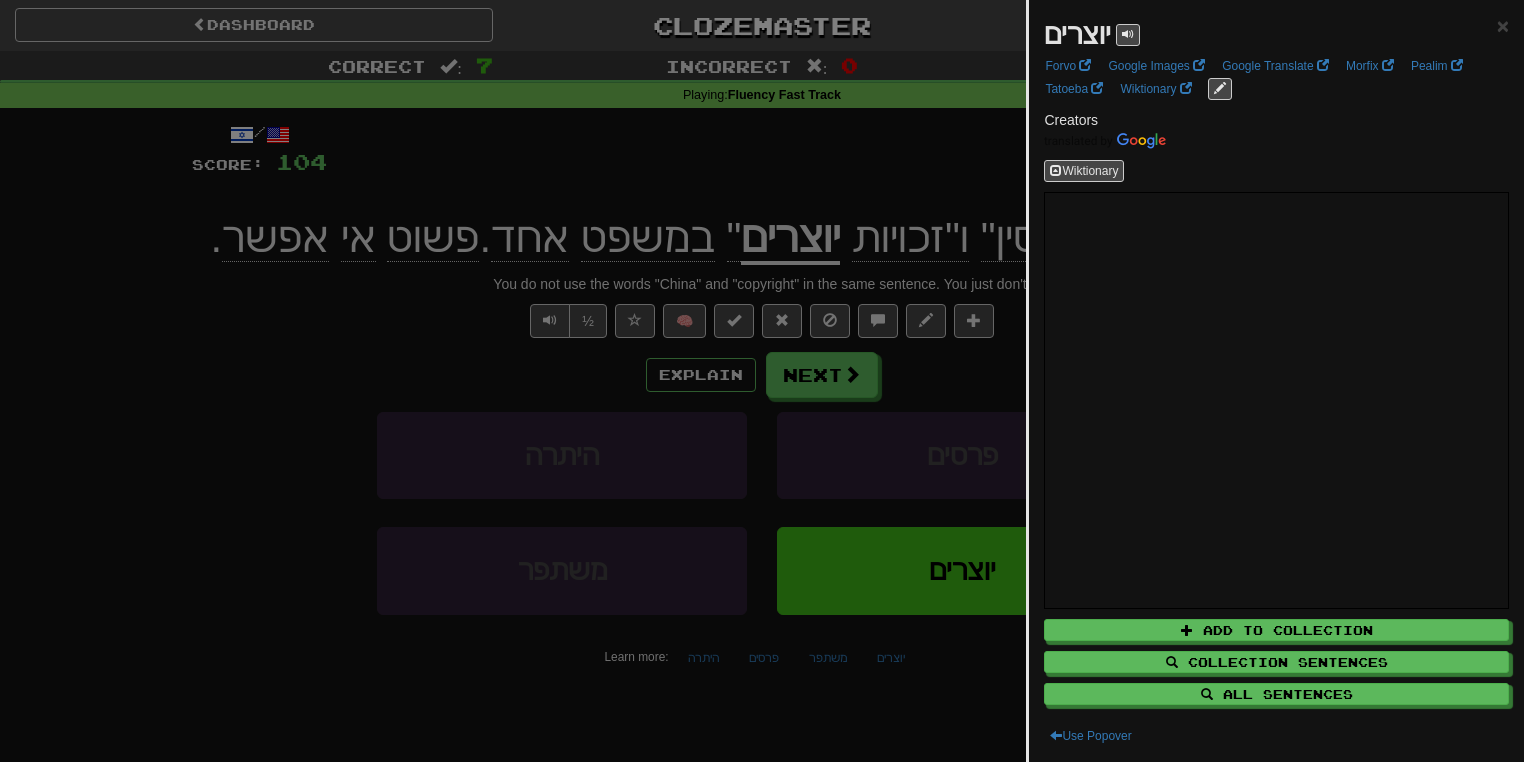 click at bounding box center [762, 381] 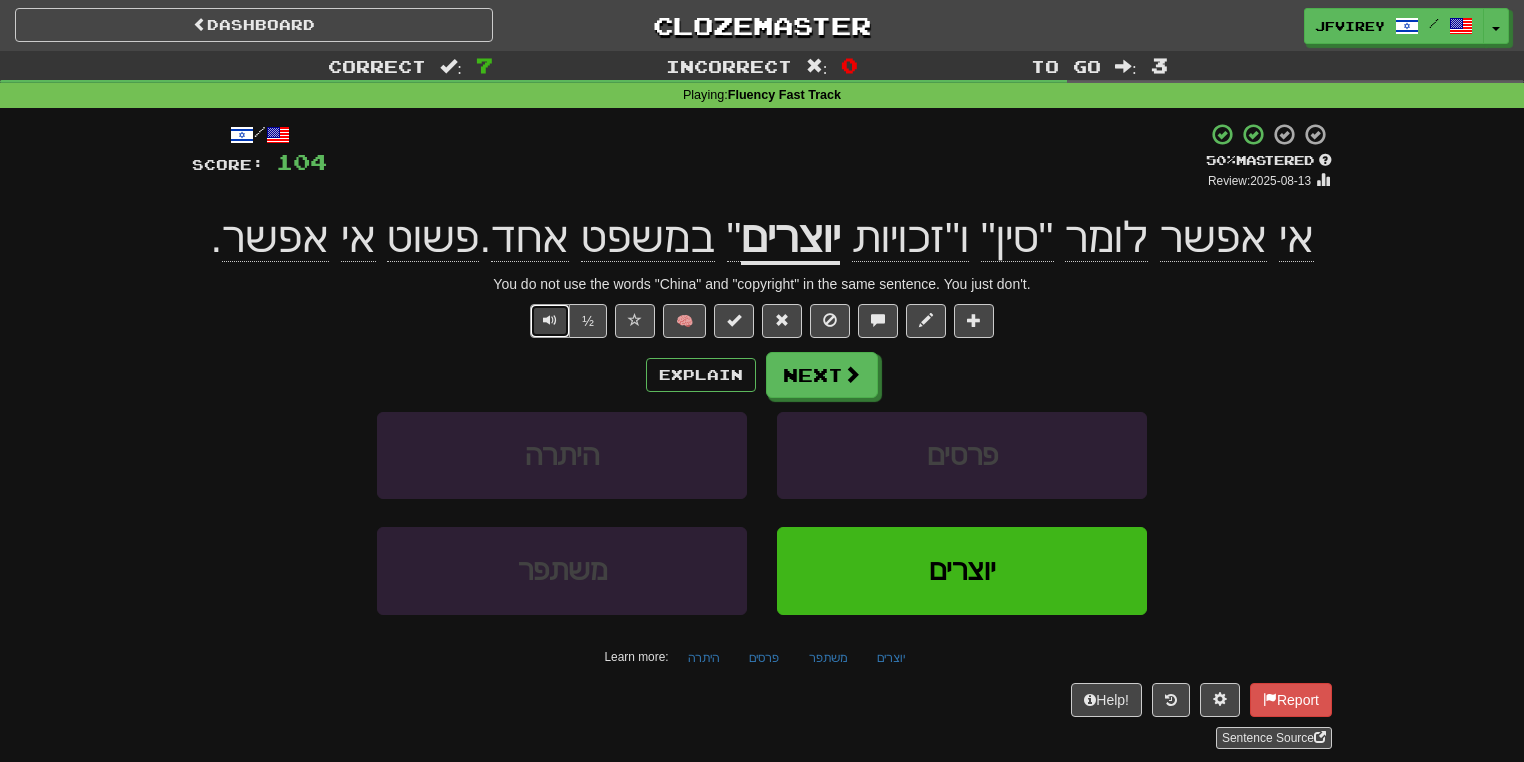 click at bounding box center [550, 320] 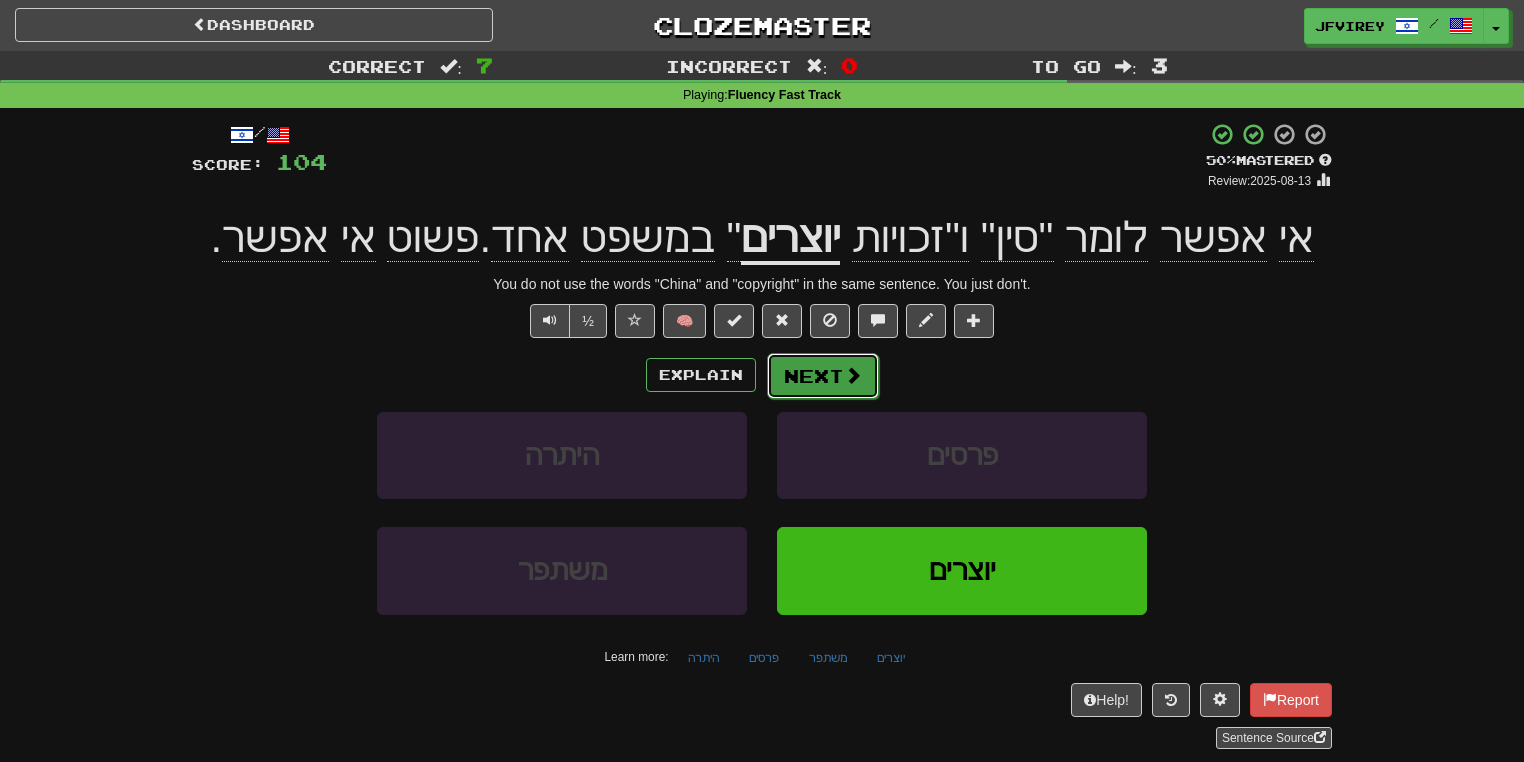 click on "Next" at bounding box center [823, 376] 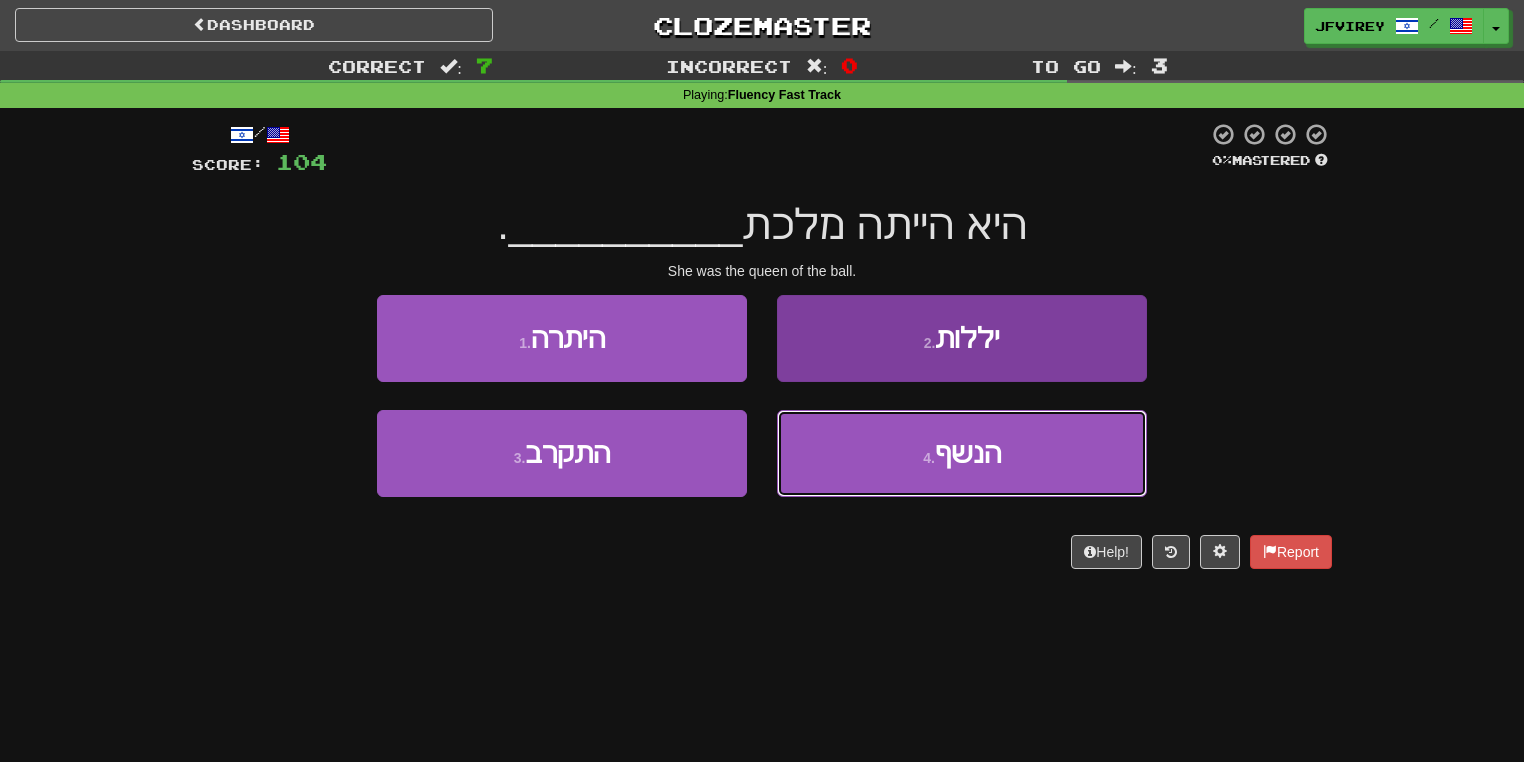 click on "4 .  הנשף" at bounding box center [962, 453] 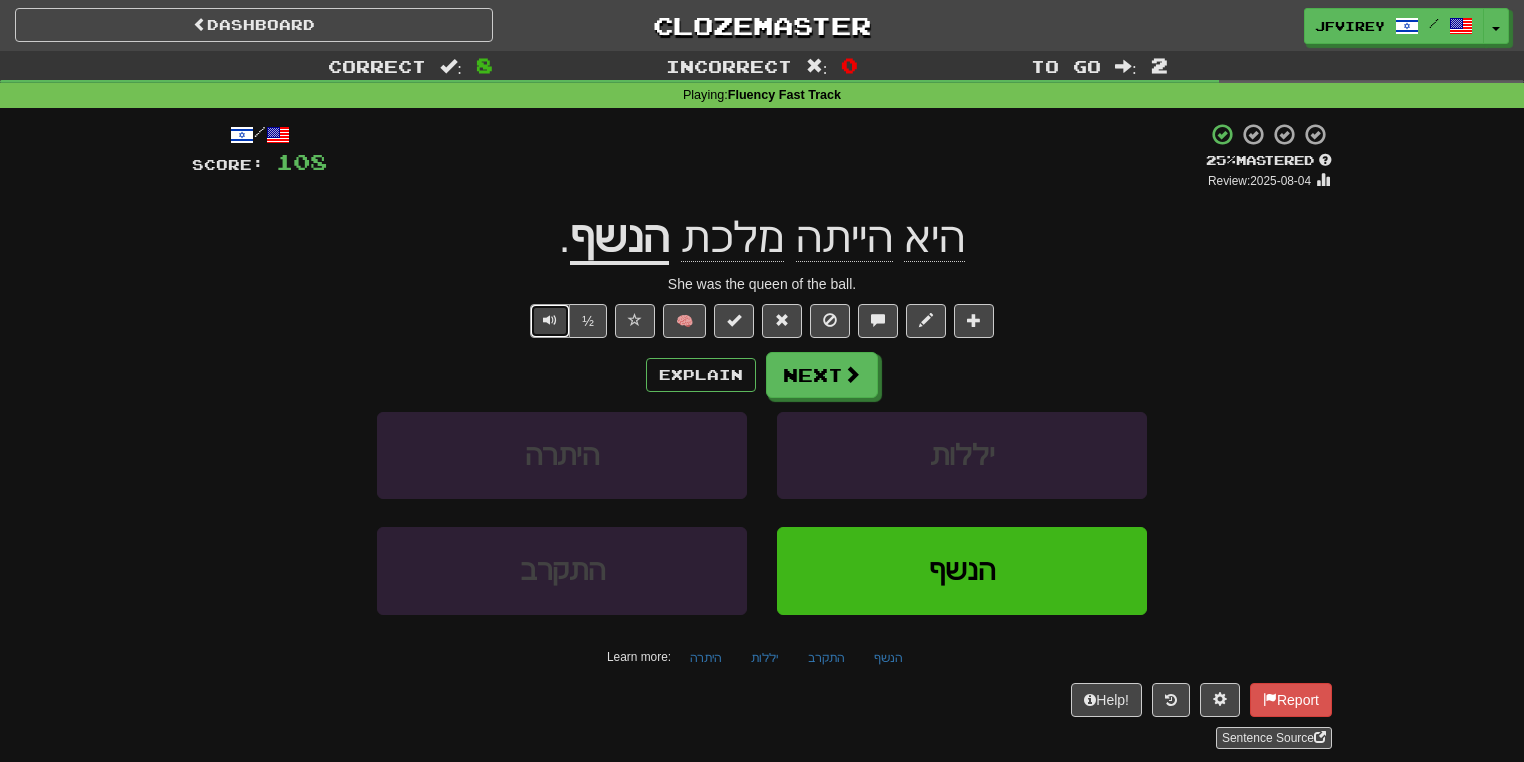 click at bounding box center (550, 320) 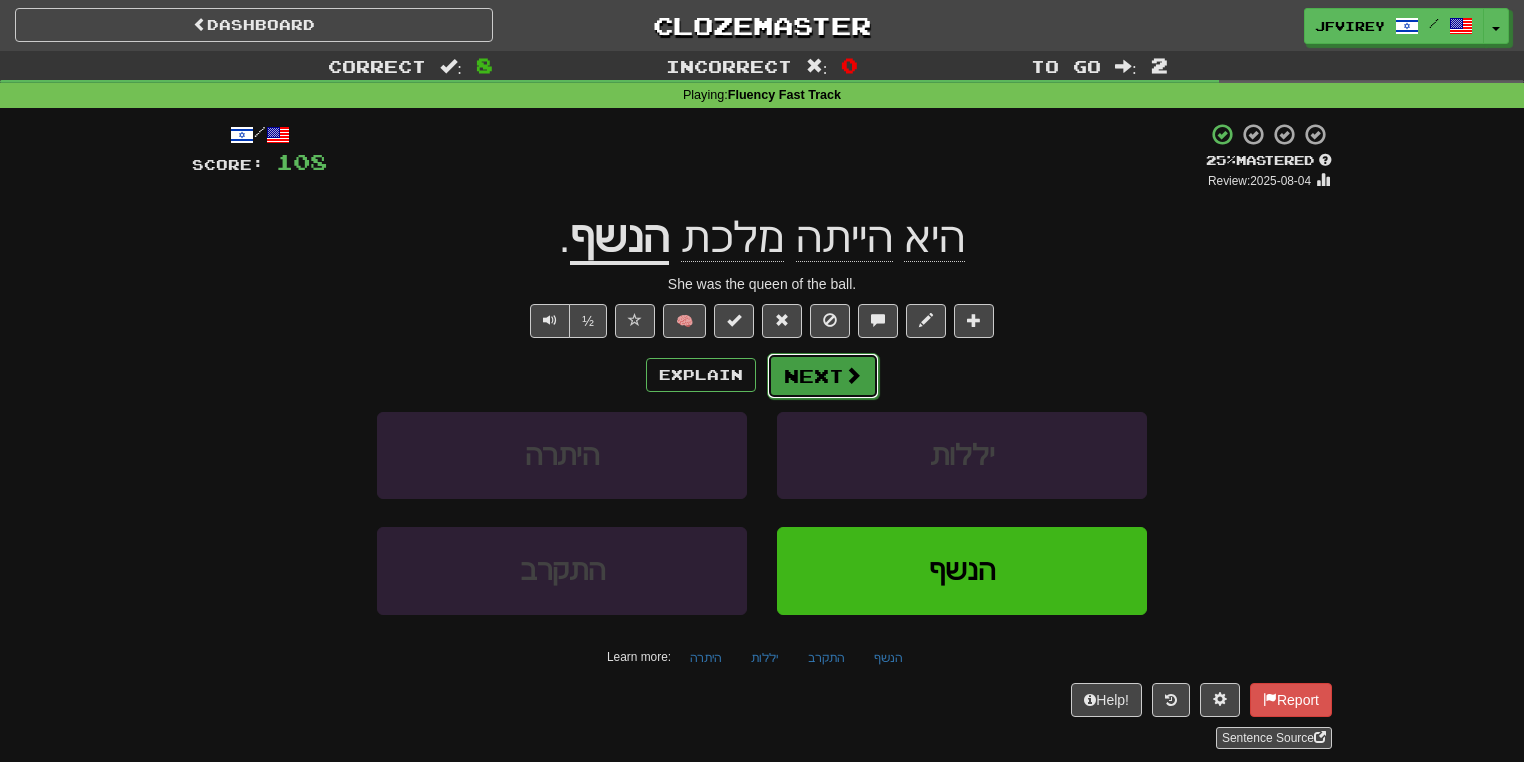 click on "Next" at bounding box center [823, 376] 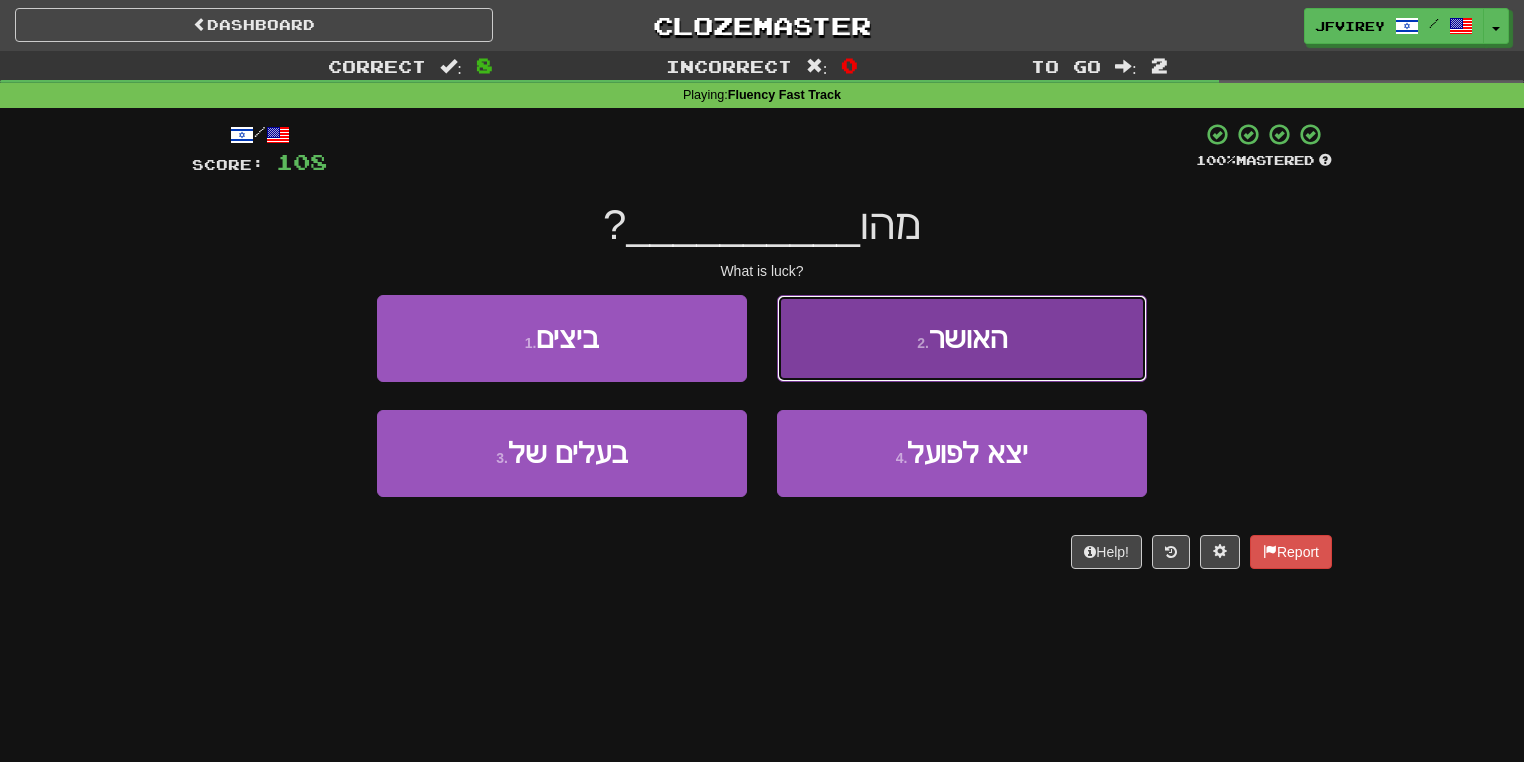 click on "2 .  האושר" at bounding box center (962, 338) 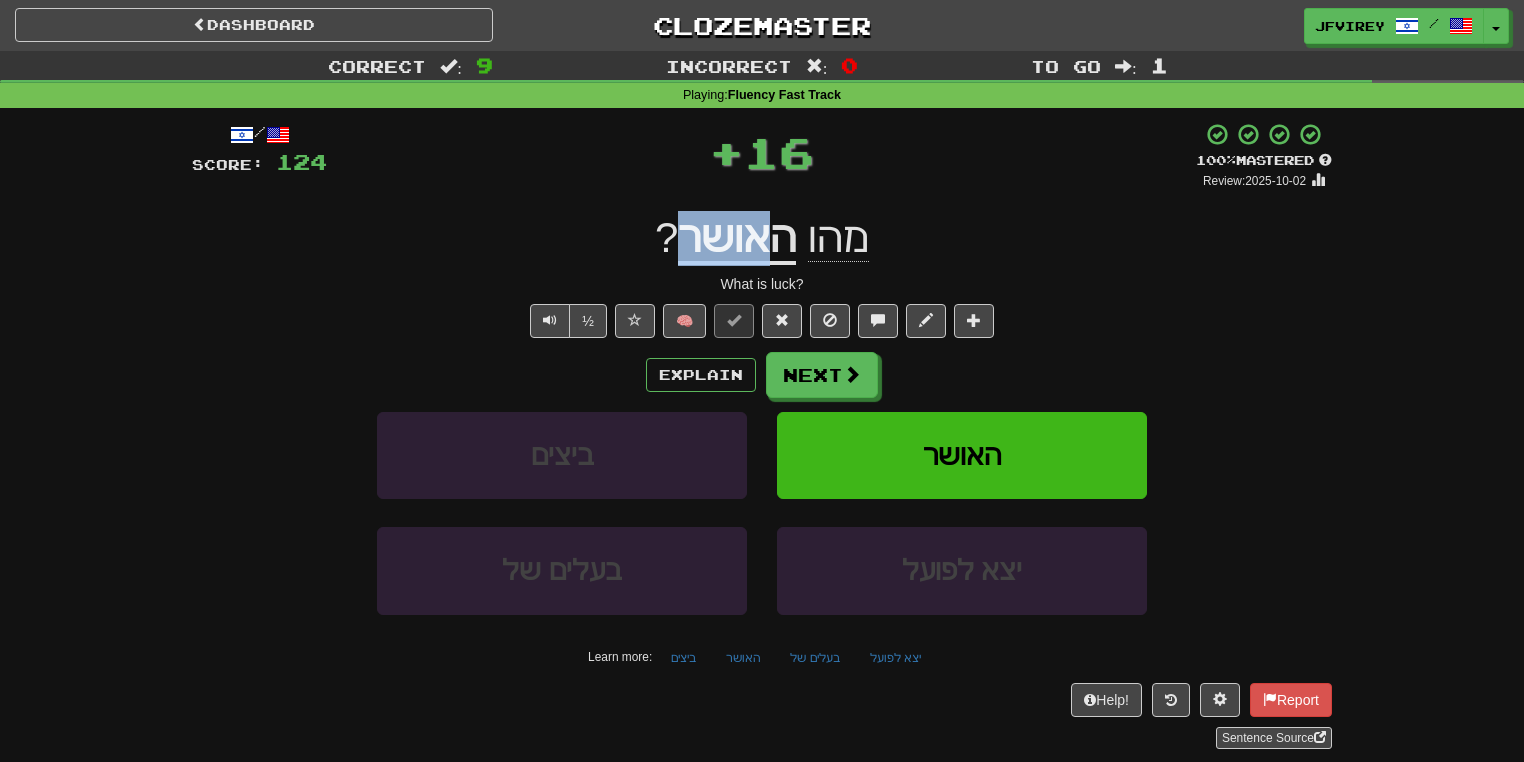drag, startPoint x: 765, startPoint y: 249, endPoint x: 672, endPoint y: 249, distance: 93 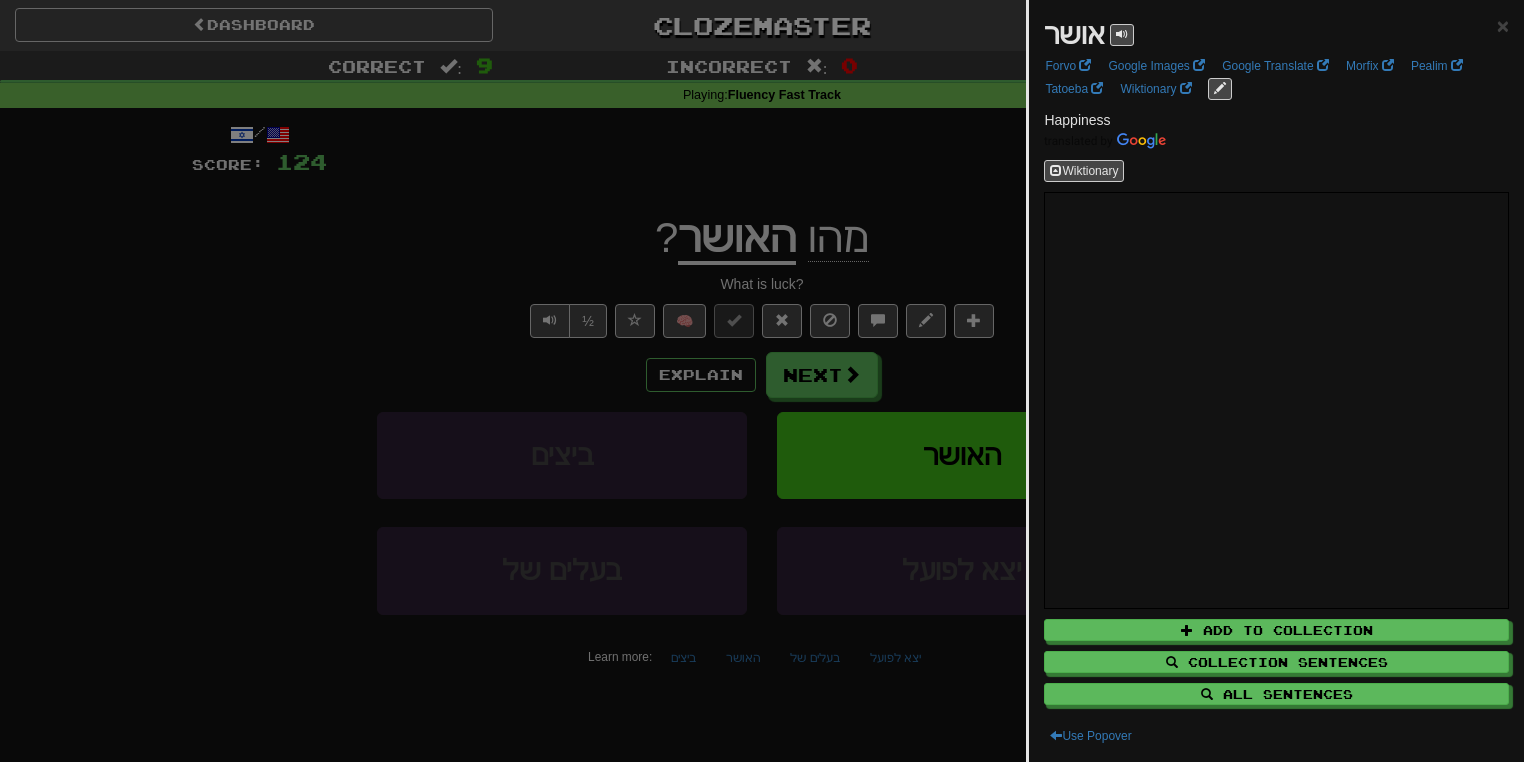 click at bounding box center (762, 381) 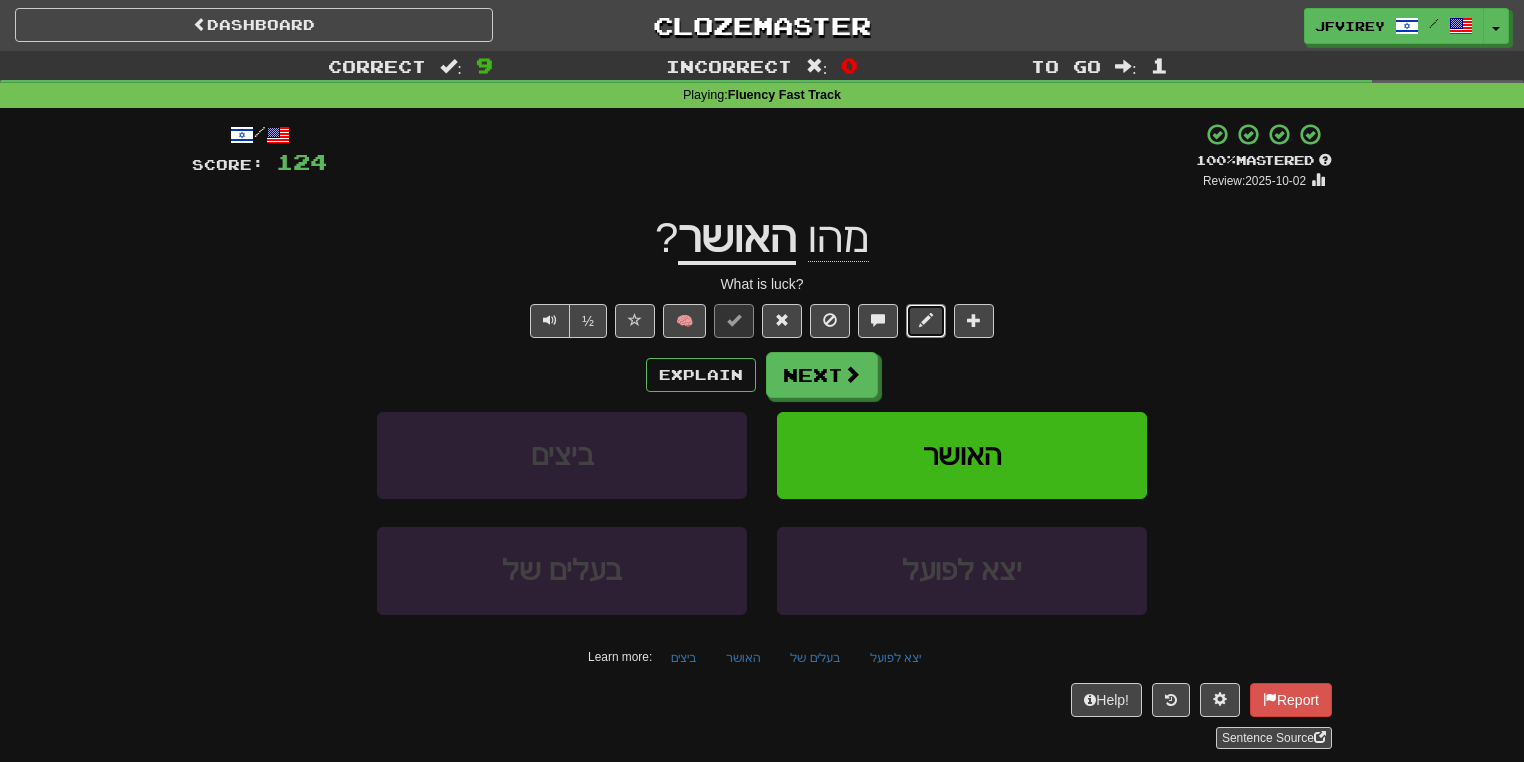click at bounding box center [926, 320] 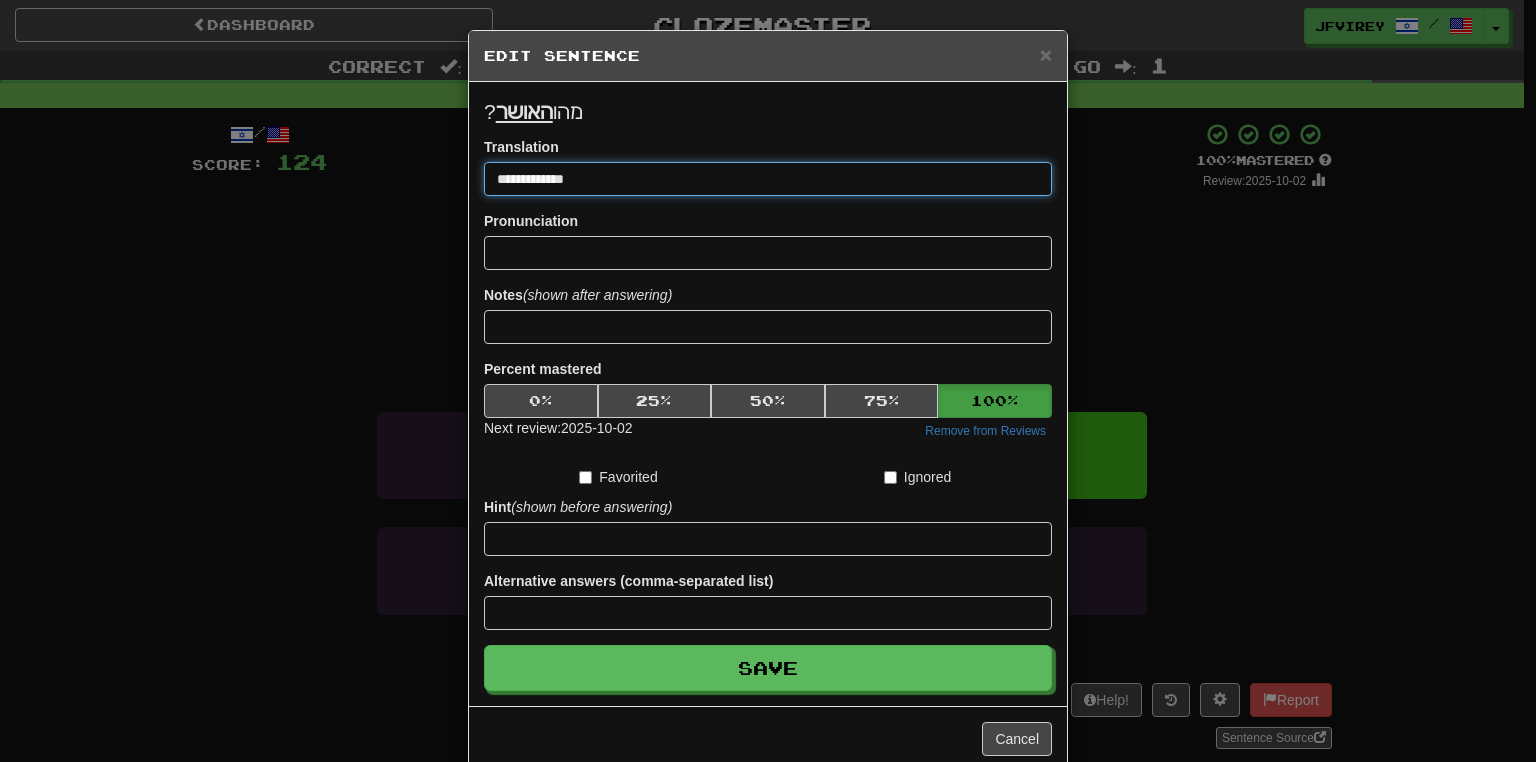 drag, startPoint x: 536, startPoint y: 181, endPoint x: 565, endPoint y: 189, distance: 30.083218 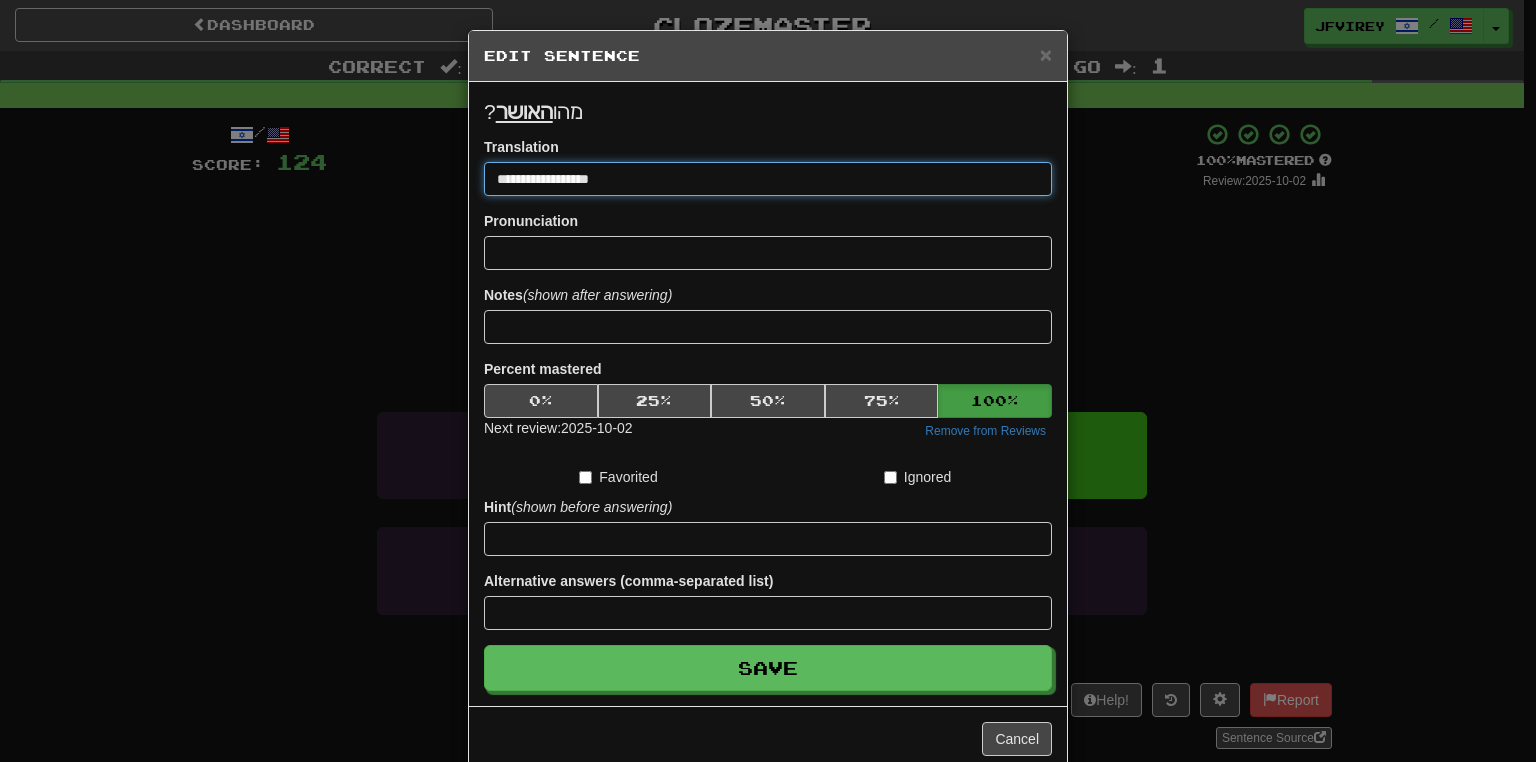 type on "**********" 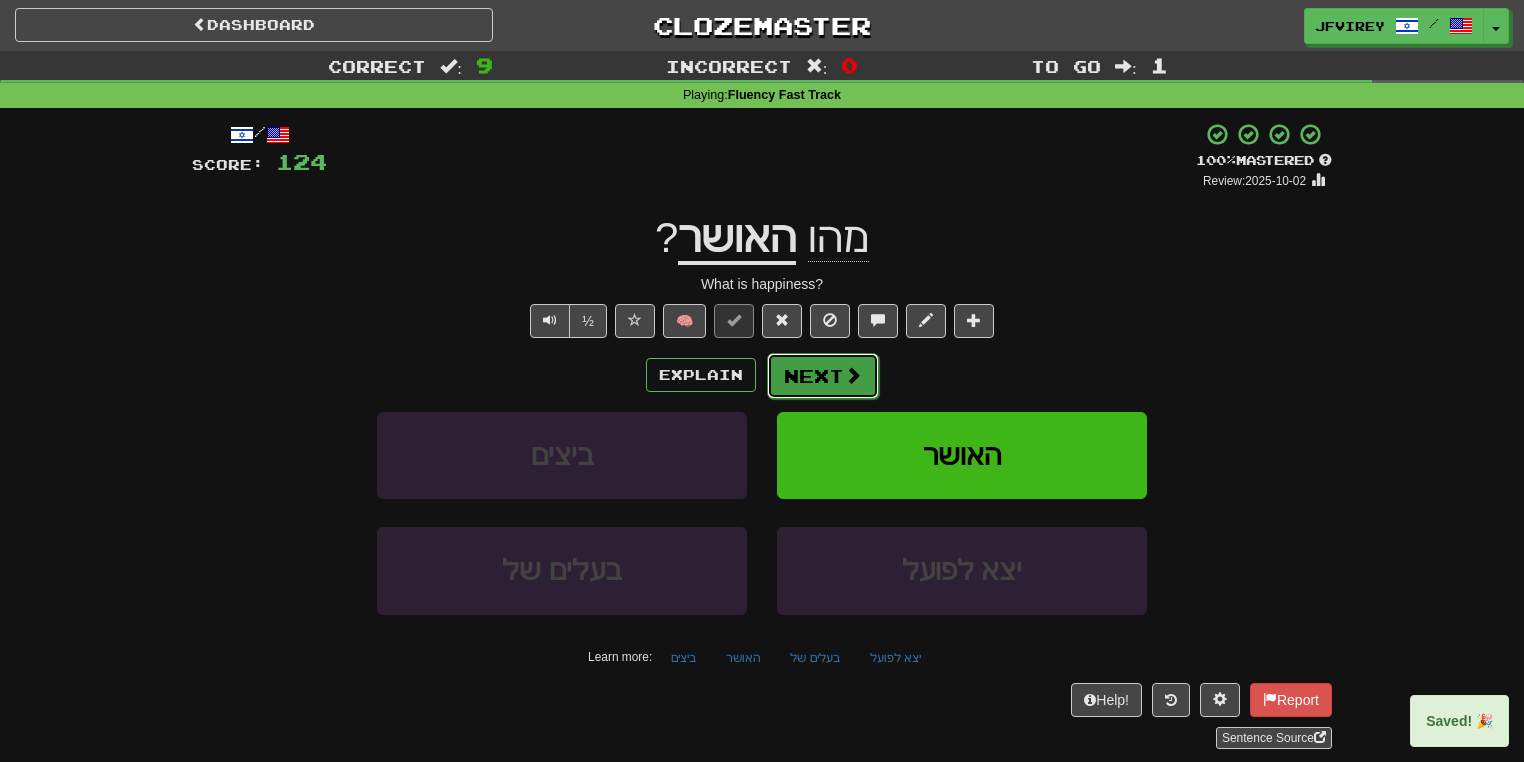 click on "Next" at bounding box center [823, 376] 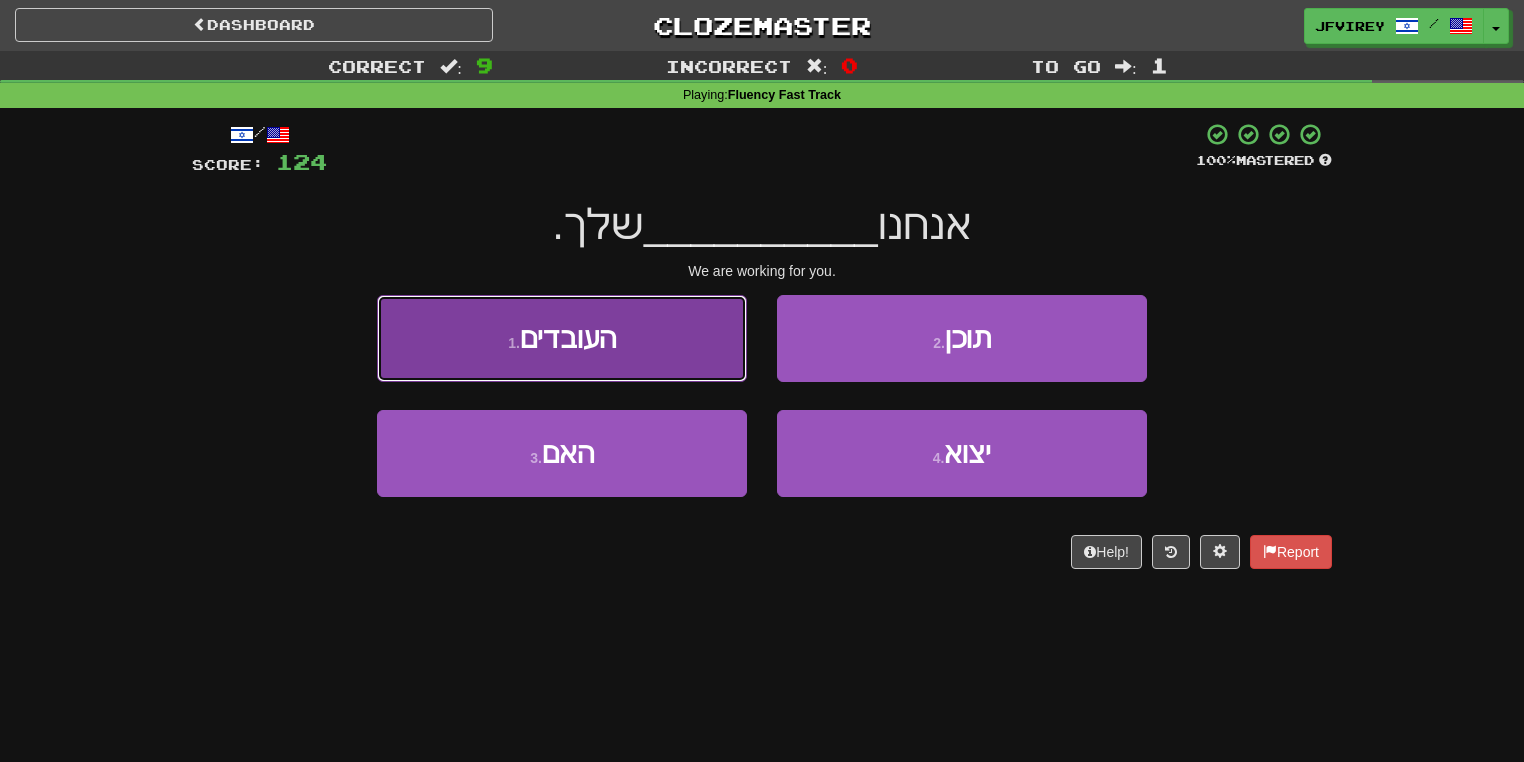 click on "1 .  העובדים" at bounding box center (562, 338) 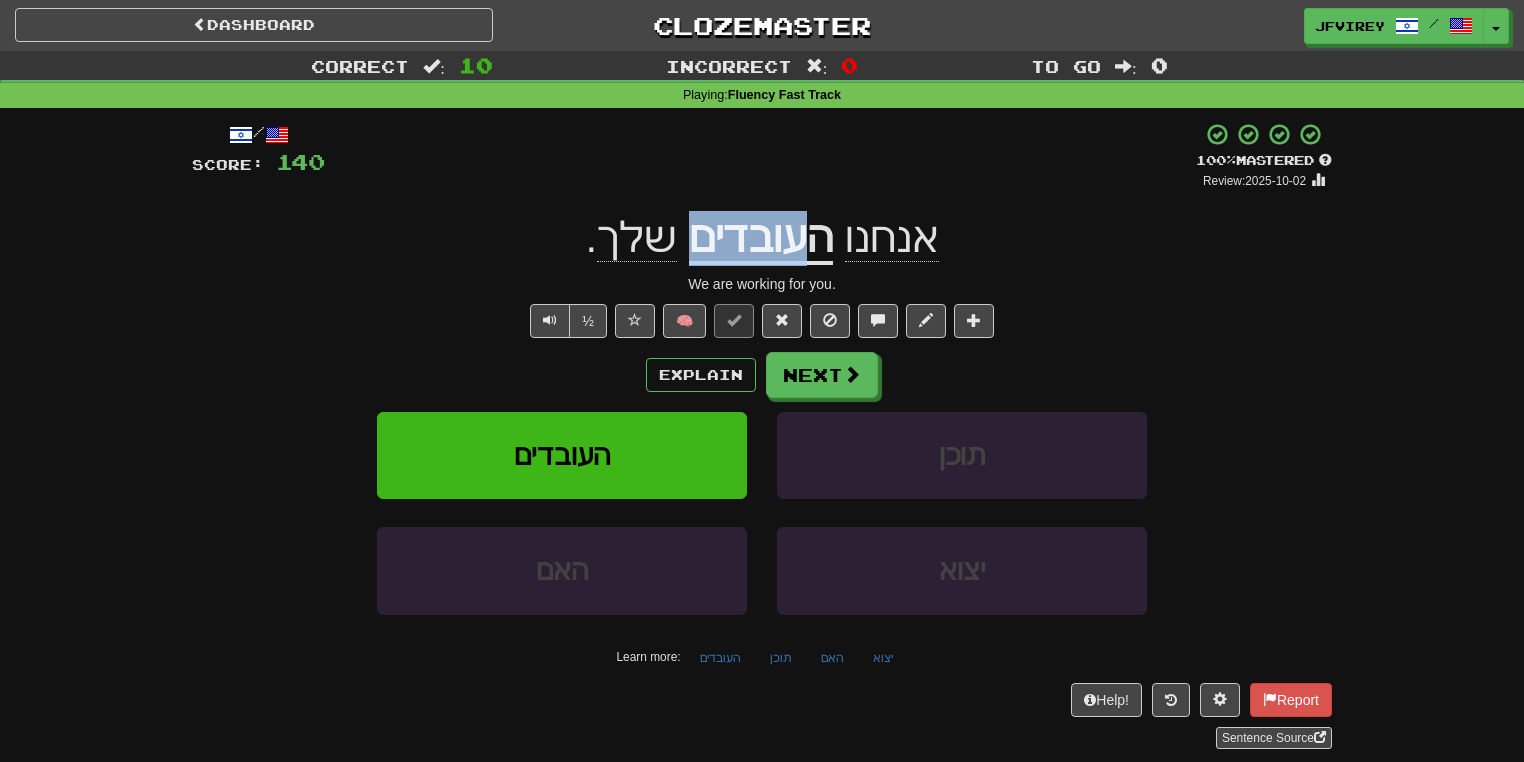 drag, startPoint x: 796, startPoint y: 242, endPoint x: 690, endPoint y: 244, distance: 106.01887 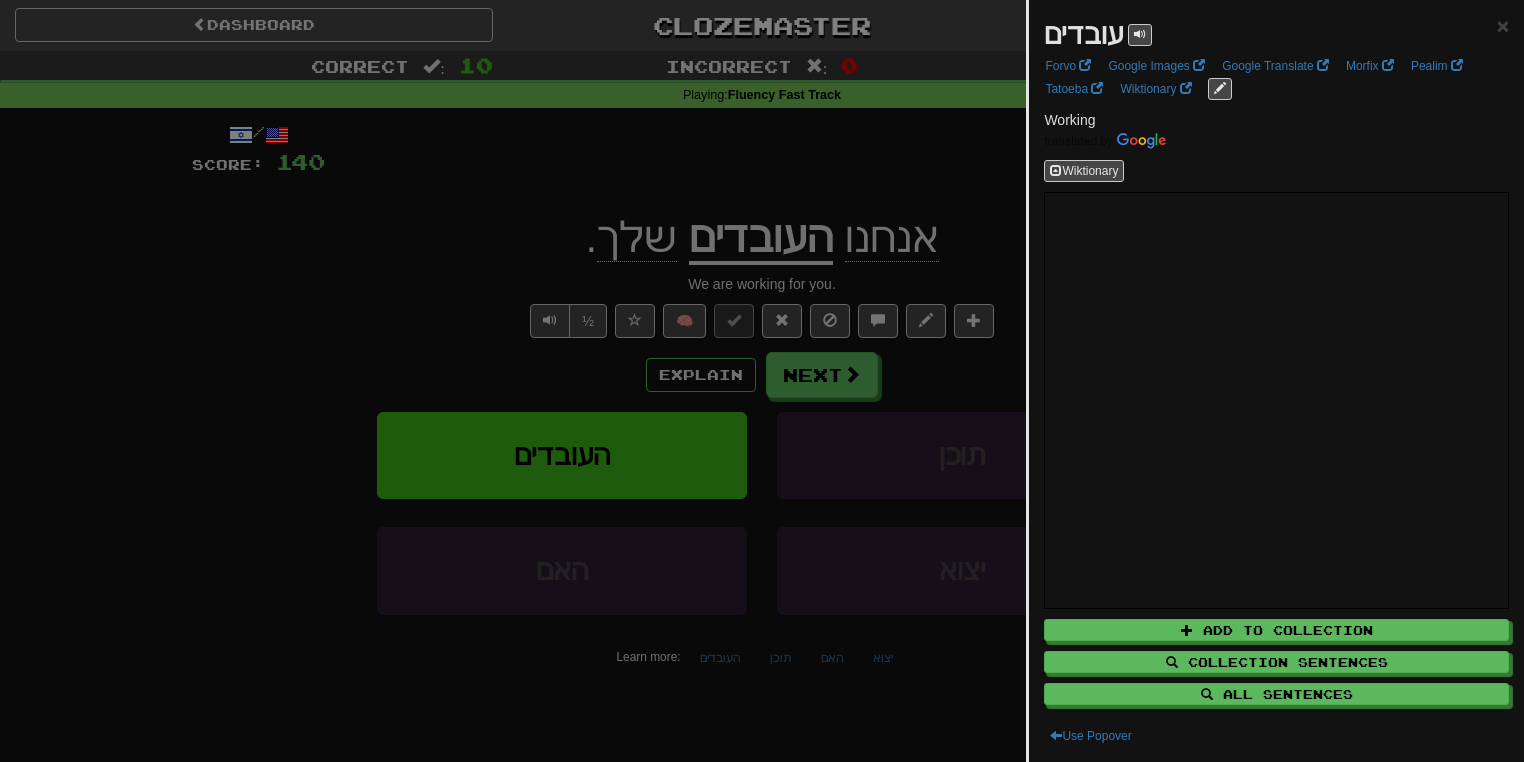 click at bounding box center (762, 381) 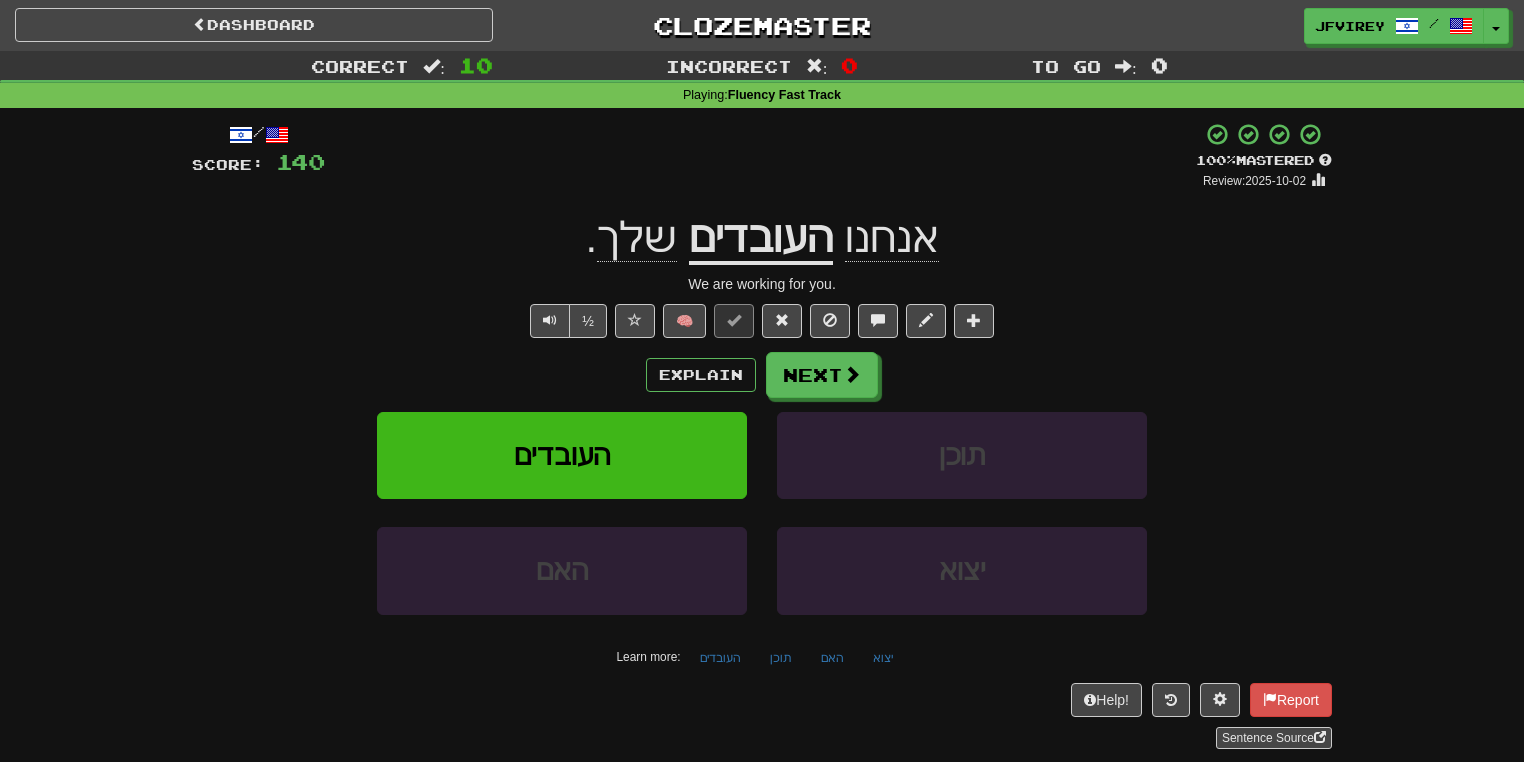 click on "העובדים" at bounding box center (761, 239) 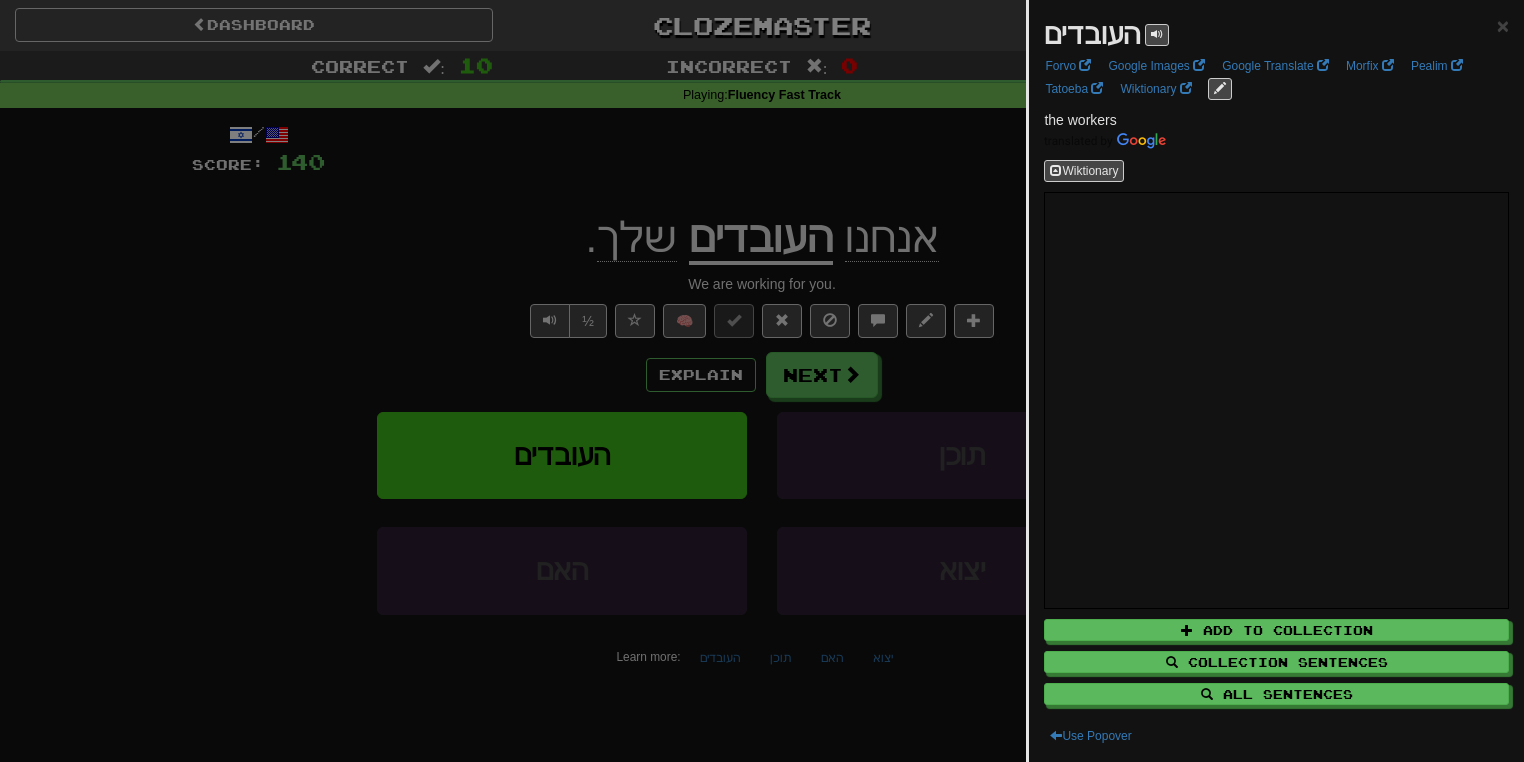 click at bounding box center [762, 381] 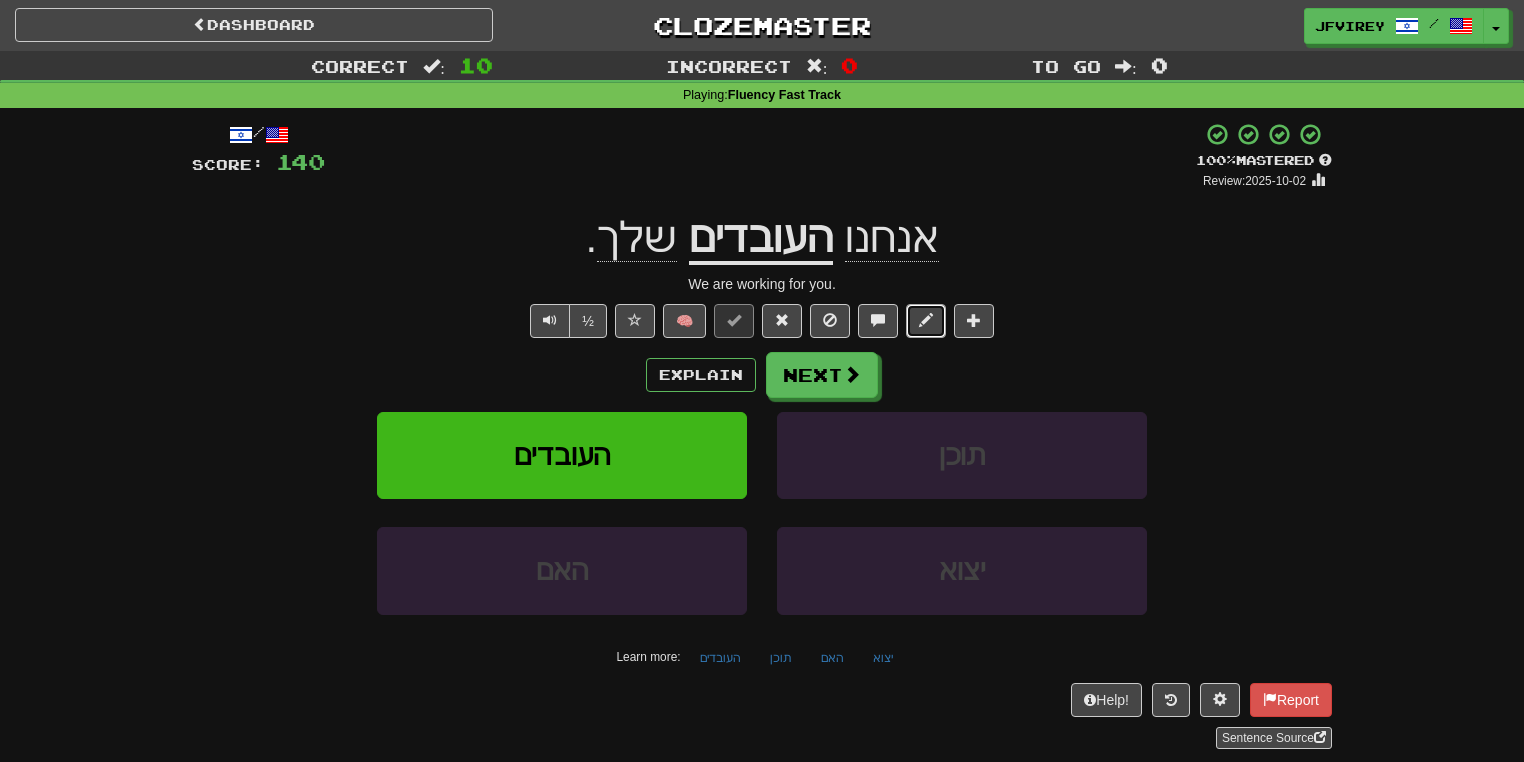 click at bounding box center (926, 320) 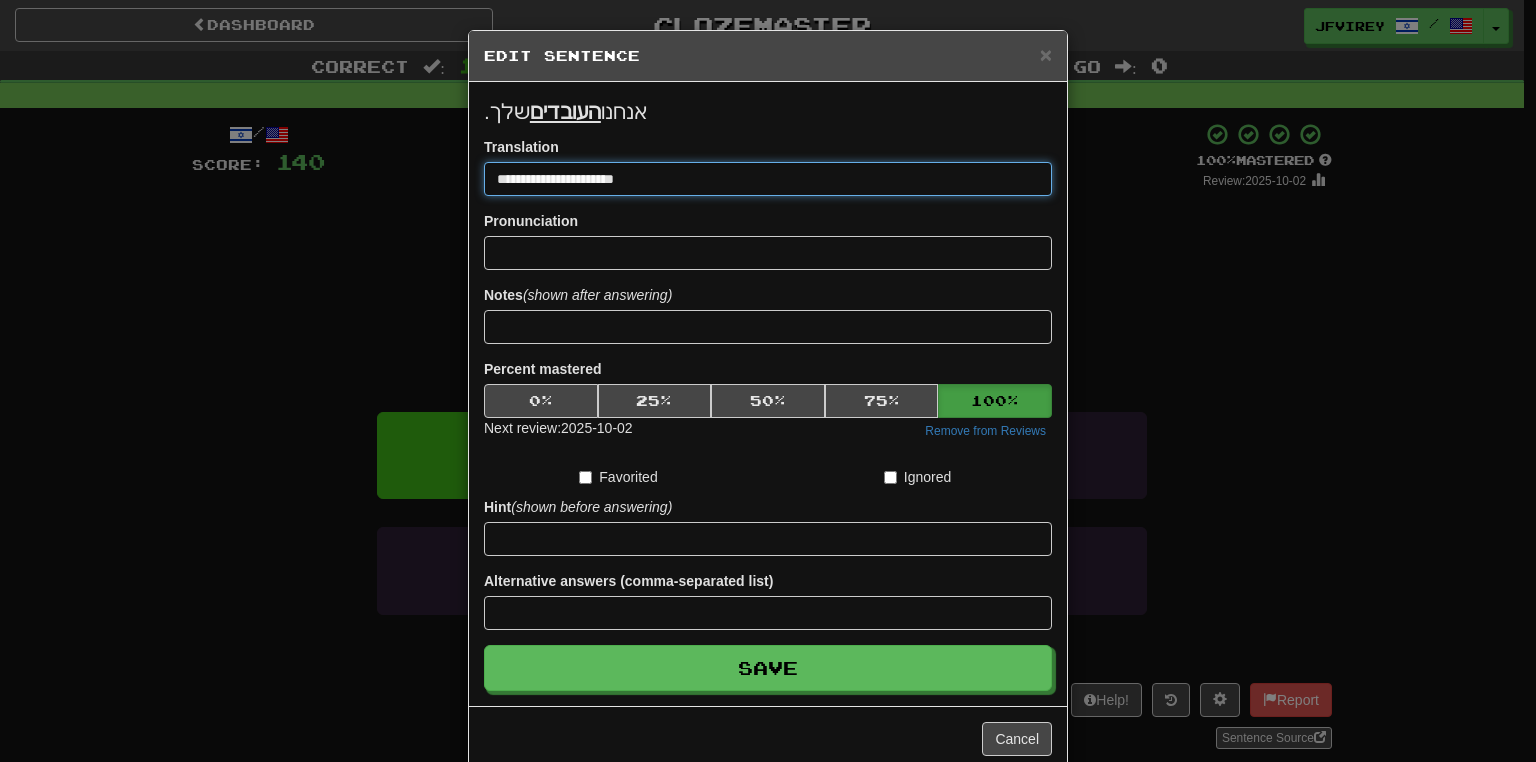 drag, startPoint x: 537, startPoint y: 180, endPoint x: 571, endPoint y: 194, distance: 36.769554 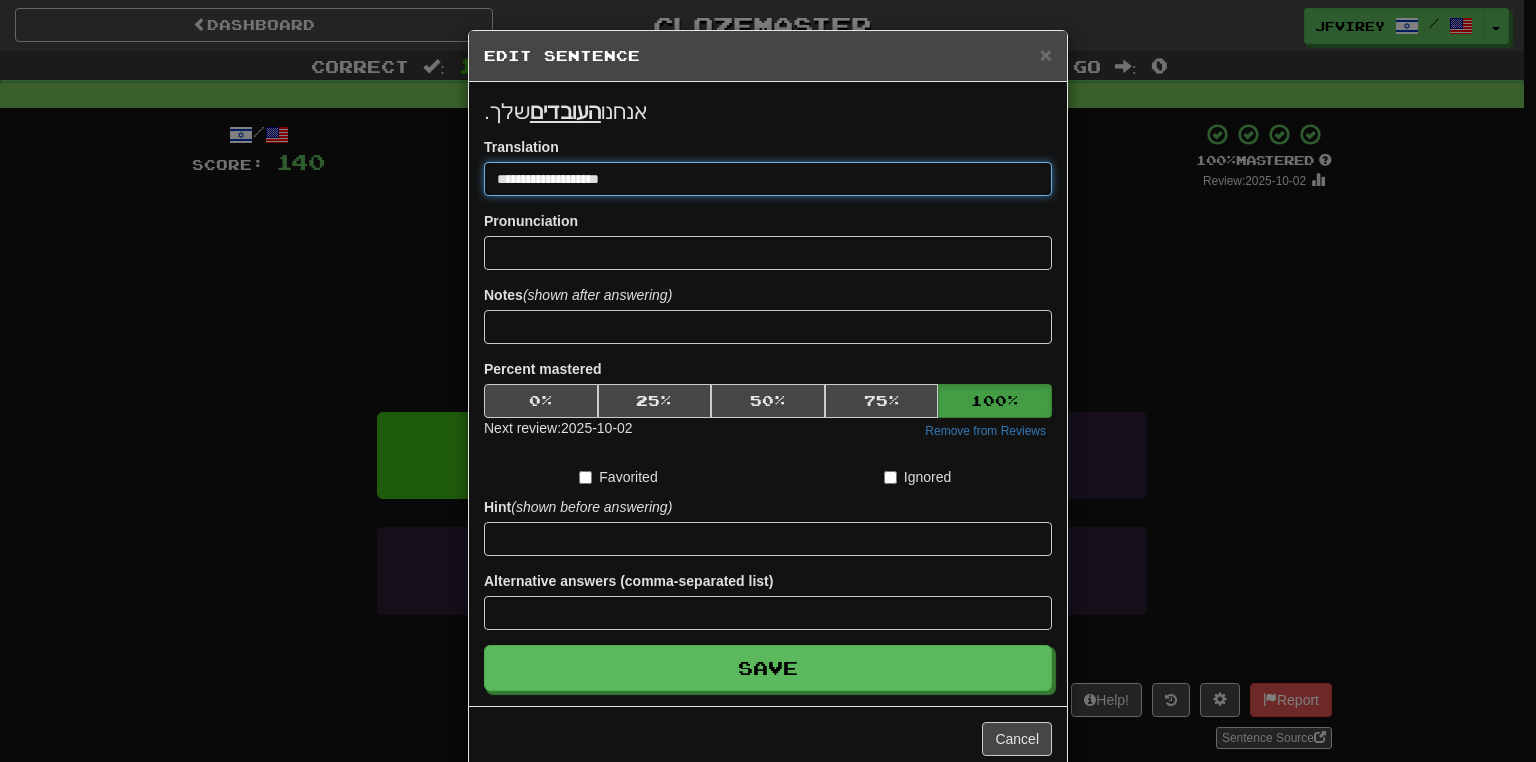 type on "**********" 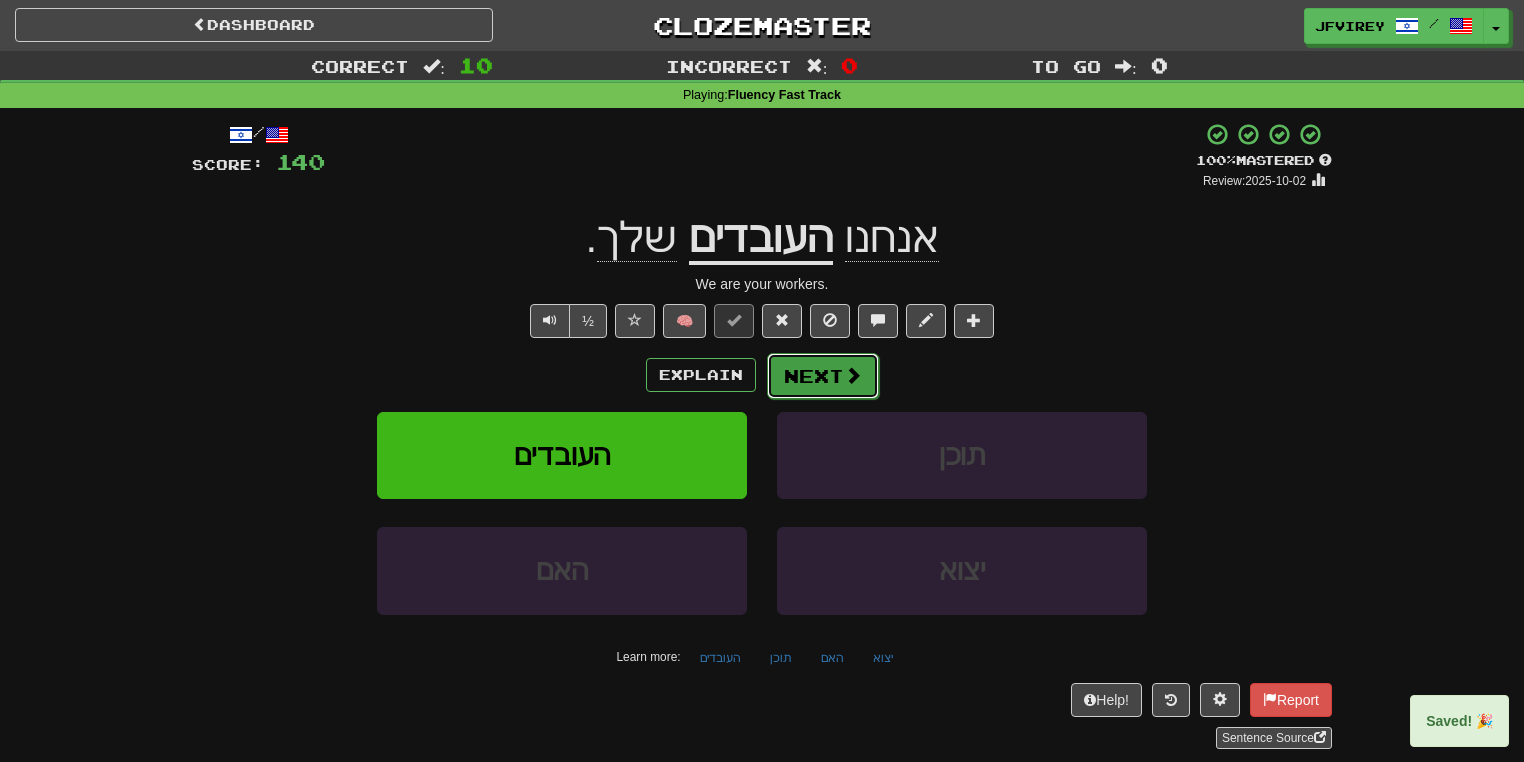 click on "Next" at bounding box center [823, 376] 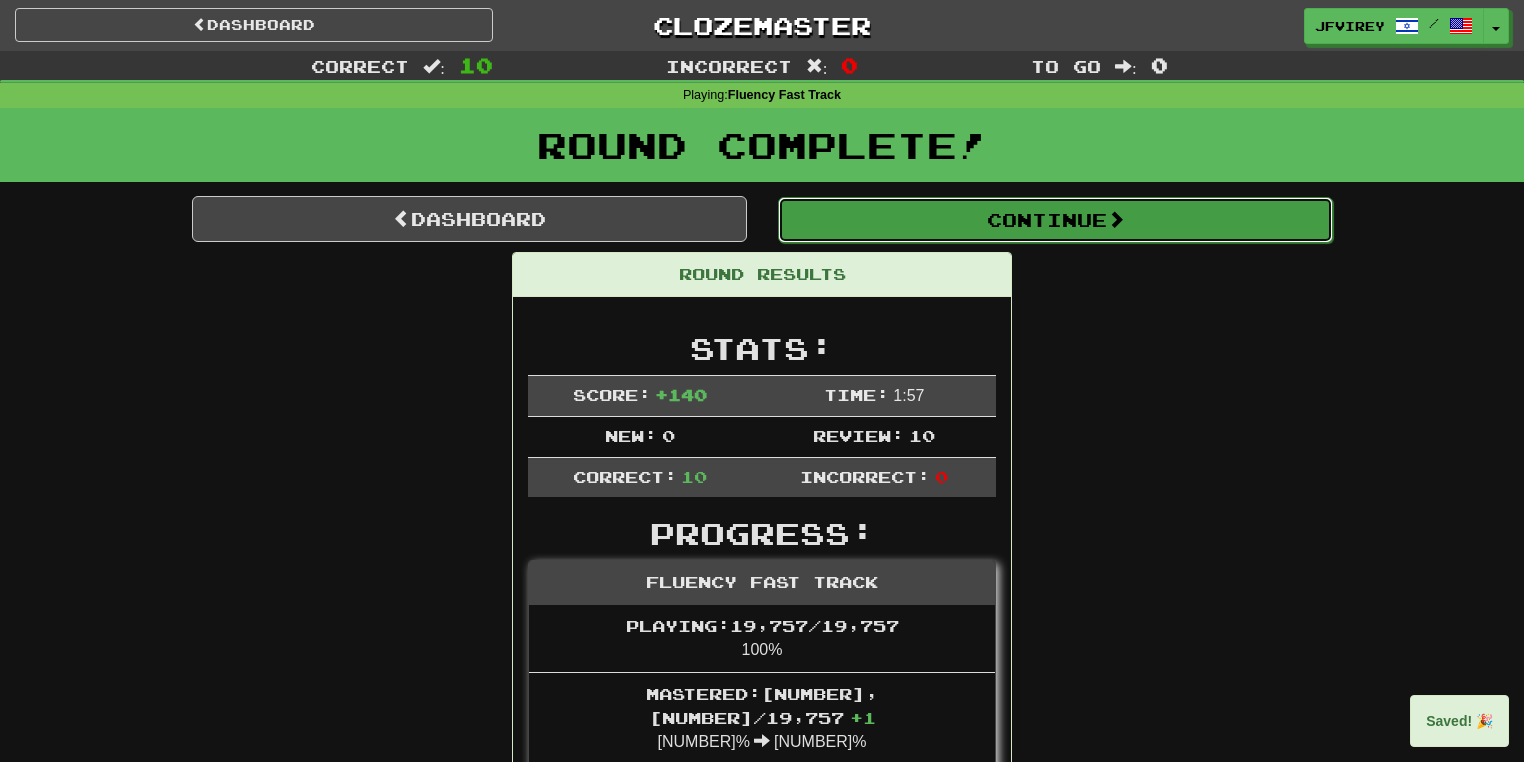 click on "Continue" at bounding box center [1055, 220] 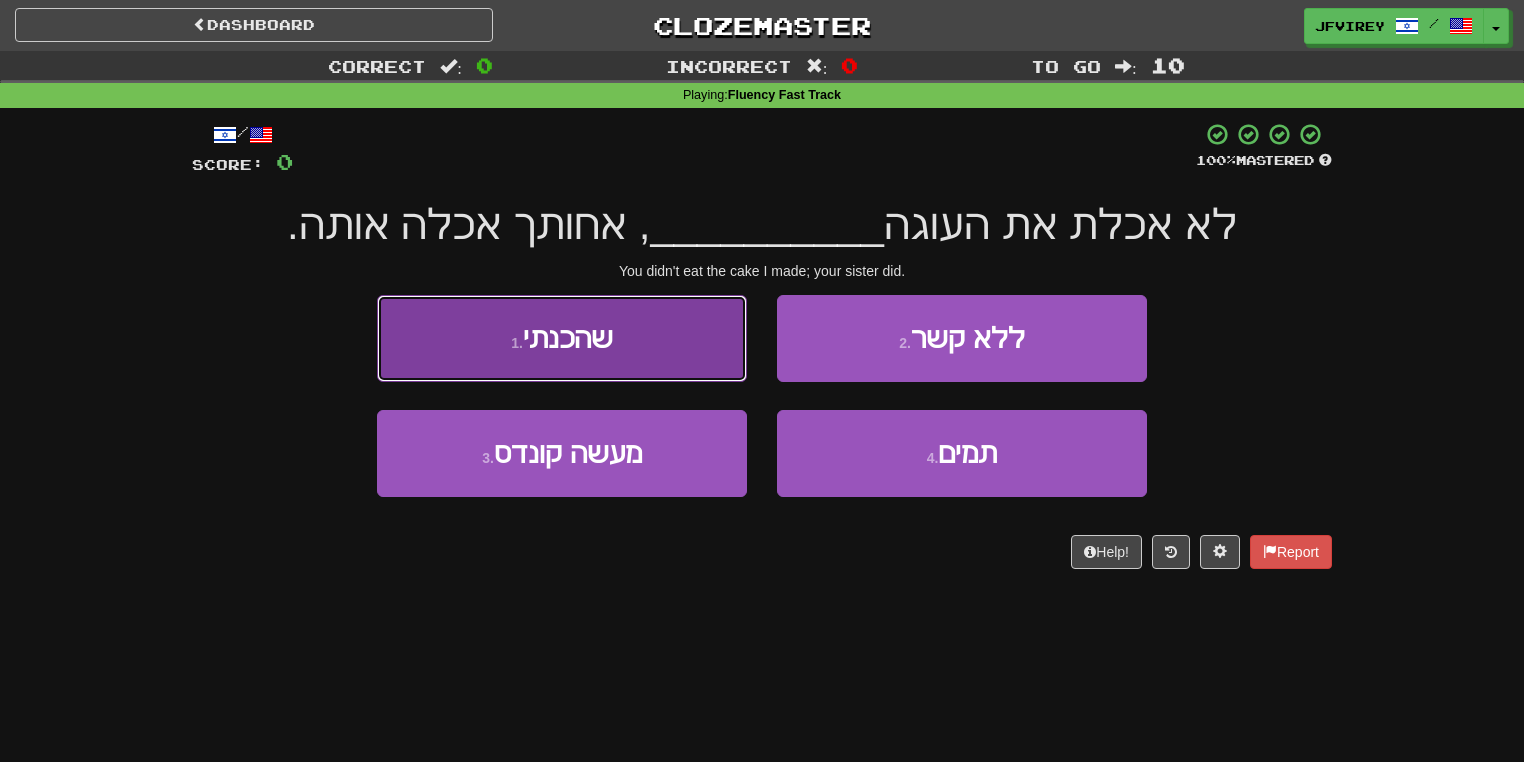 click on "1 .  שהכנתי" at bounding box center [562, 338] 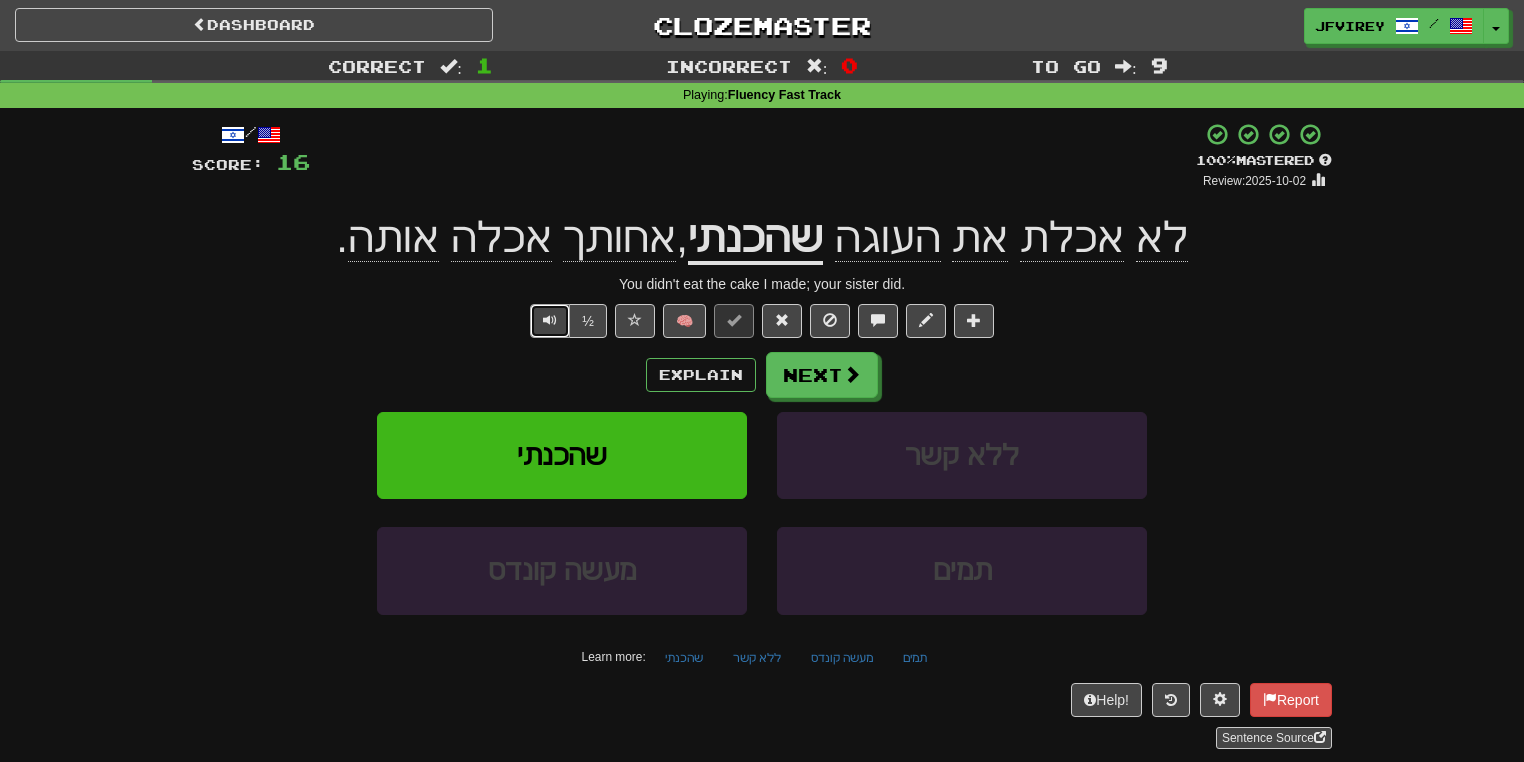 click at bounding box center [550, 320] 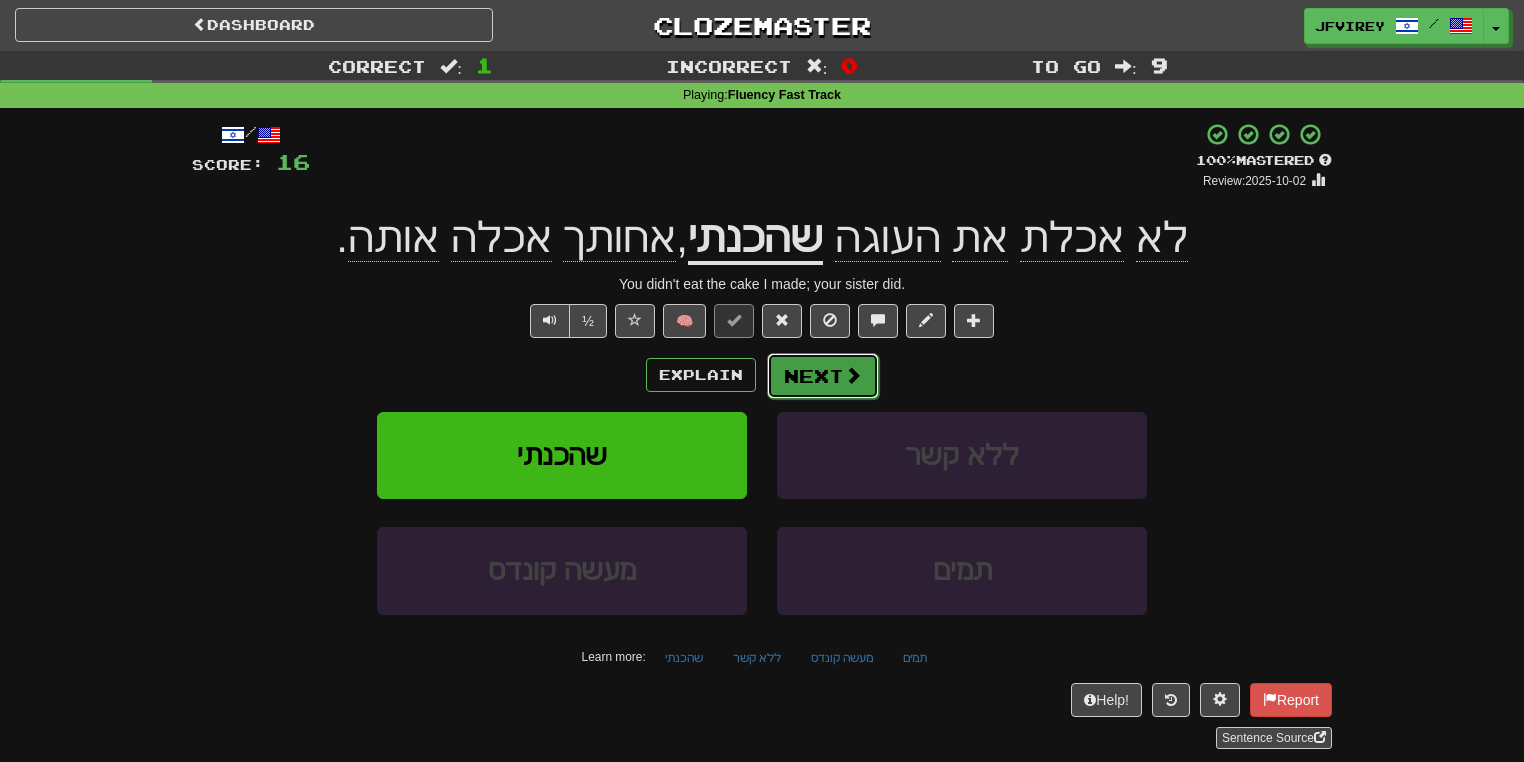 click on "Next" at bounding box center [823, 376] 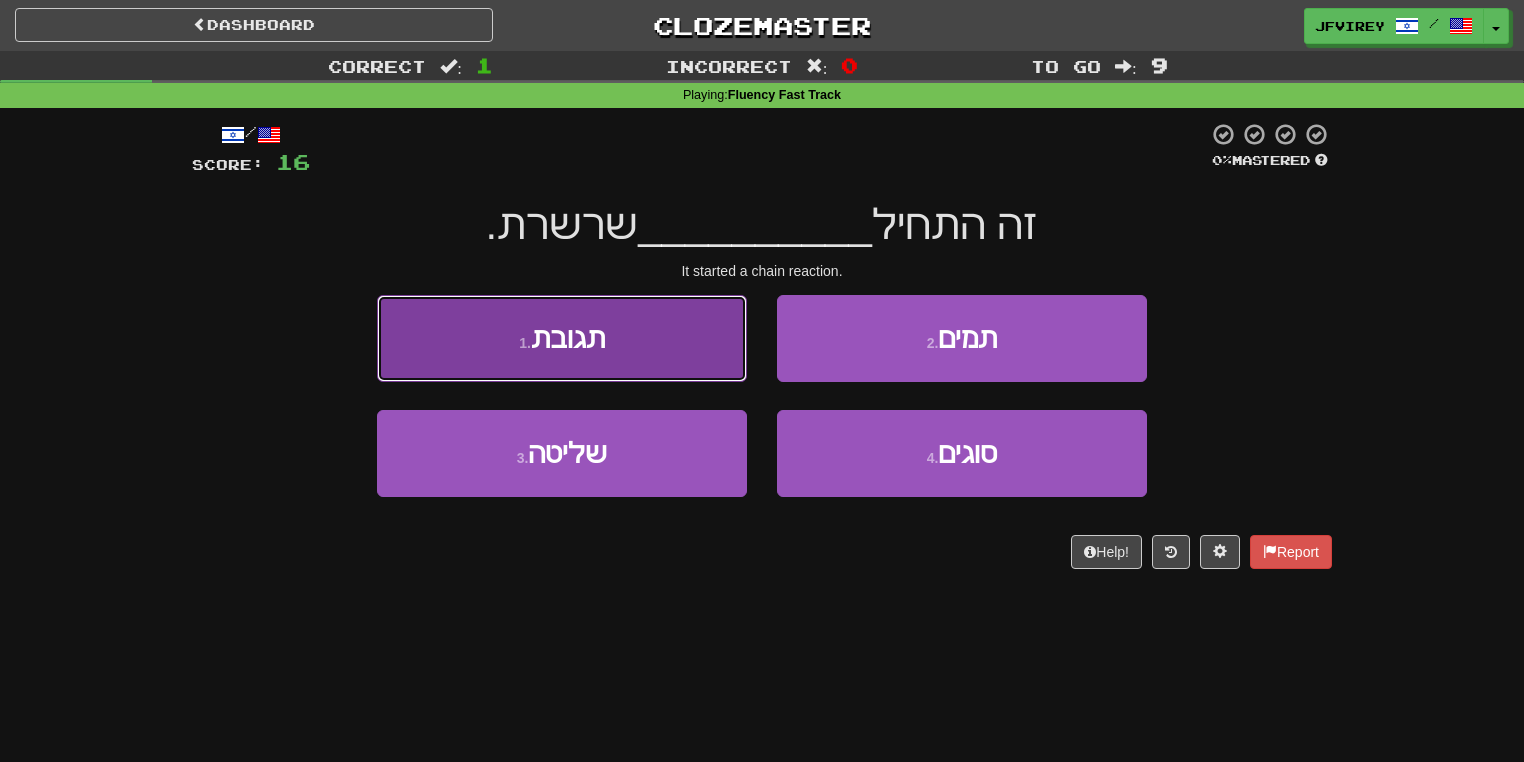 click on "1 .  תגובת" at bounding box center [562, 338] 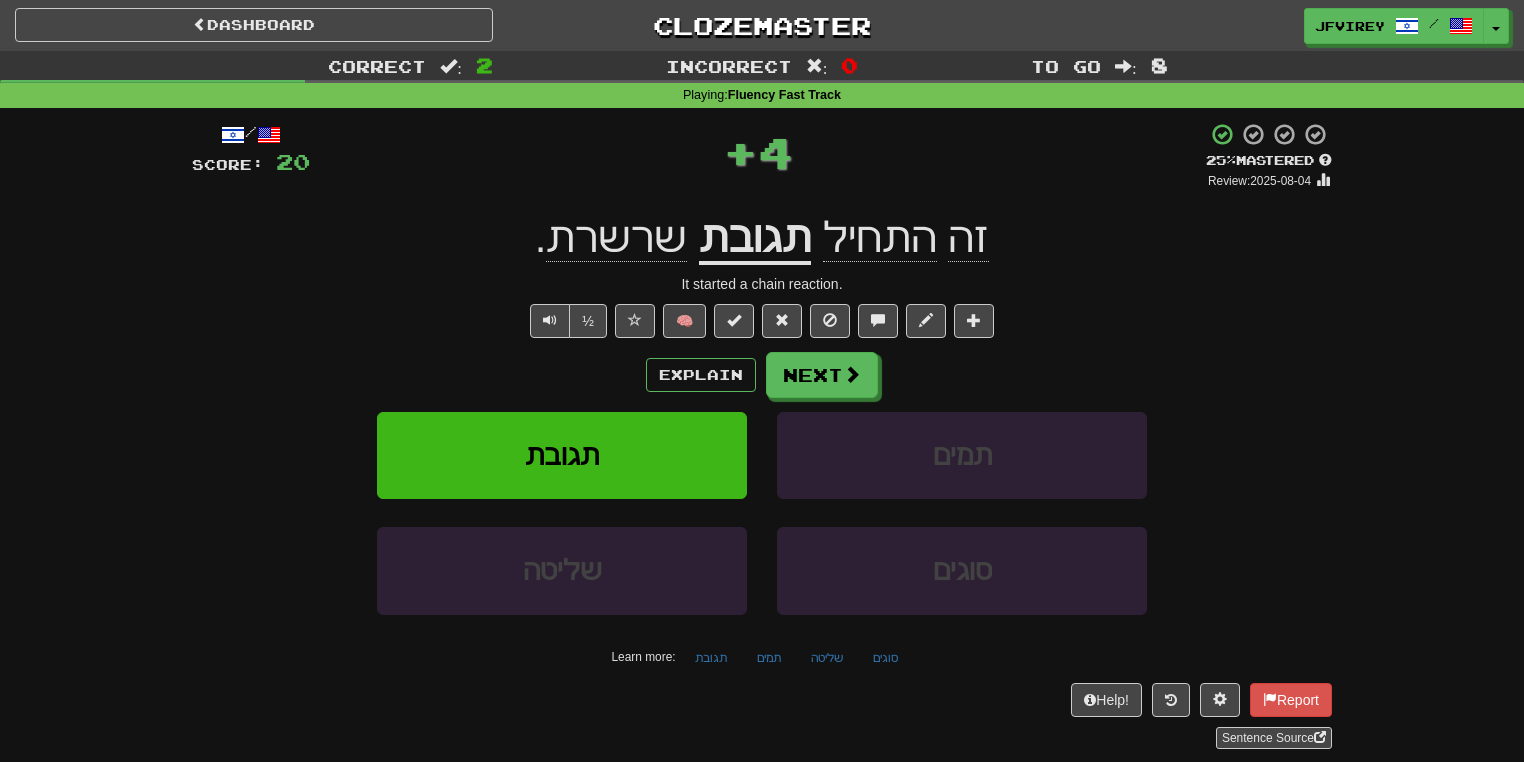 click on "תגובת" at bounding box center [755, 239] 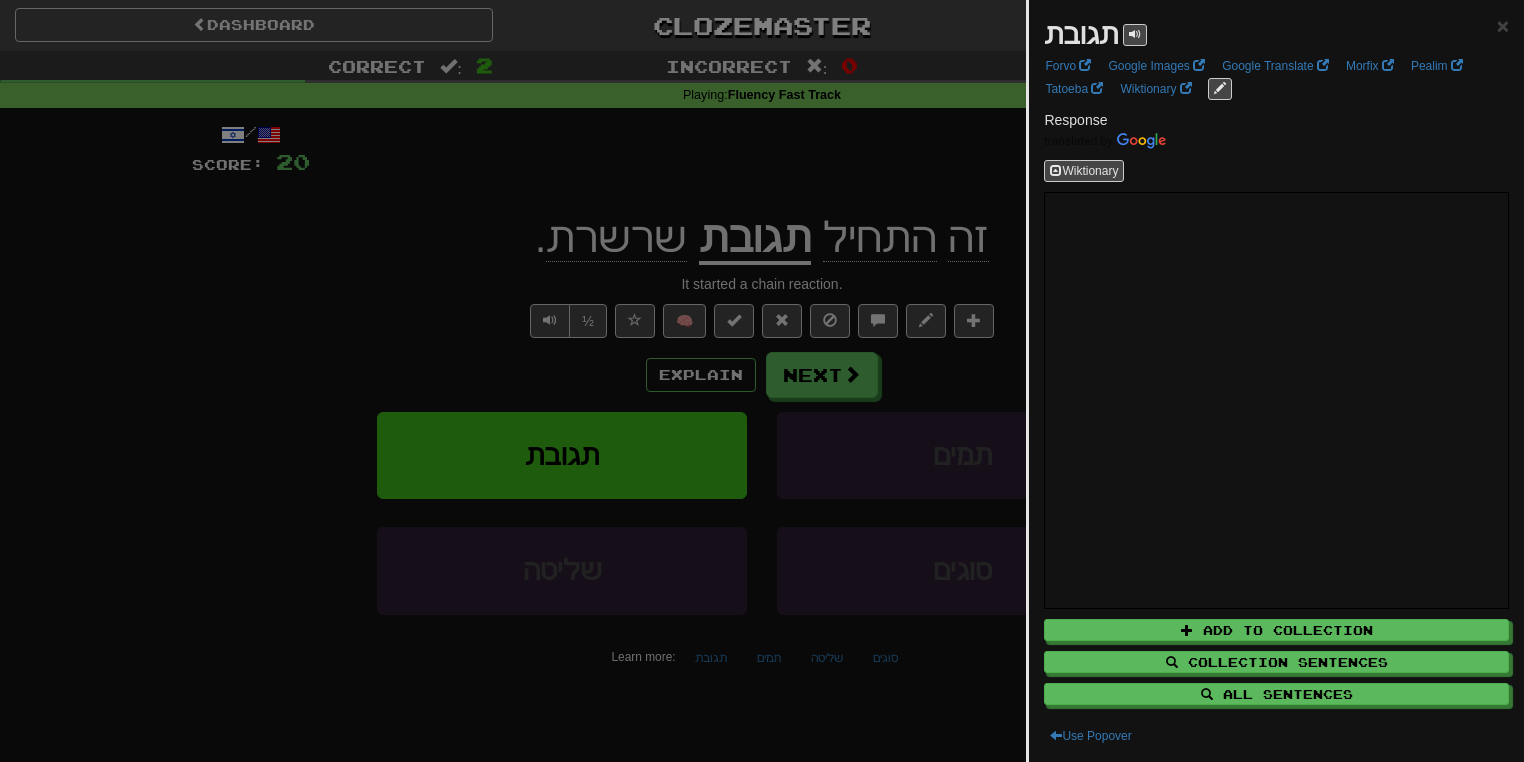 click at bounding box center [762, 381] 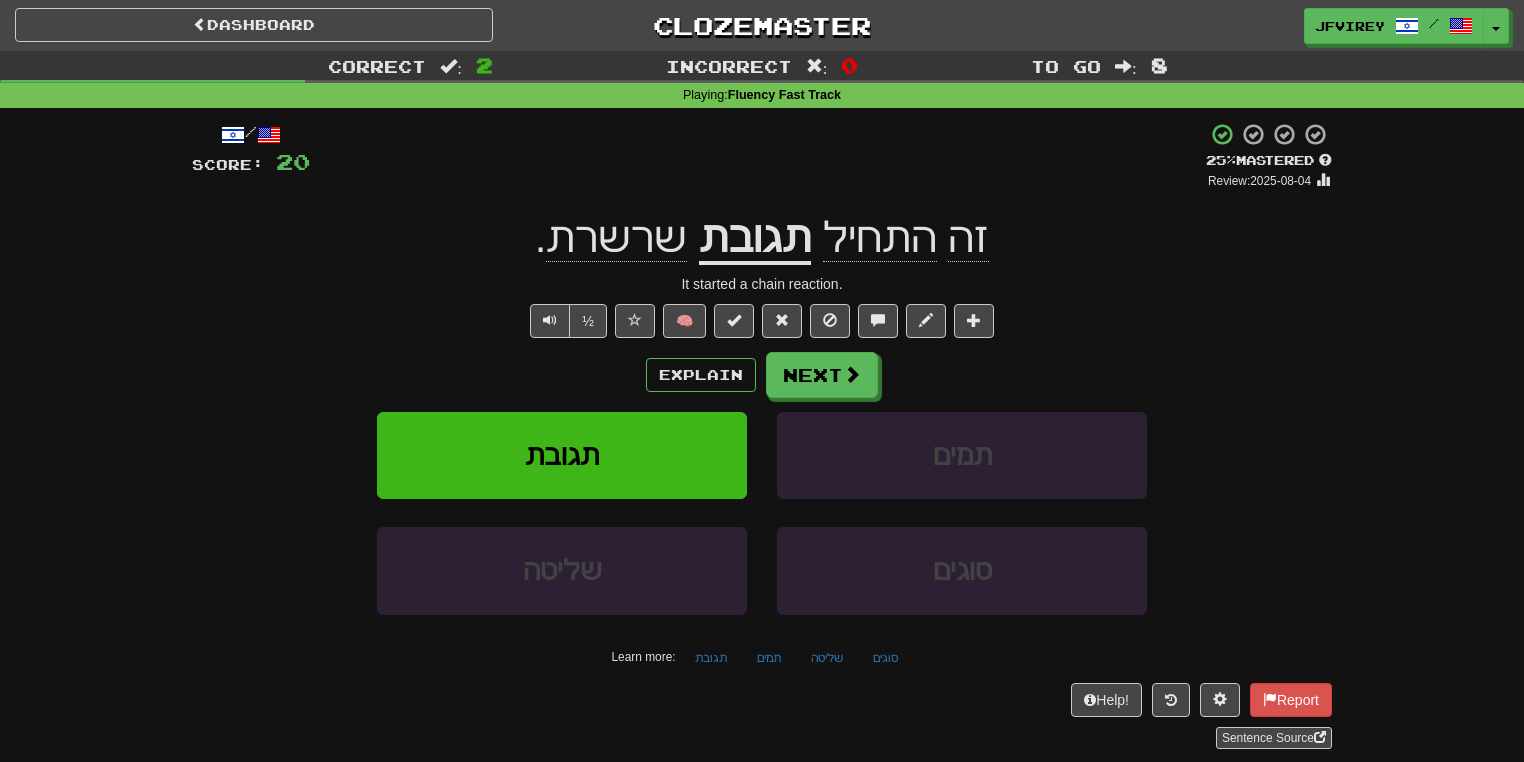 click on "שרשרת" at bounding box center [616, 238] 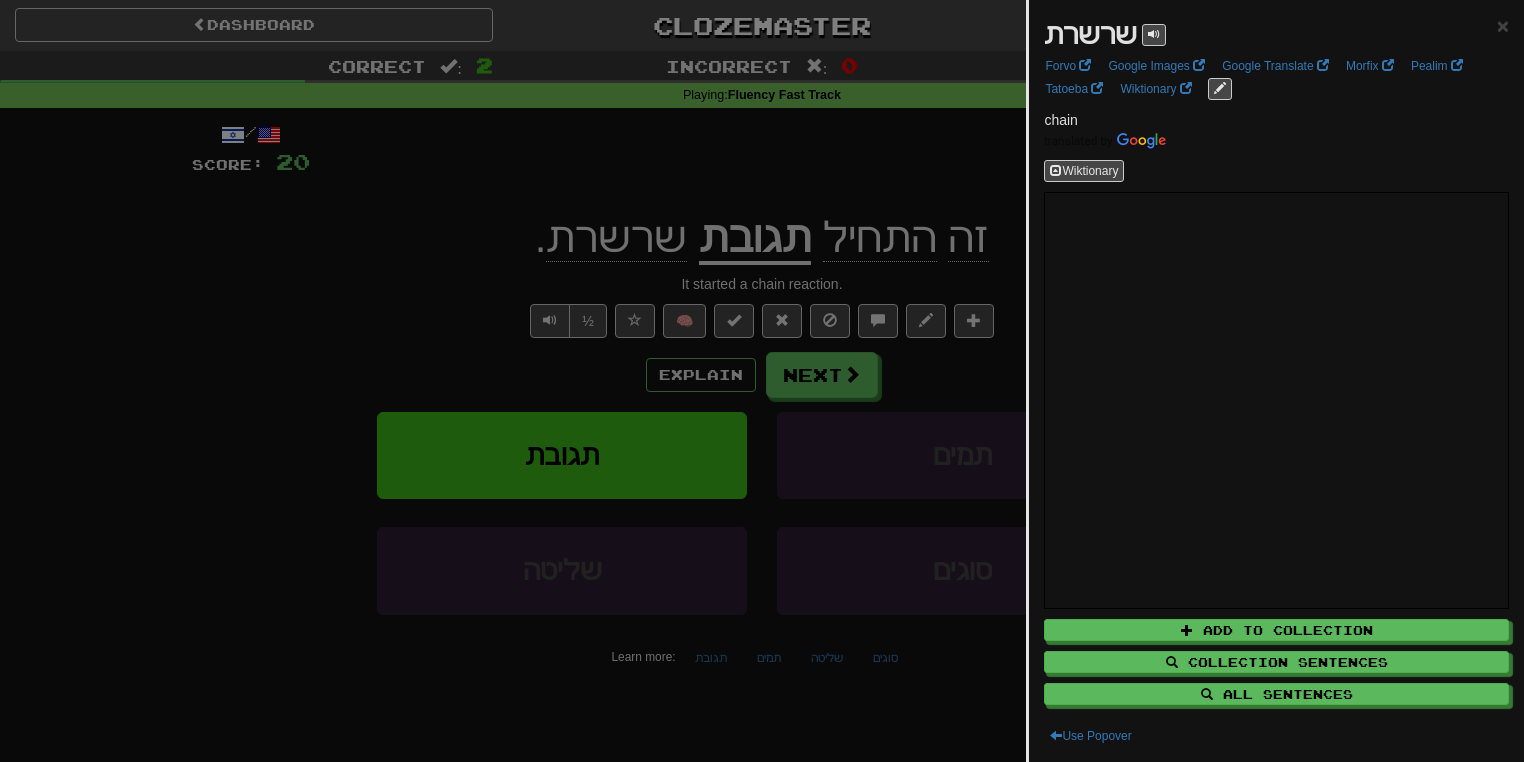 click at bounding box center [762, 381] 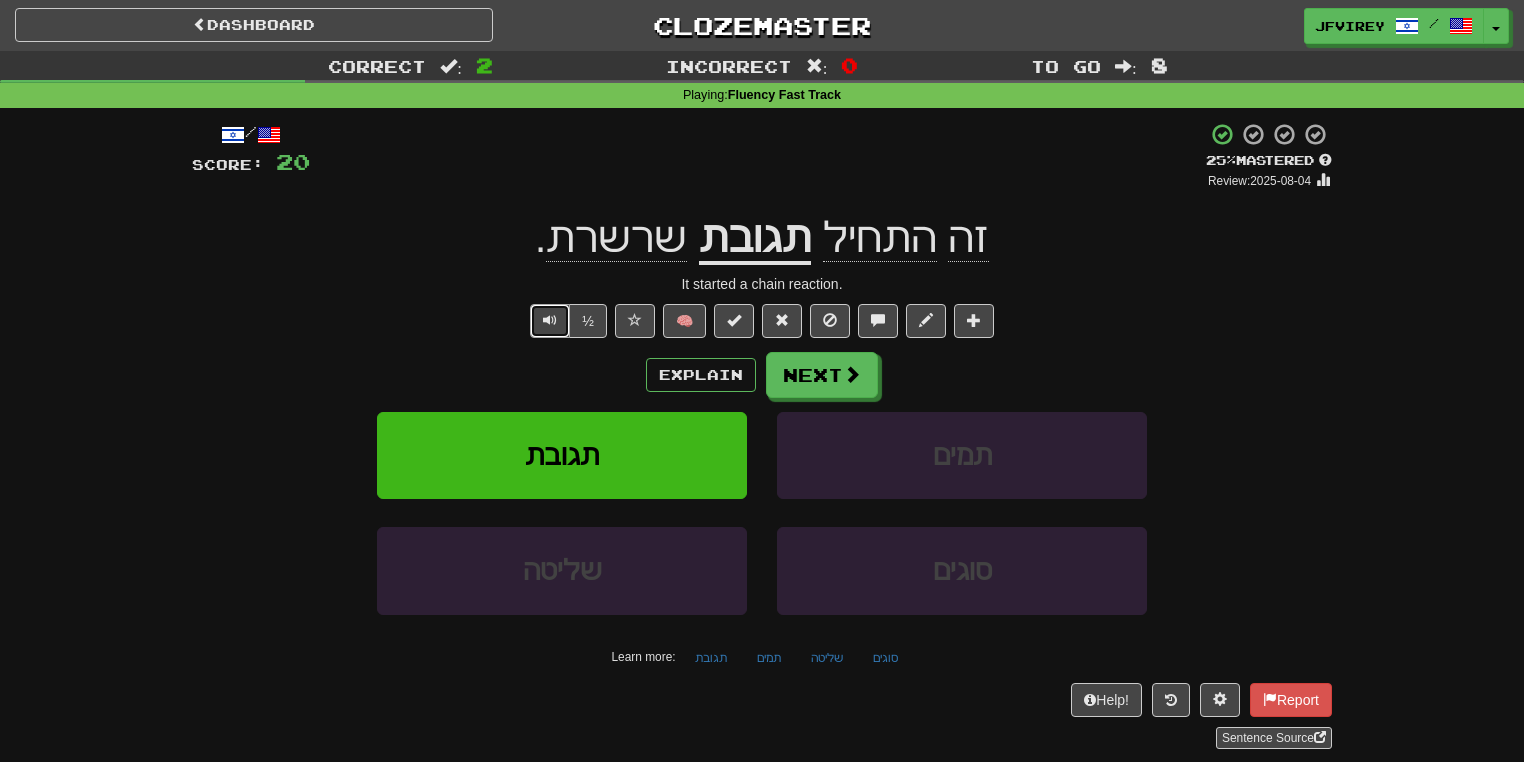 click at bounding box center (550, 321) 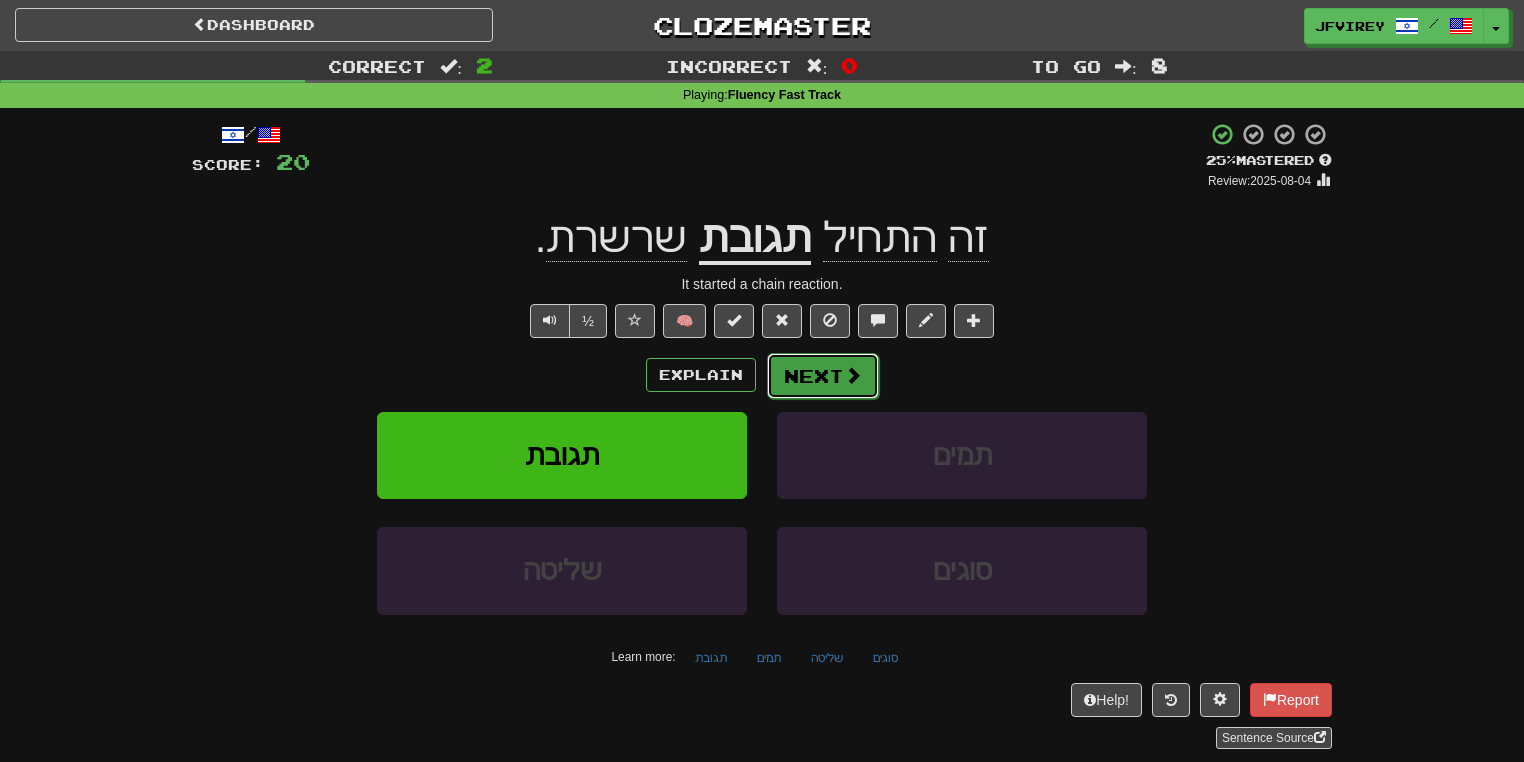 click on "Next" at bounding box center [823, 376] 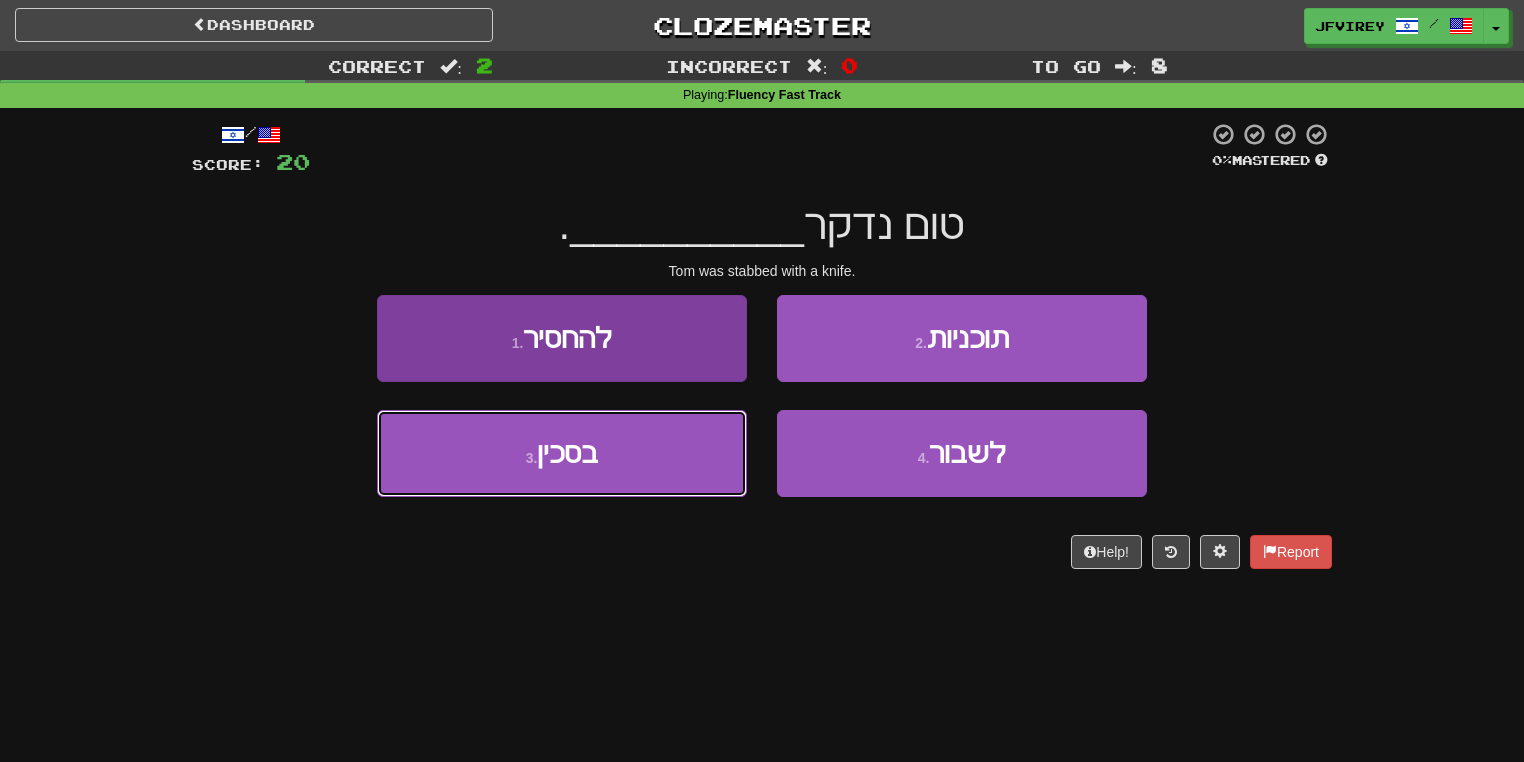 click on "בסכין" at bounding box center (567, 453) 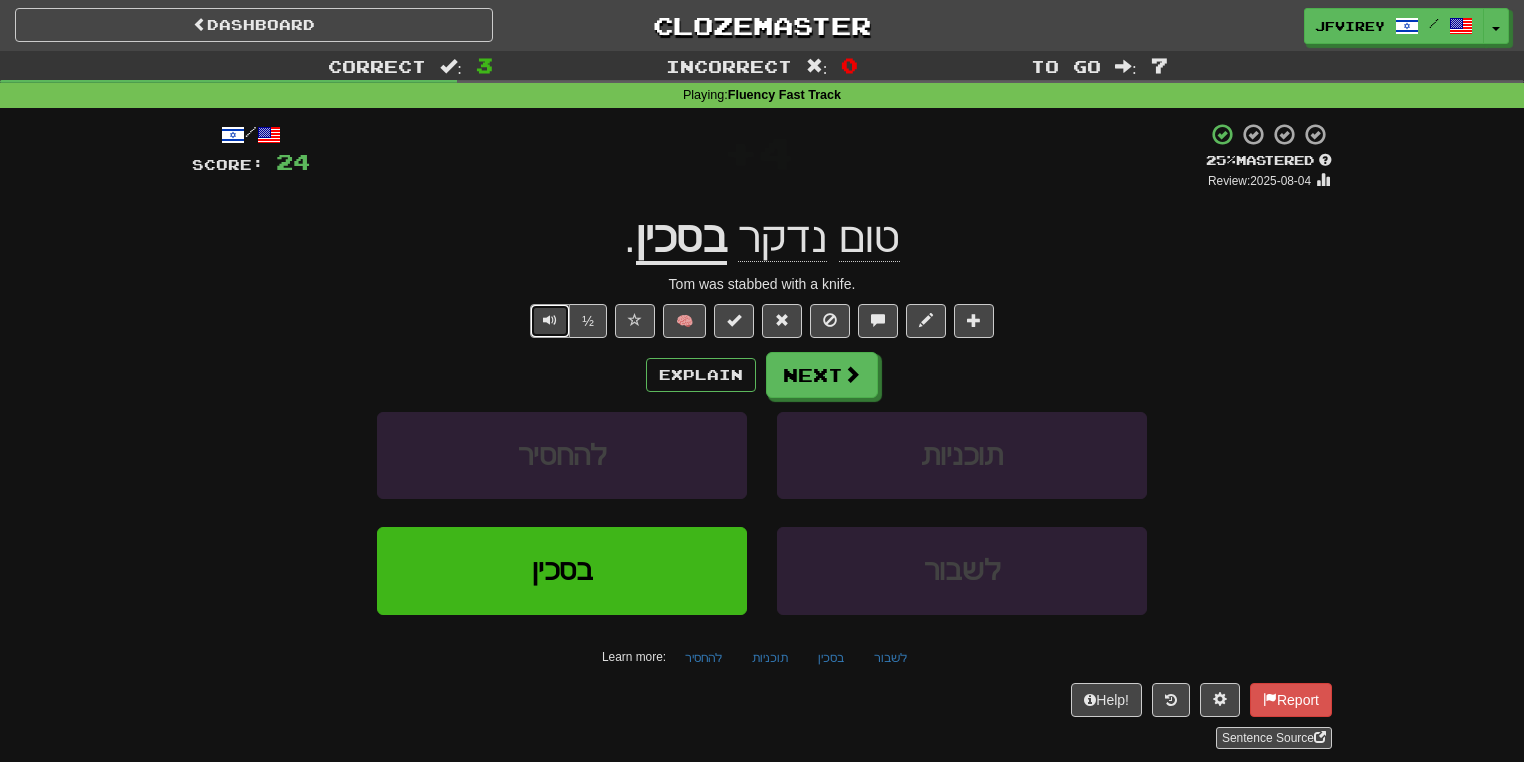 click at bounding box center [550, 321] 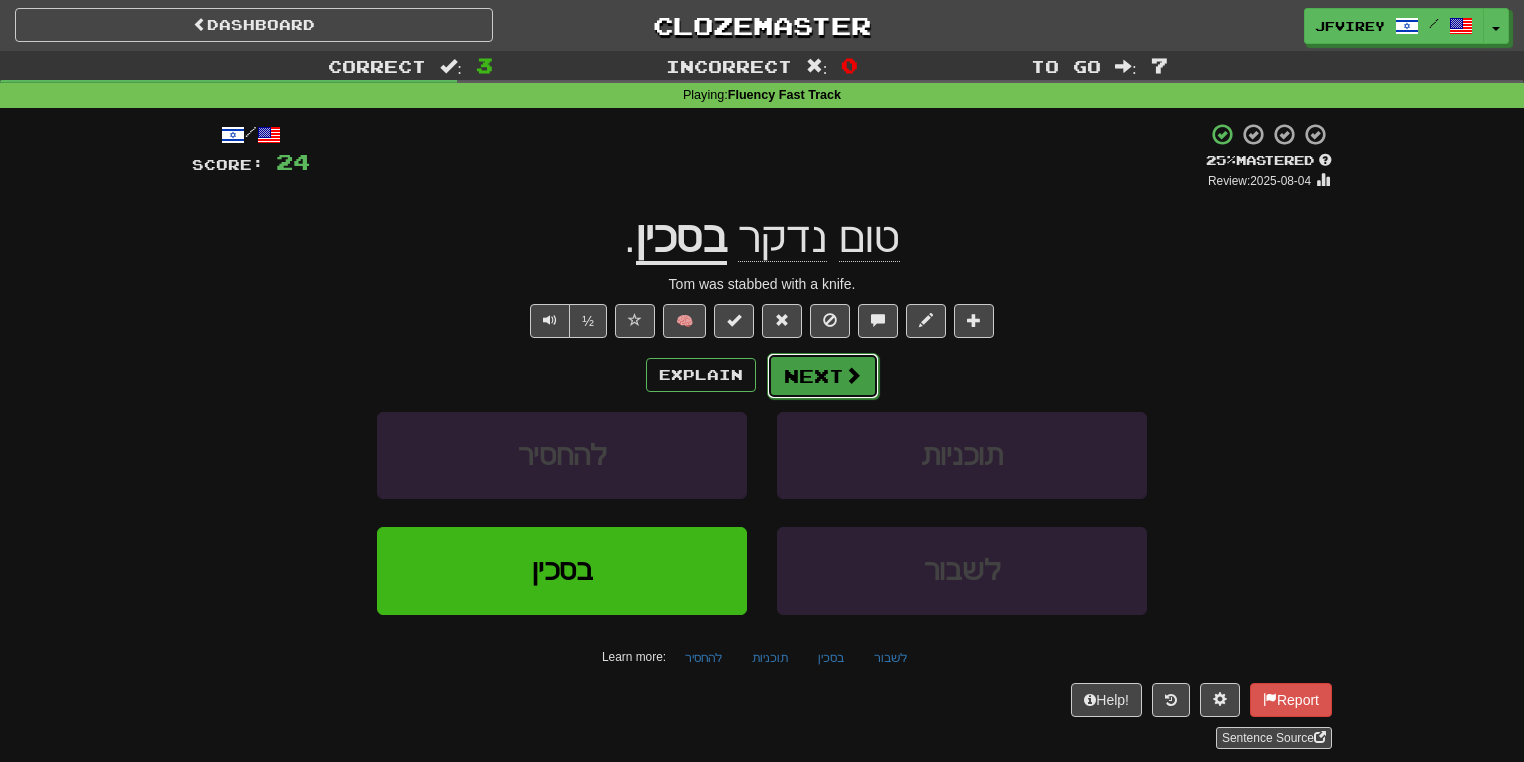 click on "Next" at bounding box center (823, 376) 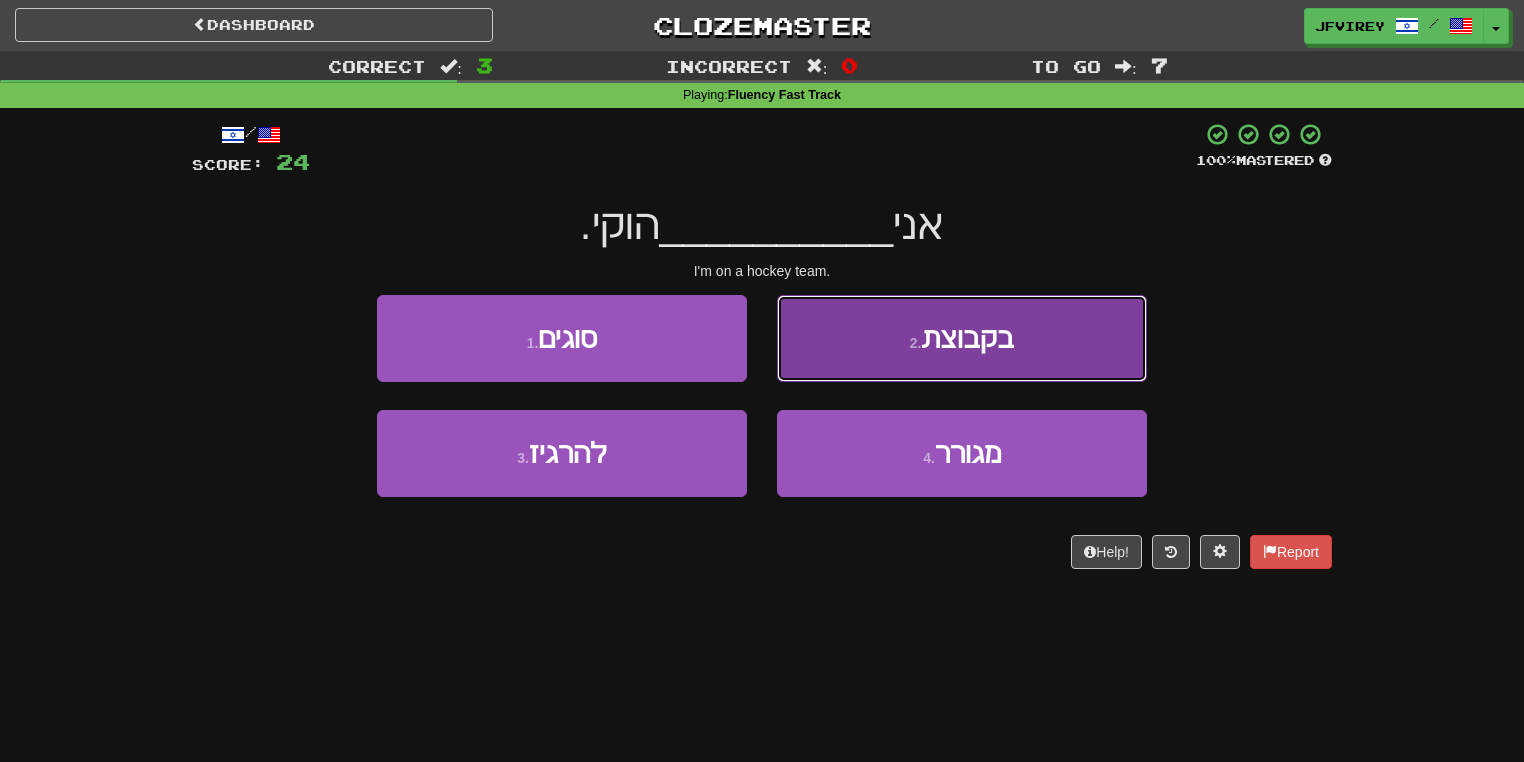 click on "בקבוצת" at bounding box center (967, 338) 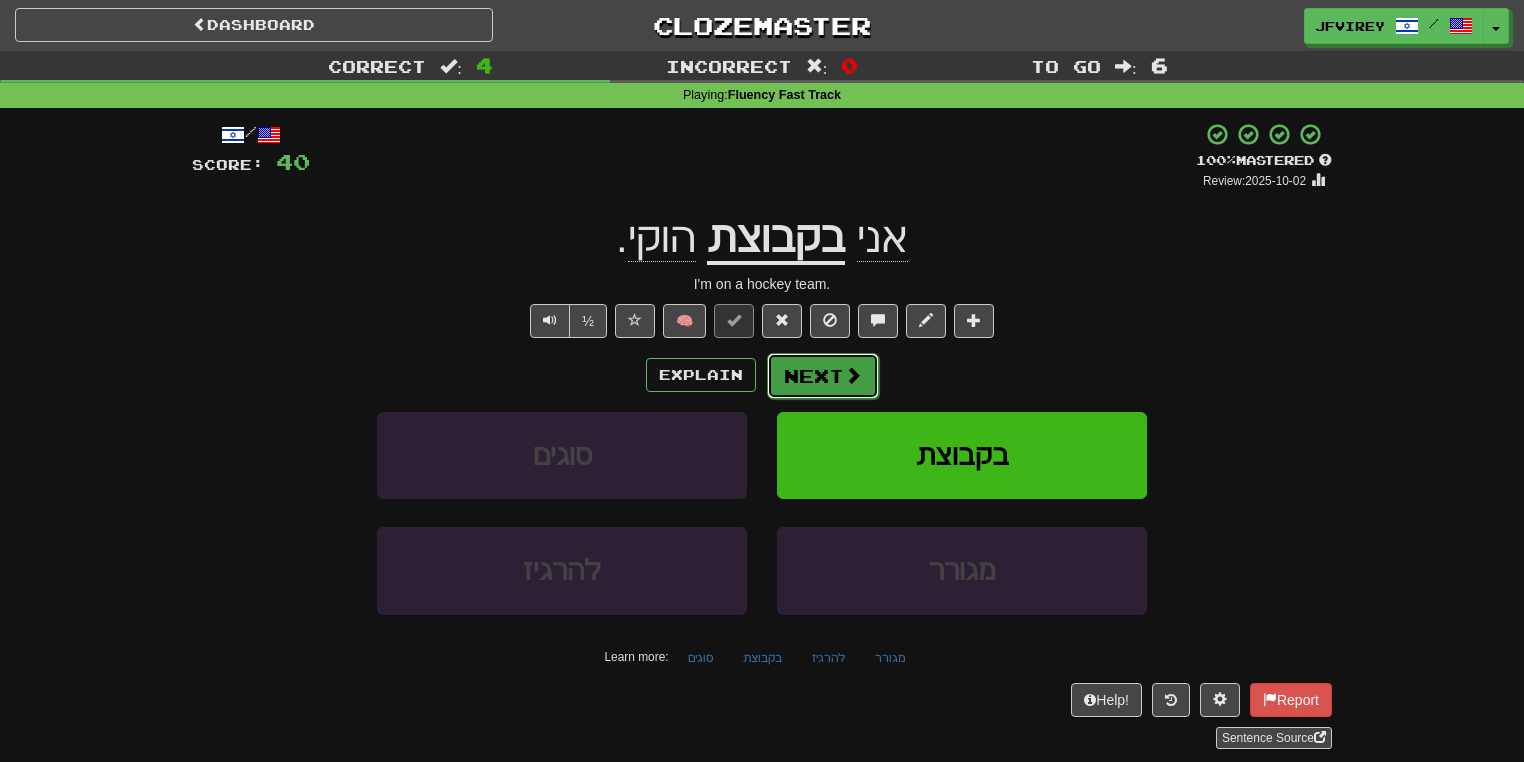 click on "Next" at bounding box center (823, 376) 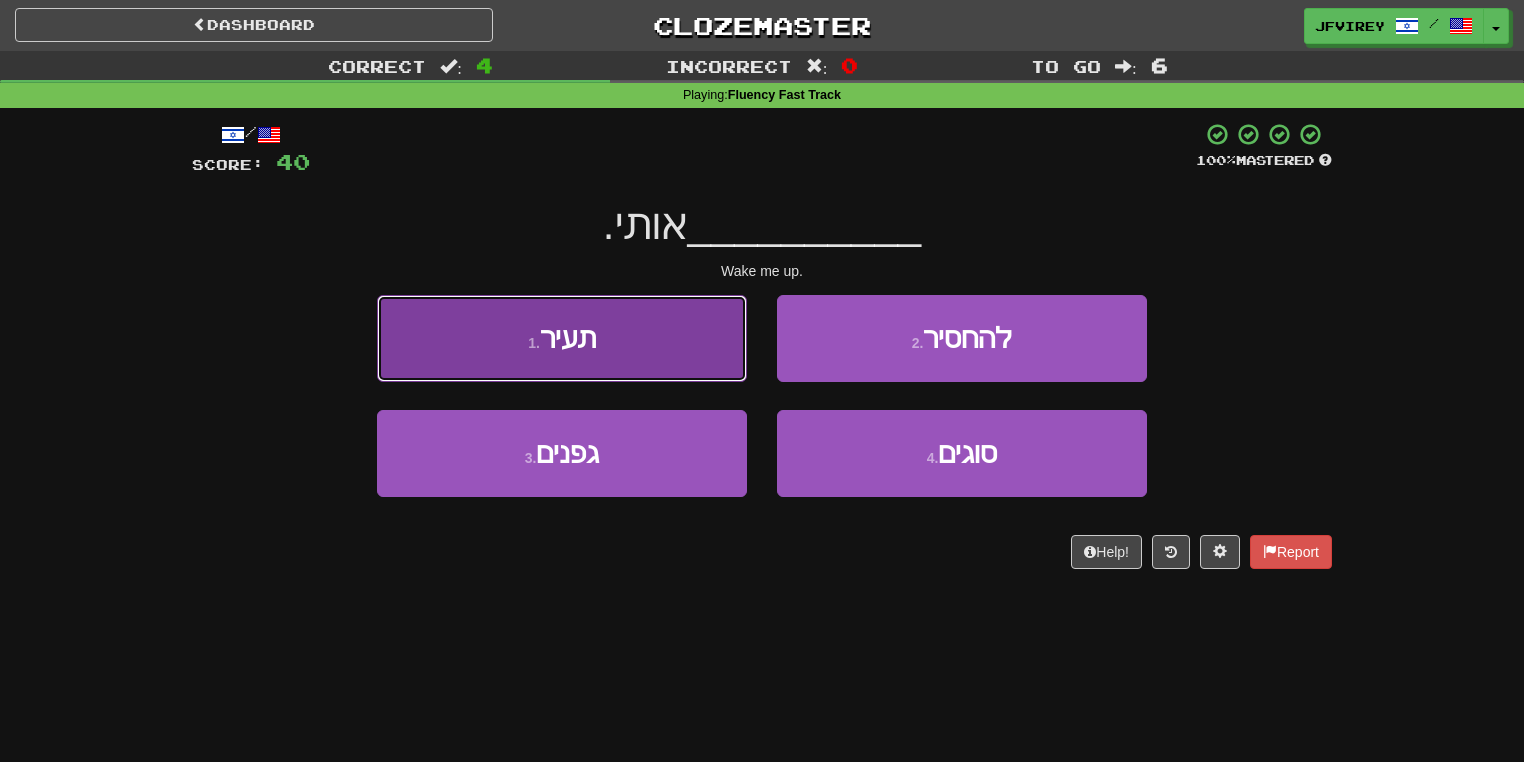 click on "1 .  תעיר" at bounding box center [562, 338] 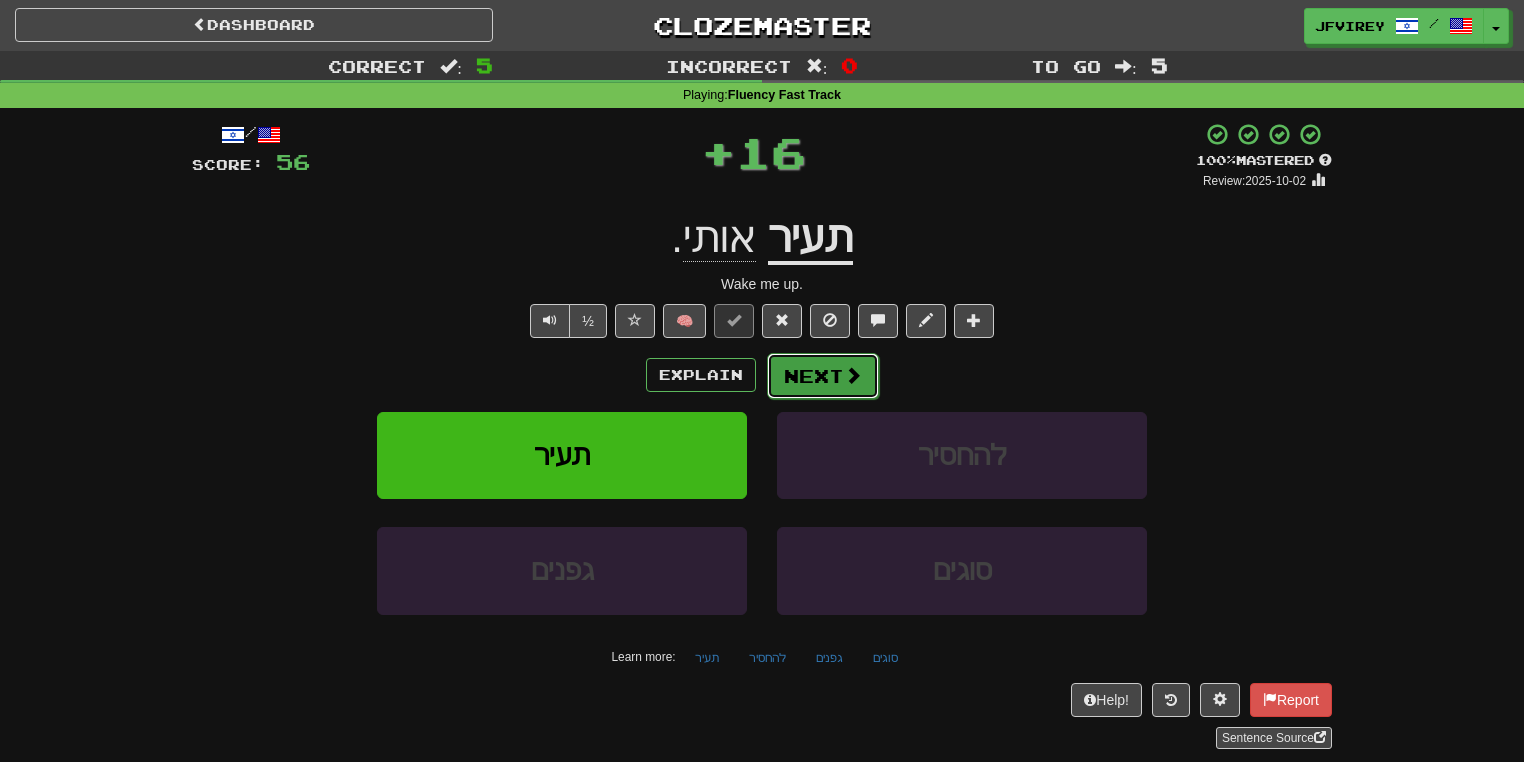 click on "Next" at bounding box center [823, 376] 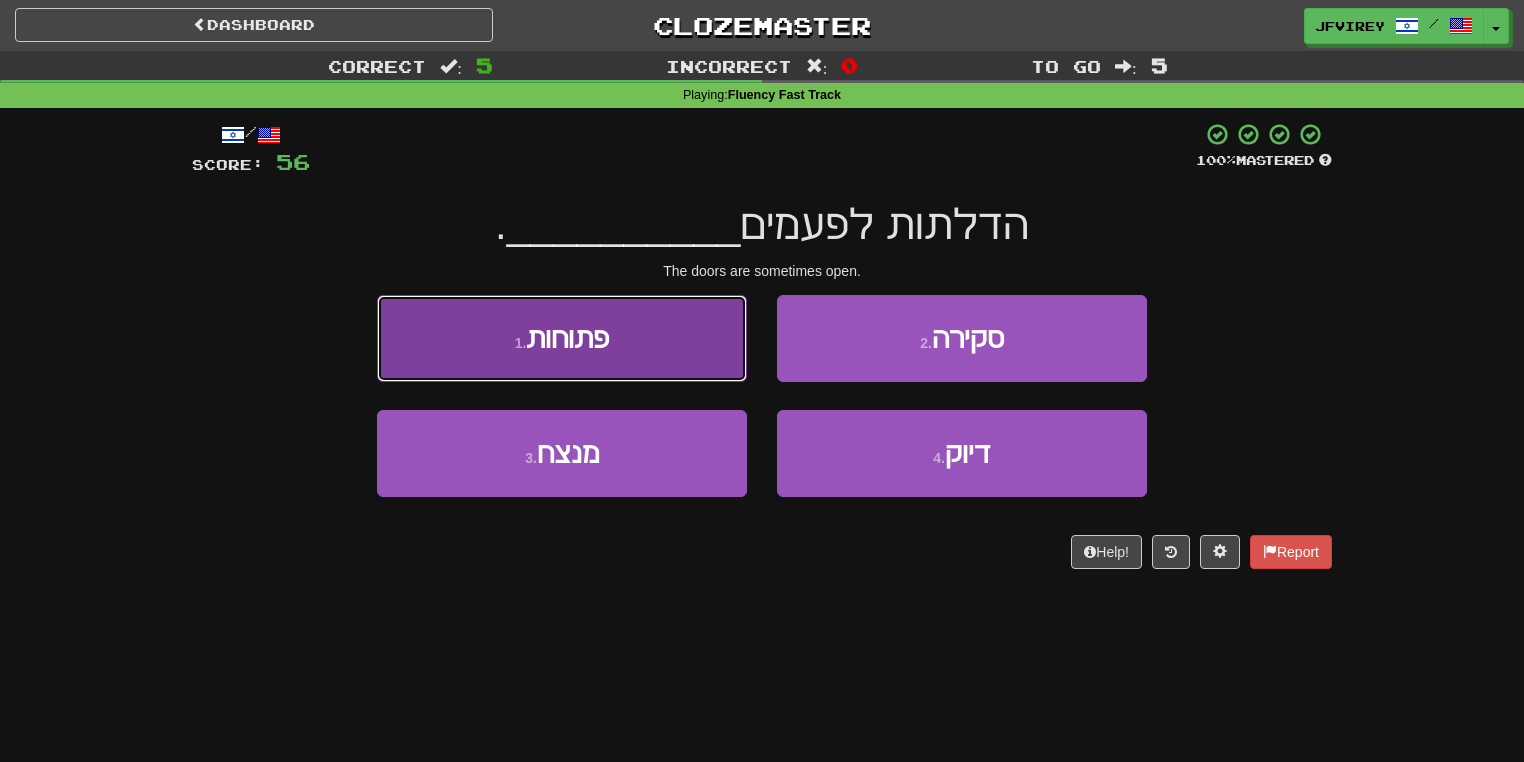 click on "1 .  פתוחות" at bounding box center [562, 338] 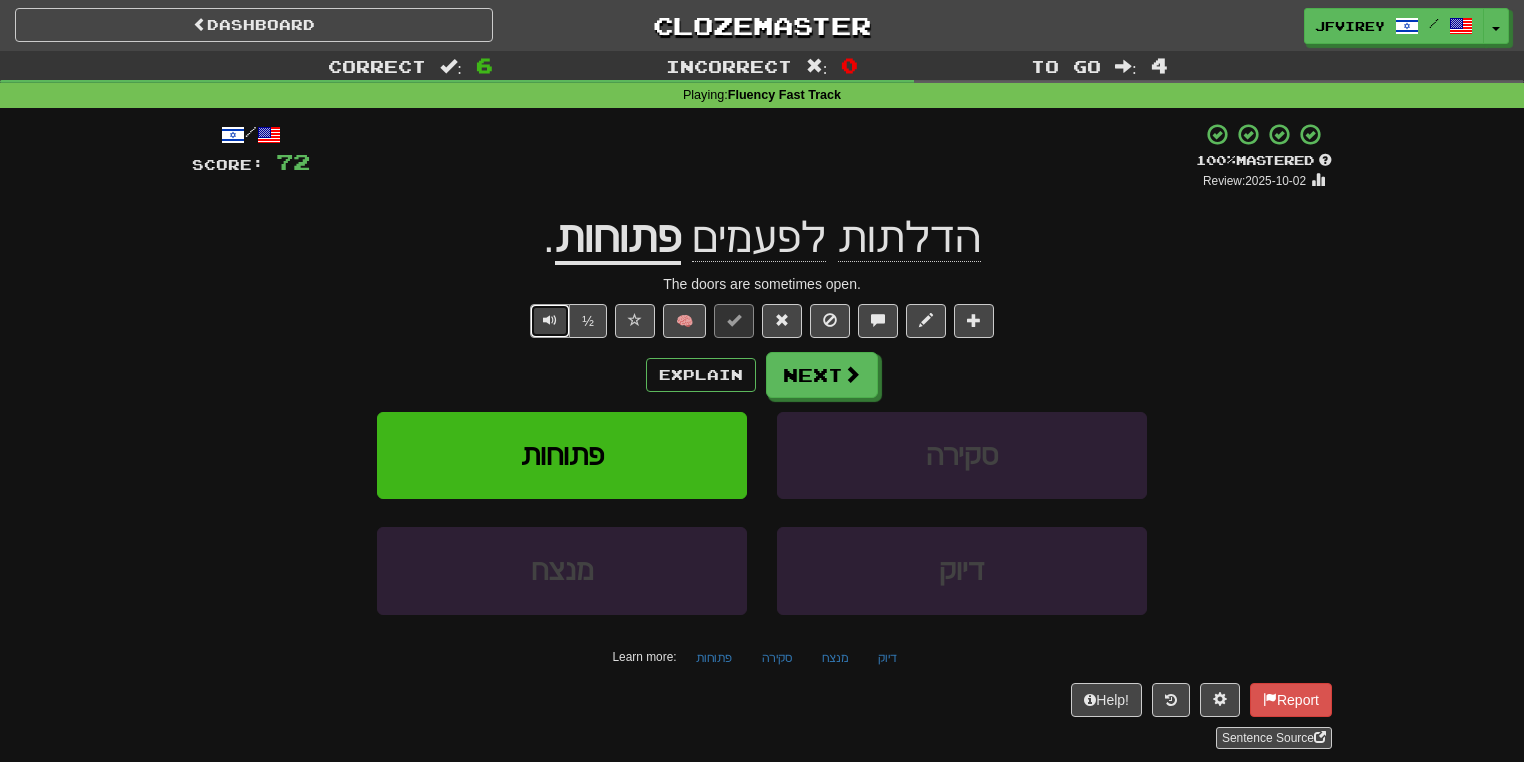 click at bounding box center [550, 320] 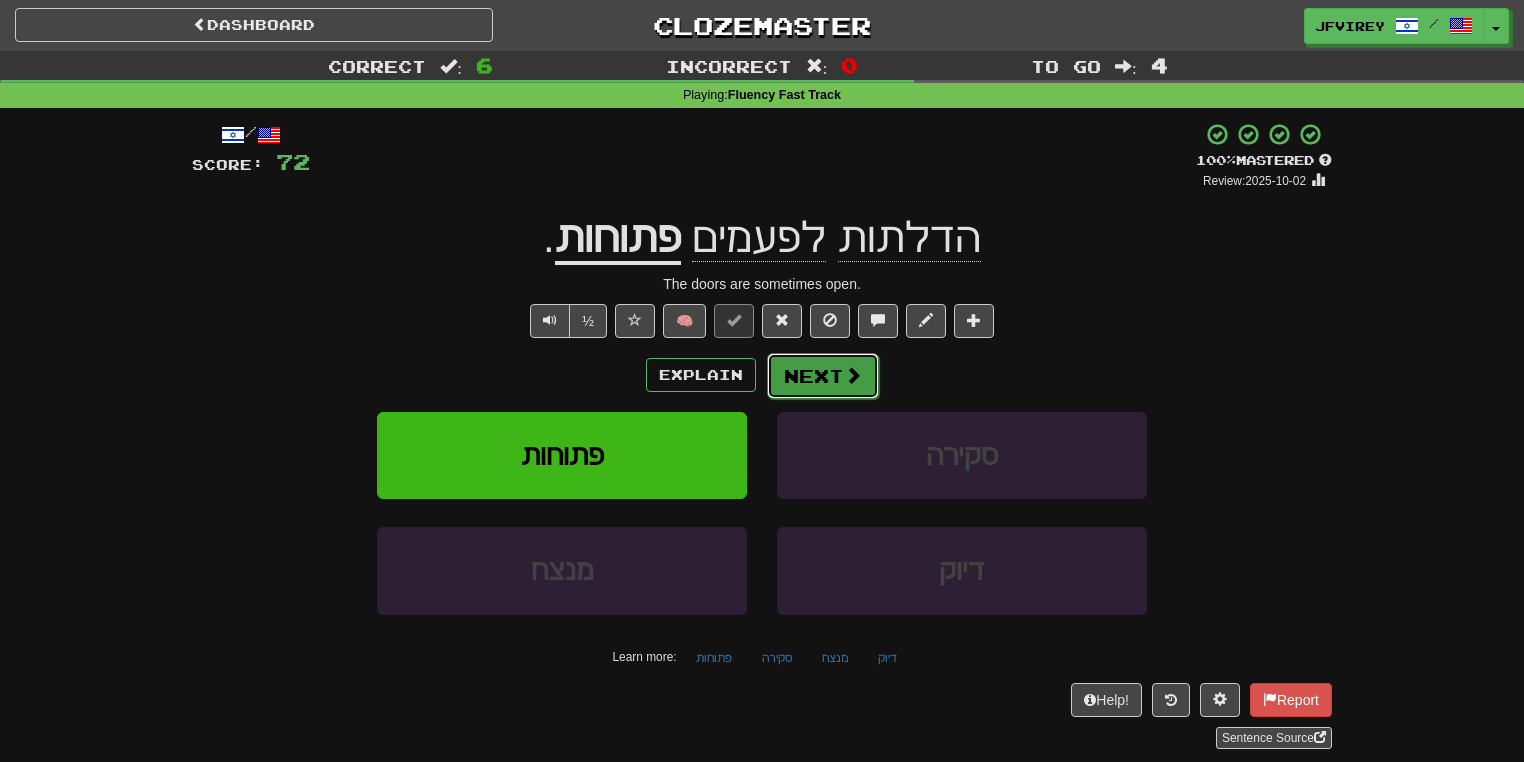 click on "Next" at bounding box center [823, 376] 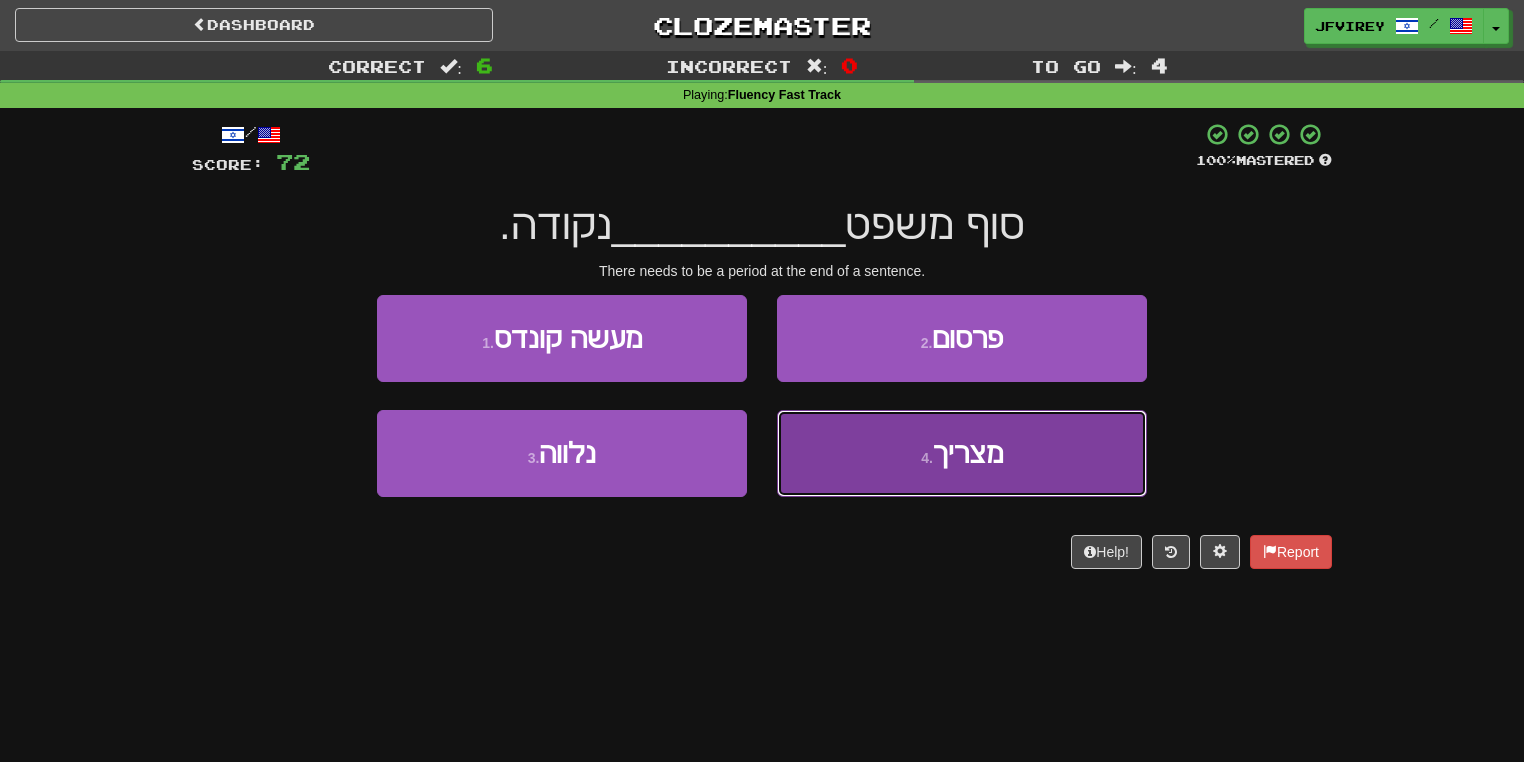 click on "4 .  מצריך" at bounding box center (962, 453) 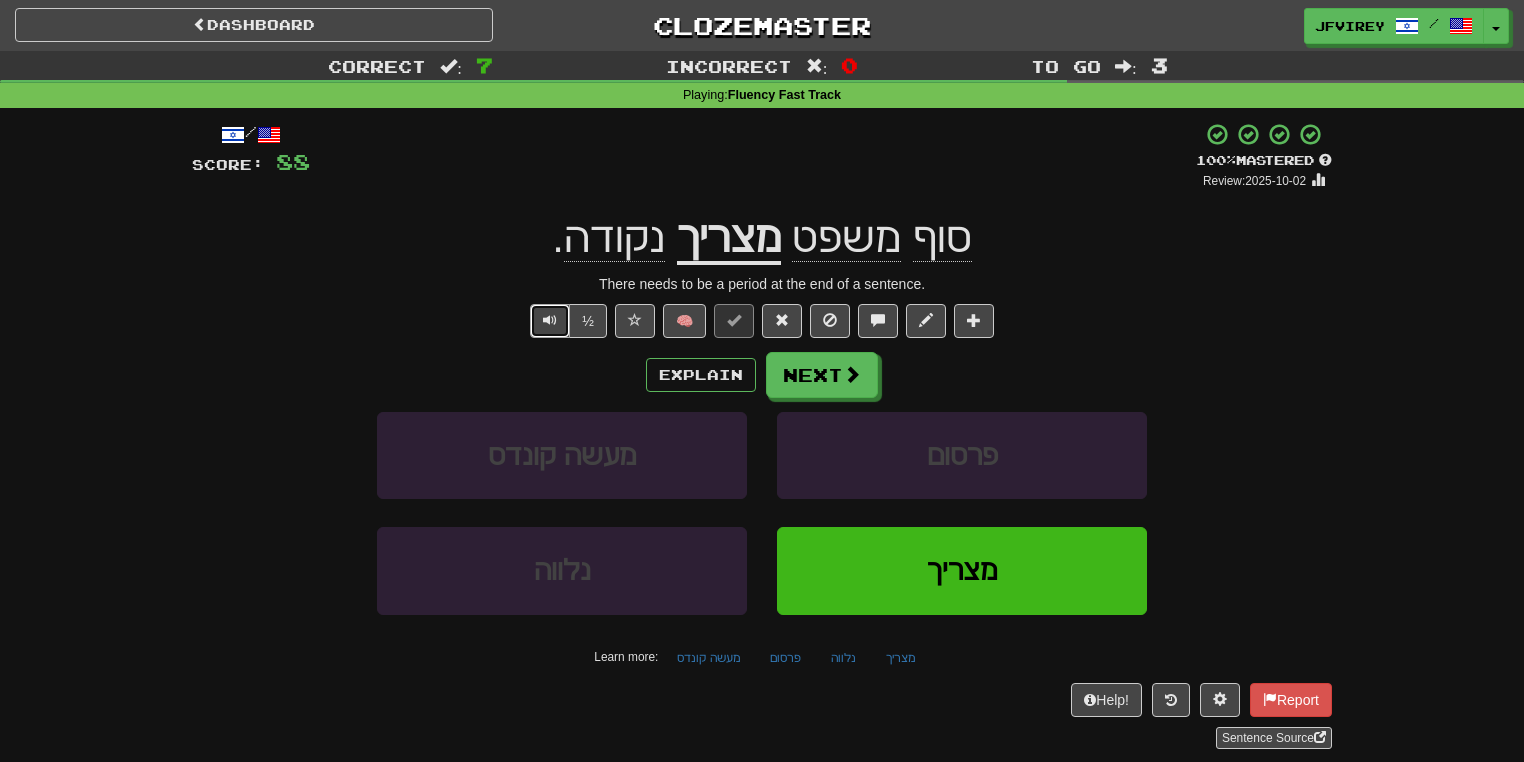 click at bounding box center (550, 321) 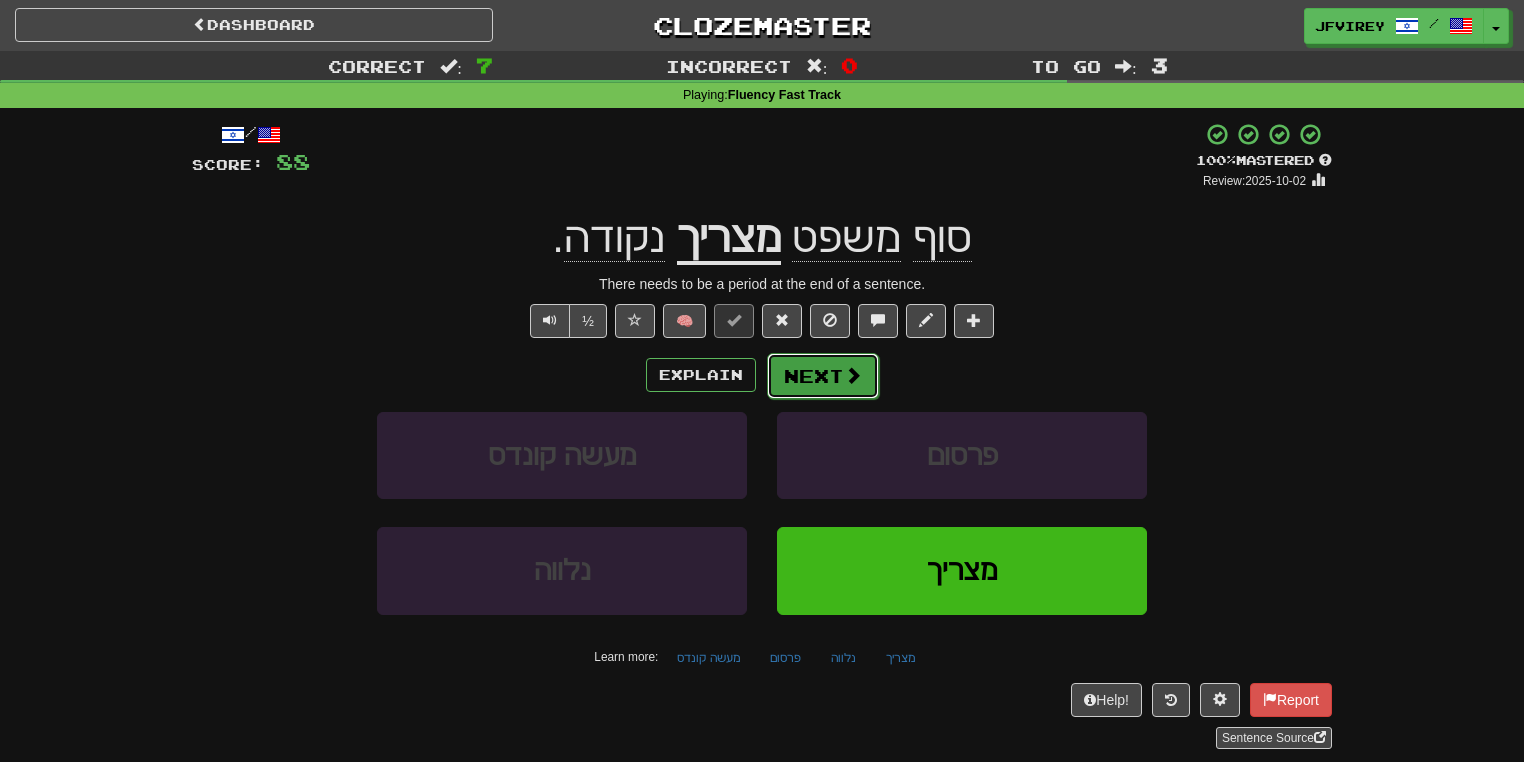click on "Next" at bounding box center (823, 376) 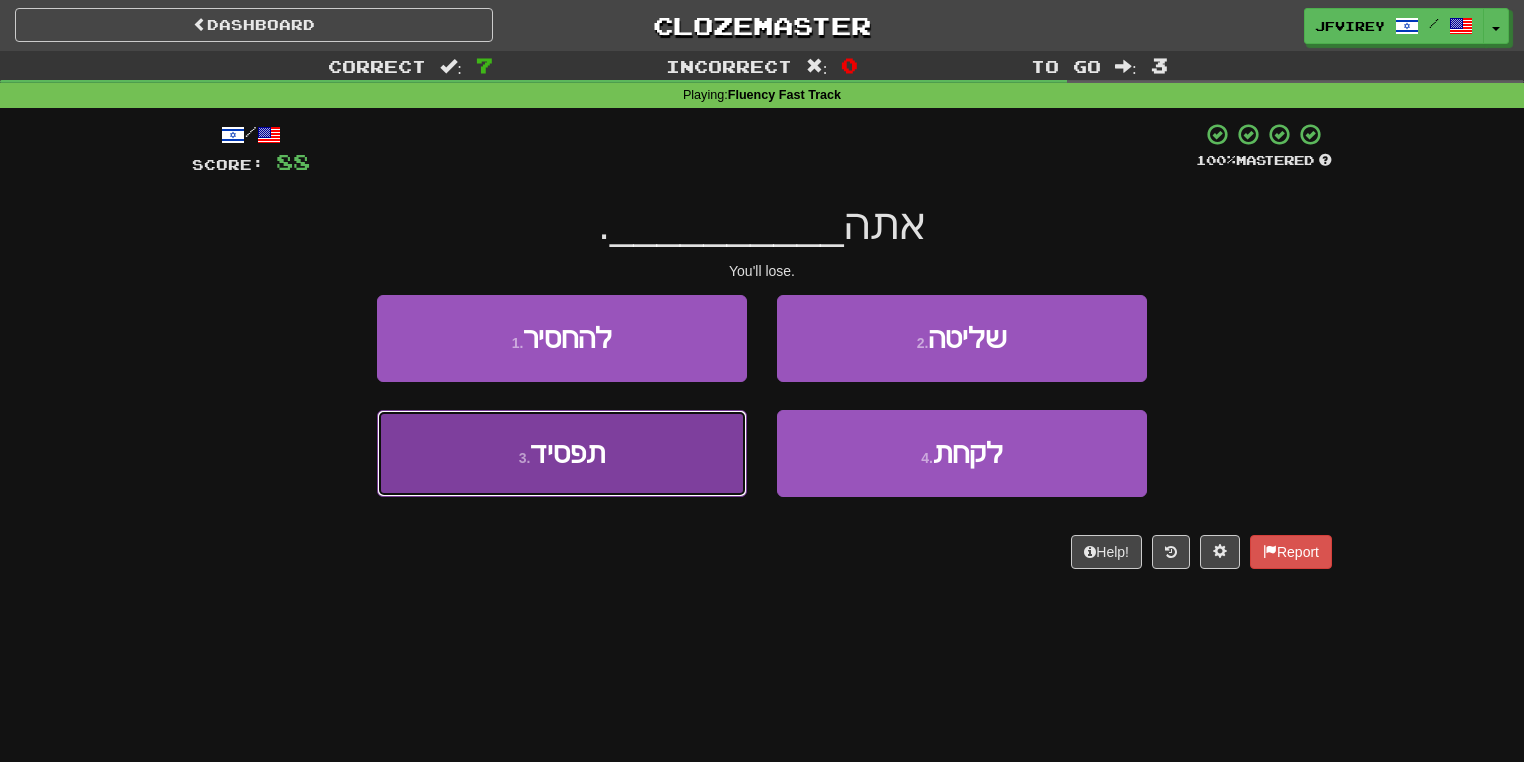 click on "3 .  תפסיד" at bounding box center [562, 453] 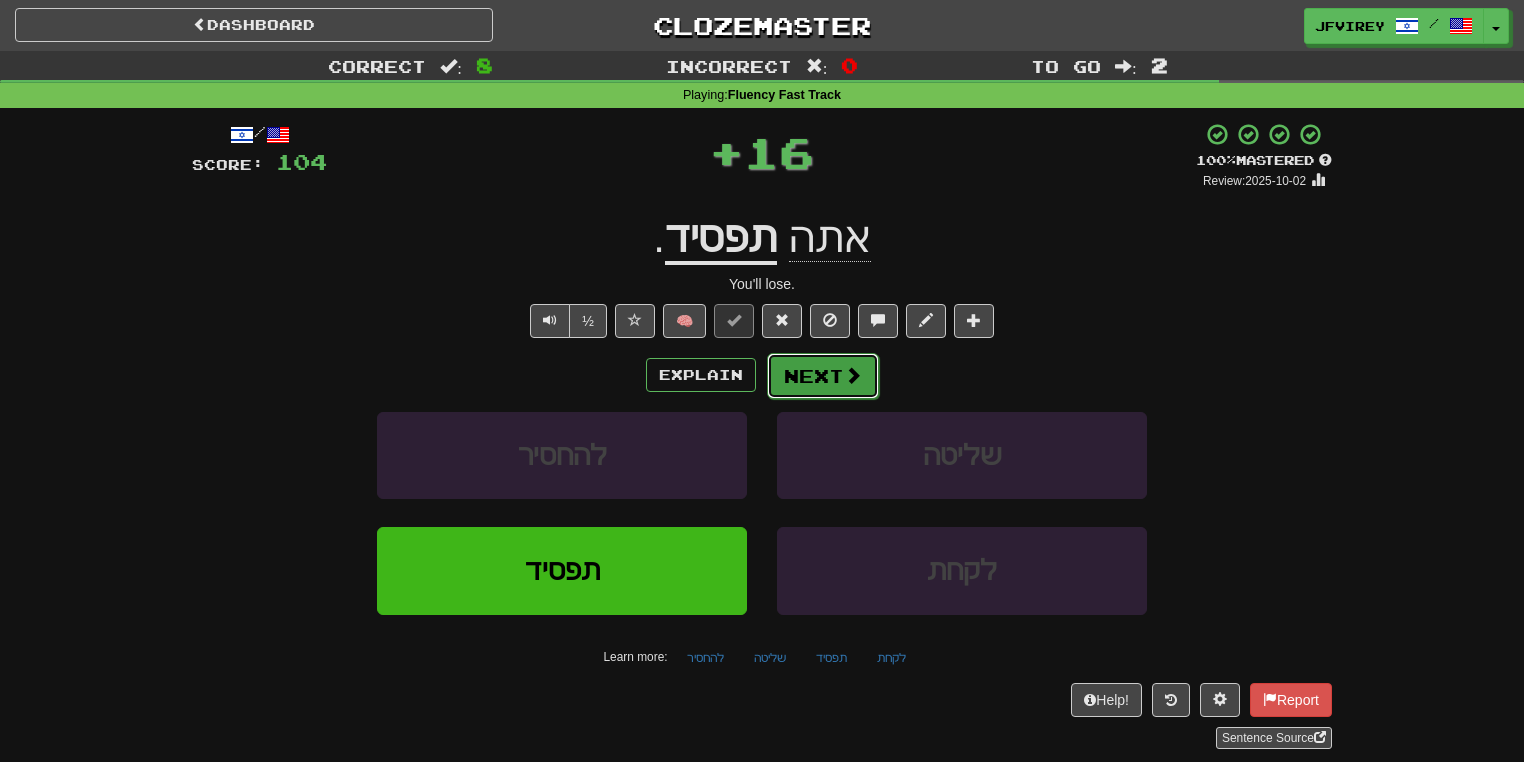 click on "Next" at bounding box center (823, 376) 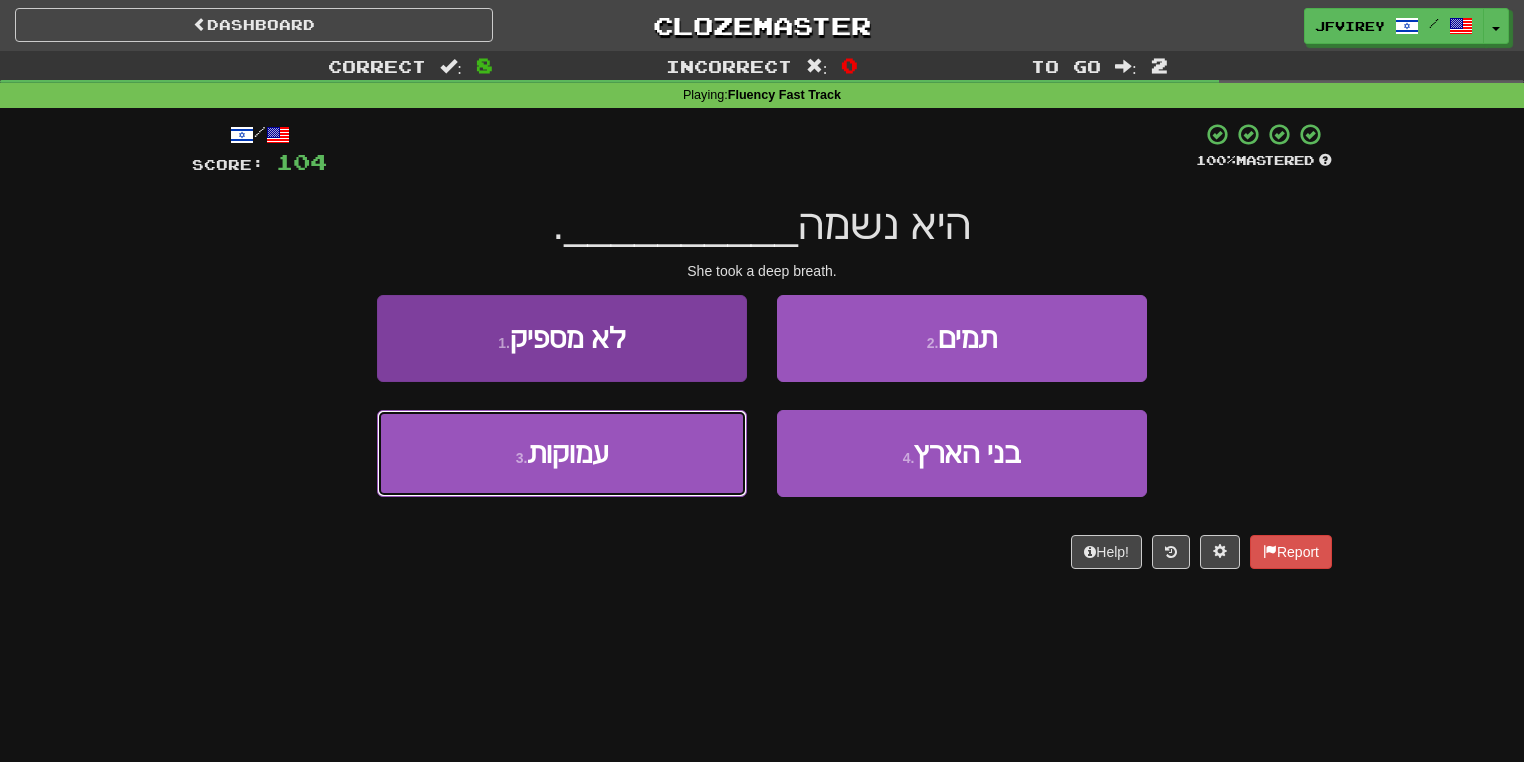 drag, startPoint x: 646, startPoint y: 464, endPoint x: 662, endPoint y: 467, distance: 16.27882 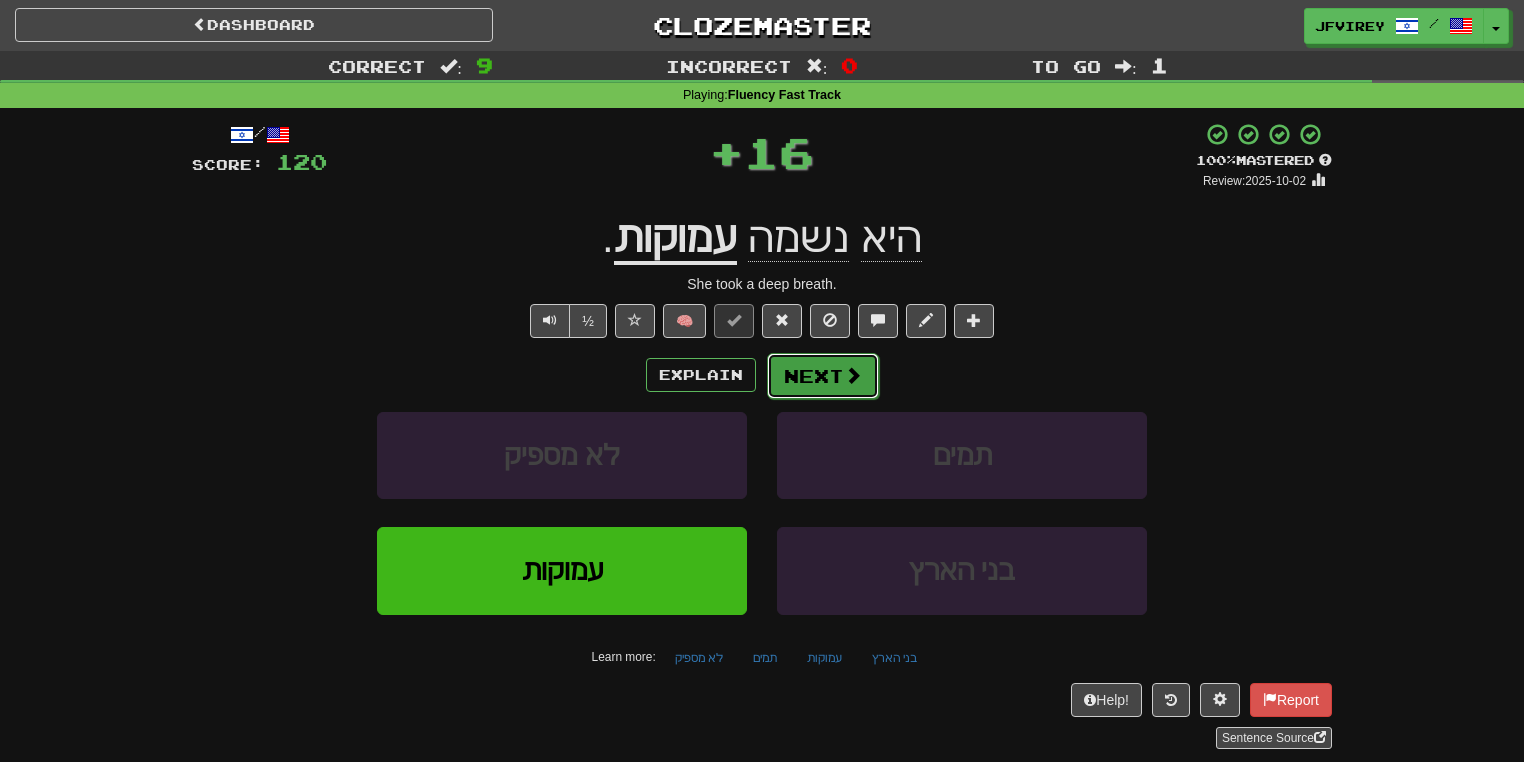 click on "Next" at bounding box center (823, 376) 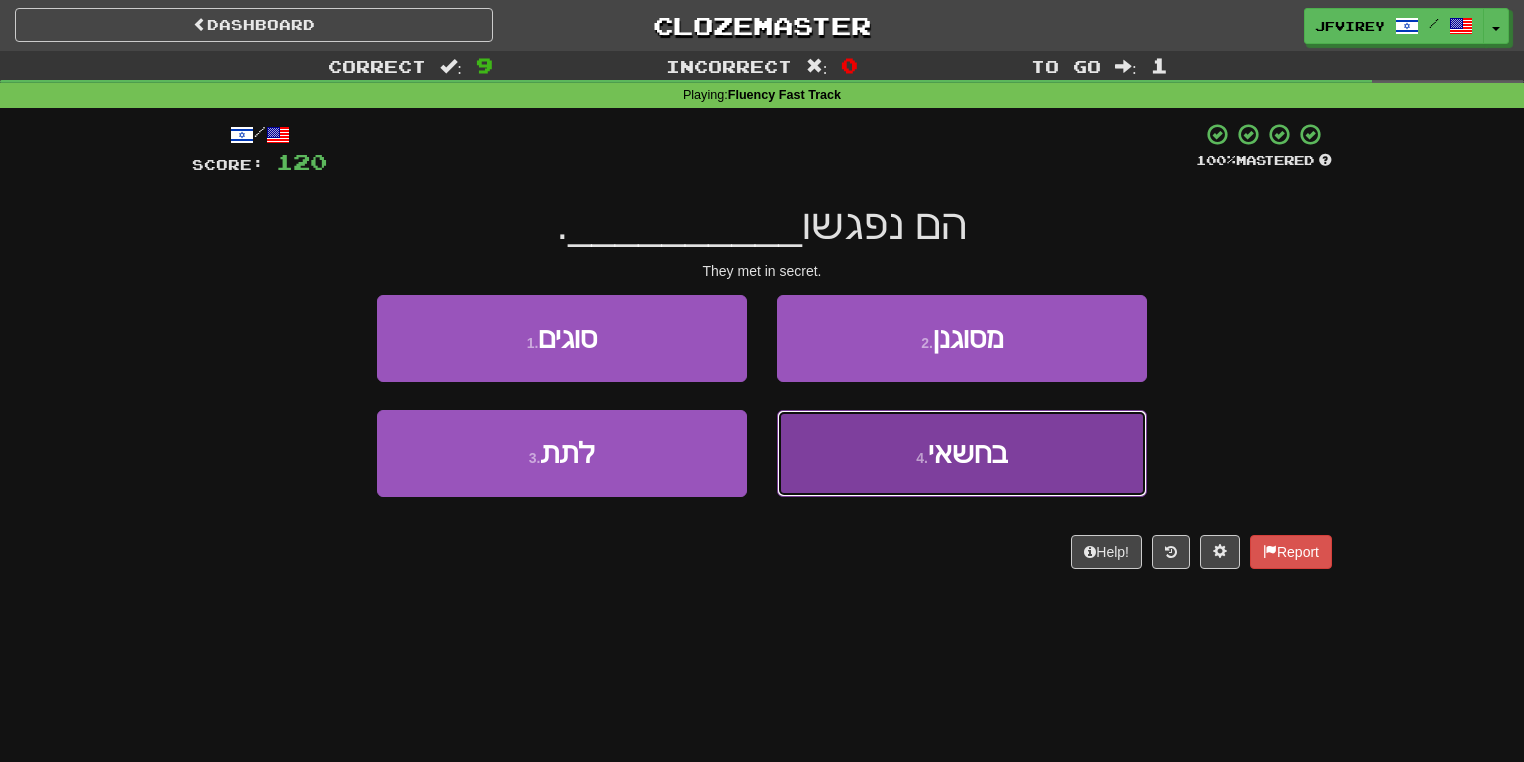 click on "4 .  בחשאי" at bounding box center [962, 453] 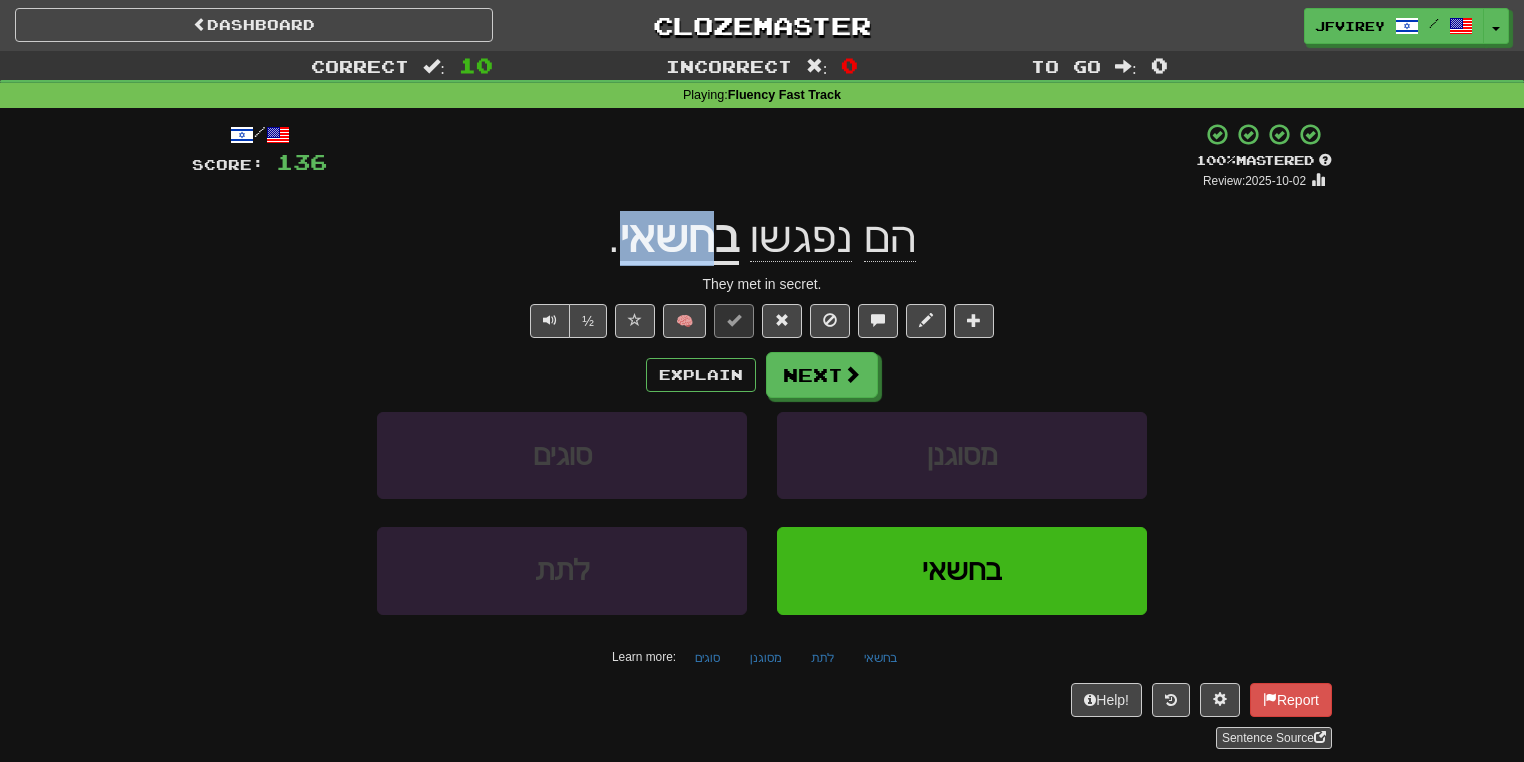 drag, startPoint x: 713, startPoint y: 246, endPoint x: 624, endPoint y: 252, distance: 89.20202 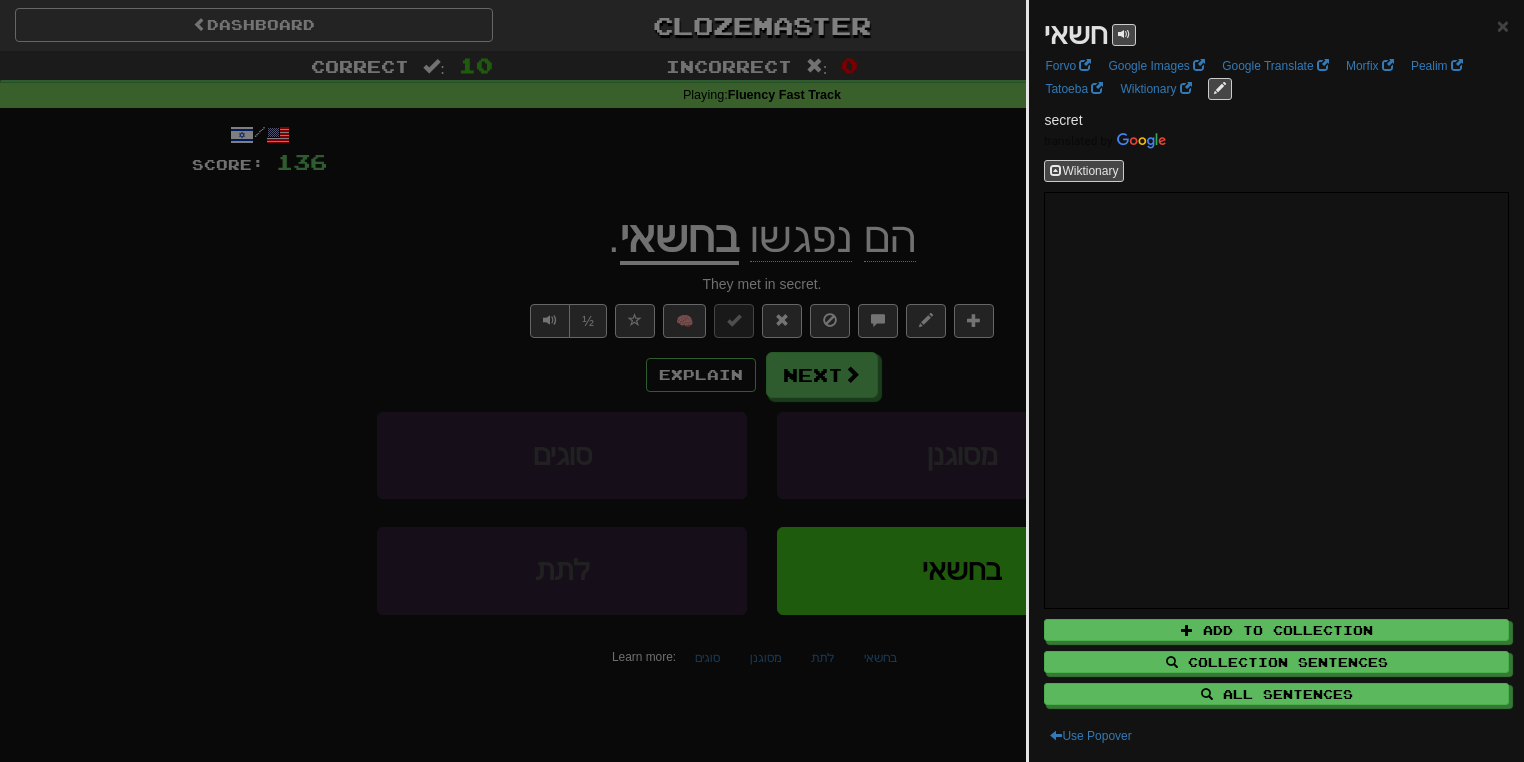 click at bounding box center [762, 381] 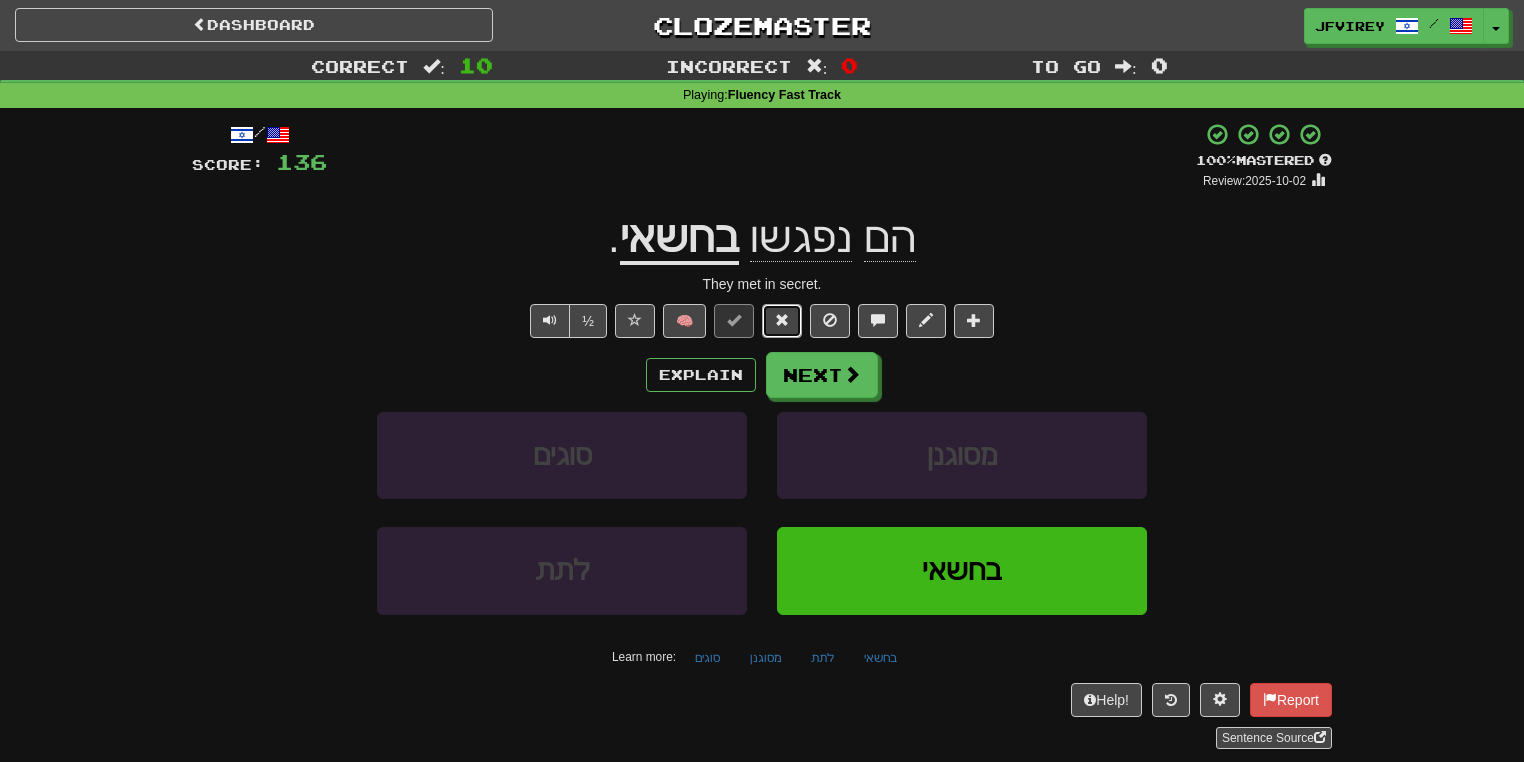 click at bounding box center (782, 321) 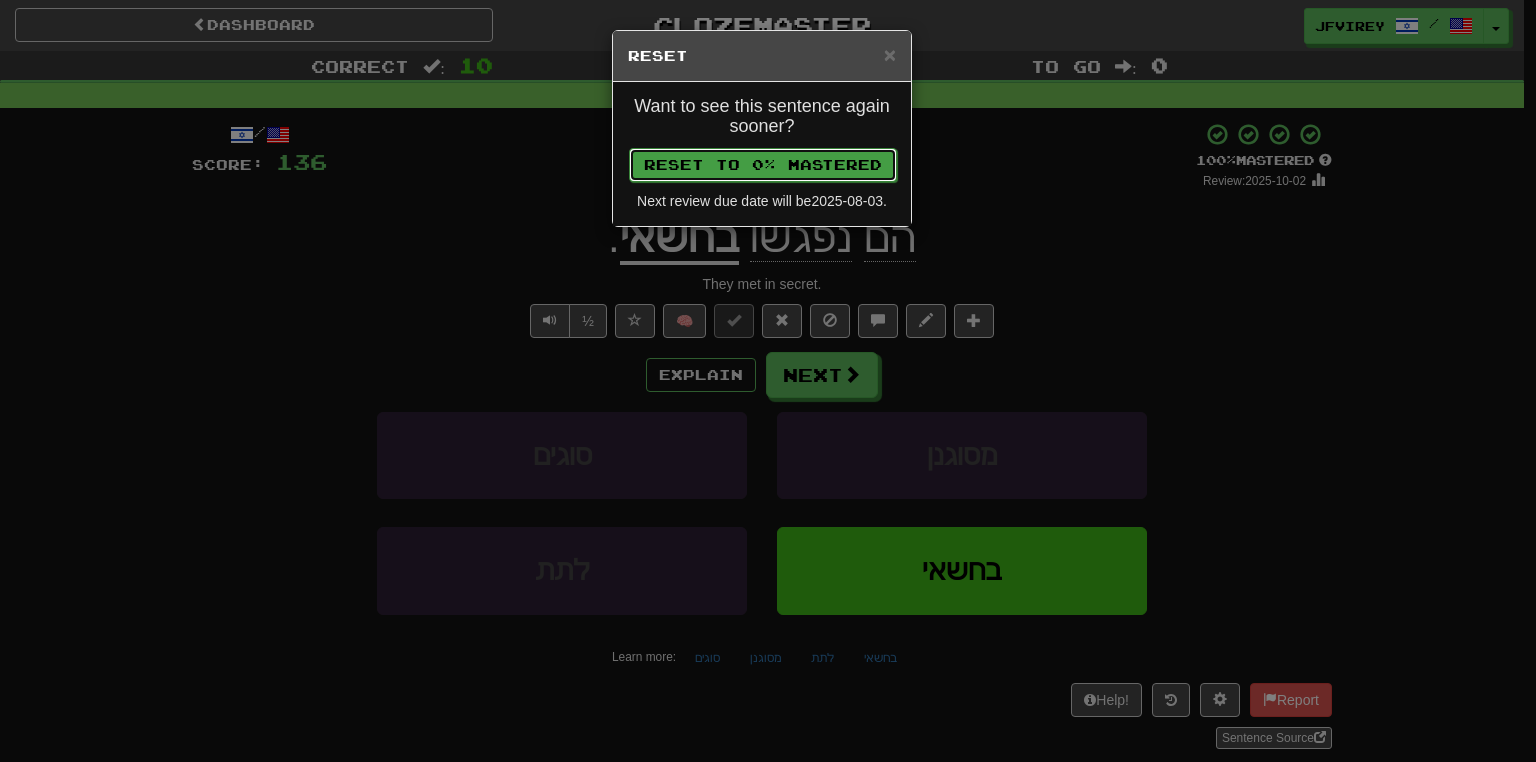 click on "Reset to 0% Mastered" at bounding box center [763, 165] 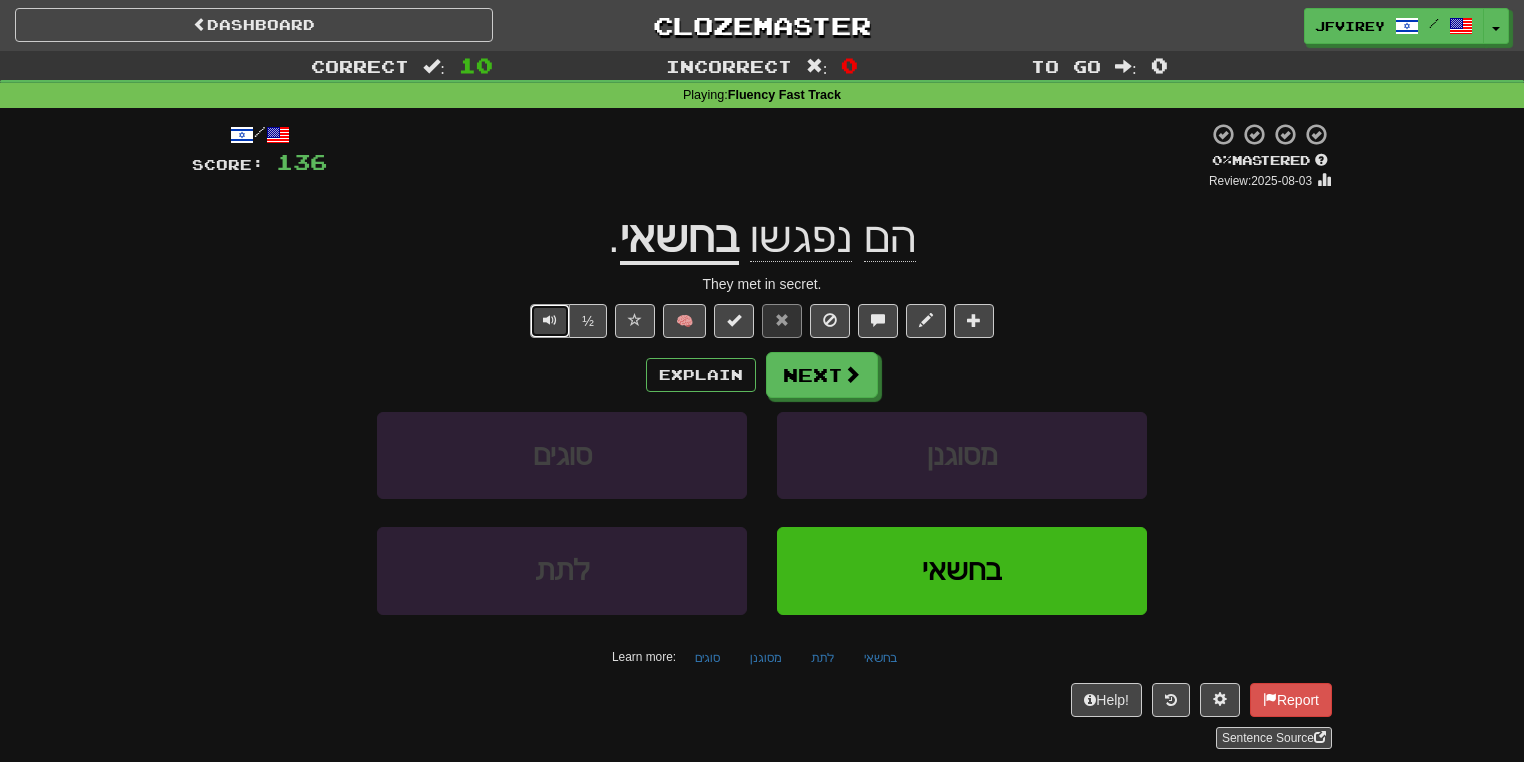 click at bounding box center [550, 320] 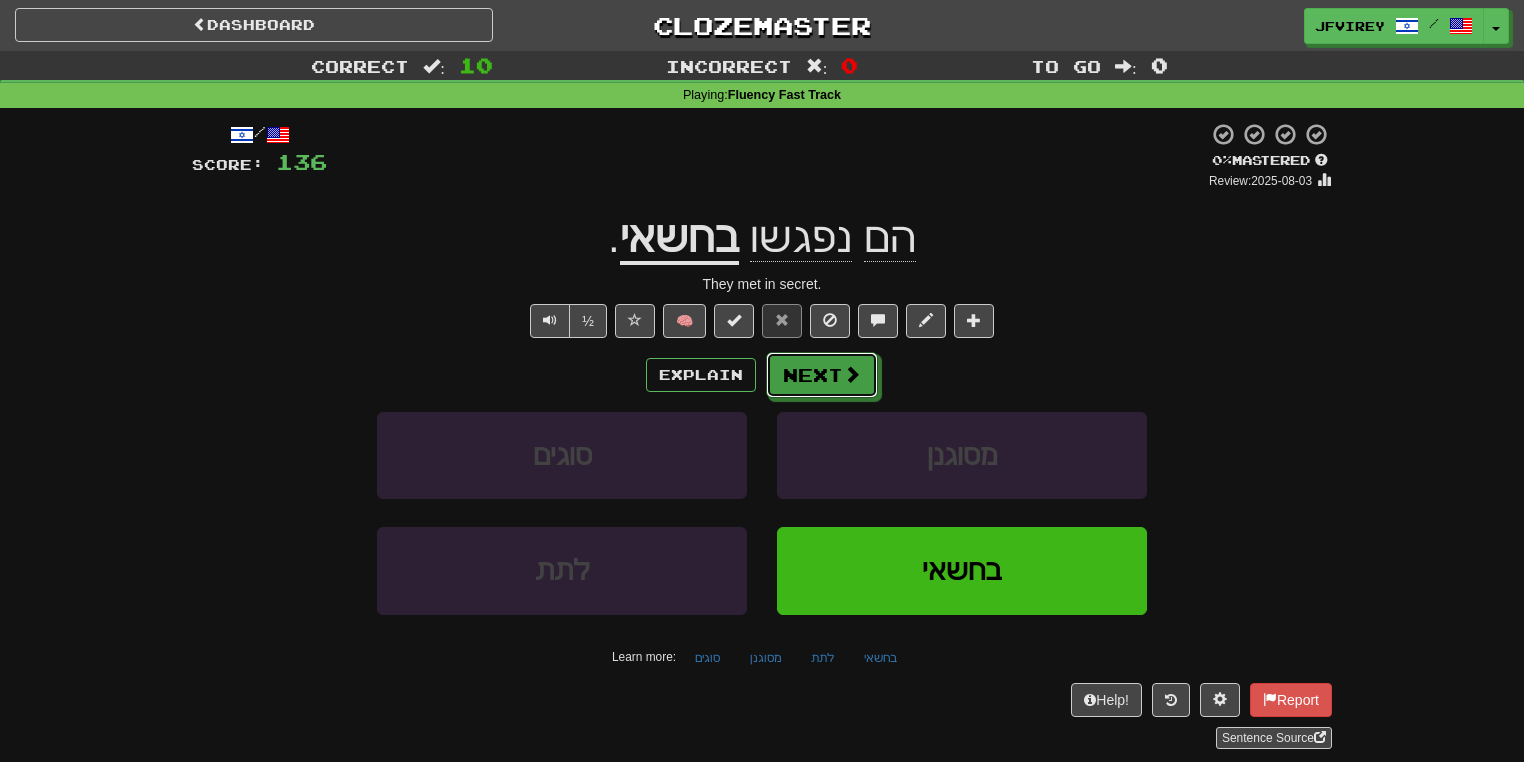 click on "Next" at bounding box center [822, 375] 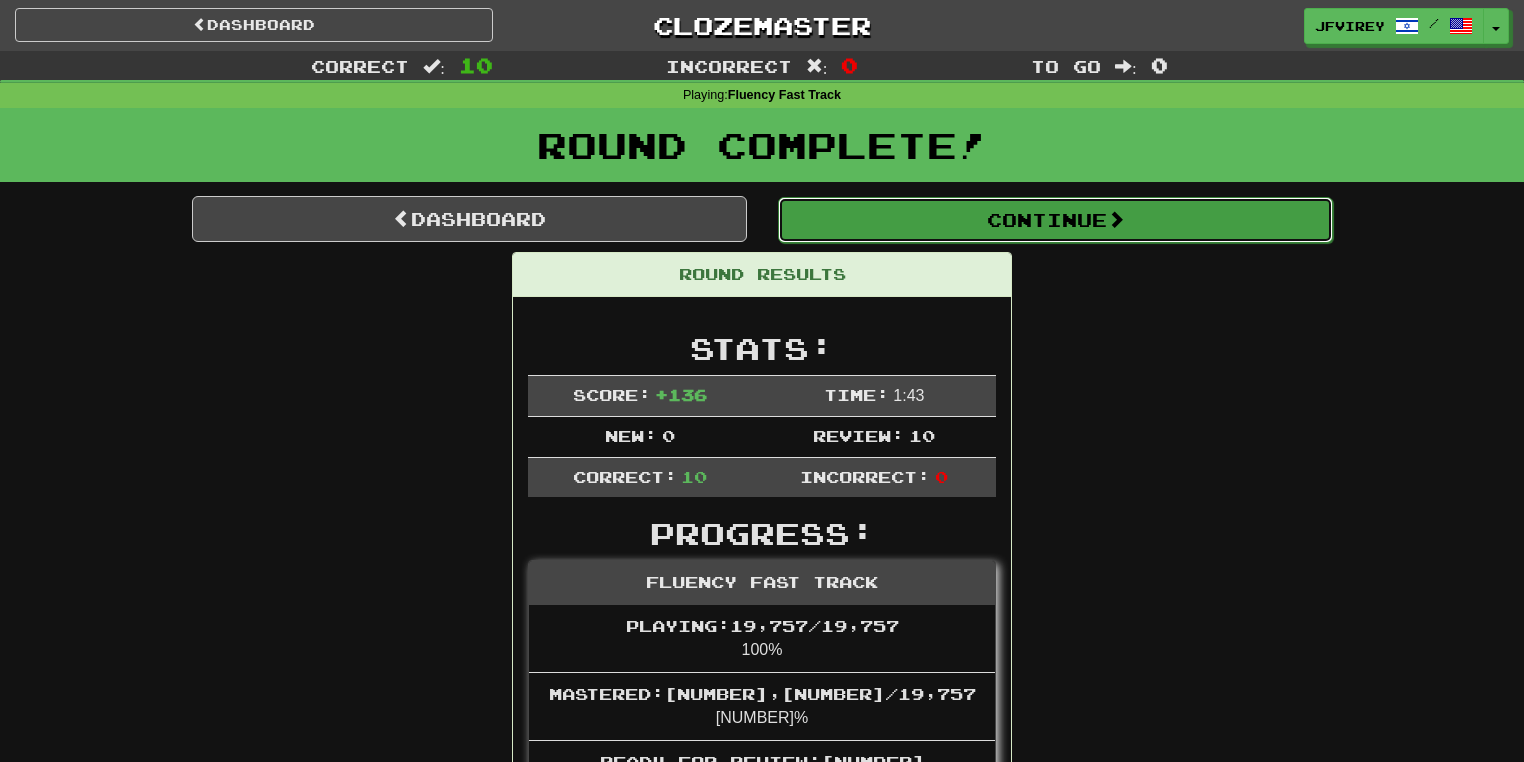click on "Continue" at bounding box center (1055, 220) 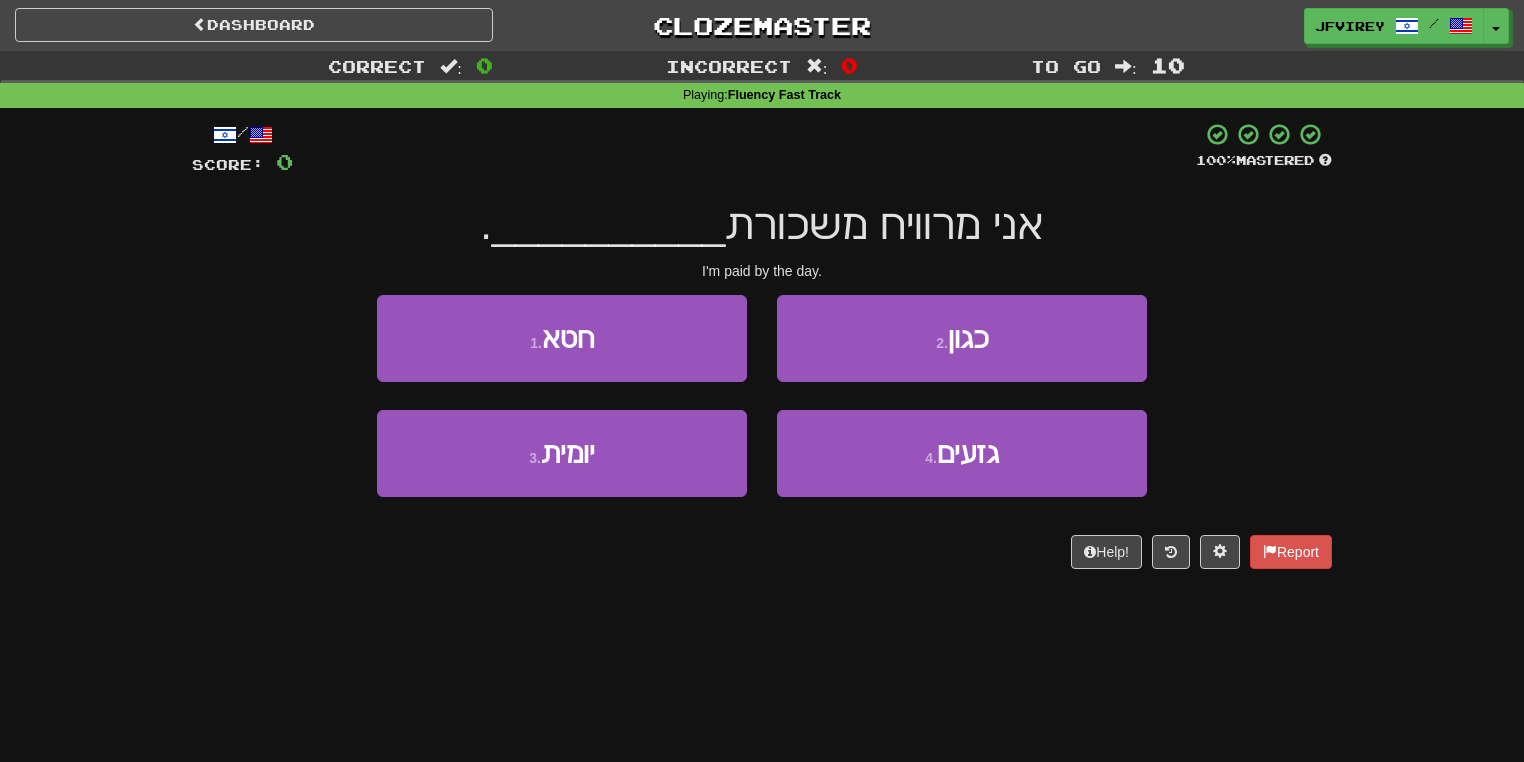 click on "3 .  יומית" at bounding box center (562, 467) 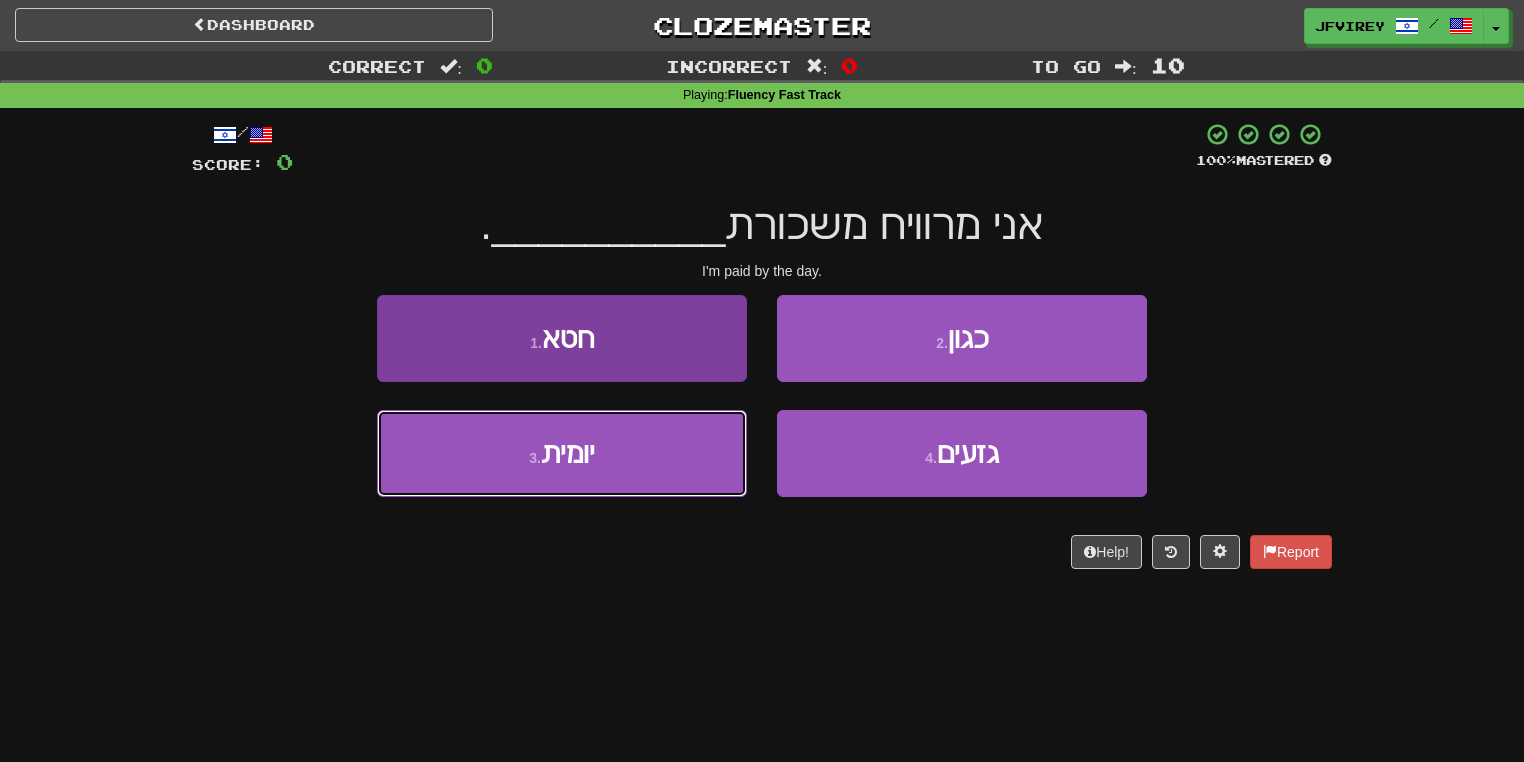 click on "3 .  יומית" at bounding box center [562, 453] 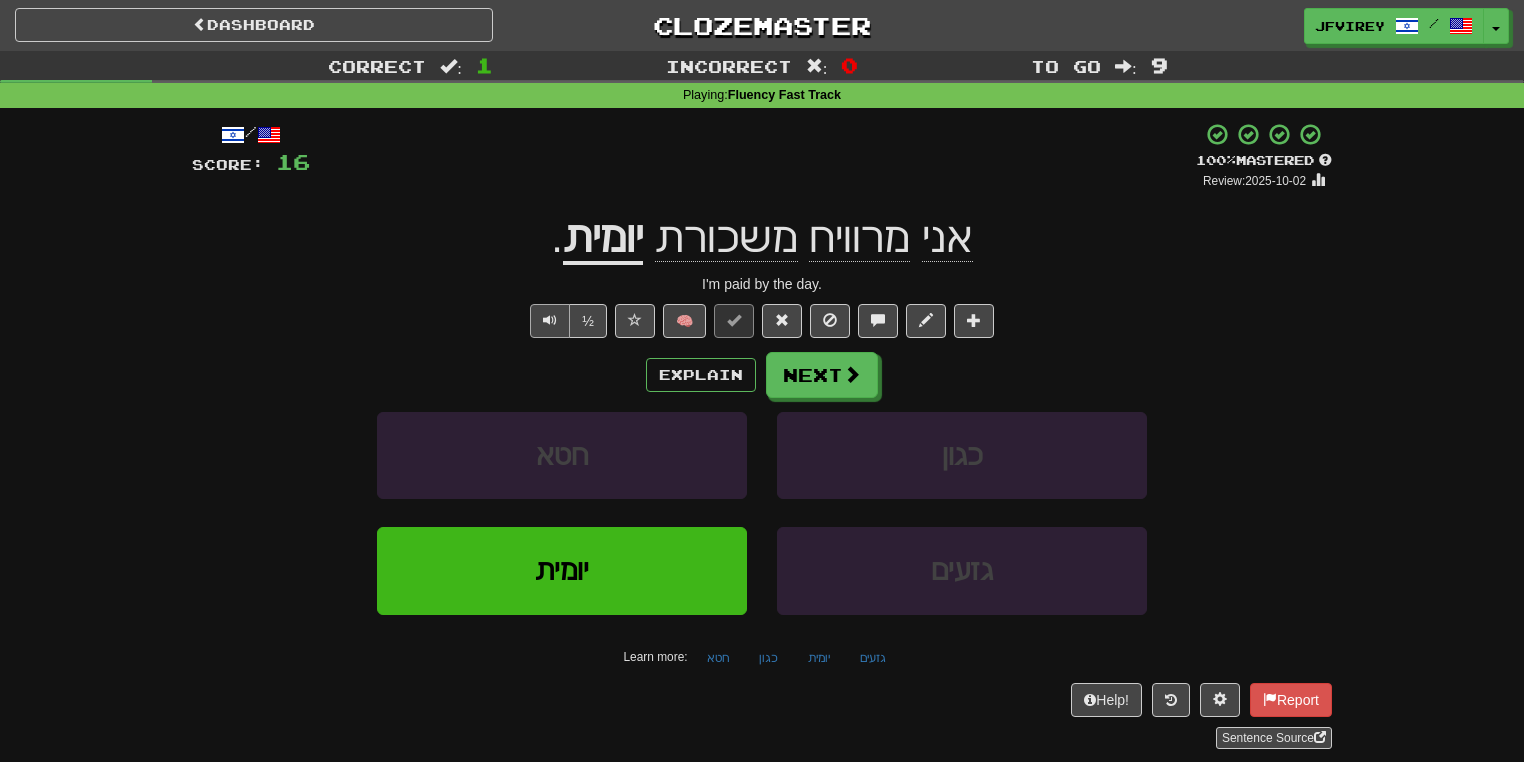 drag, startPoint x: 525, startPoint y: 322, endPoint x: 546, endPoint y: 335, distance: 24.698177 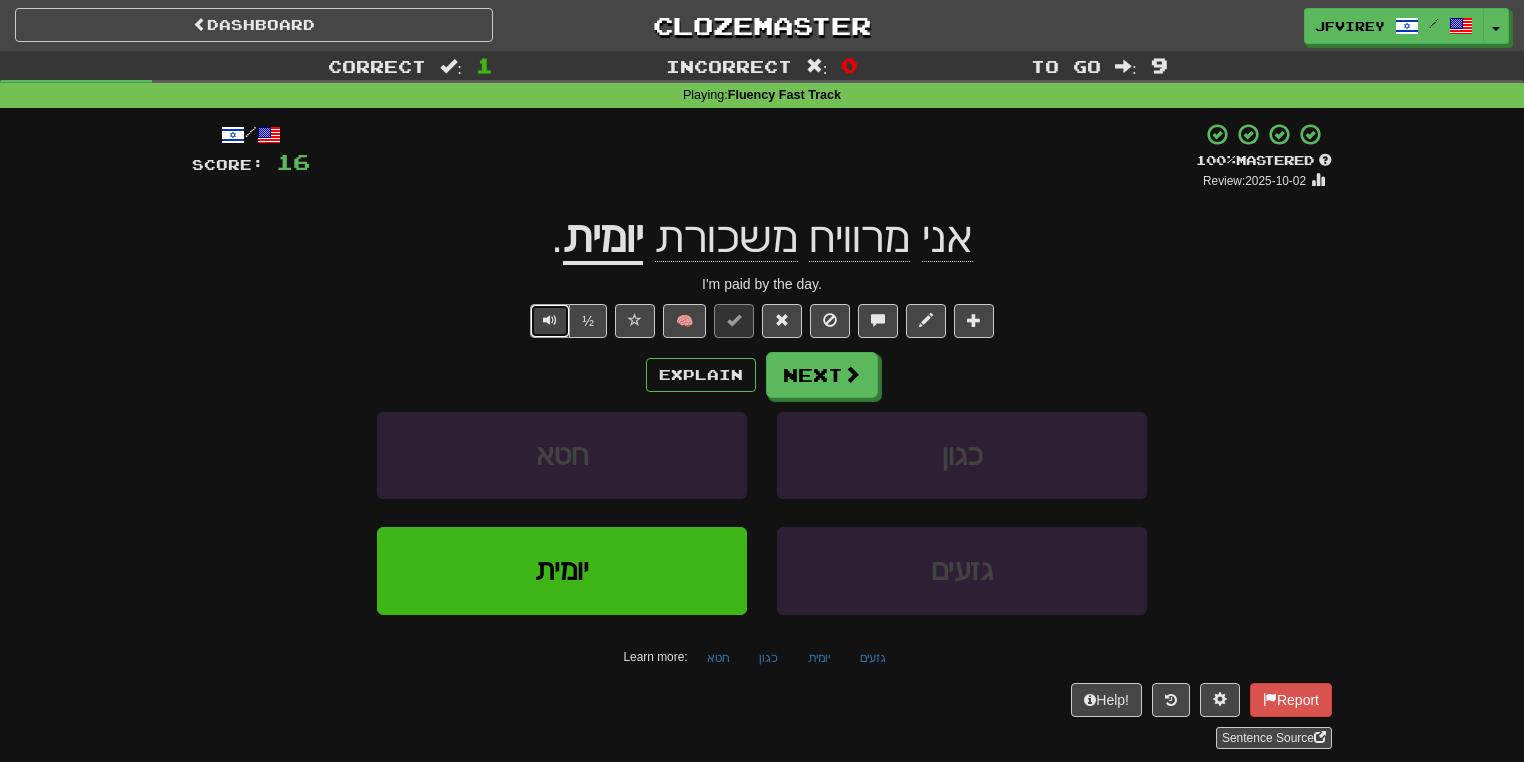 click at bounding box center [550, 321] 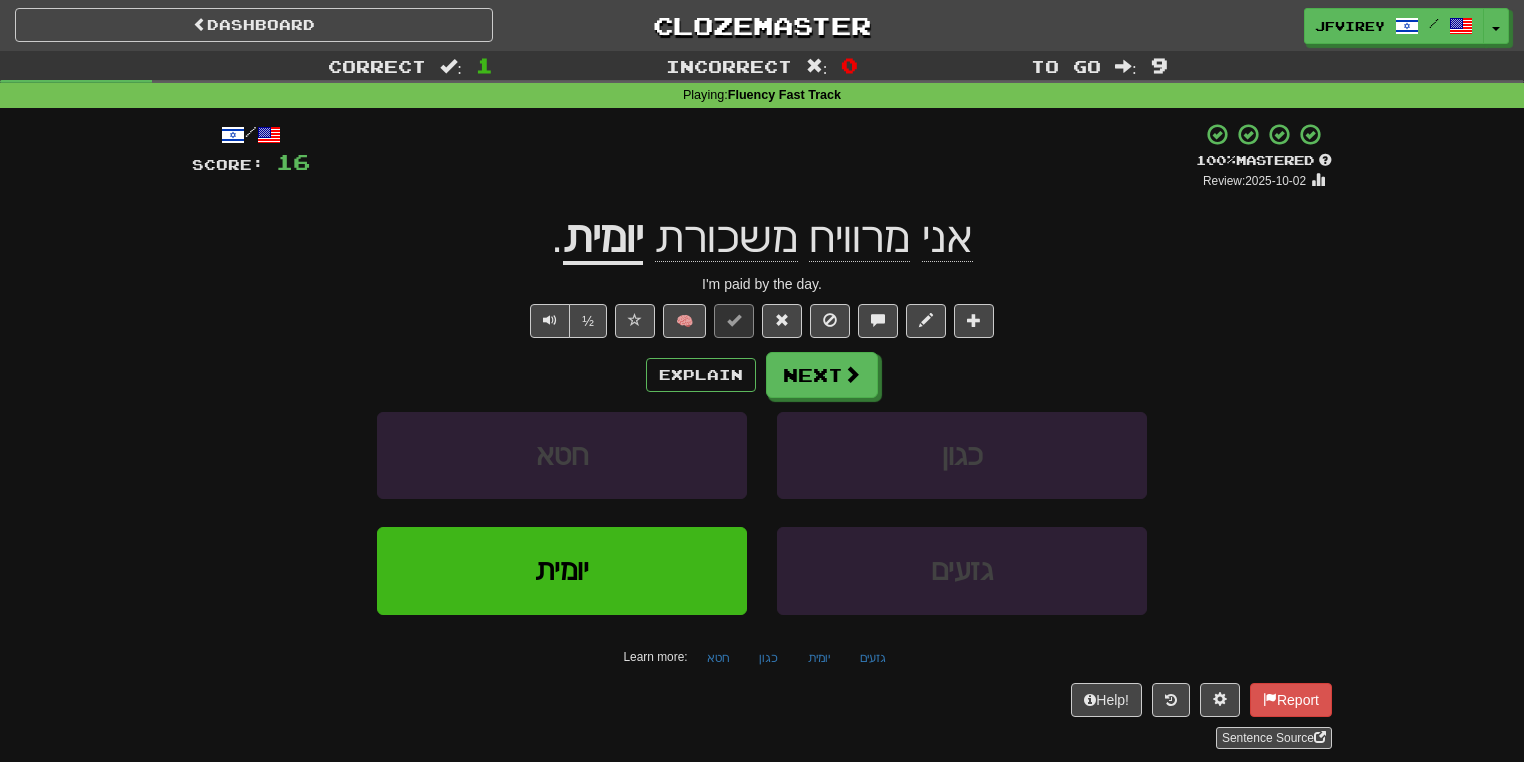 click on "מרוויח" 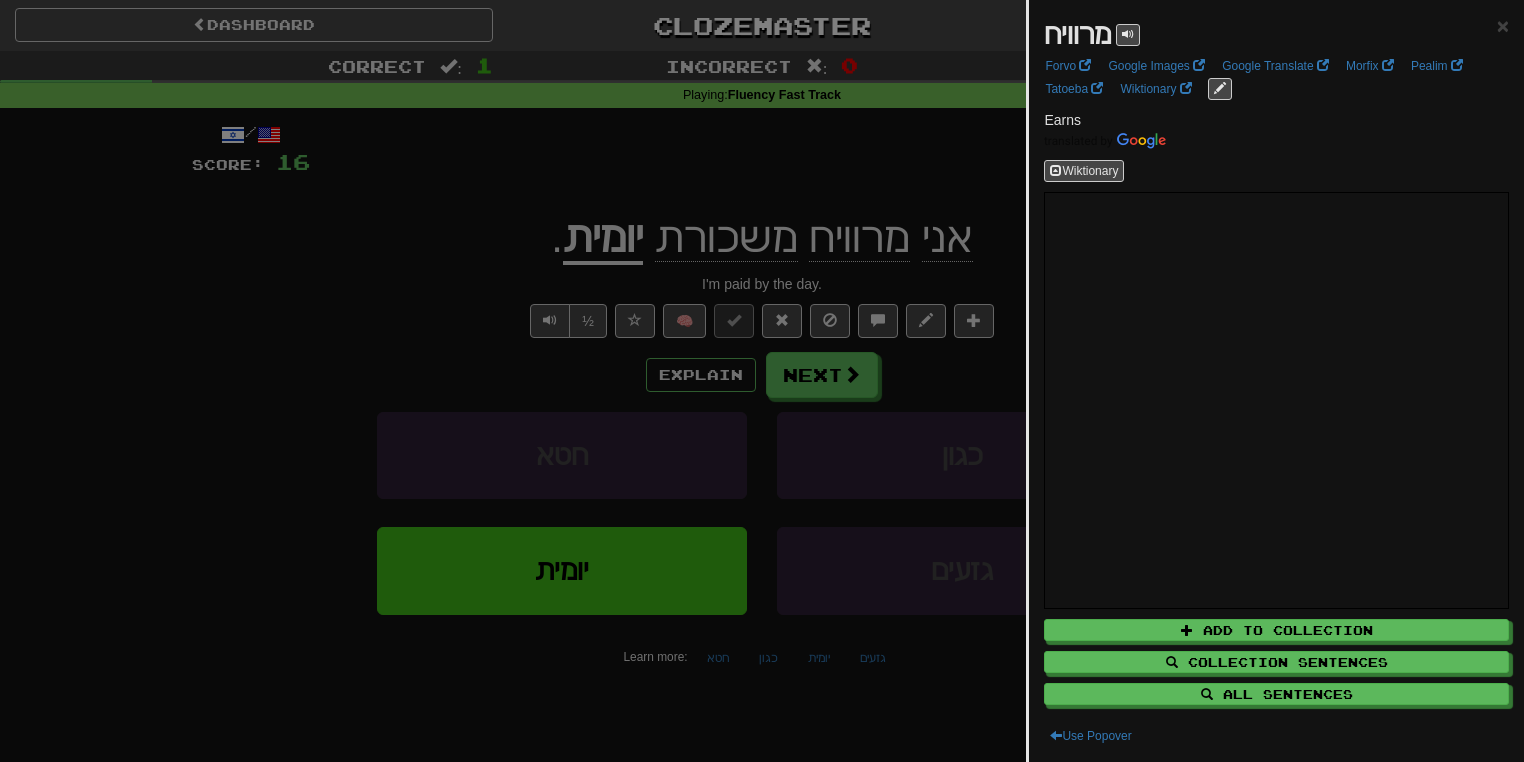 click at bounding box center (762, 381) 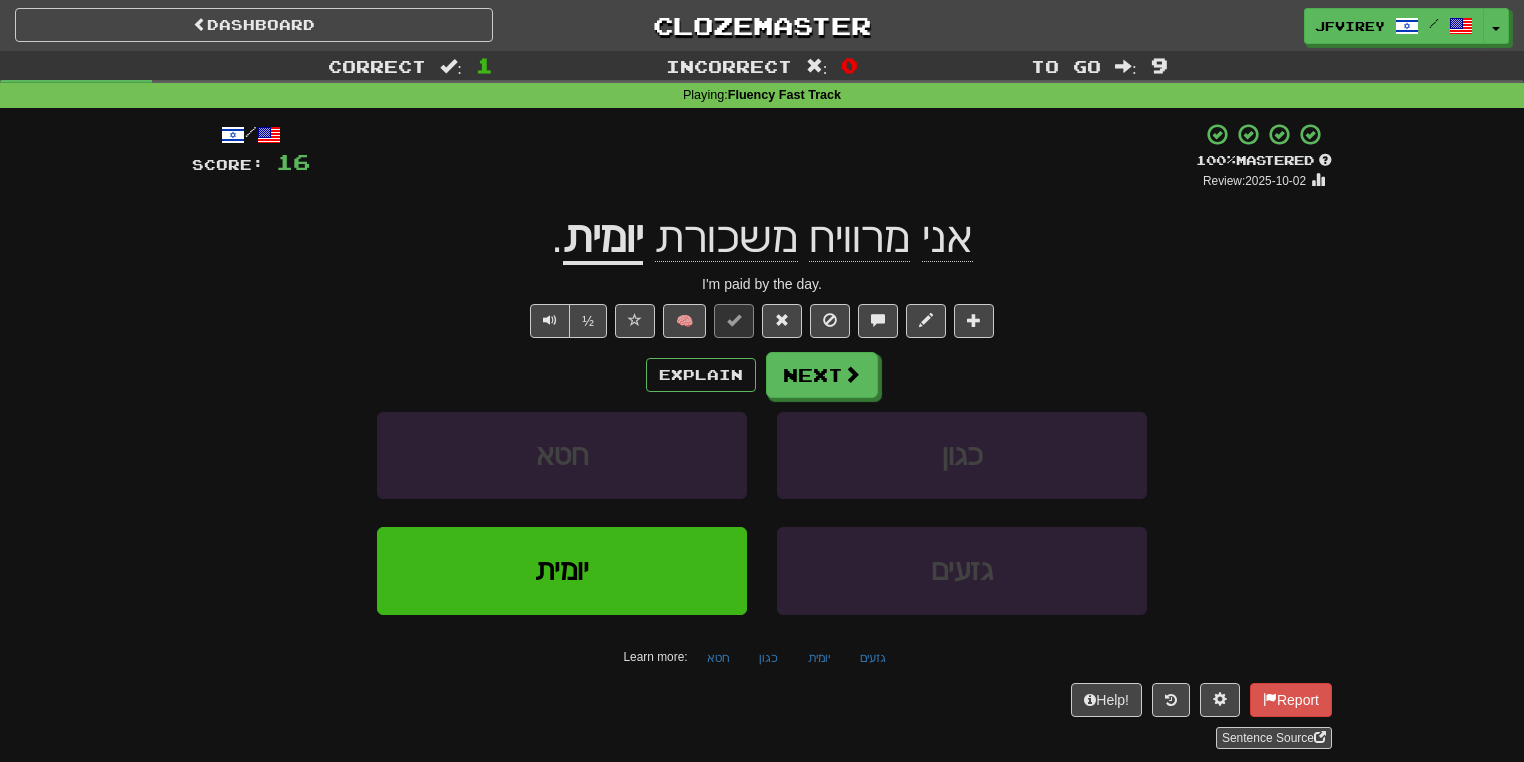click on "משכורת" 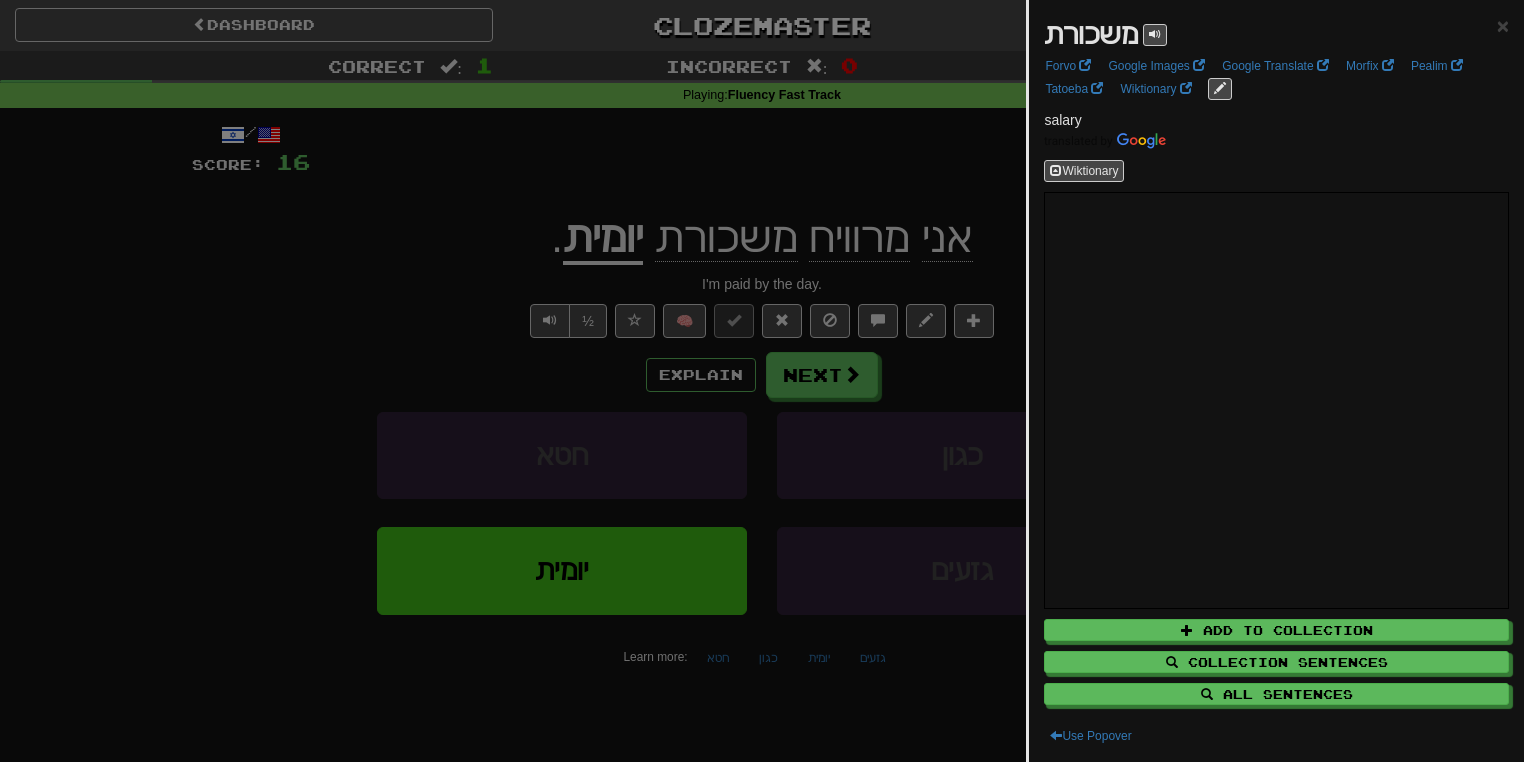 click at bounding box center [762, 381] 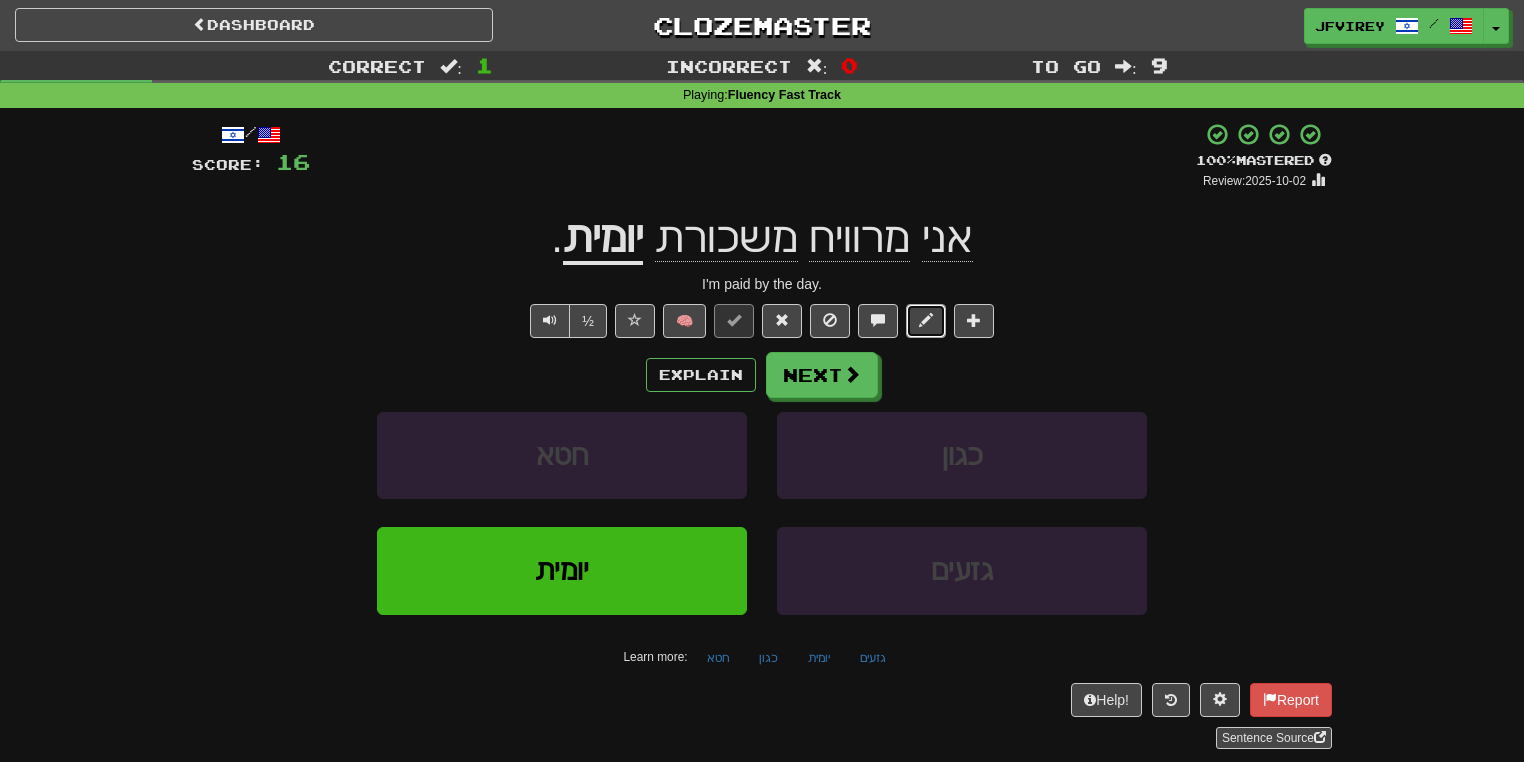 click at bounding box center (926, 321) 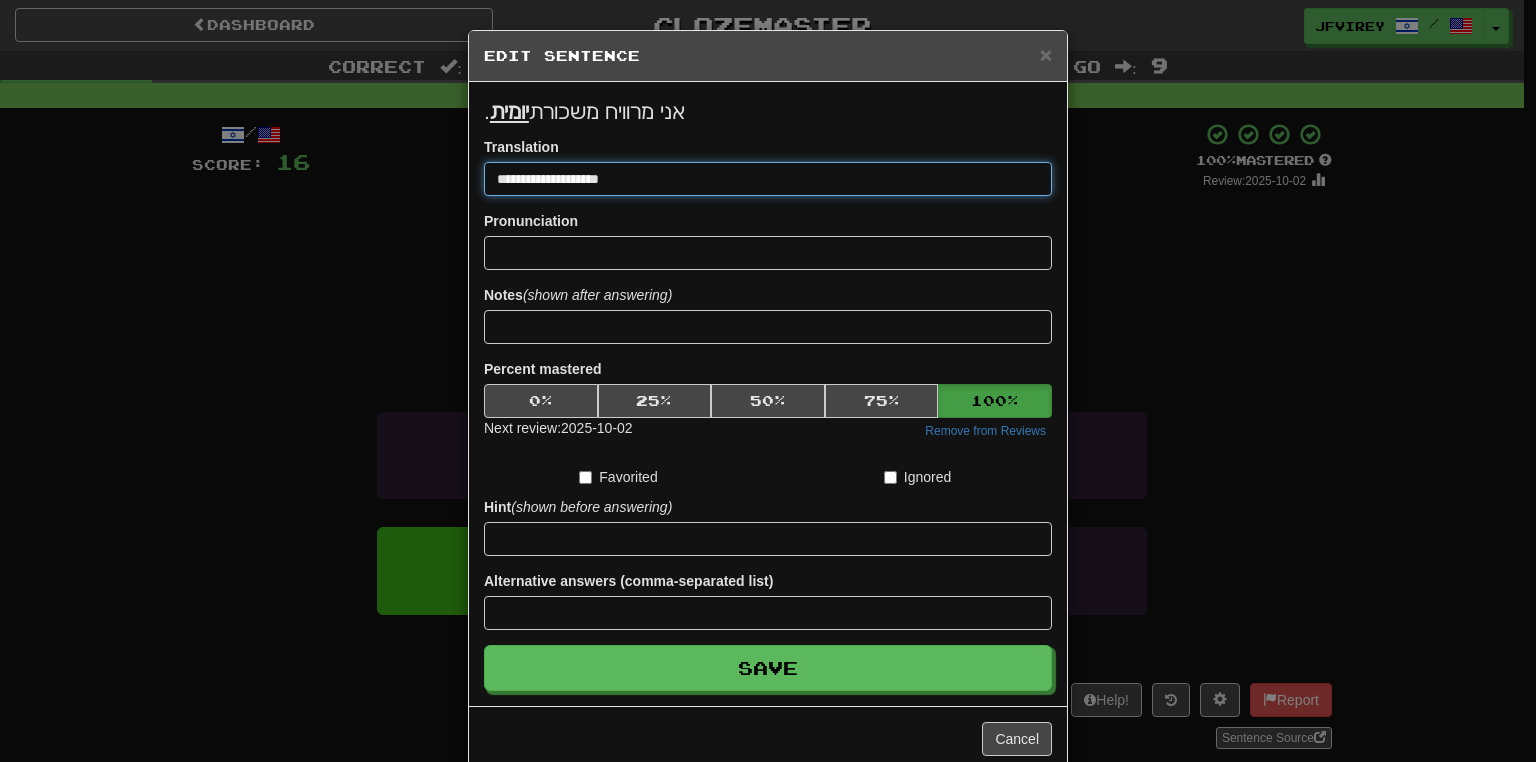 drag, startPoint x: 494, startPoint y: 178, endPoint x: 607, endPoint y: 184, distance: 113.15918 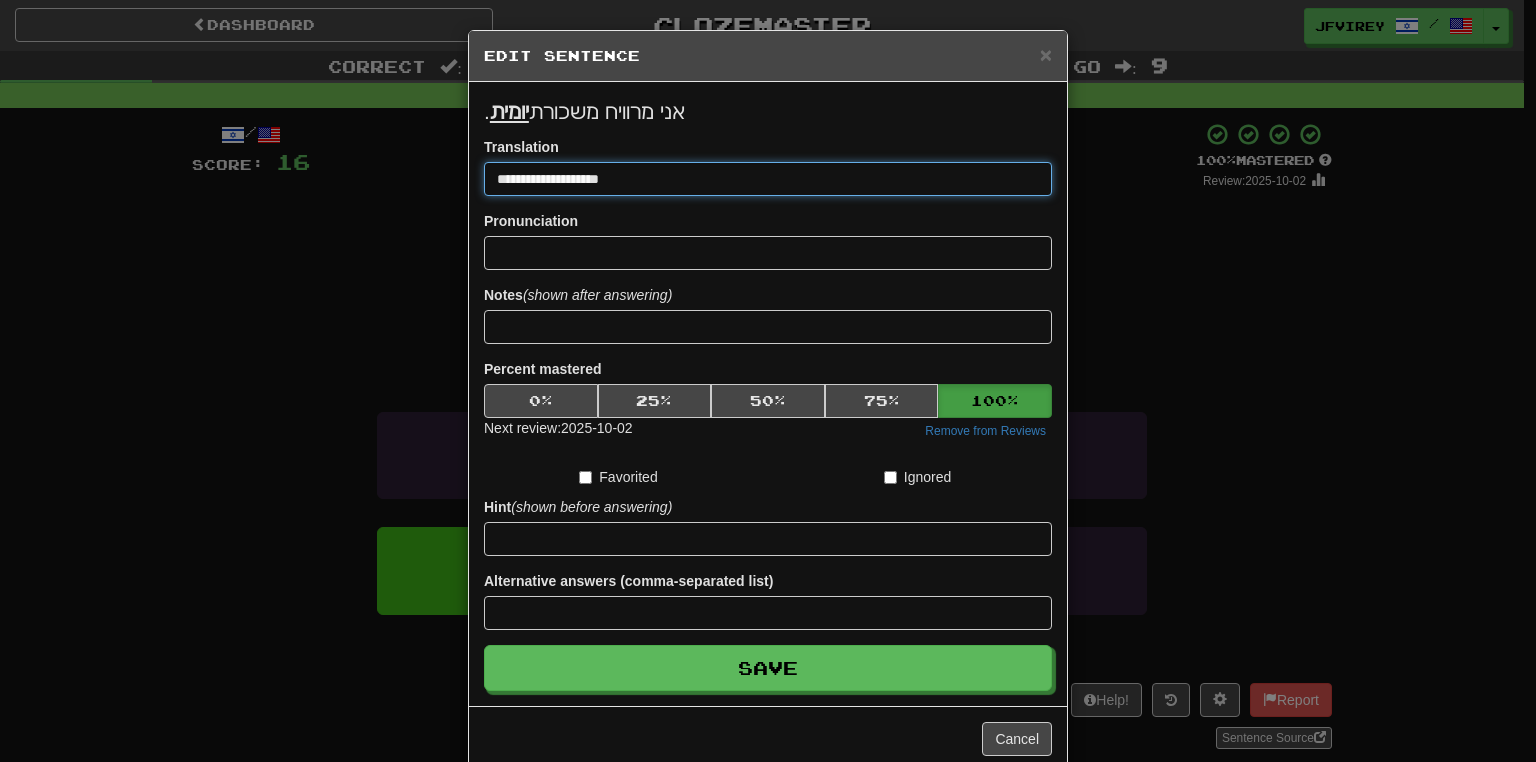 type on "**********" 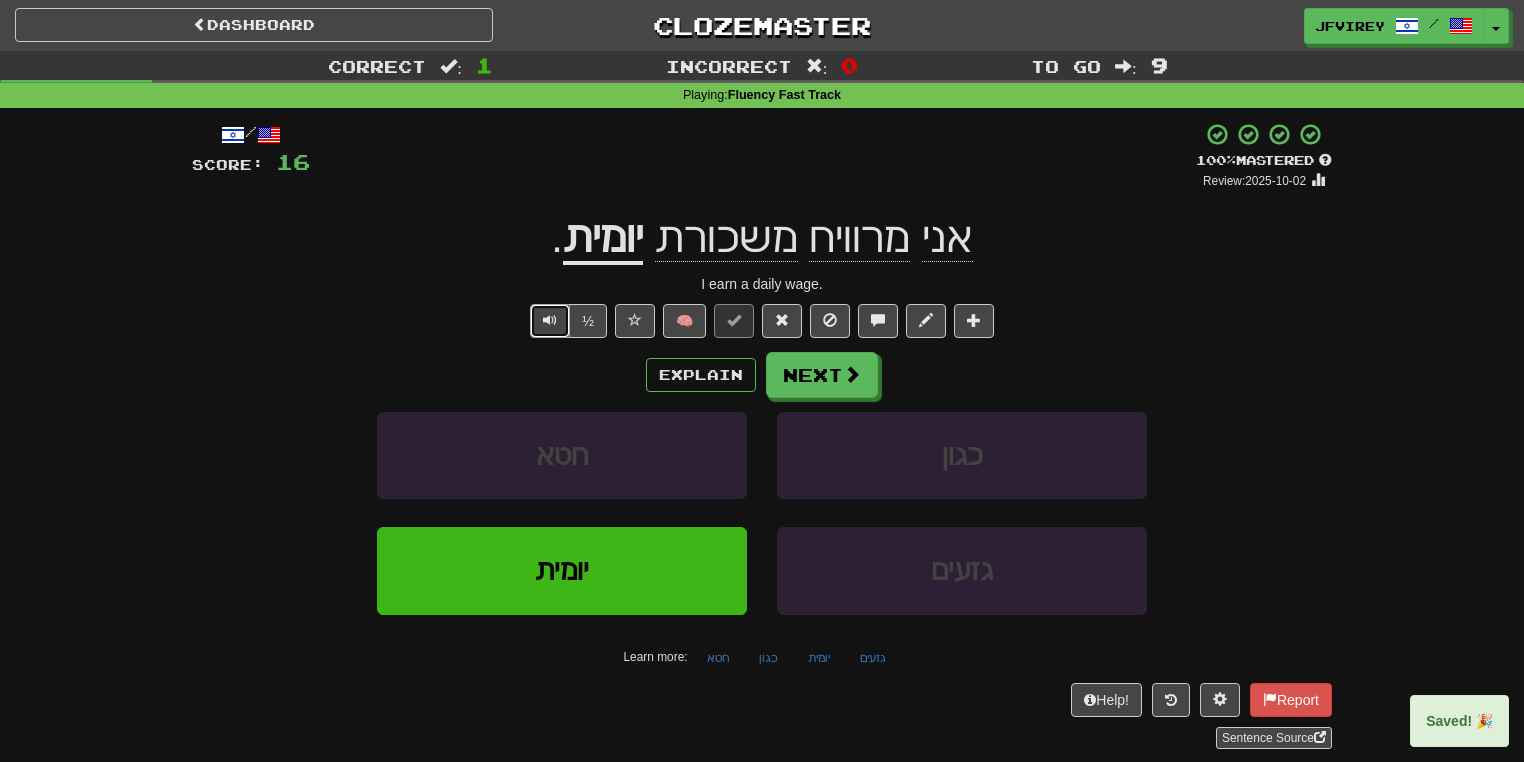 click at bounding box center (550, 321) 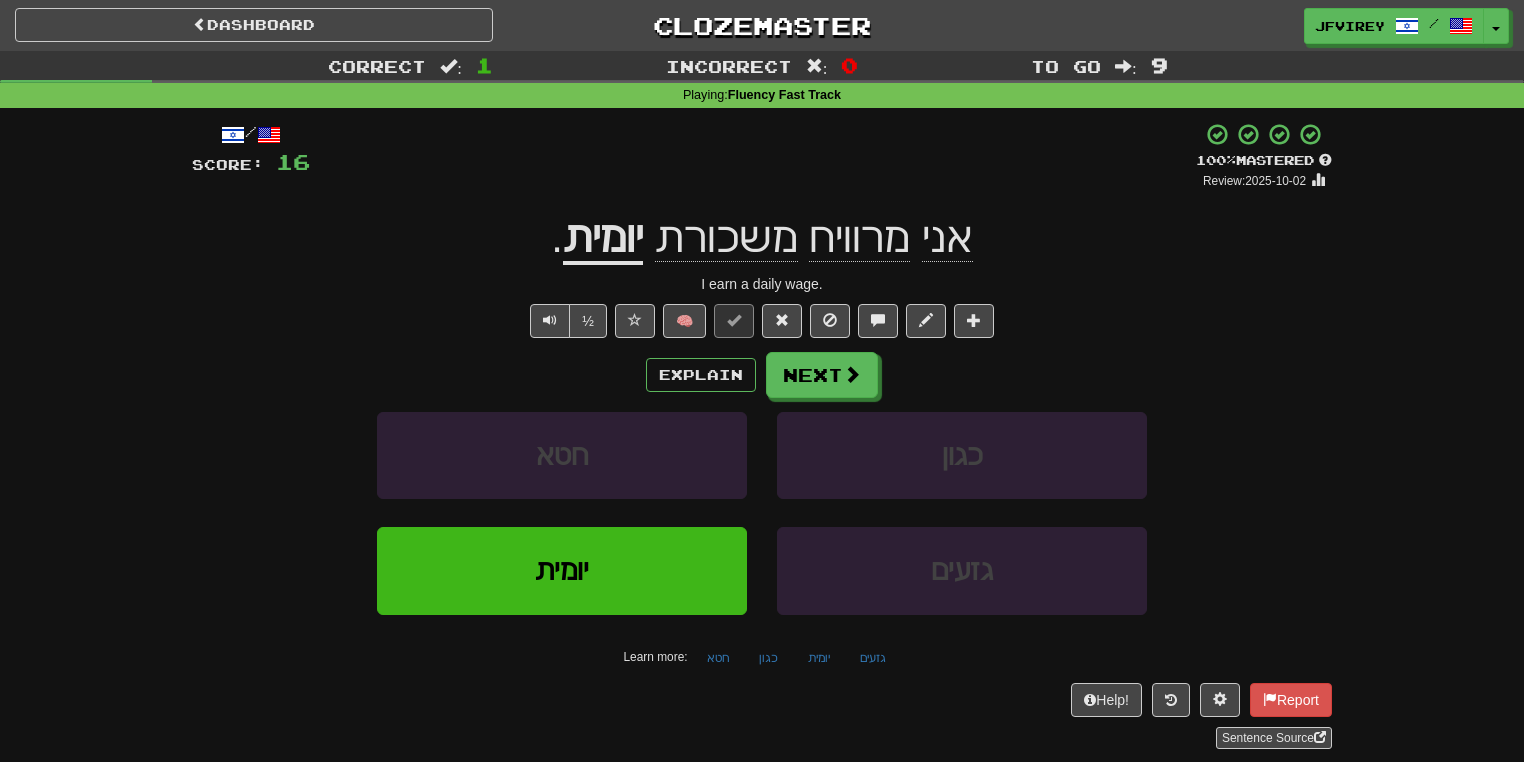 click on "מרוויח" 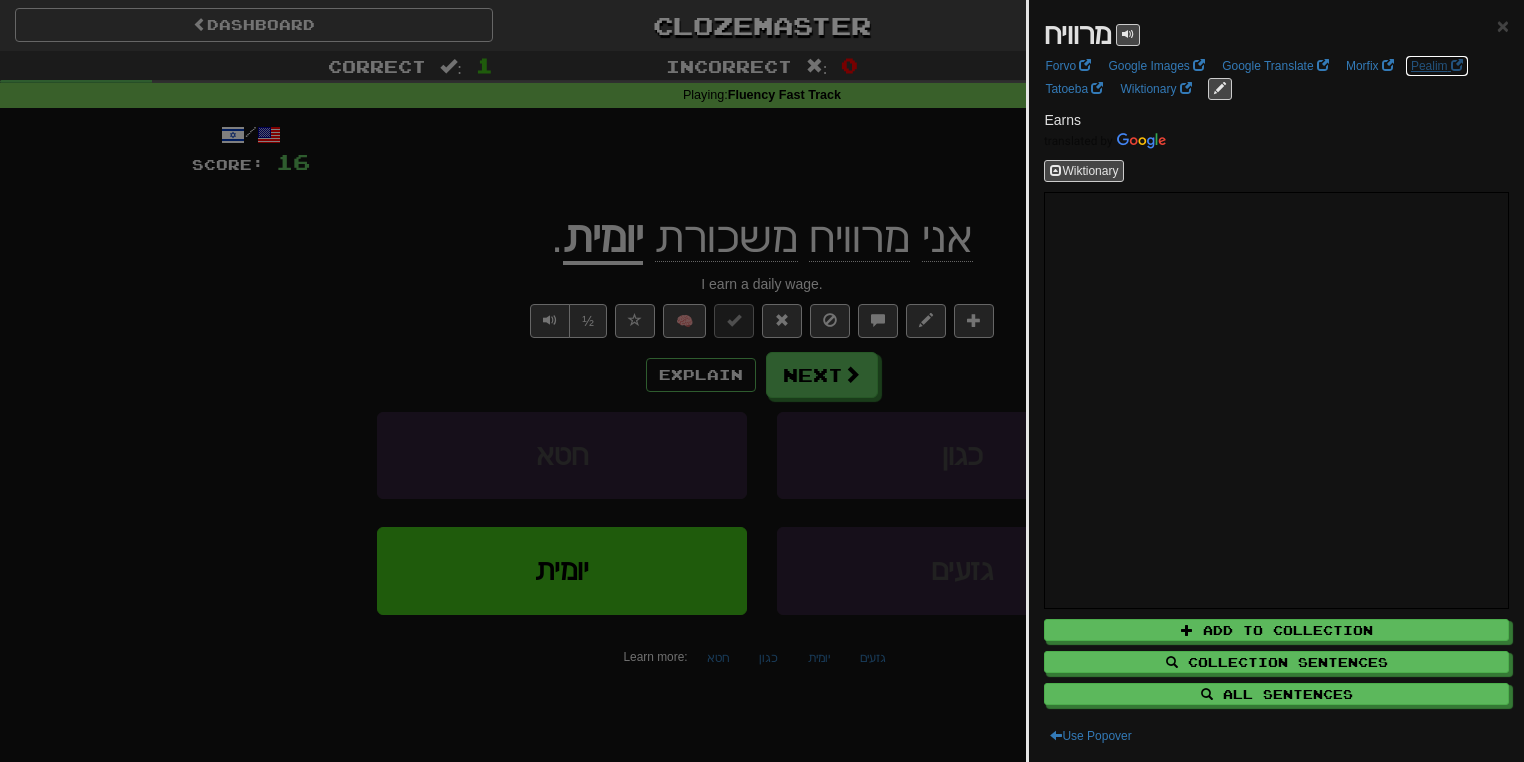 click on "Pealim" at bounding box center (1437, 66) 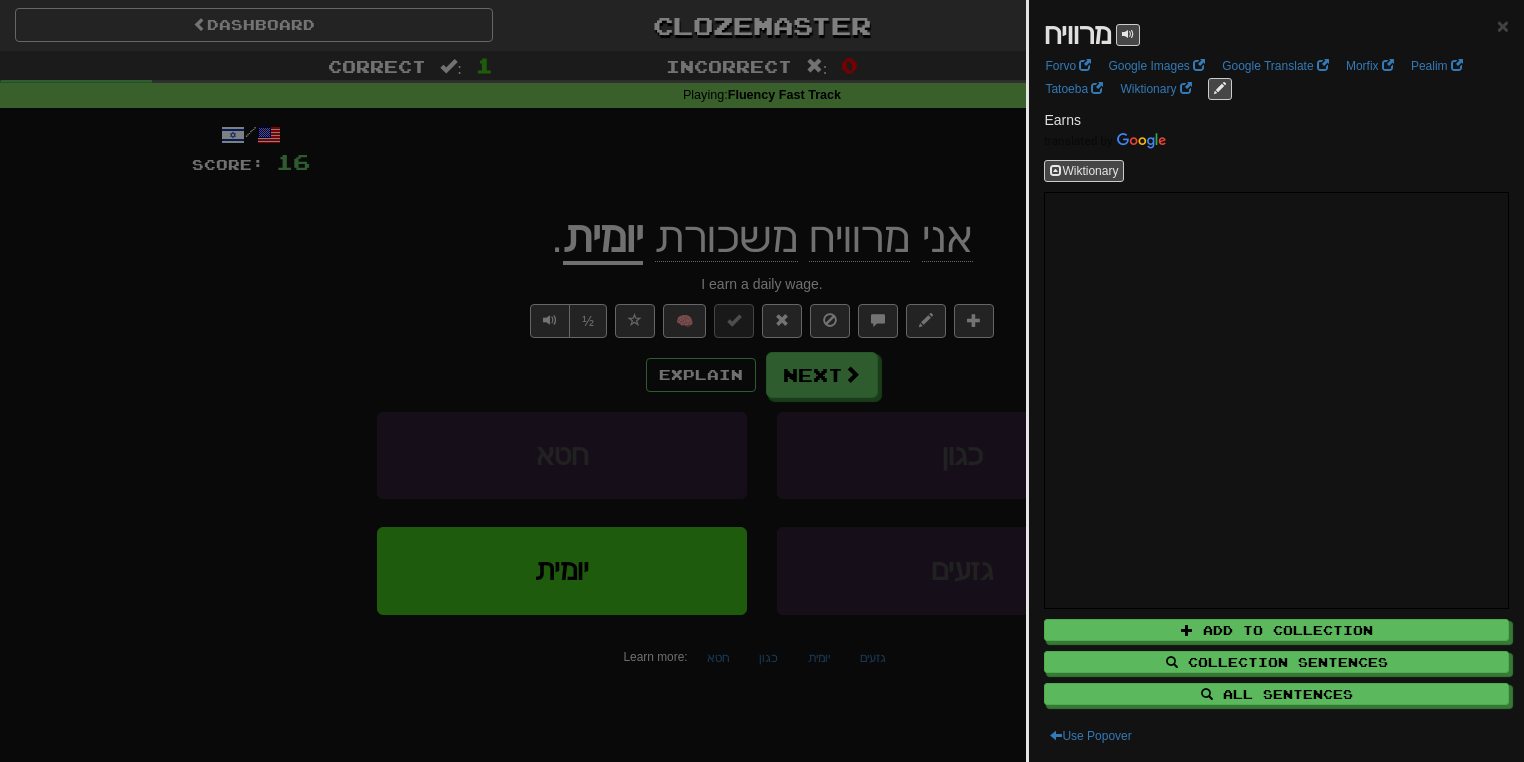 click at bounding box center [762, 381] 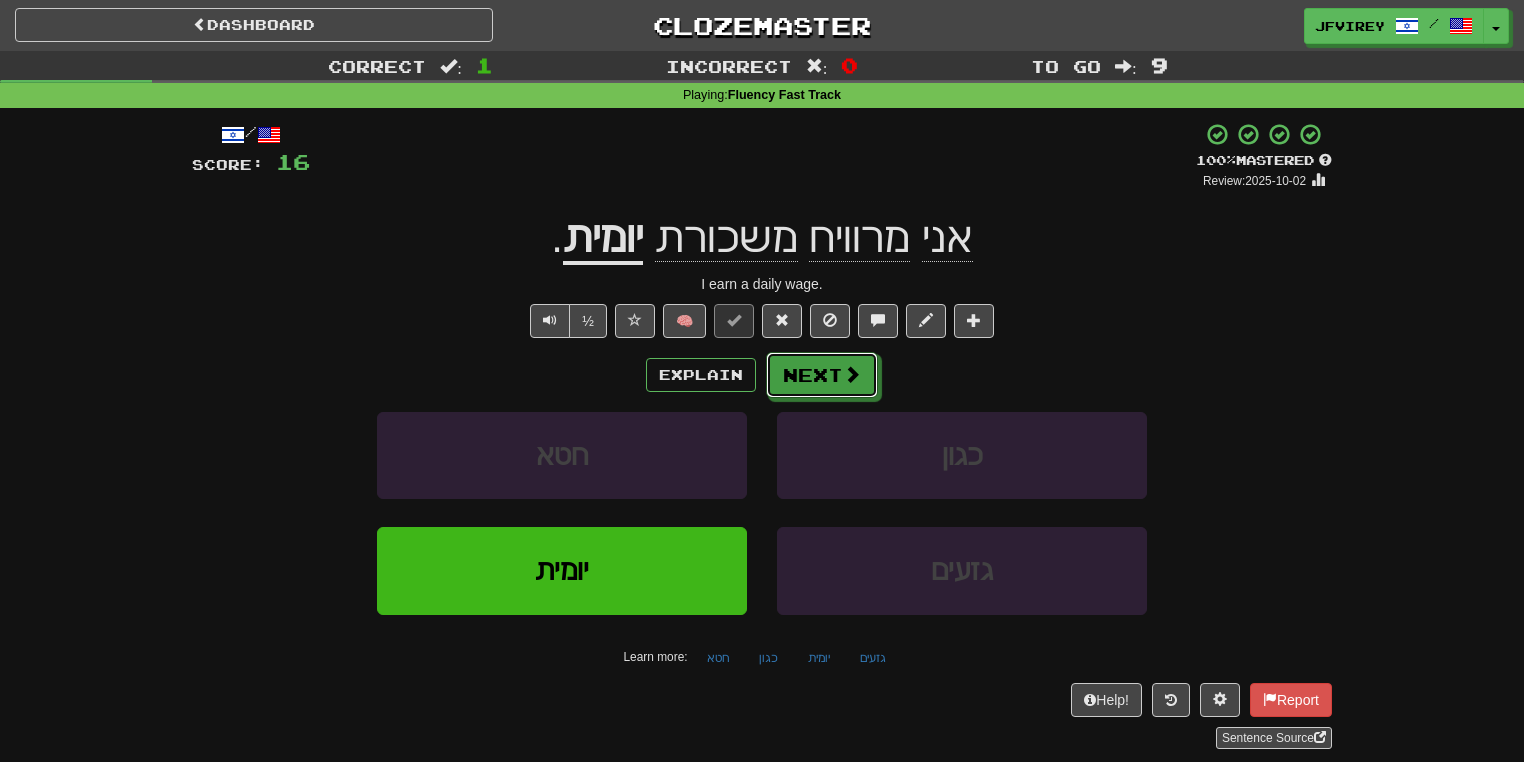 click at bounding box center [852, 374] 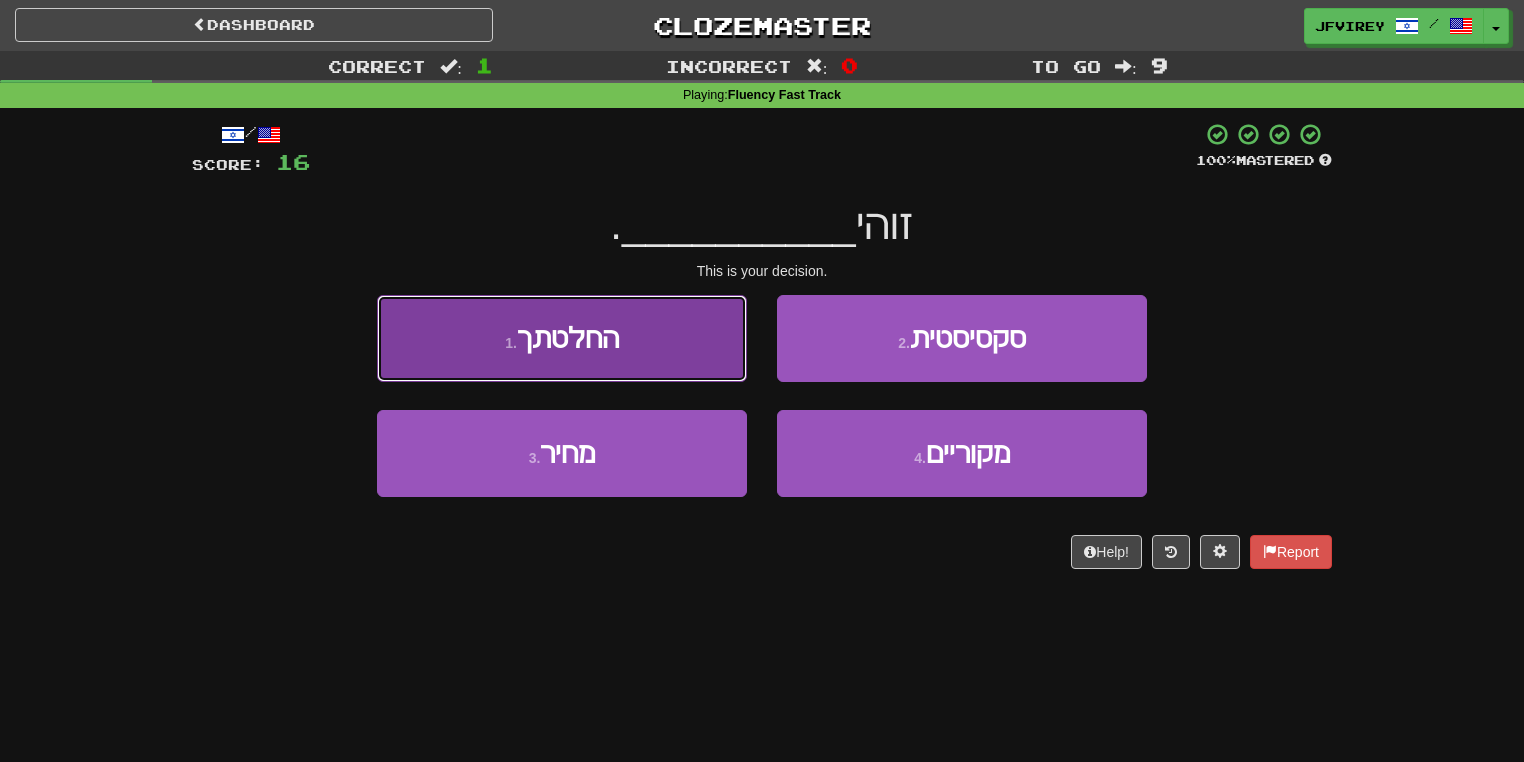 click on "החלטתך" at bounding box center (568, 338) 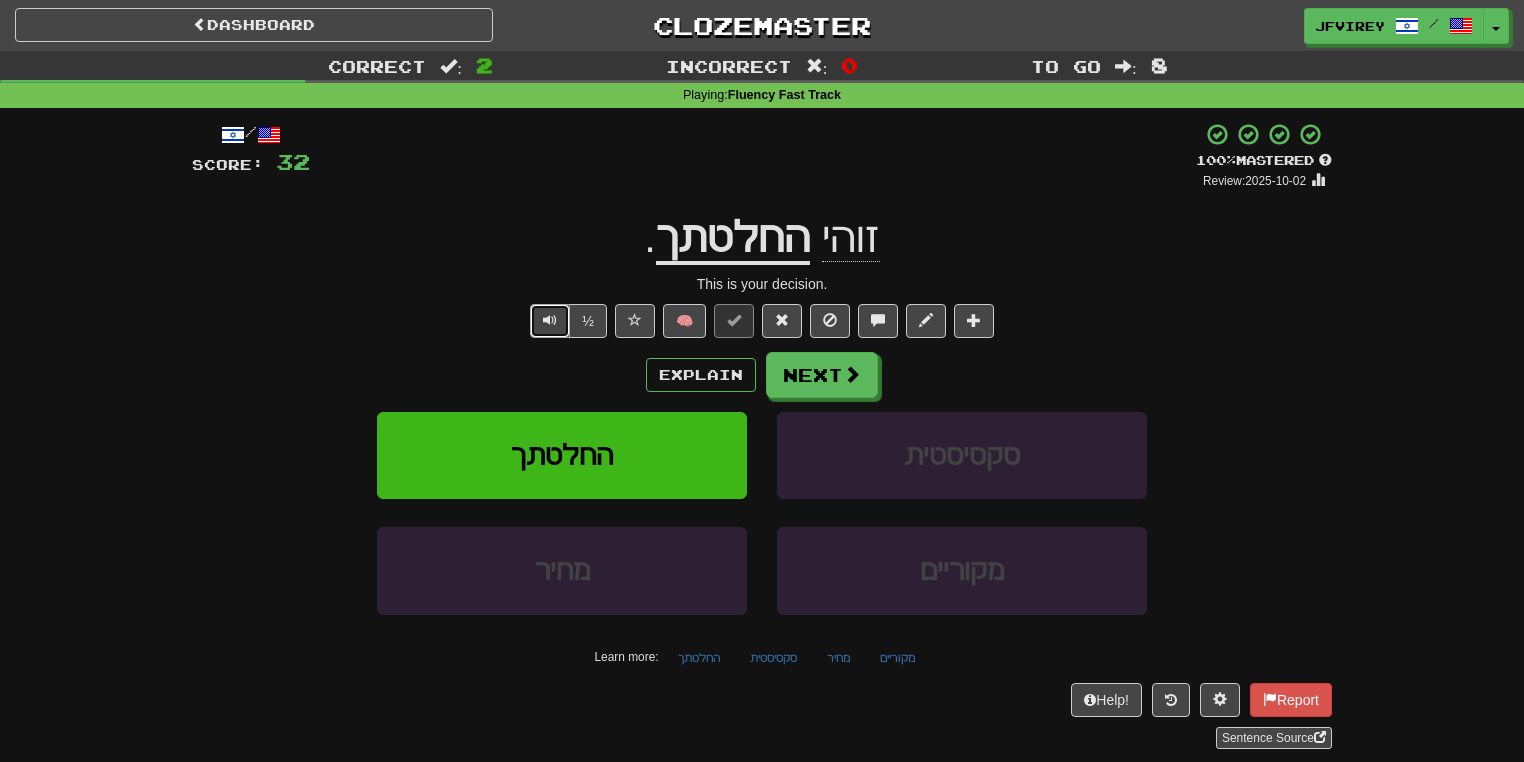 click at bounding box center (550, 320) 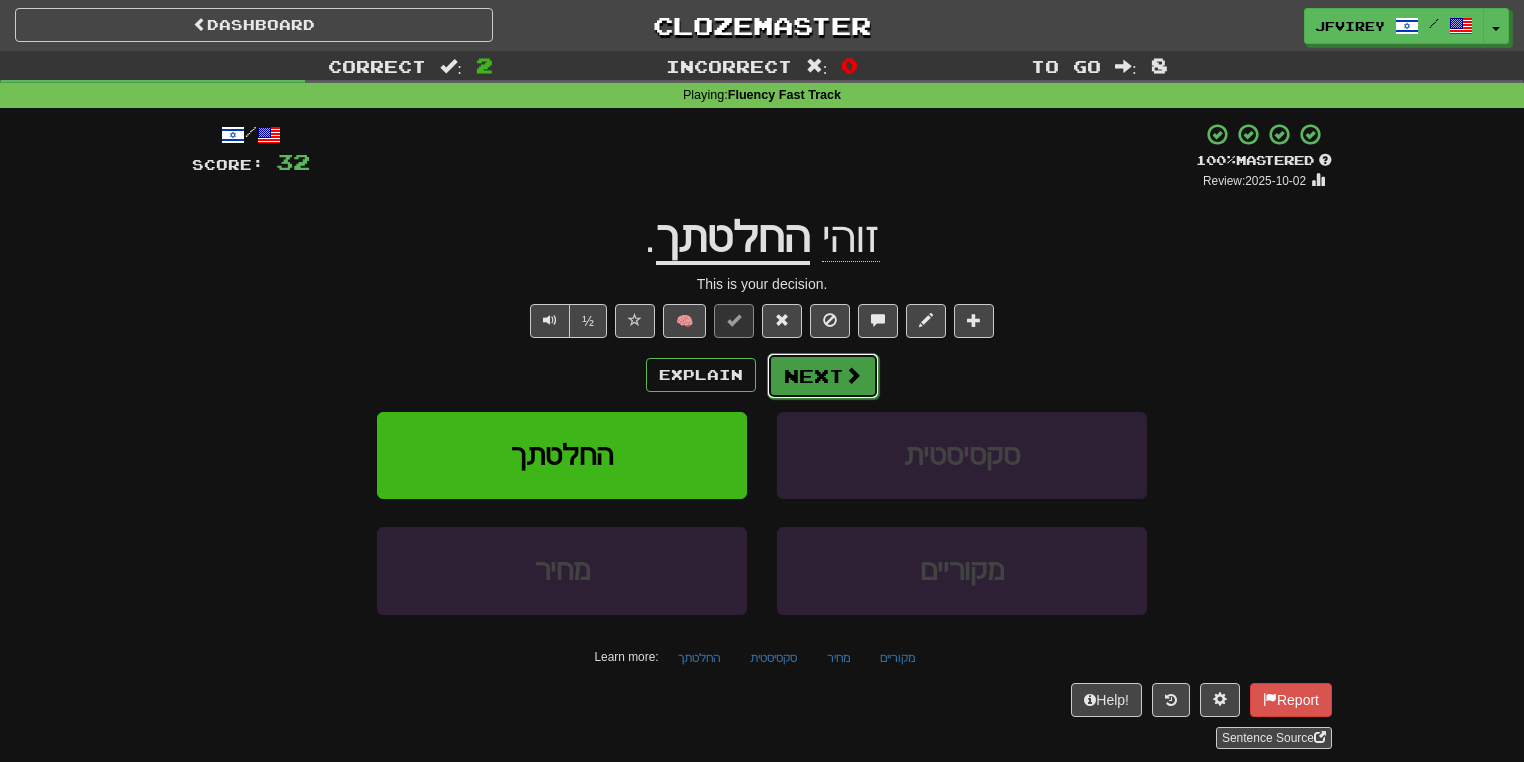 click on "Next" at bounding box center (823, 376) 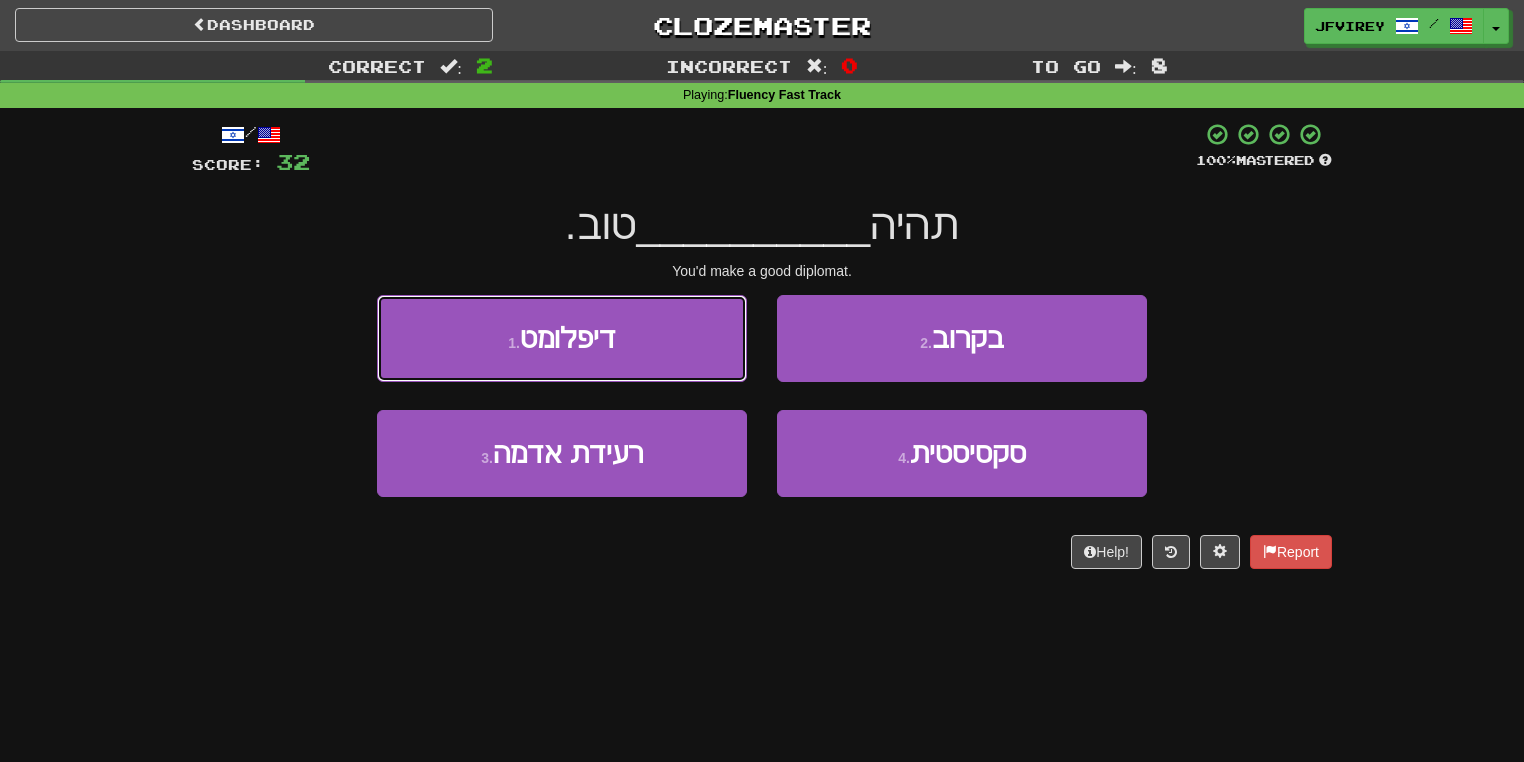 click on "1 .  דיפלומט" at bounding box center [562, 338] 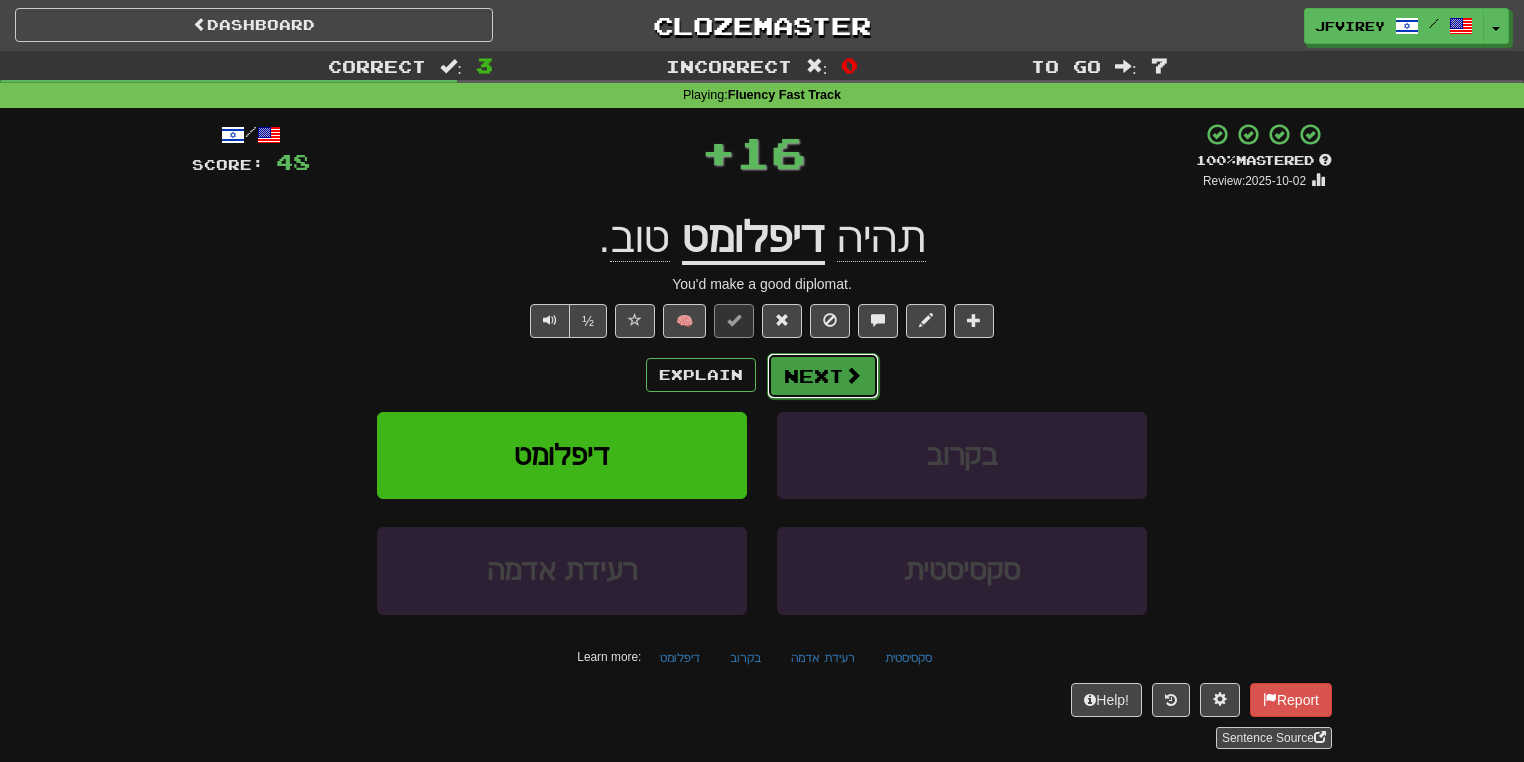click on "Next" at bounding box center (823, 376) 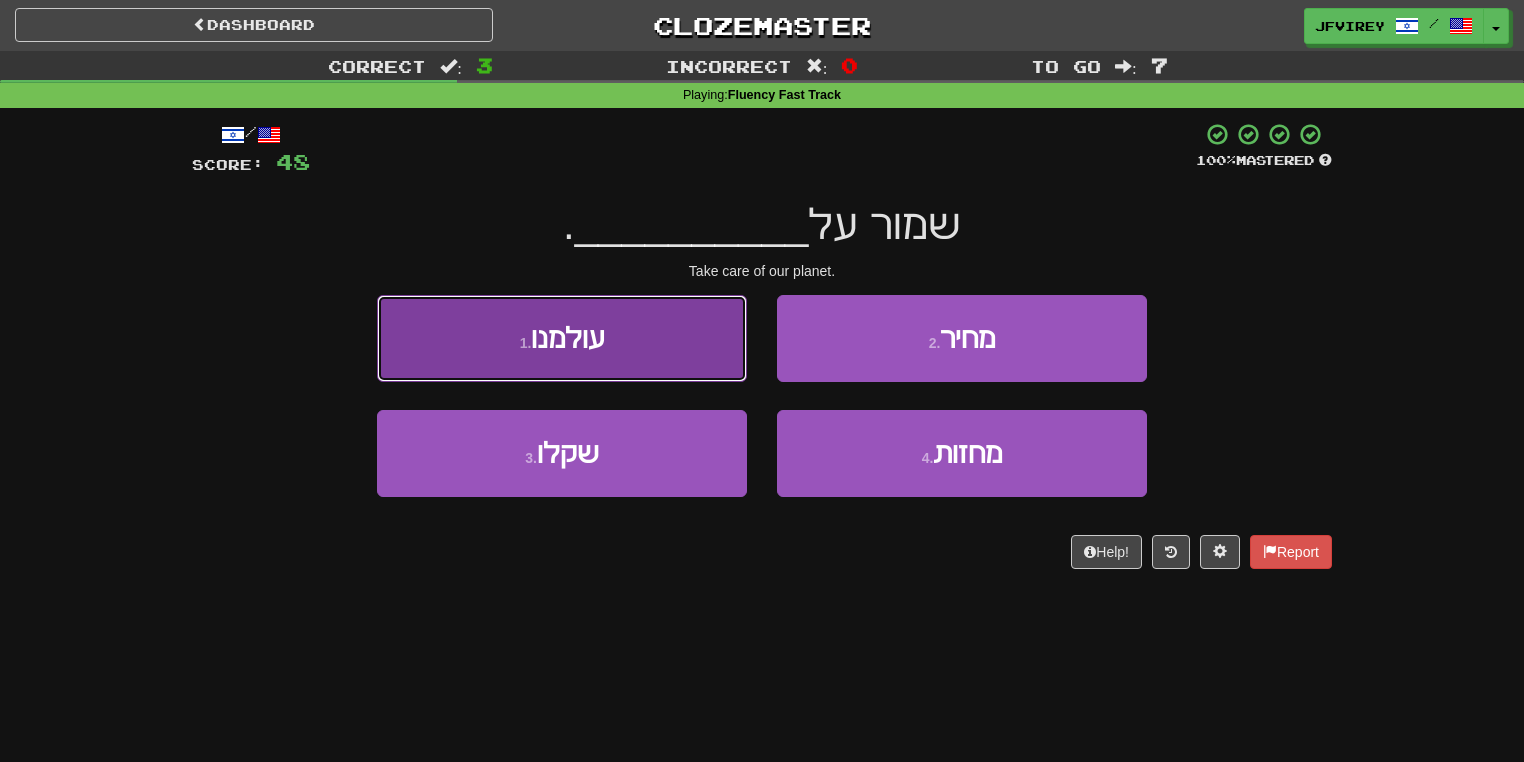 click on "1 .  עולמנו" at bounding box center [562, 338] 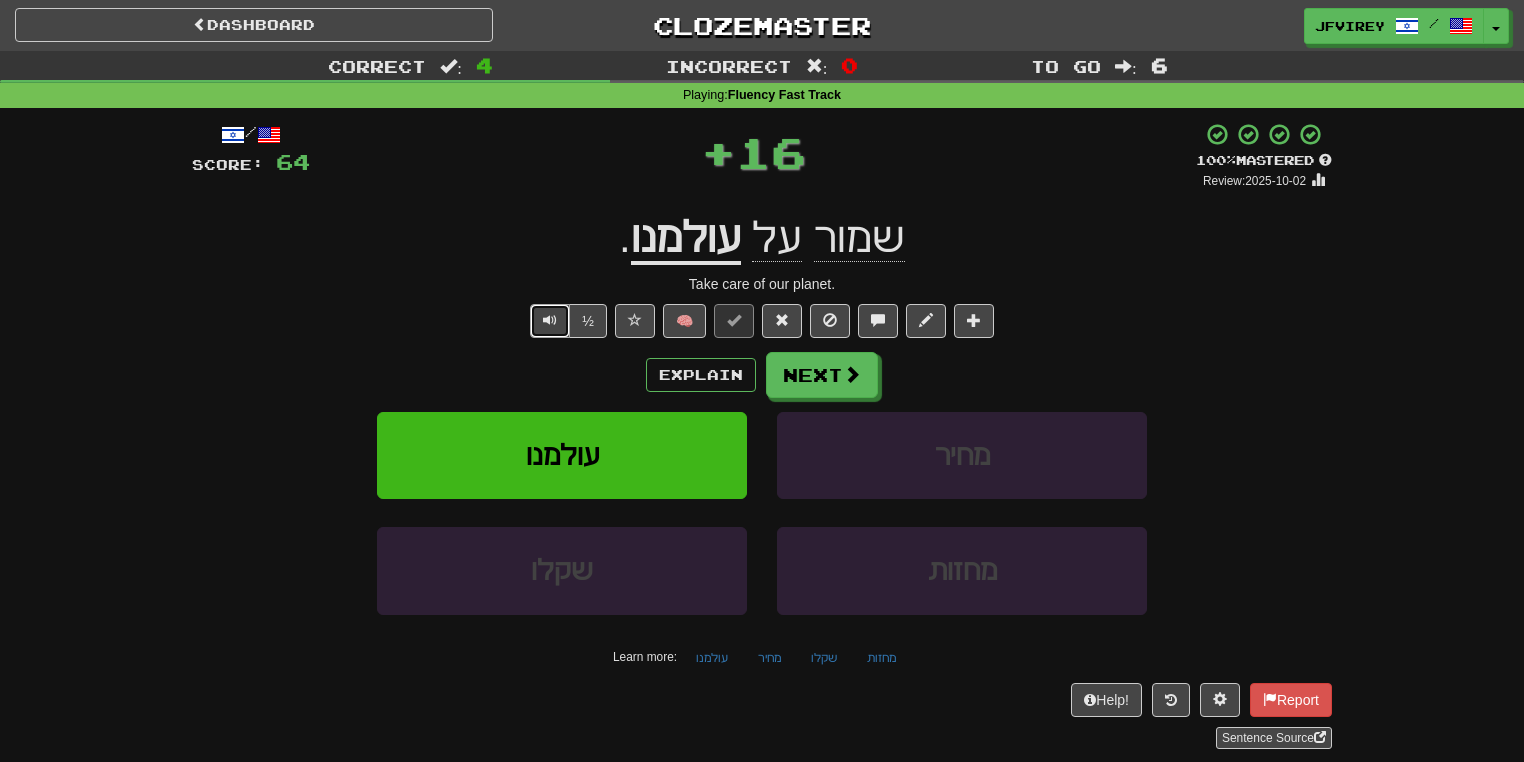 click at bounding box center (550, 321) 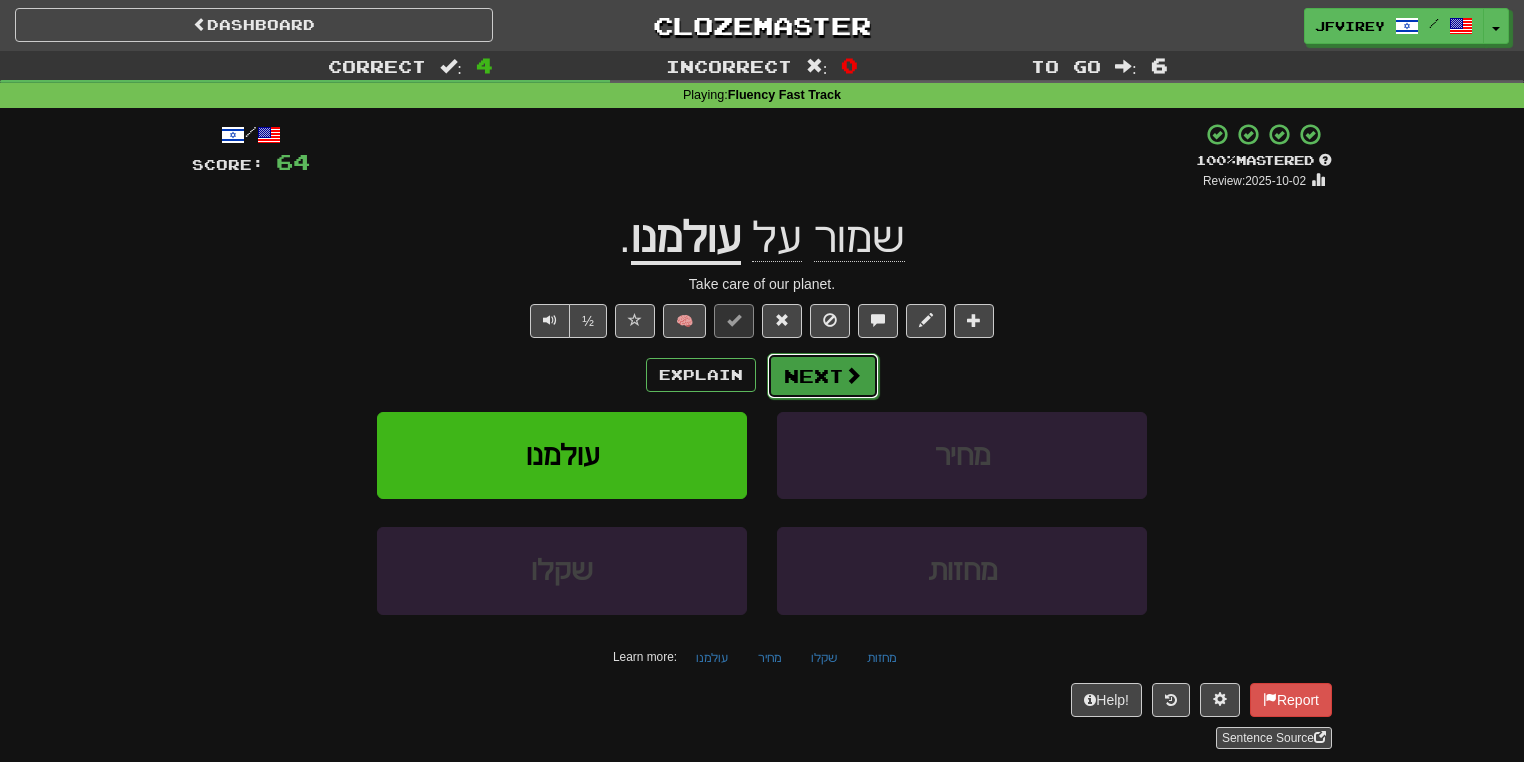 click on "Next" at bounding box center (823, 376) 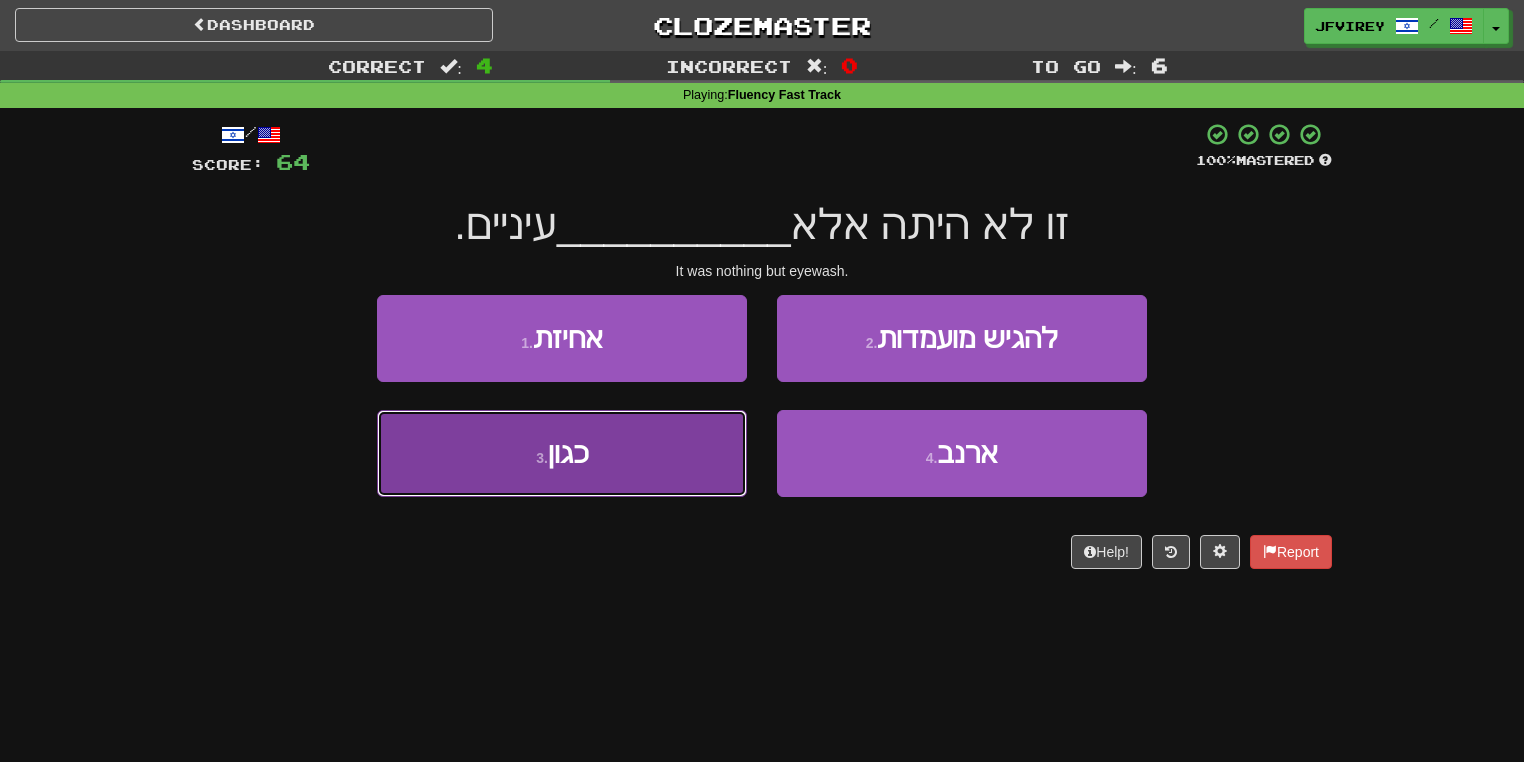 click on "3 .  כגון" at bounding box center (562, 453) 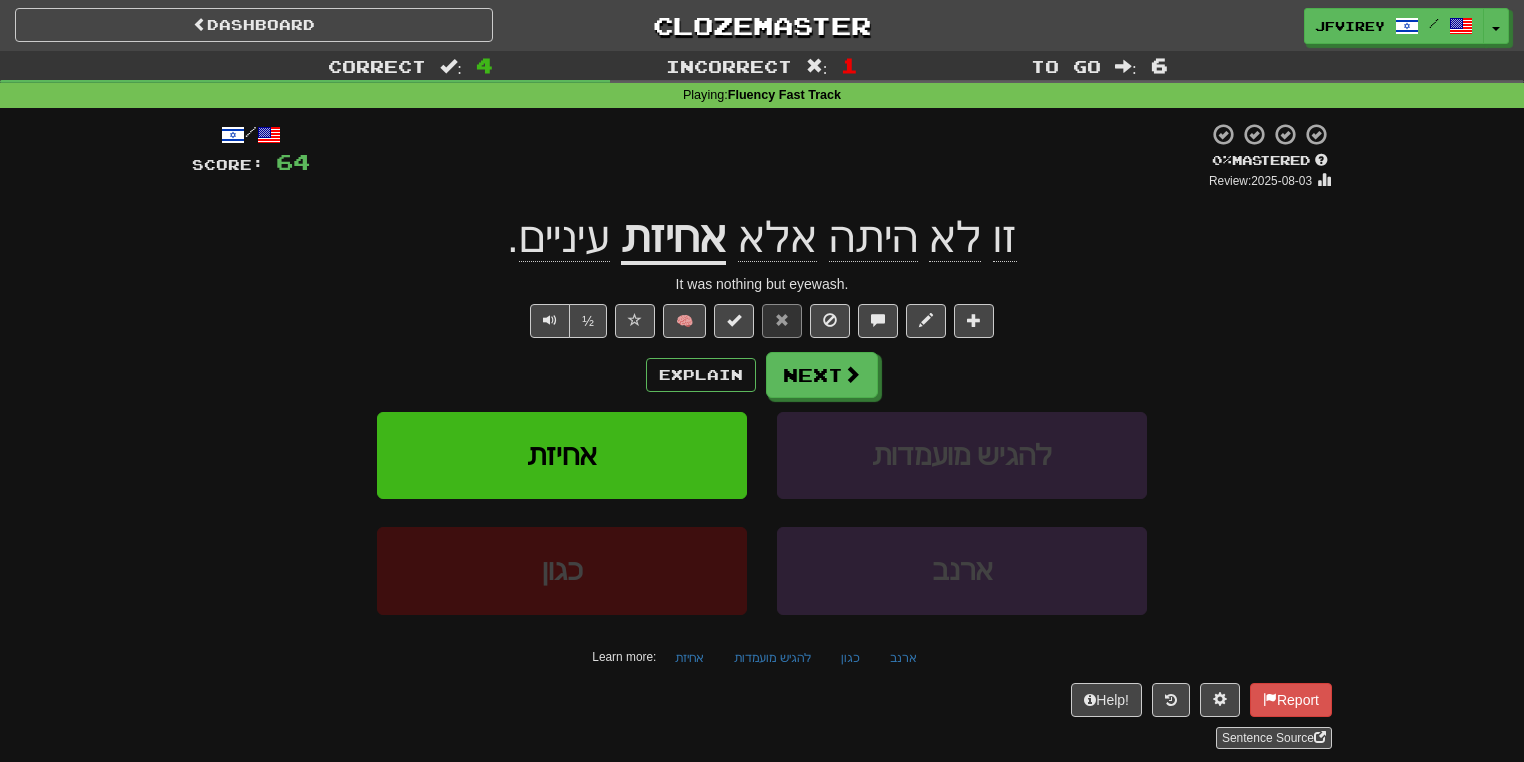click on "אחיזת" at bounding box center [673, 239] 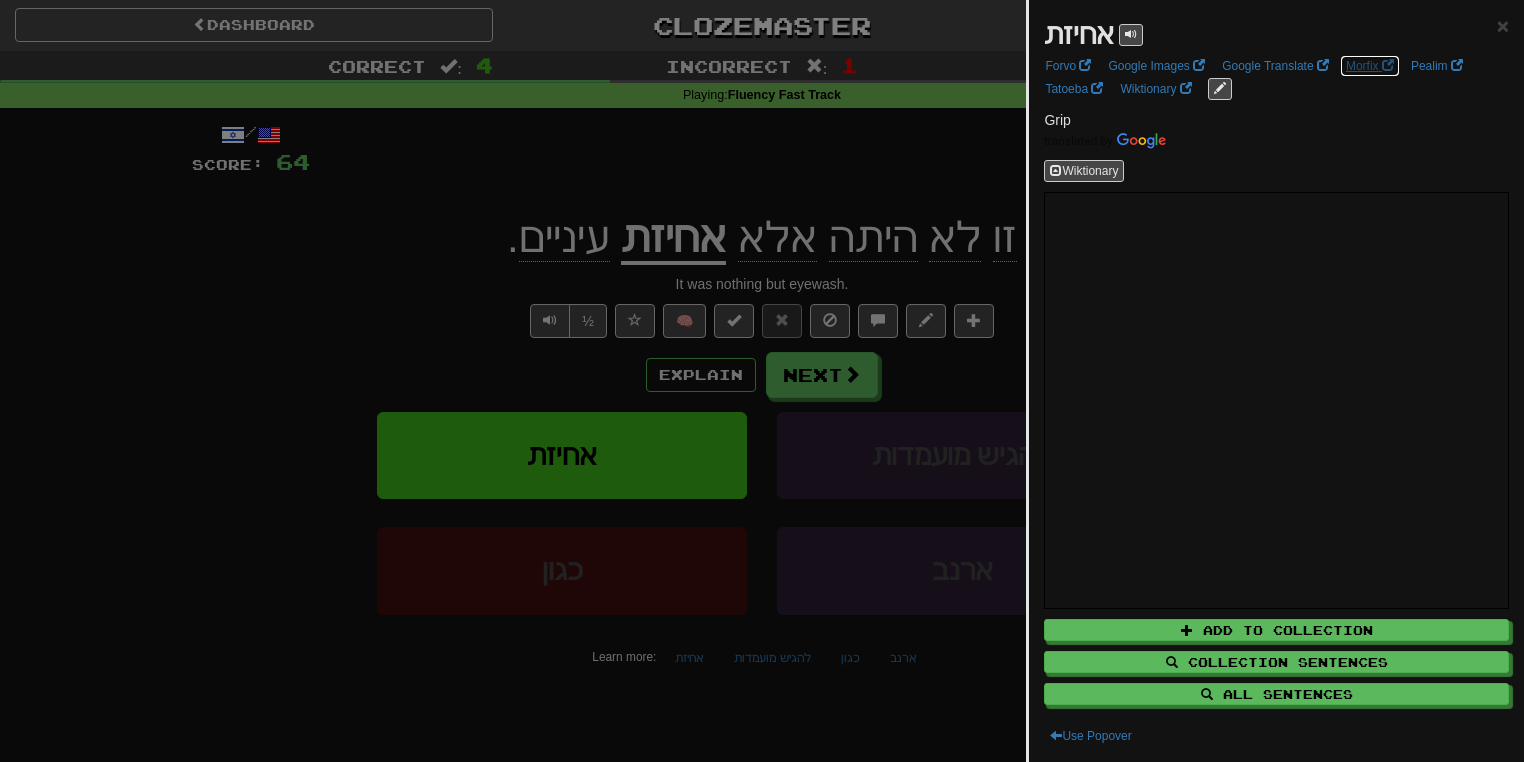 click on "Morfix" at bounding box center (1370, 66) 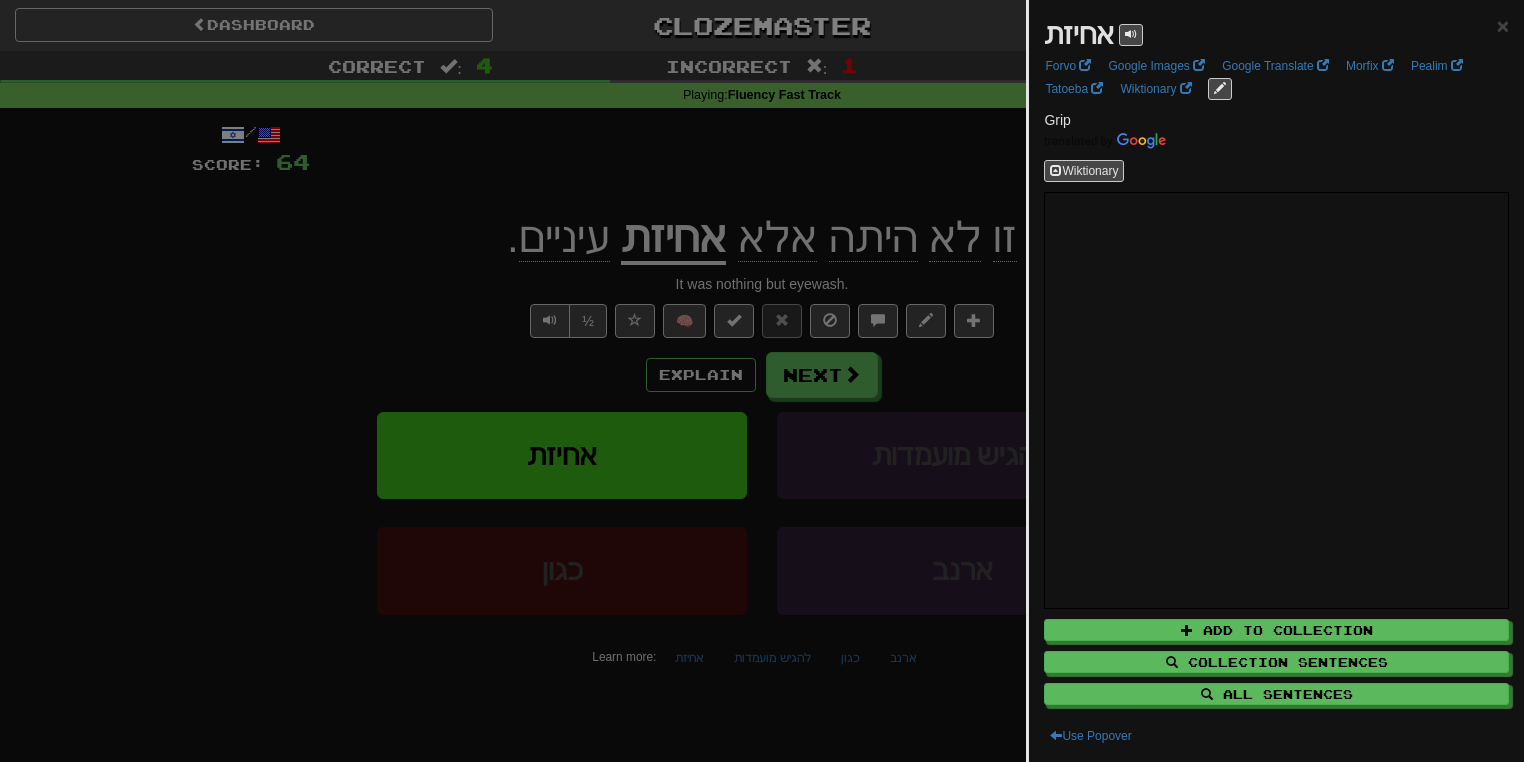click at bounding box center [762, 381] 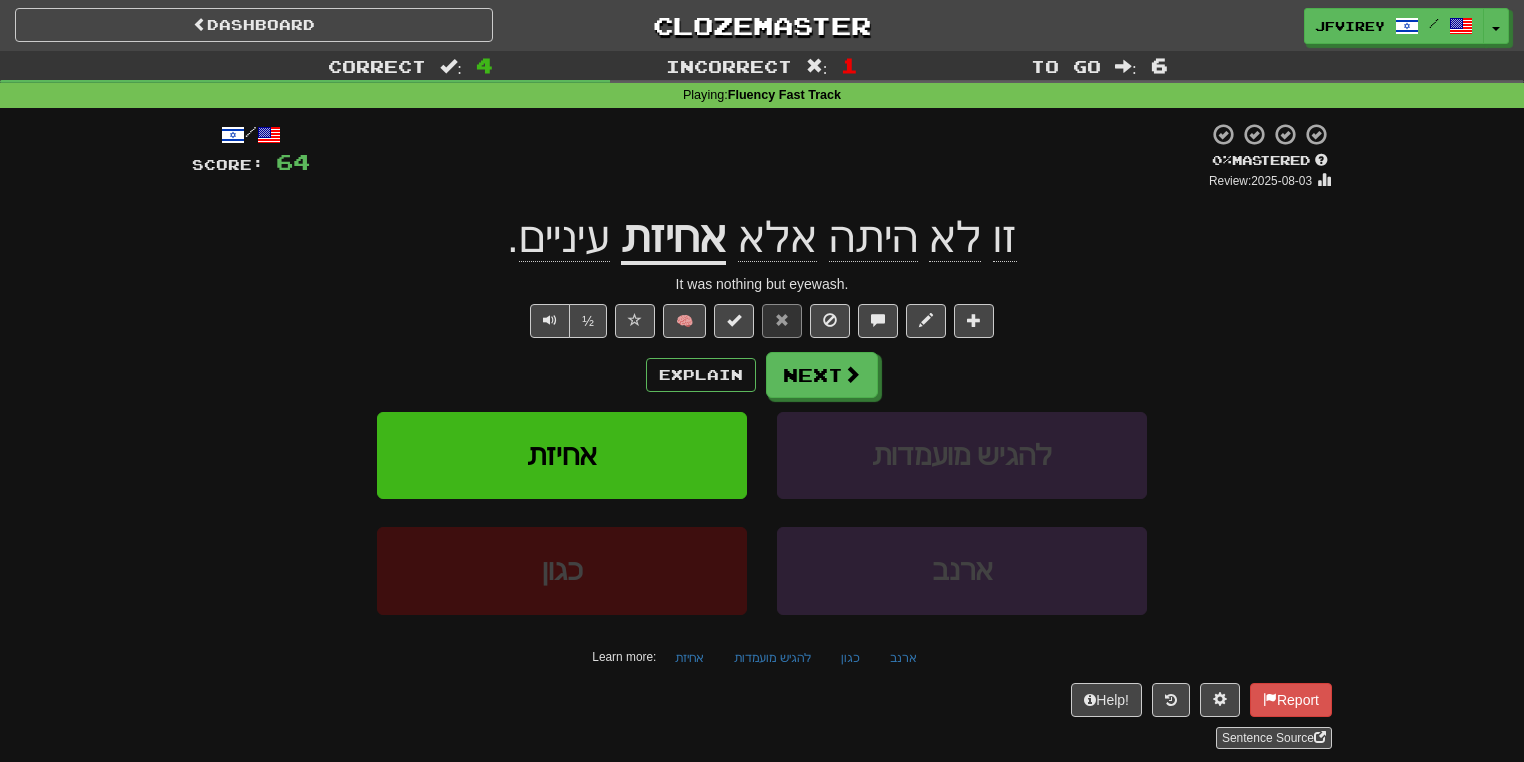 click on "עיניים" at bounding box center (564, 238) 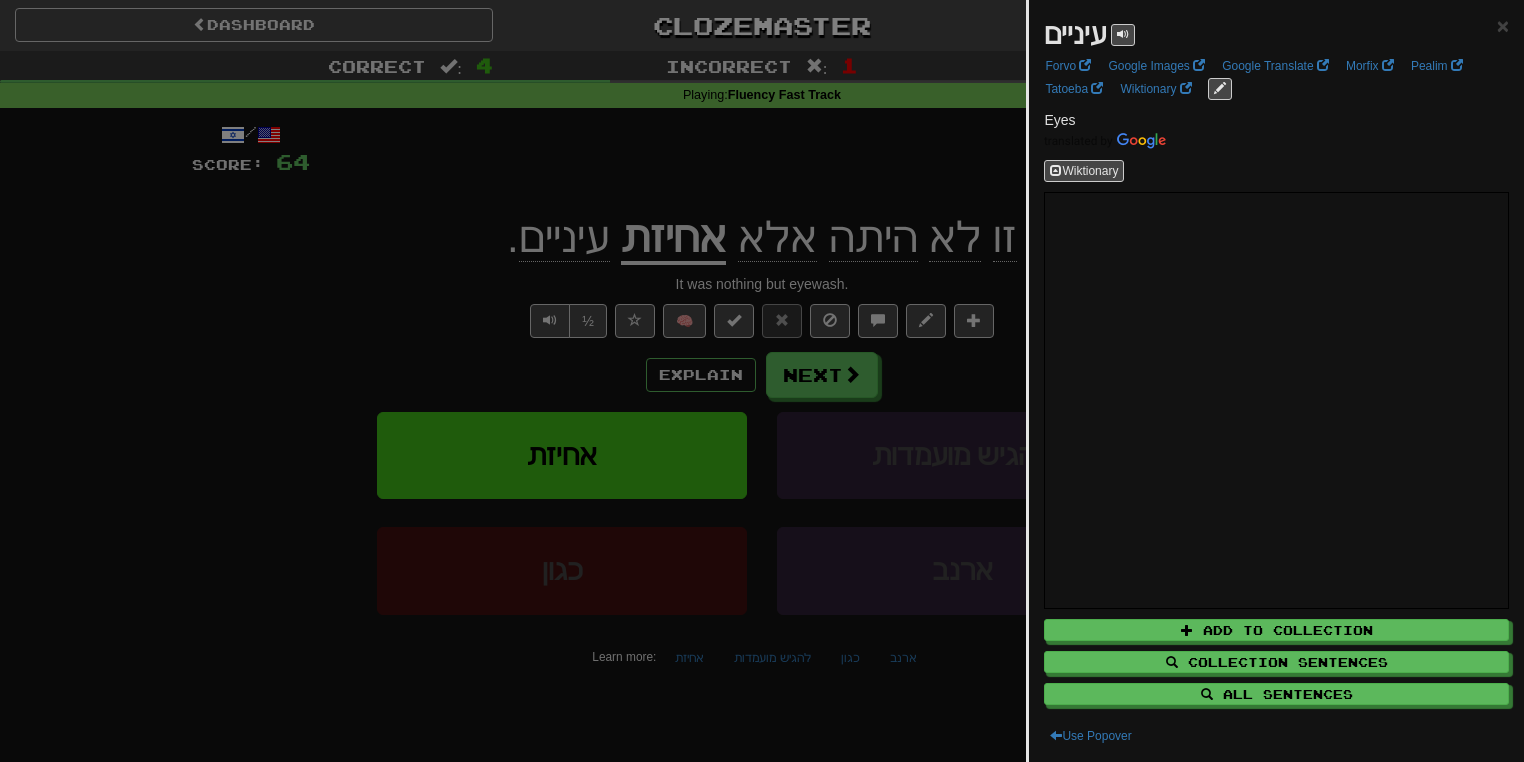 click at bounding box center [762, 381] 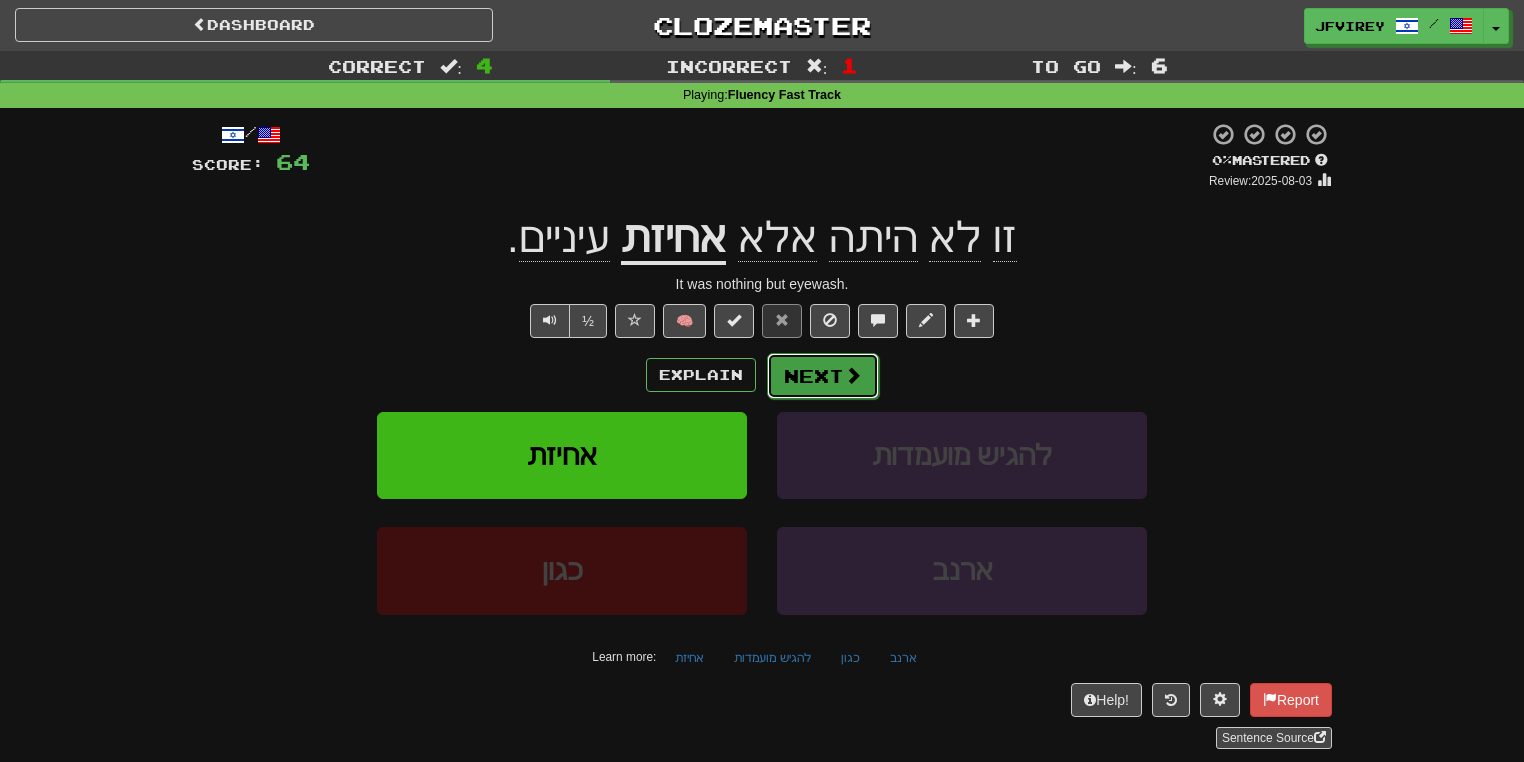 click on "Next" at bounding box center (823, 376) 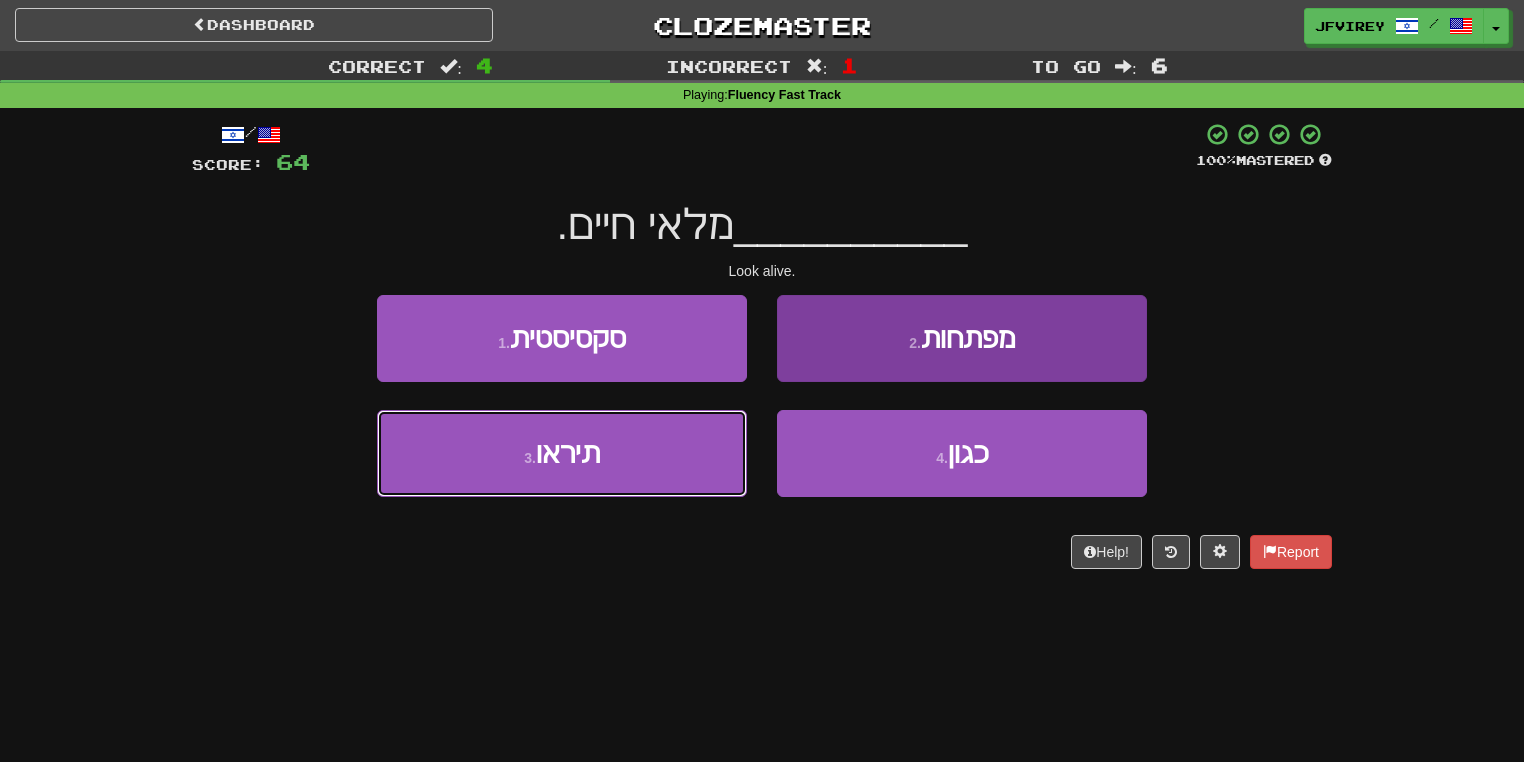 drag, startPoint x: 616, startPoint y: 456, endPoint x: 832, endPoint y: 434, distance: 217.11748 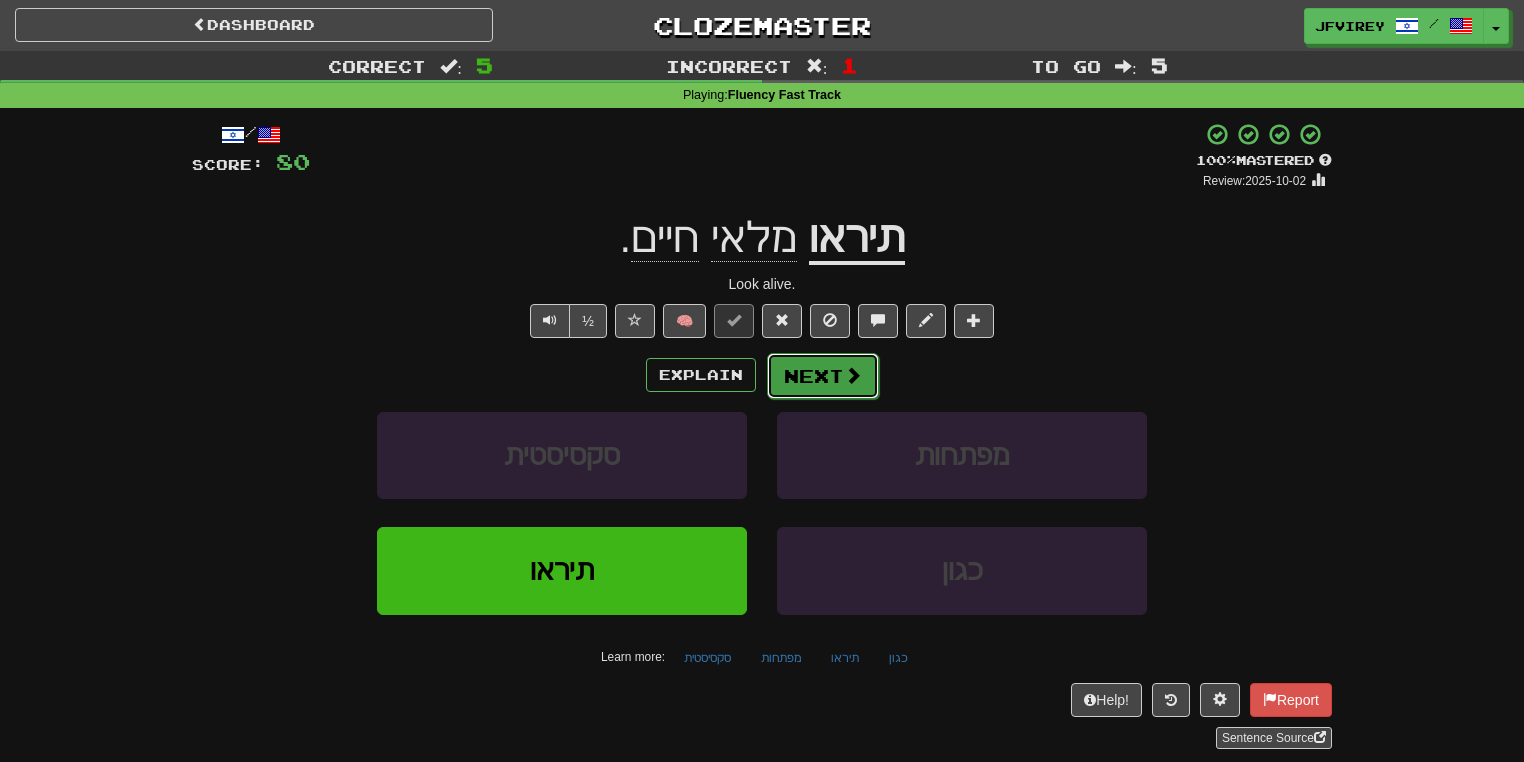 click on "Next" at bounding box center [823, 376] 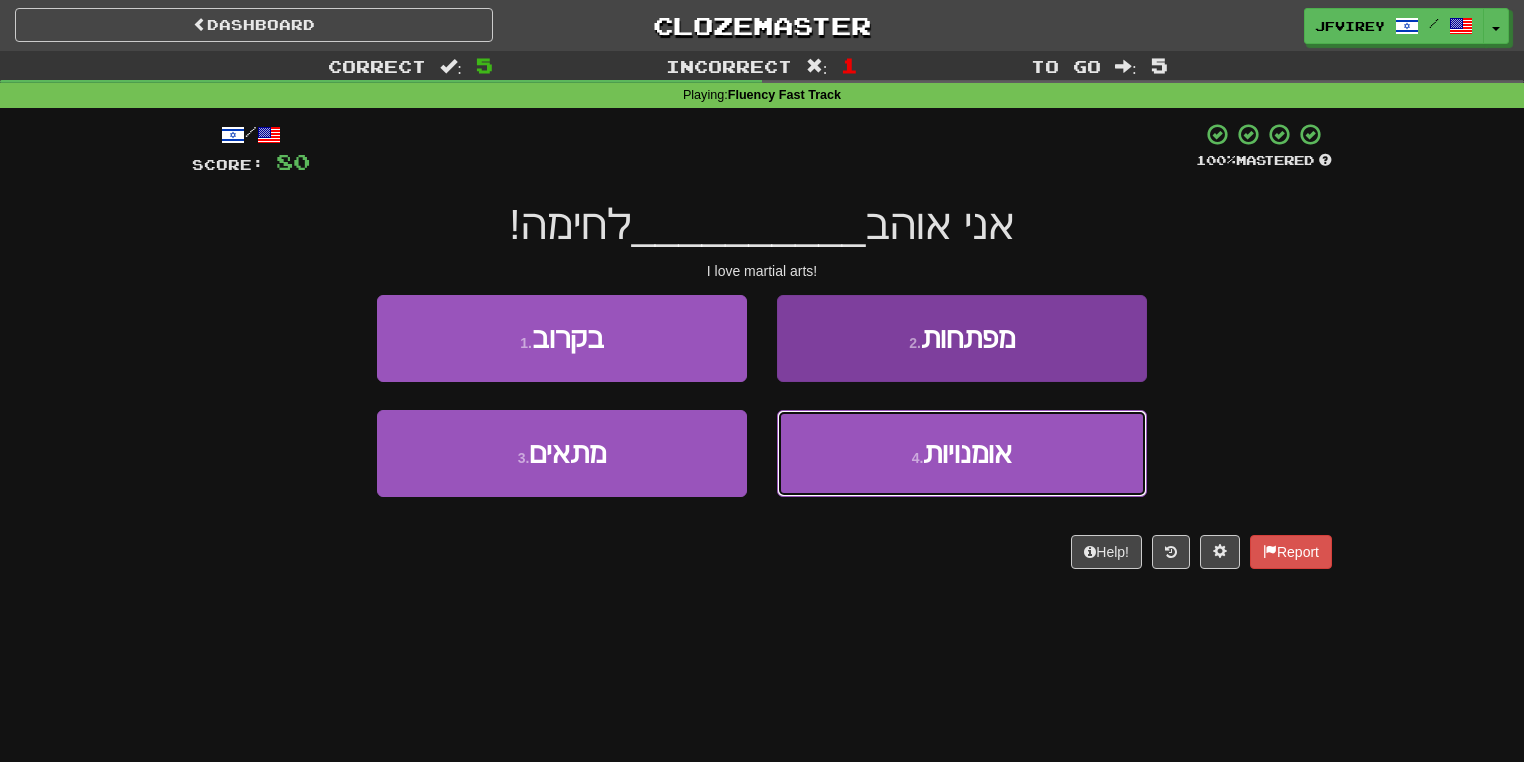 click on "אומנויות" at bounding box center [967, 453] 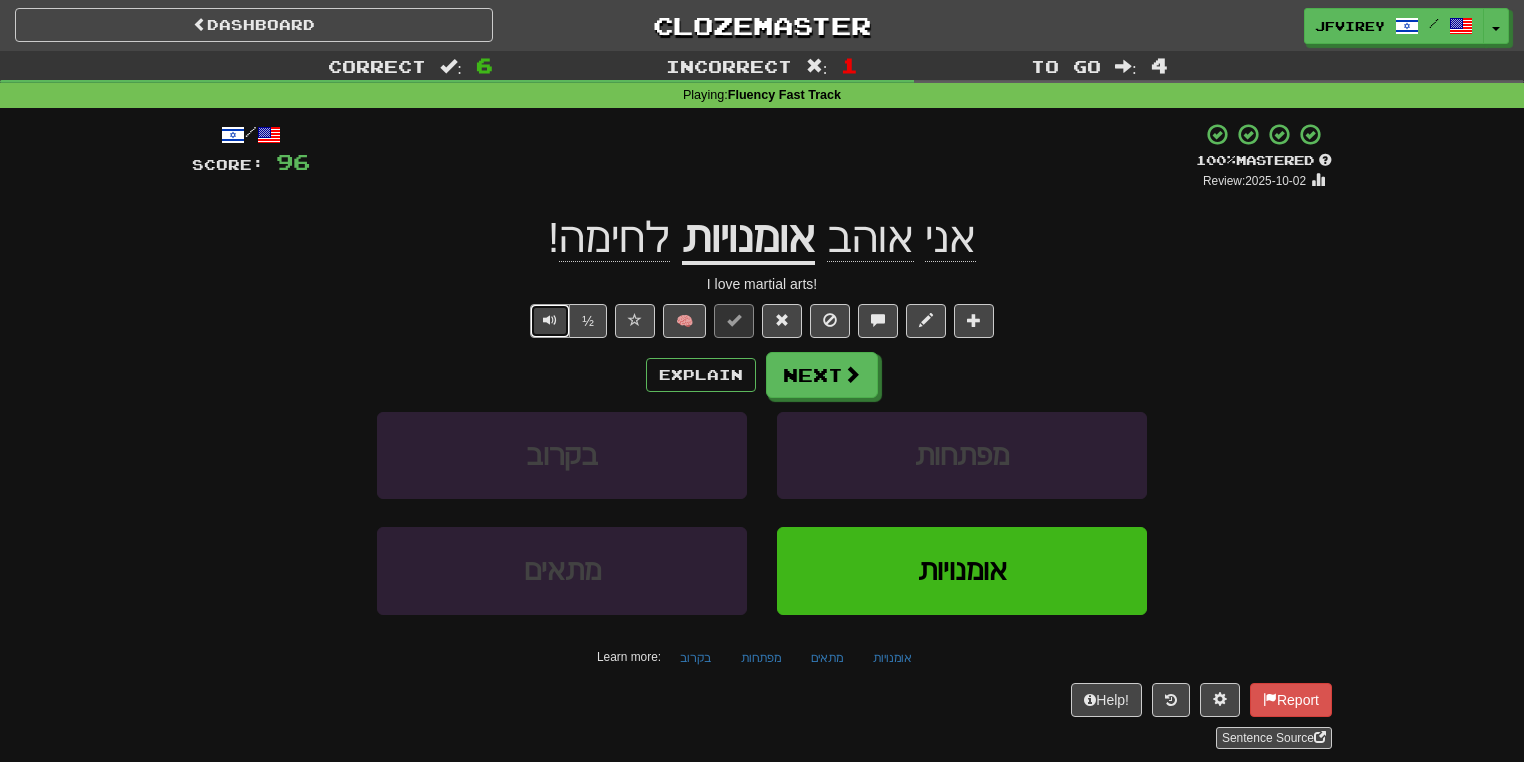 click at bounding box center [550, 321] 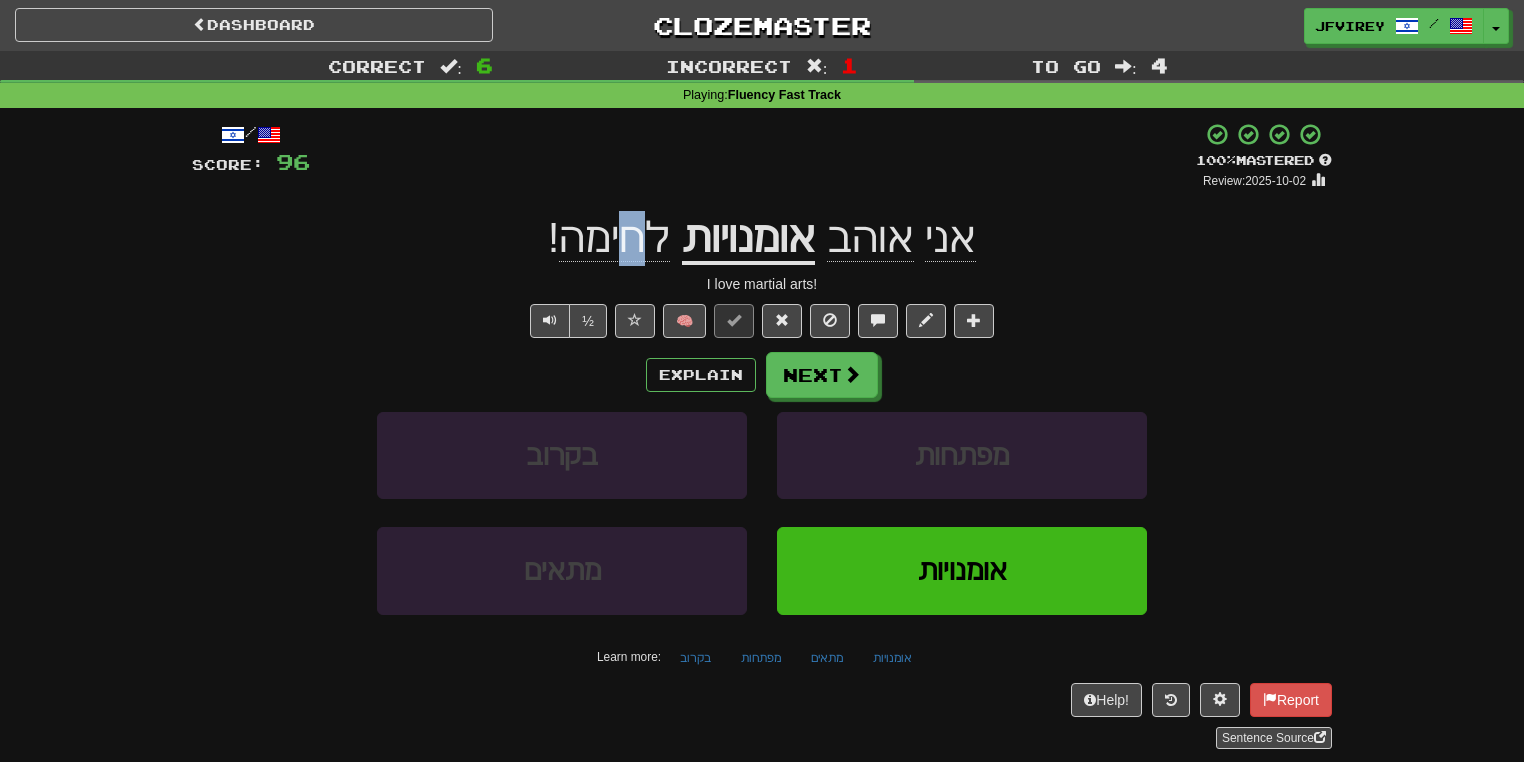 click on "לחימה" at bounding box center (614, 238) 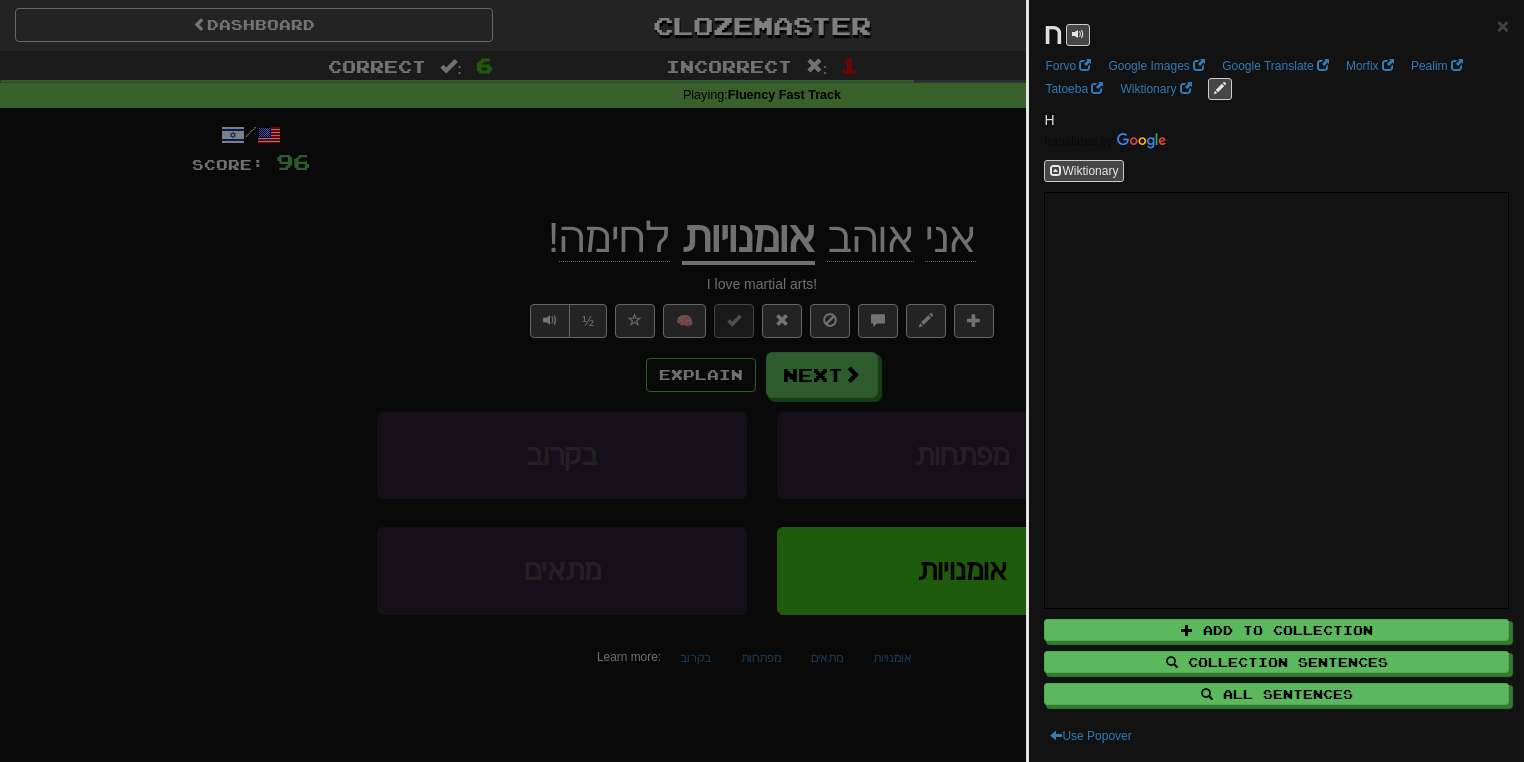 click at bounding box center [762, 381] 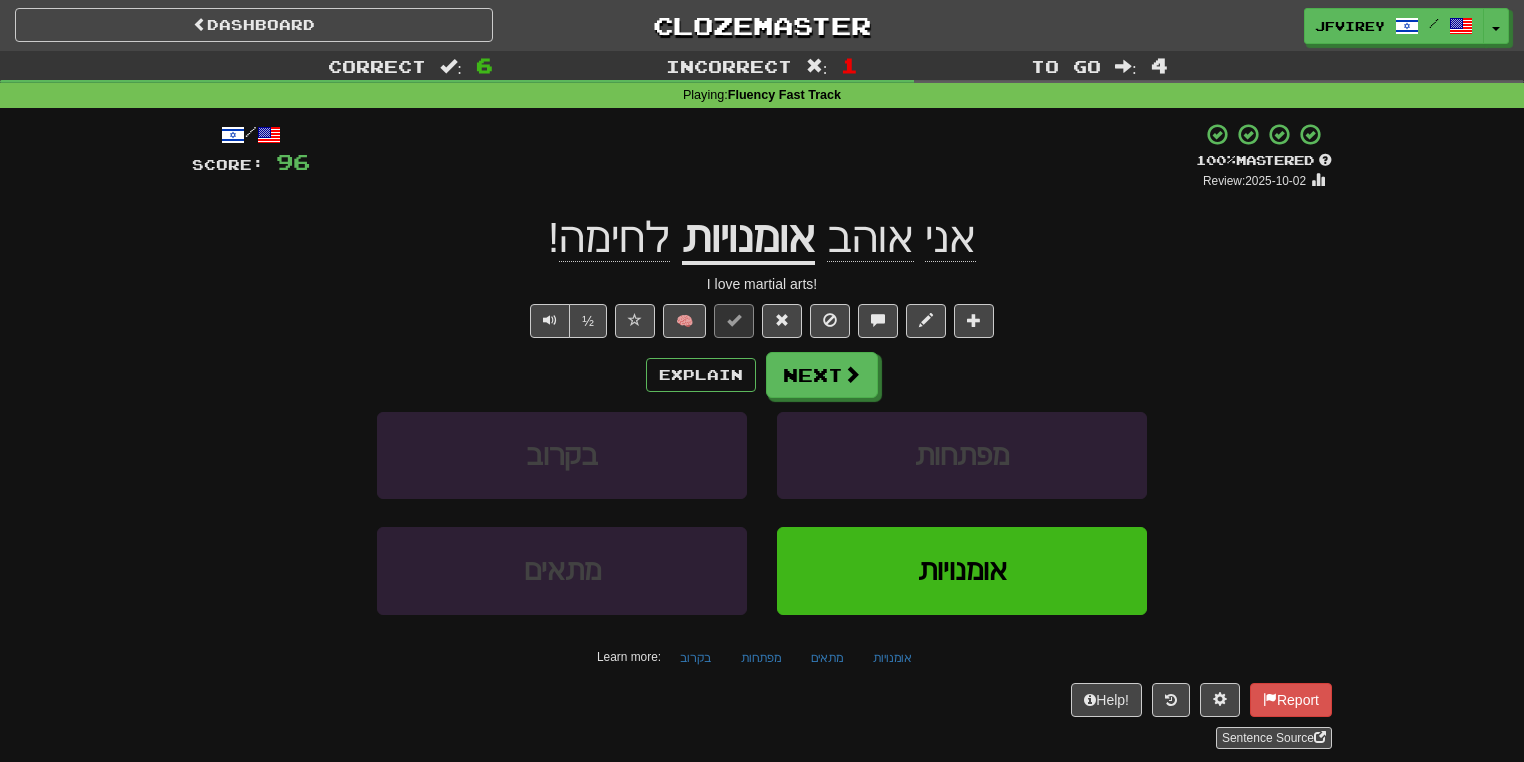 click on "לחימה" at bounding box center (614, 238) 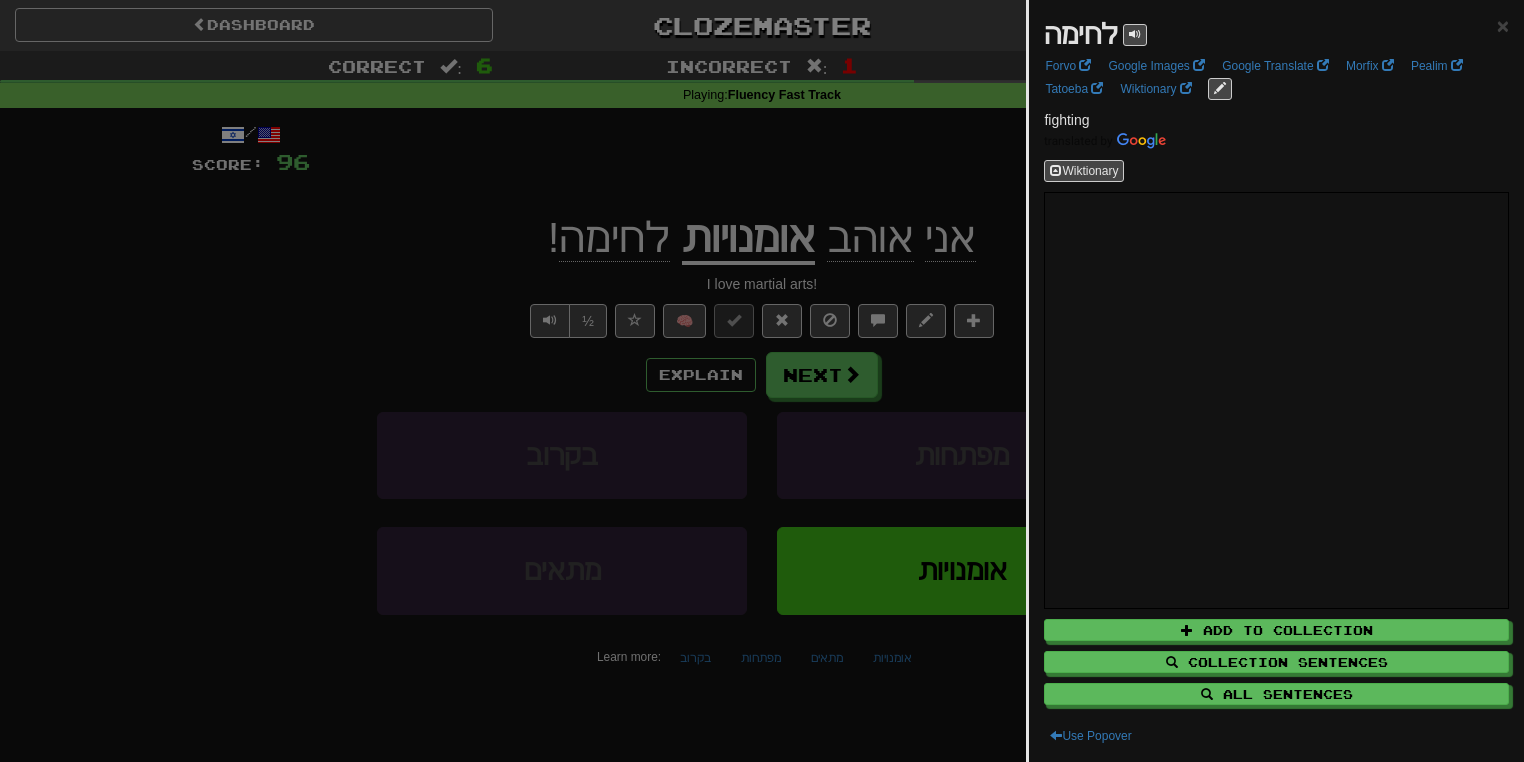 drag, startPoint x: 381, startPoint y: 291, endPoint x: 389, endPoint y: 301, distance: 12.806249 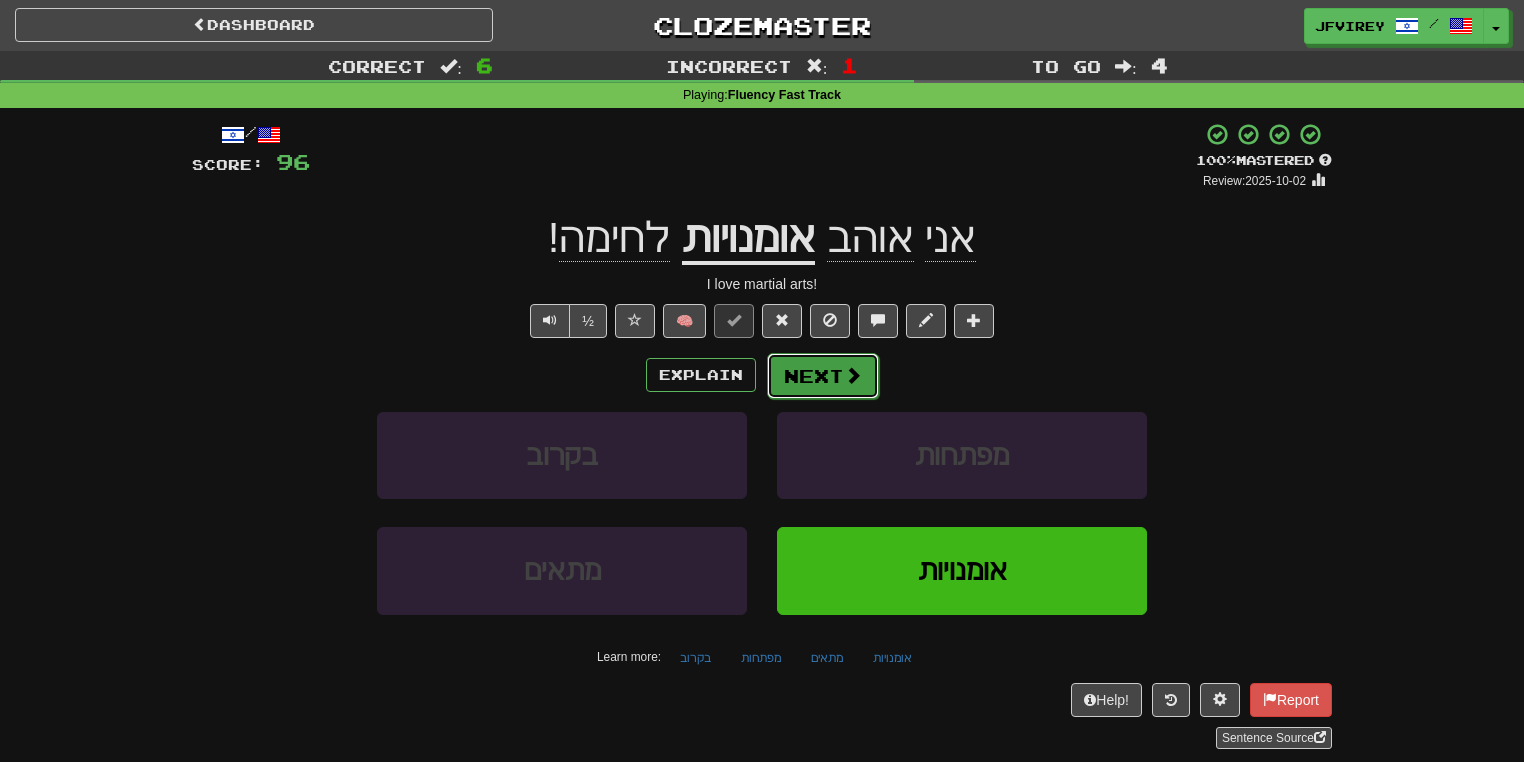click on "Next" at bounding box center [823, 376] 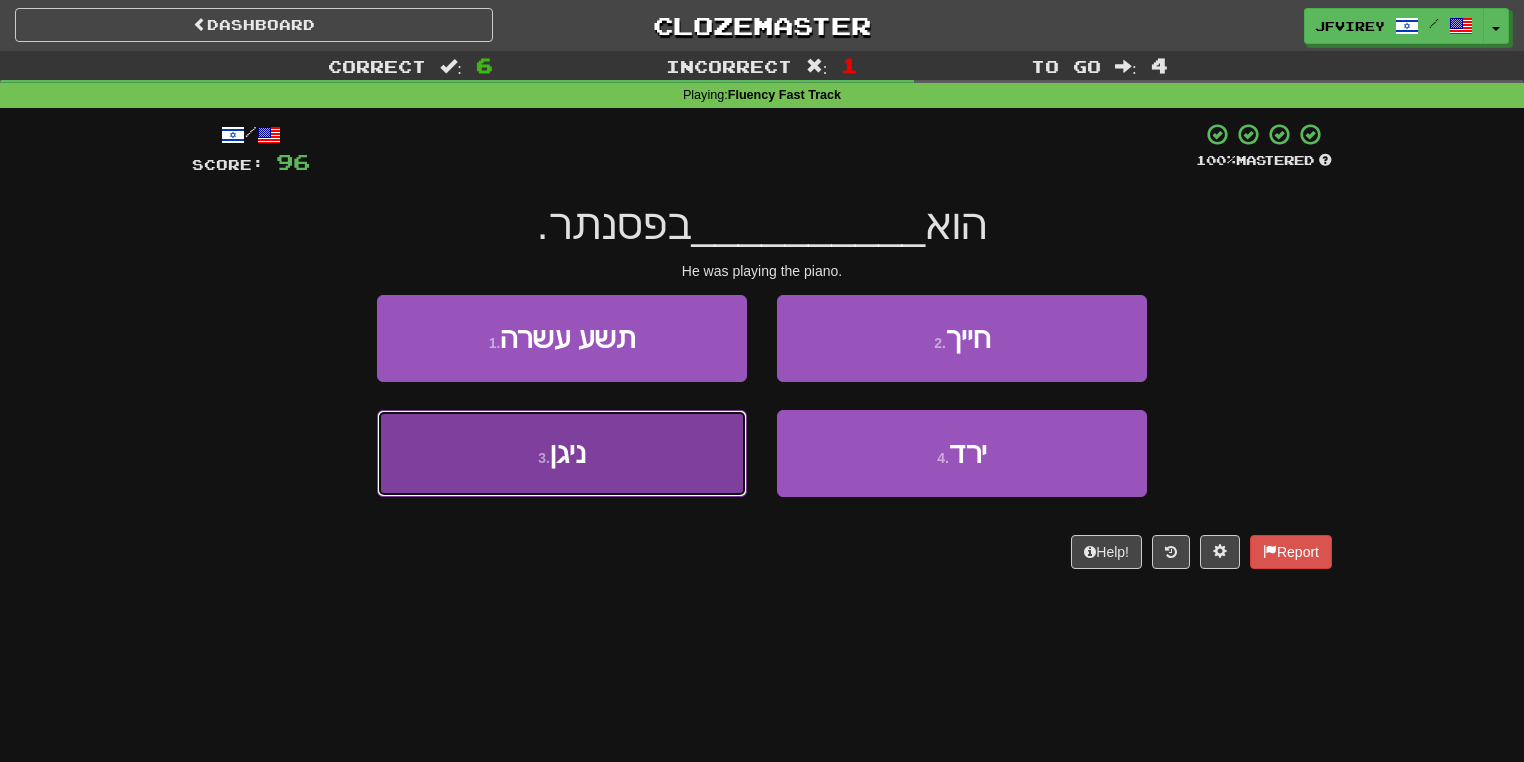 click on "3 .  ניגן" at bounding box center (562, 453) 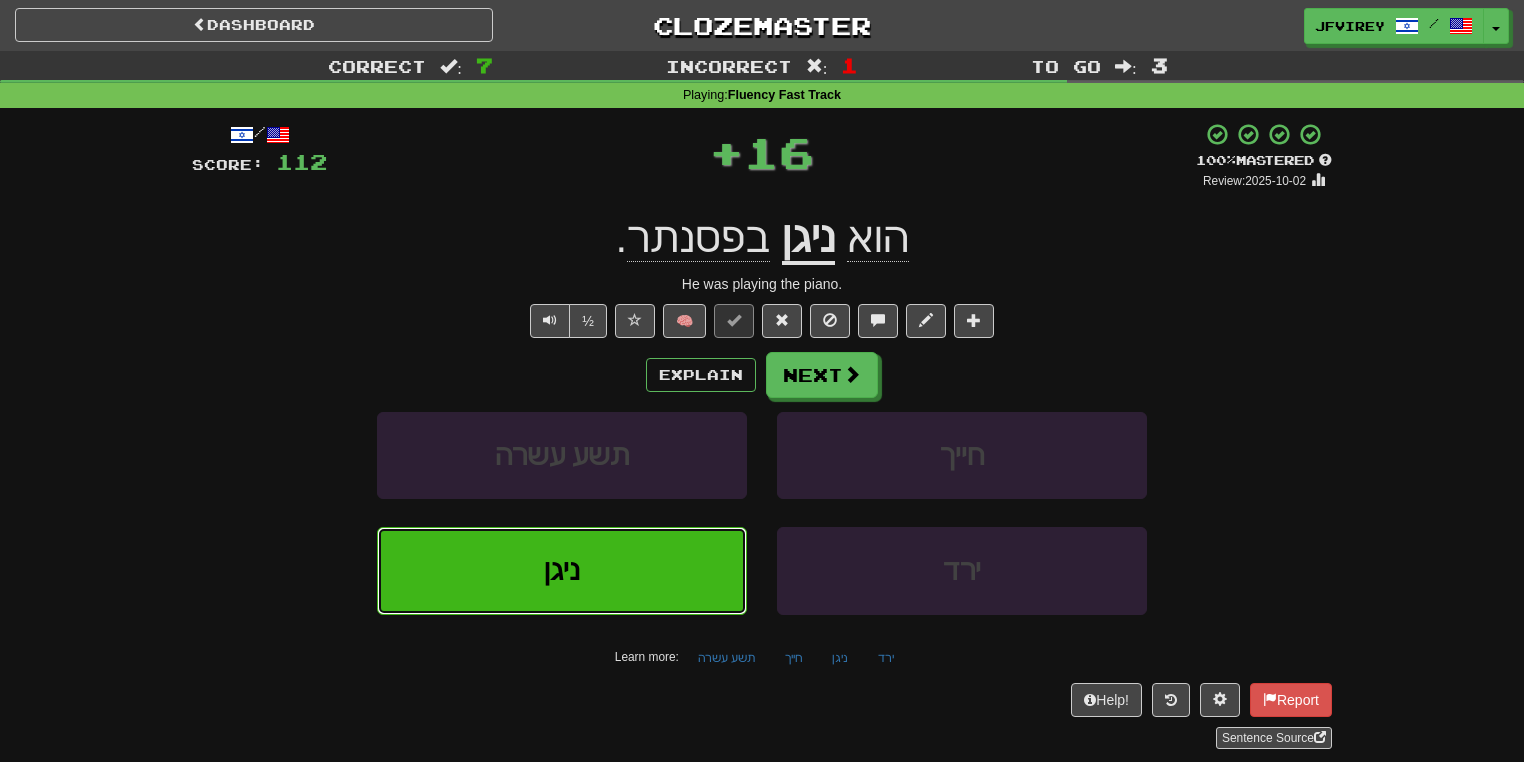 type 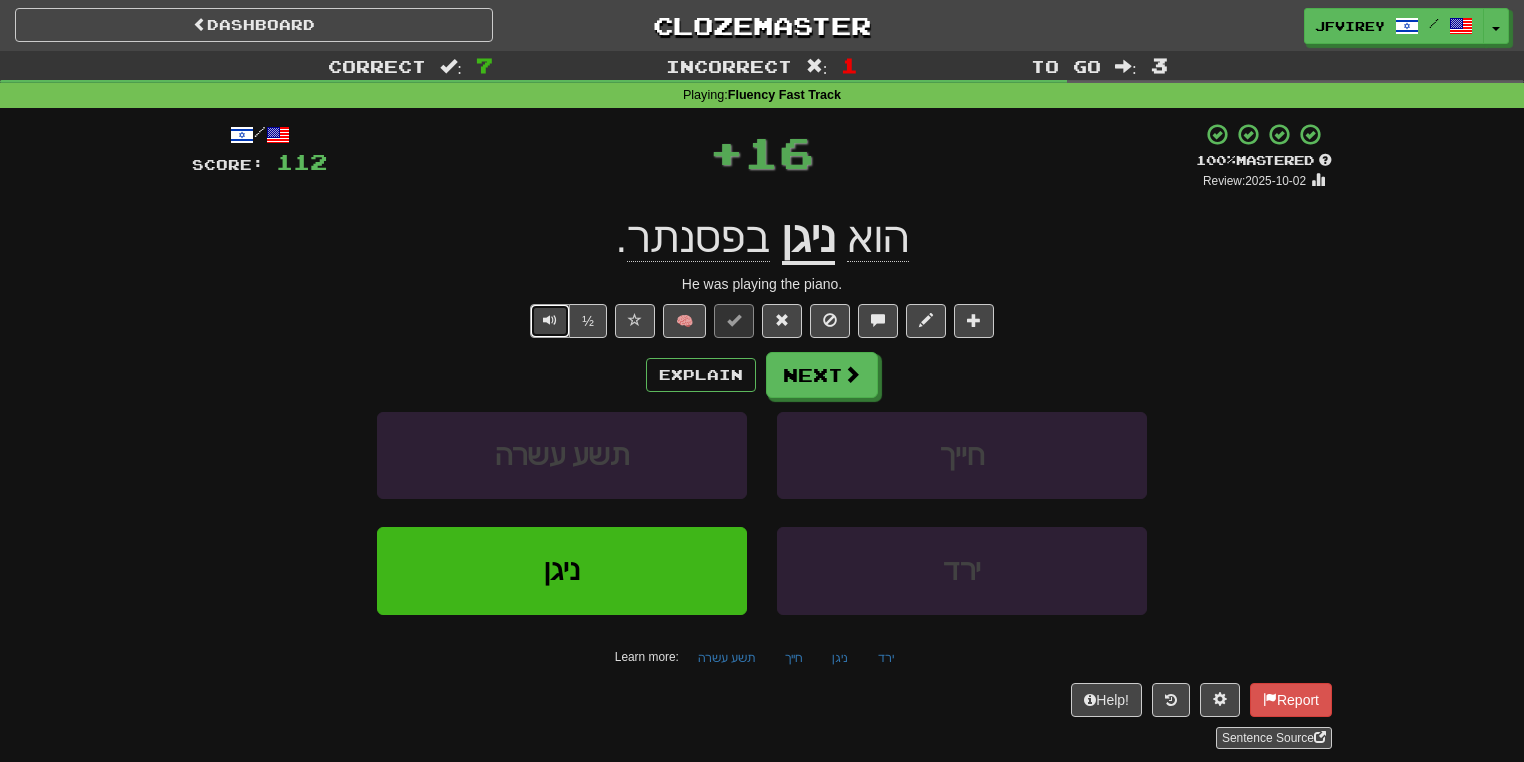 click at bounding box center [550, 320] 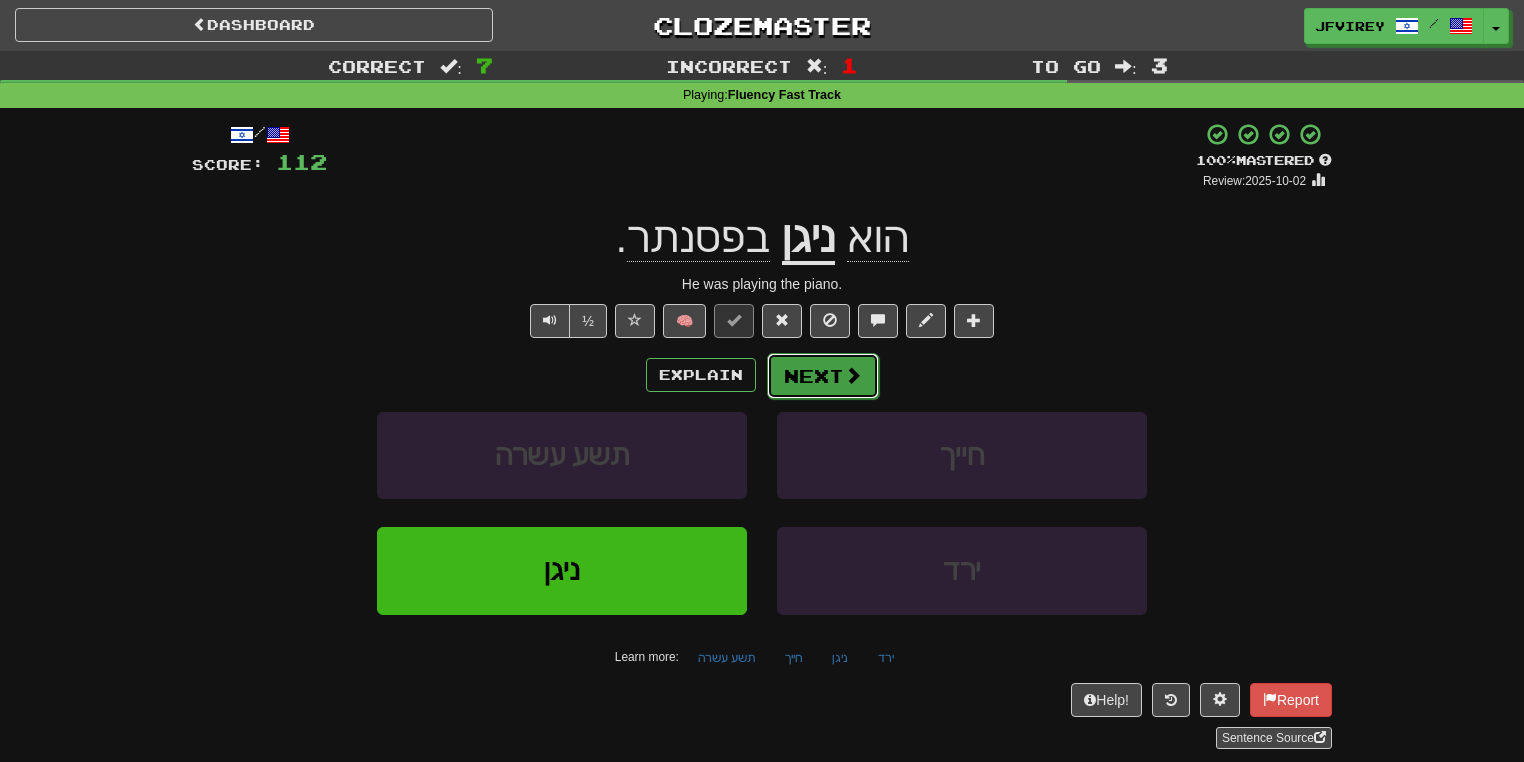 click on "Next" at bounding box center (823, 376) 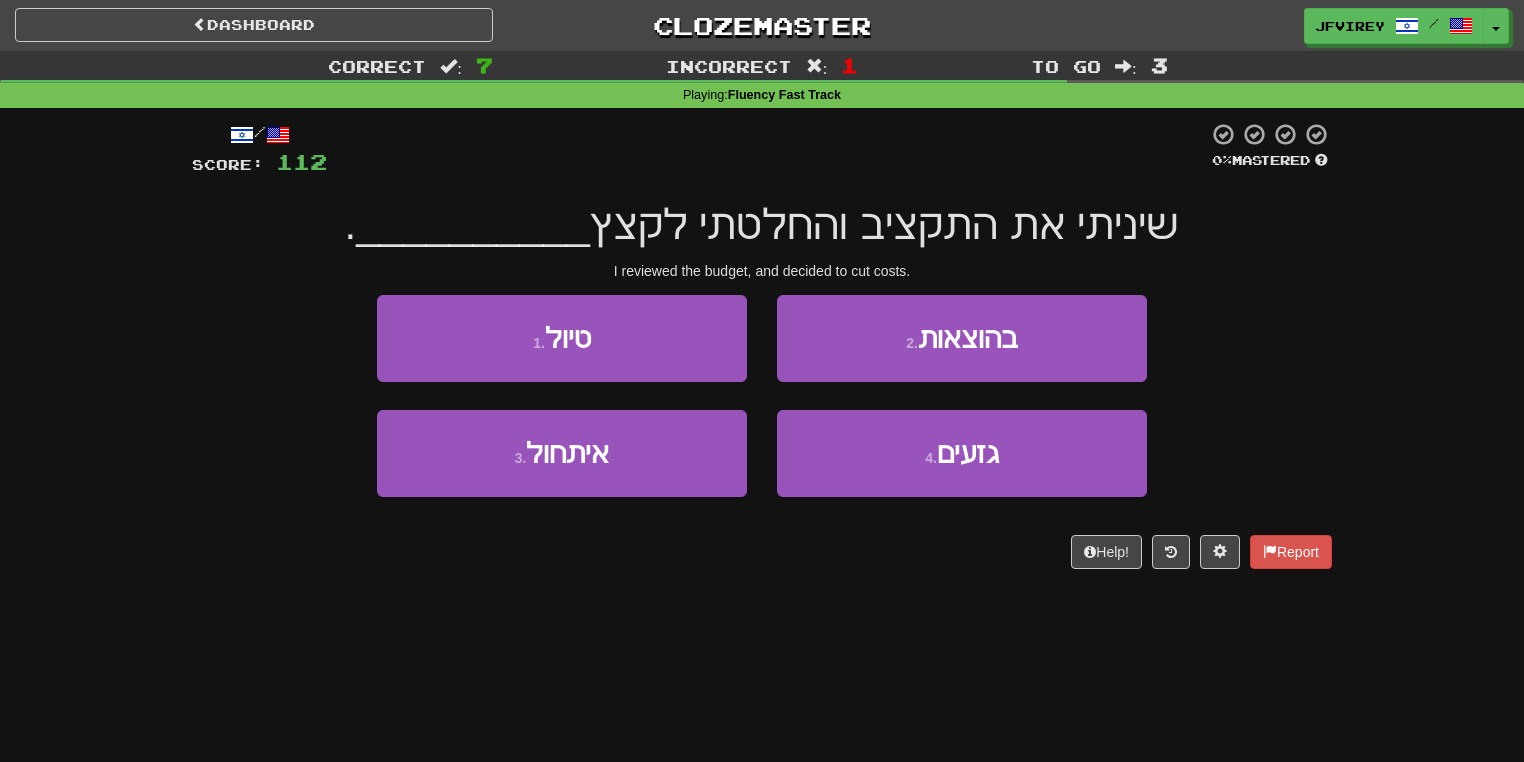 click on "Help!  Report" at bounding box center [762, 552] 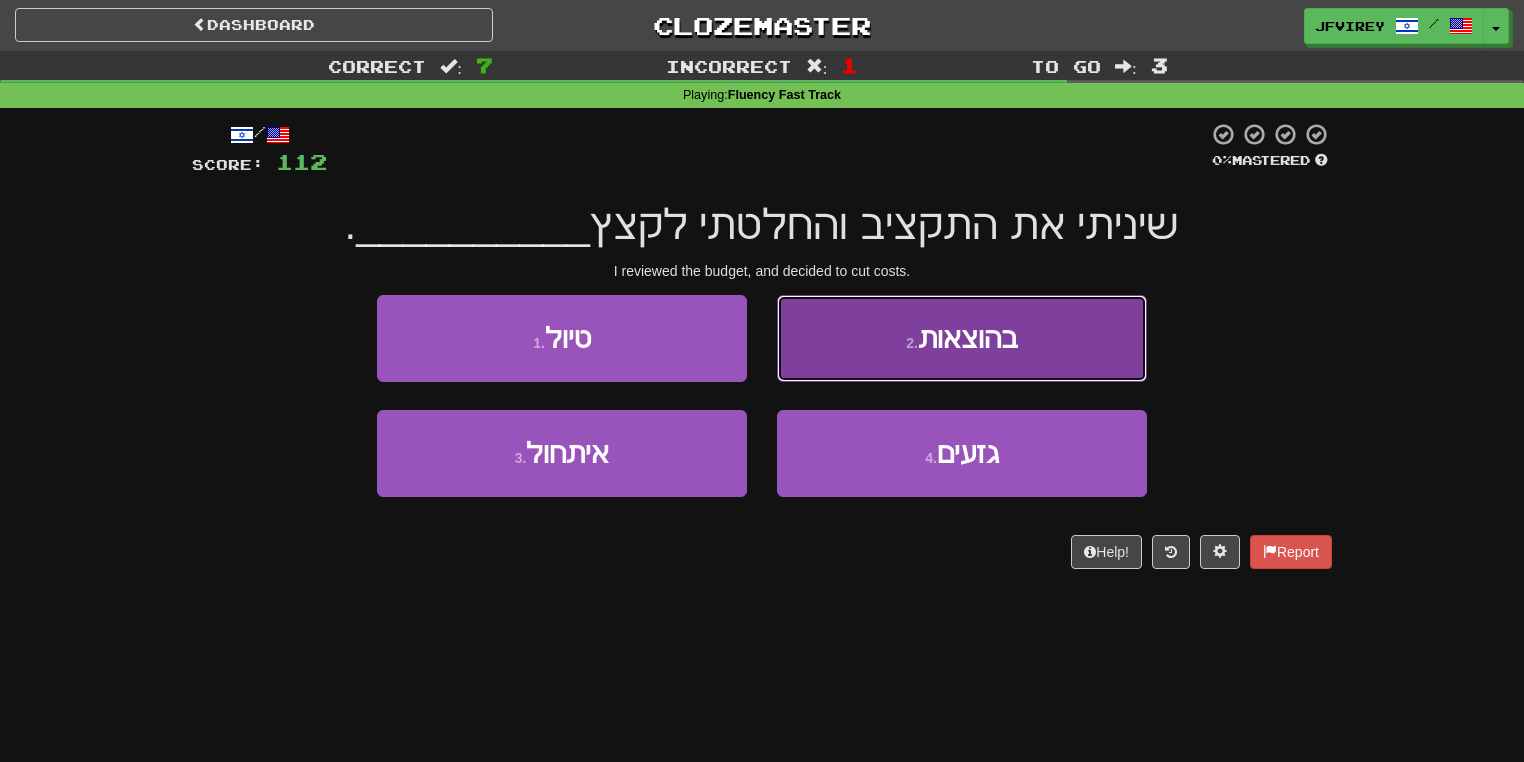 click on "בהוצאות" at bounding box center (968, 338) 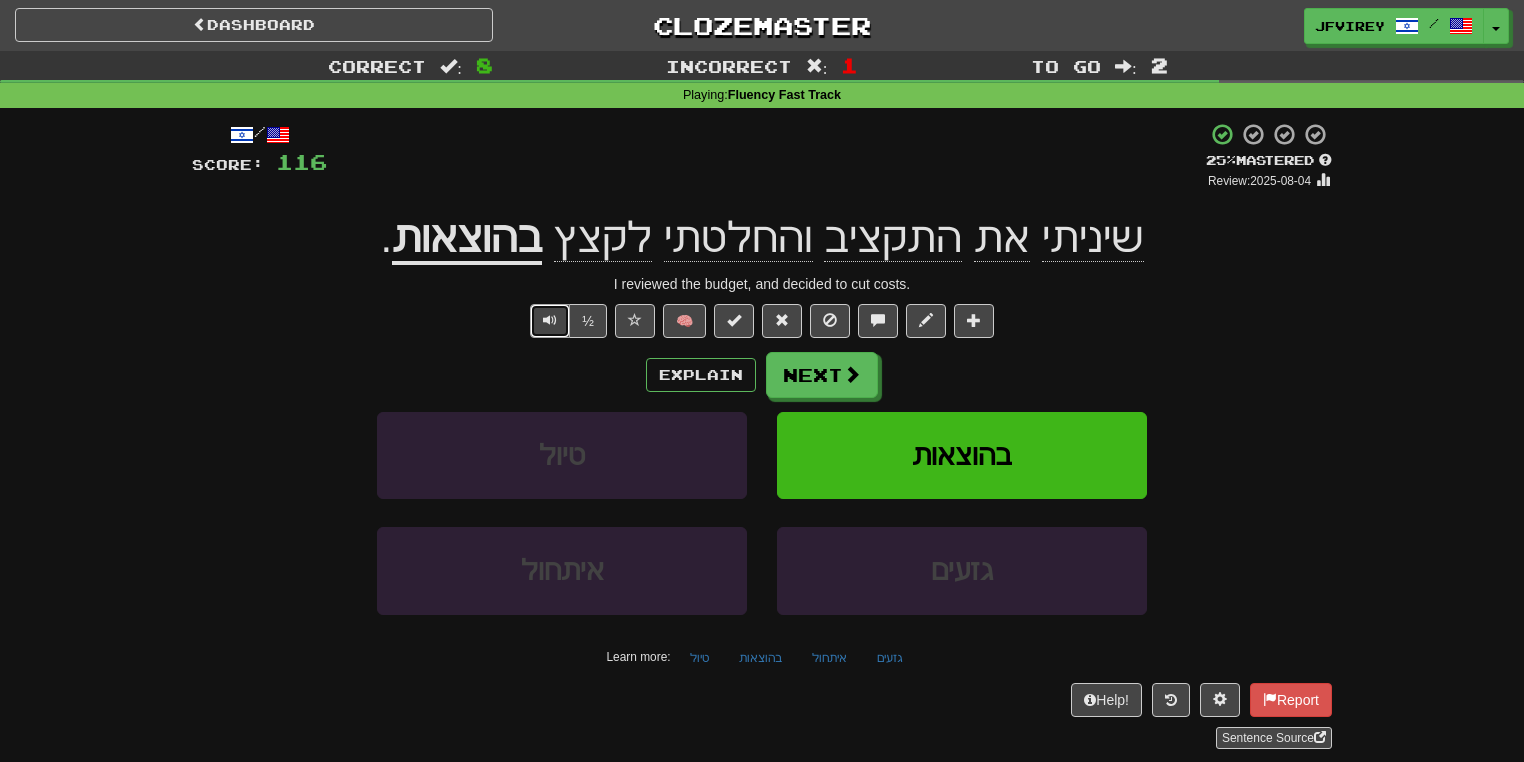 click at bounding box center (550, 321) 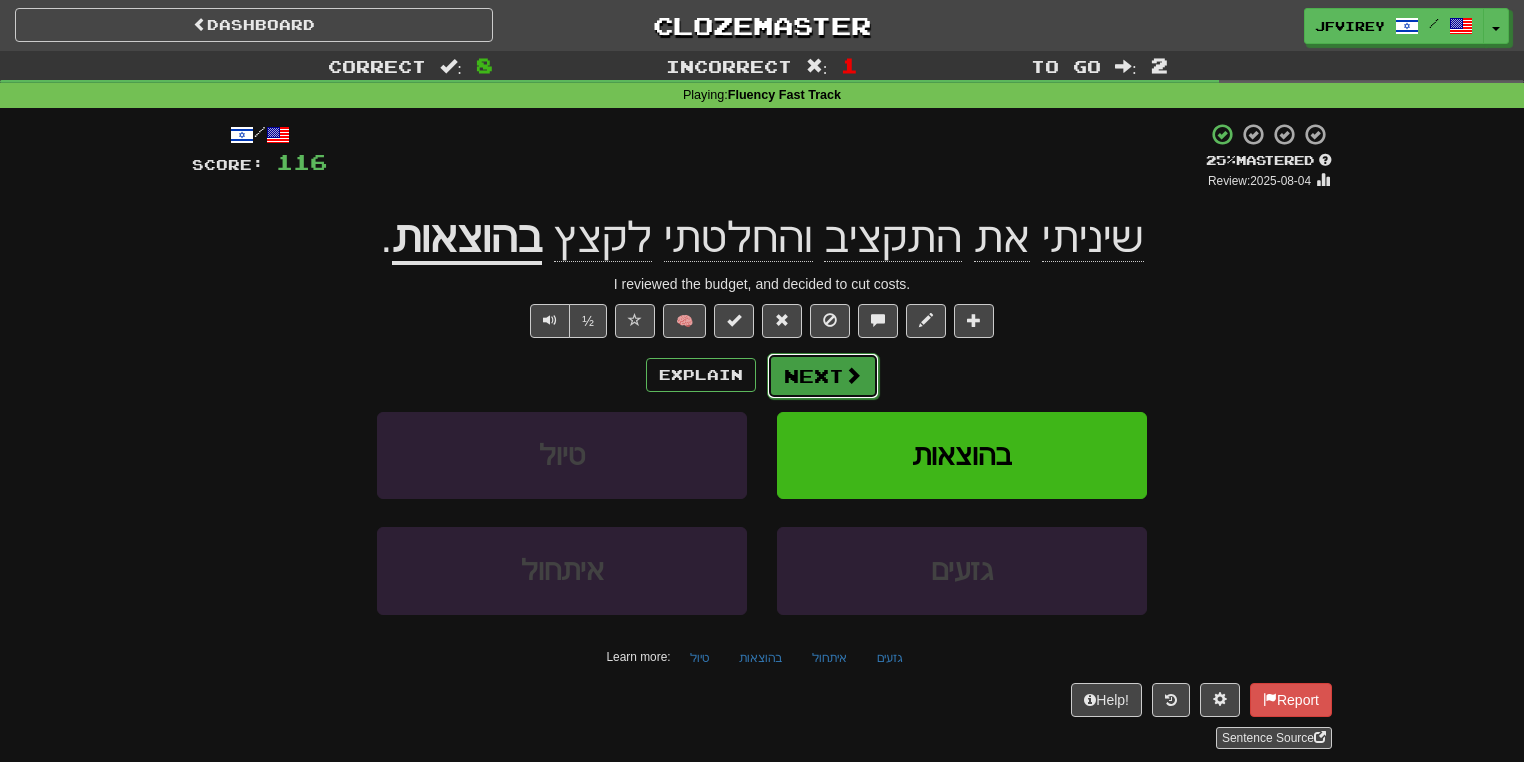 click on "Next" at bounding box center [823, 376] 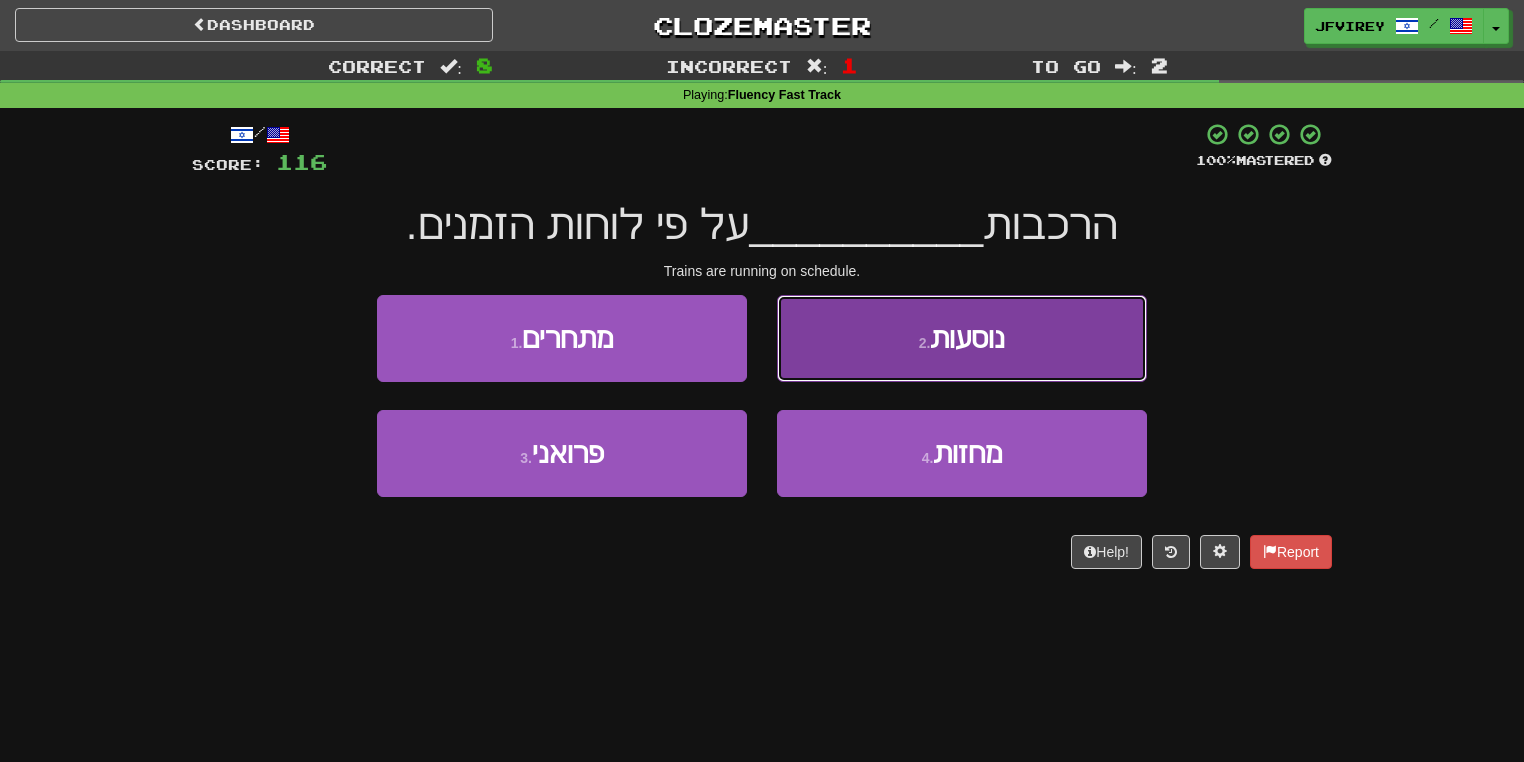 click on "2 .  נוסעות" at bounding box center [962, 338] 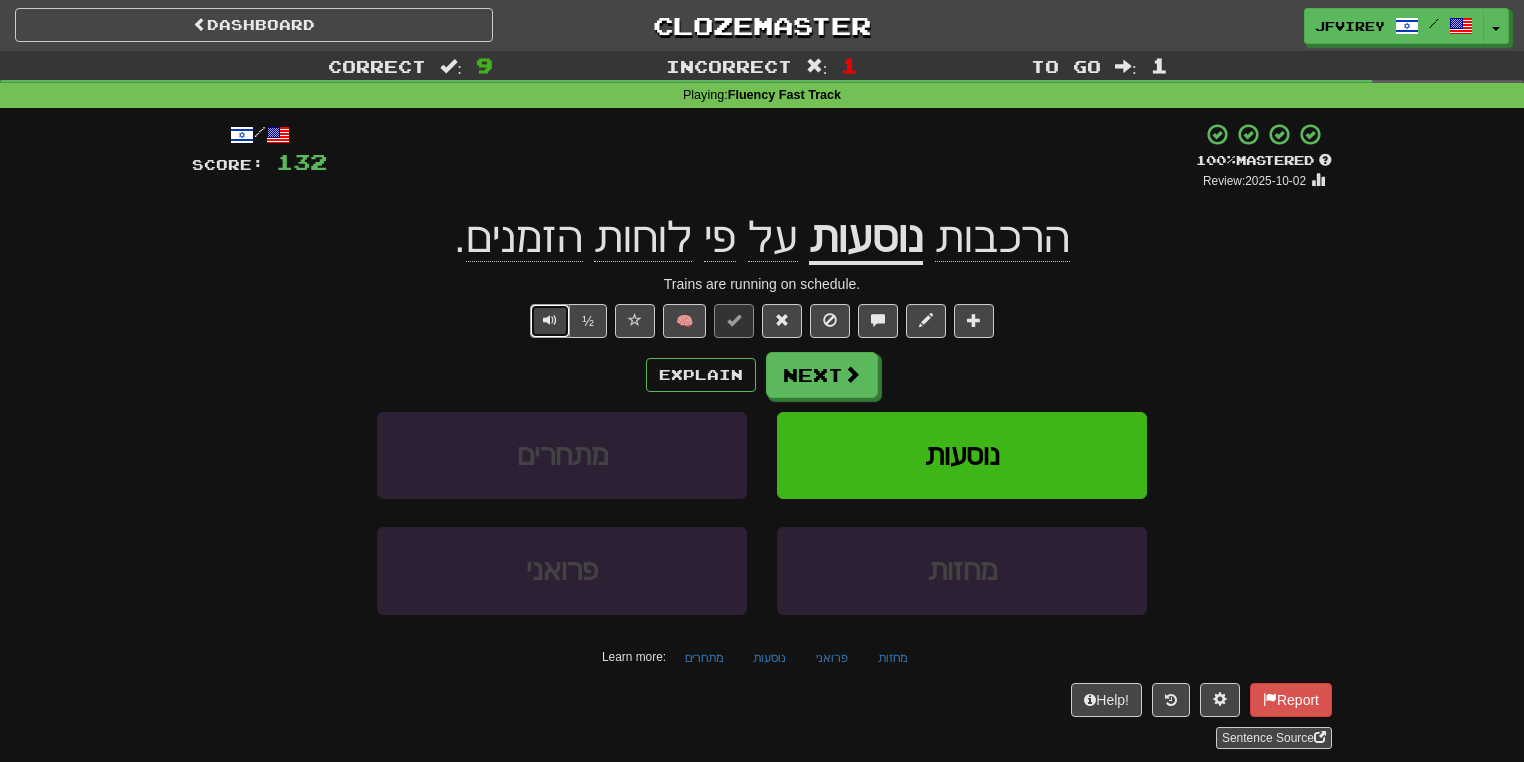 click at bounding box center [550, 321] 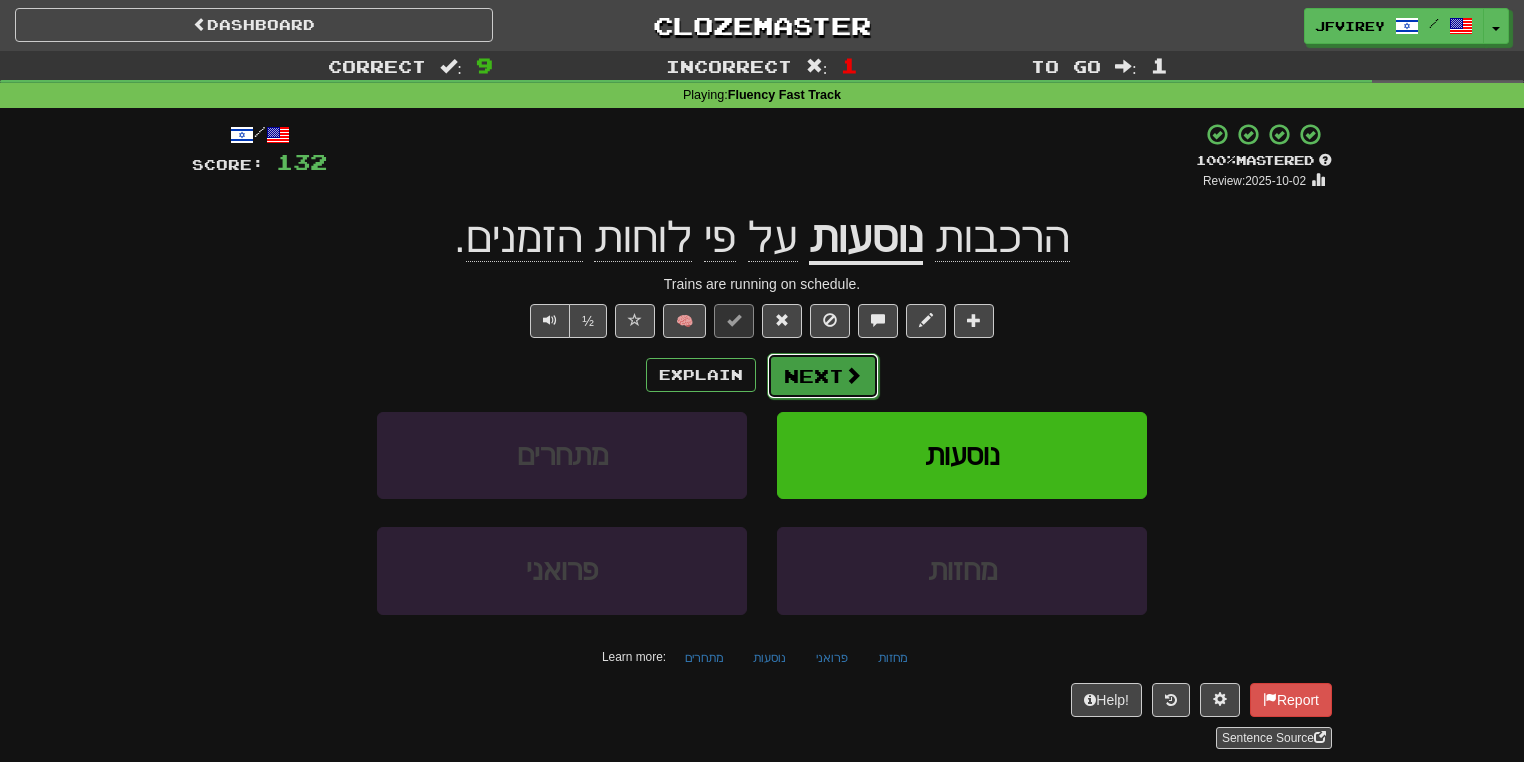 click on "Next" at bounding box center (823, 376) 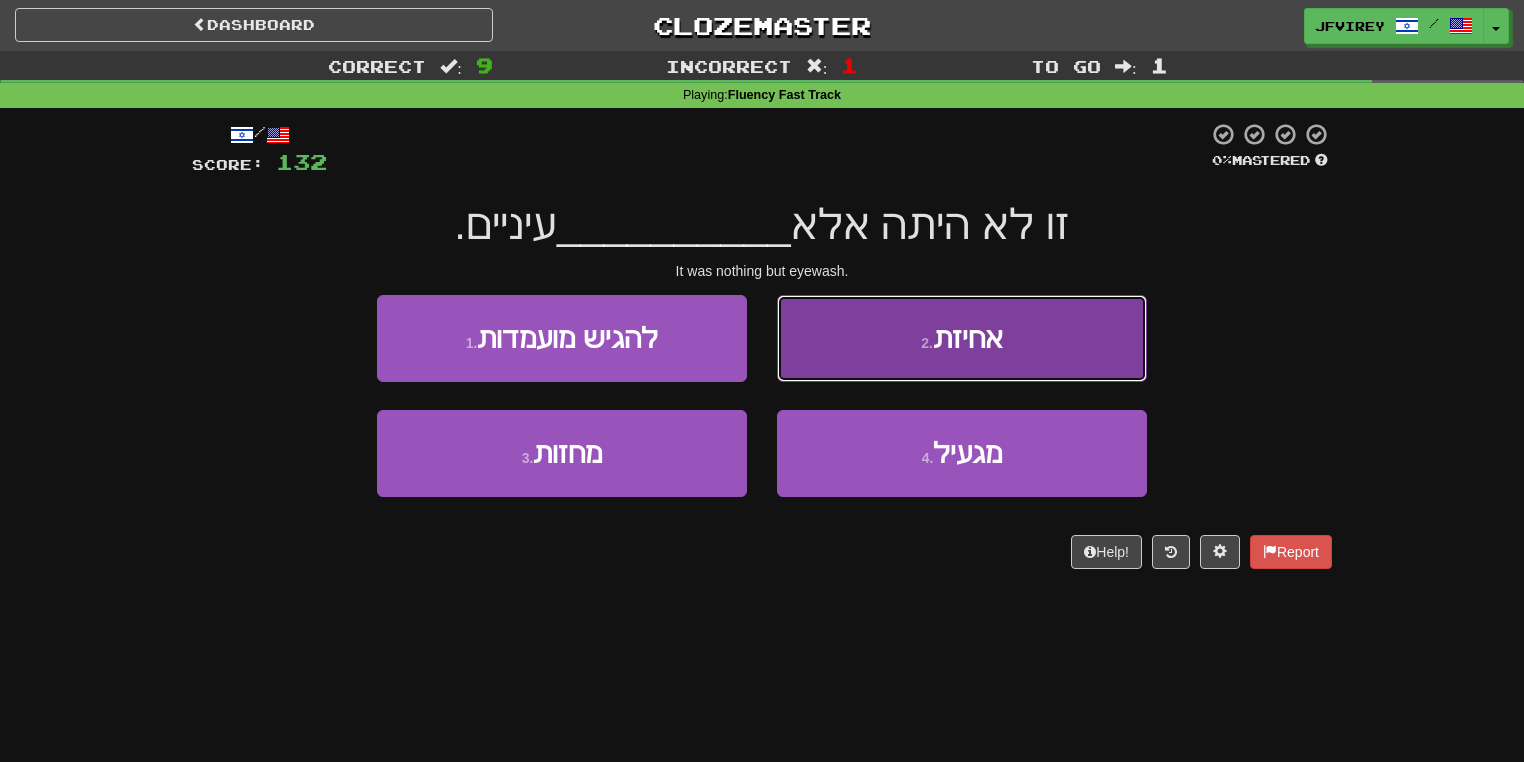 click on "2 .  אחיזת" at bounding box center [962, 338] 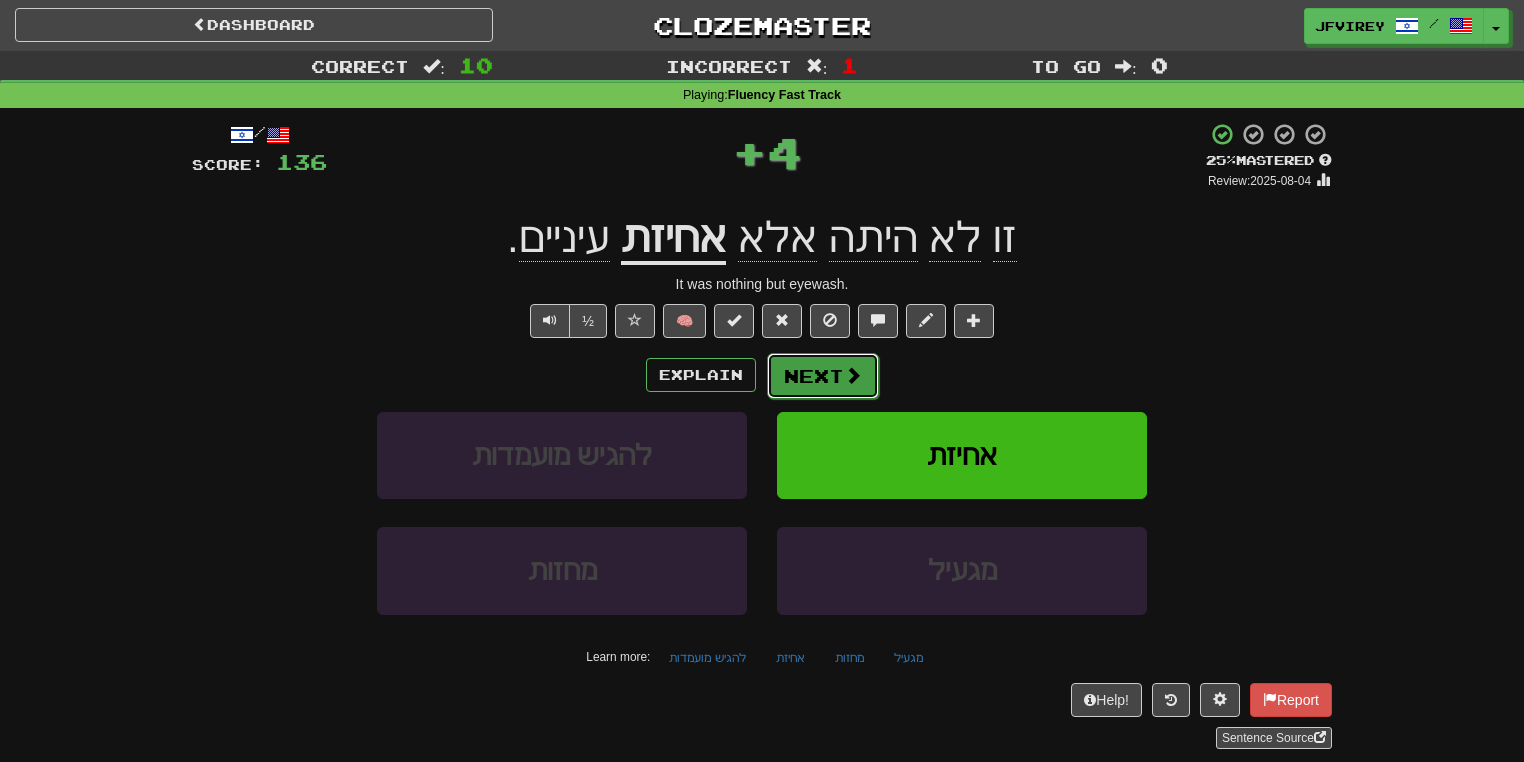 click on "Next" at bounding box center [823, 376] 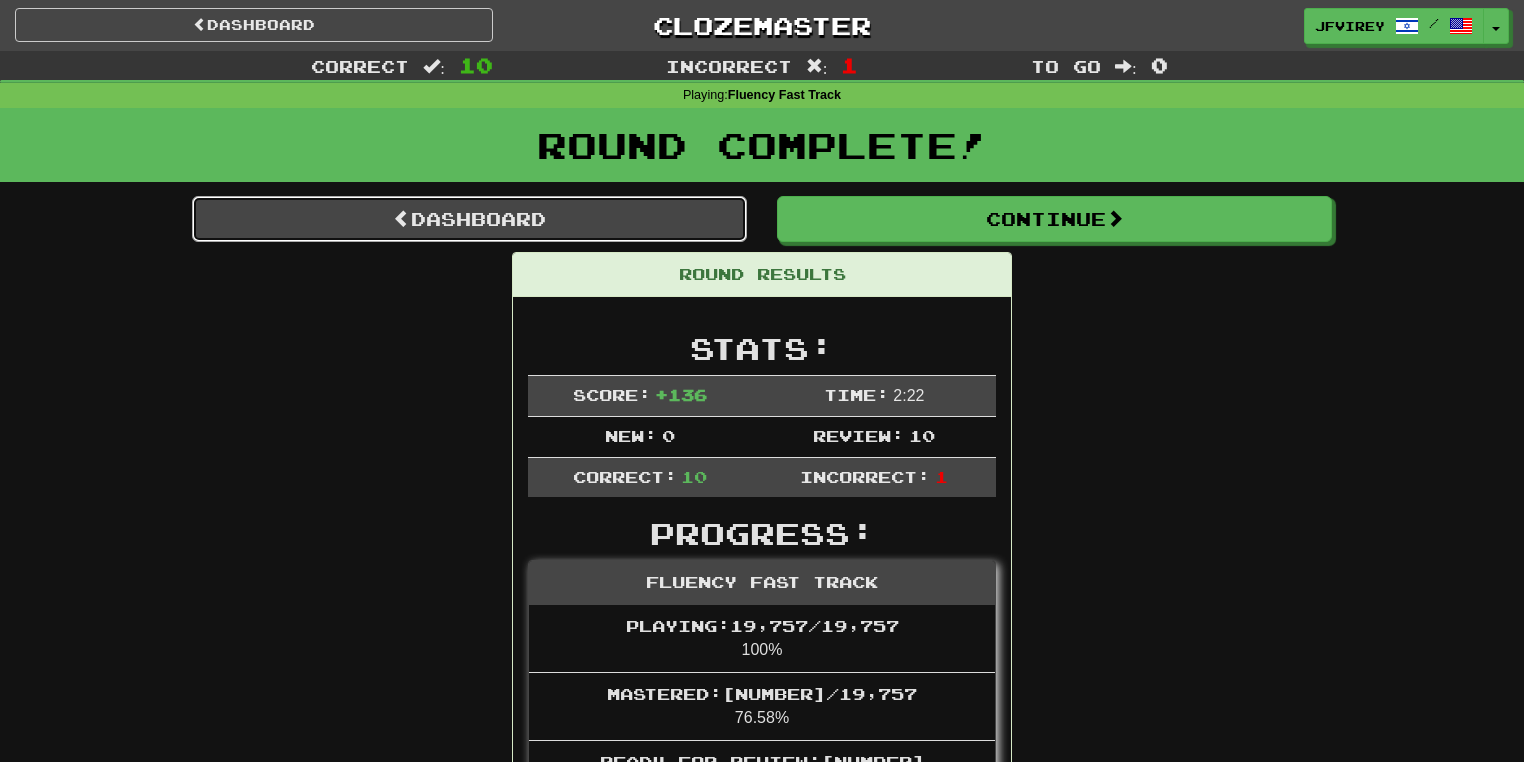 click on "Dashboard" at bounding box center (469, 219) 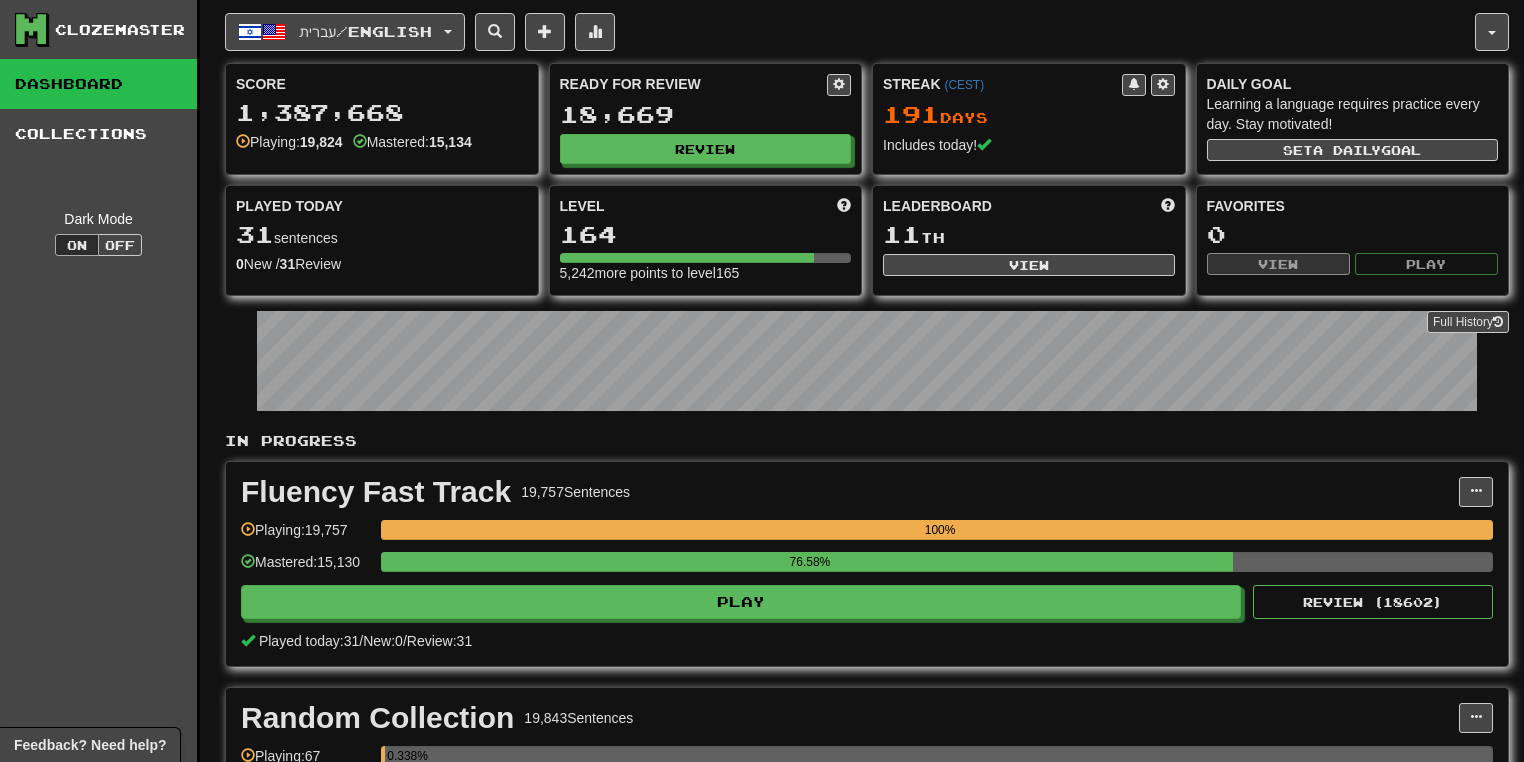scroll, scrollTop: 0, scrollLeft: 0, axis: both 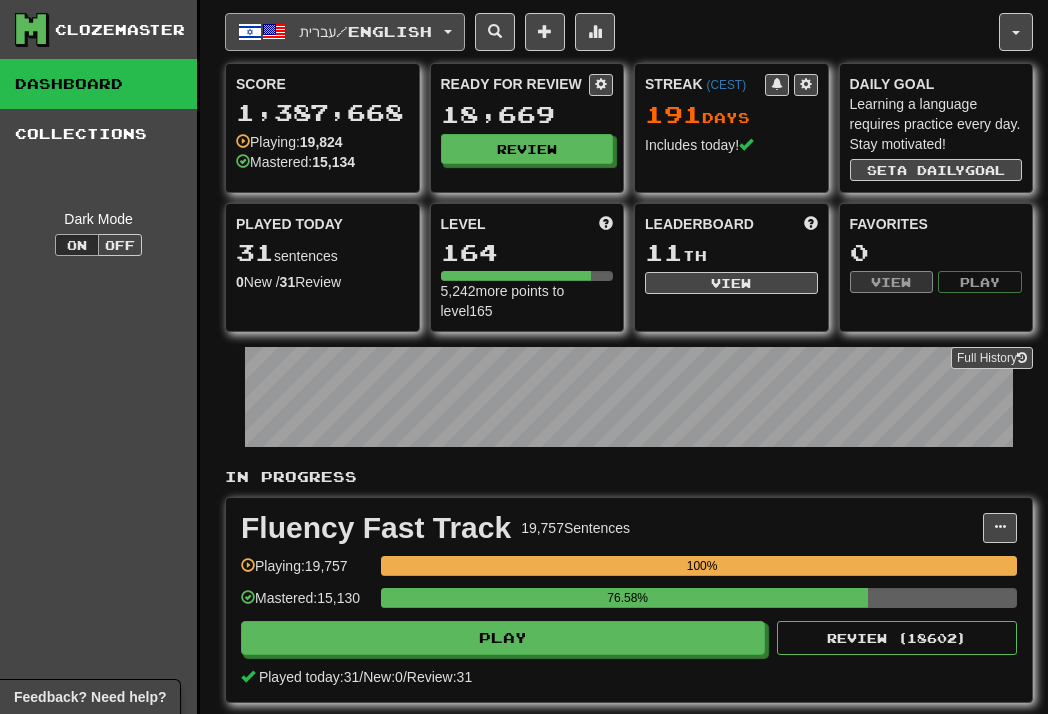 click on "עברית  /  English" at bounding box center (365, 31) 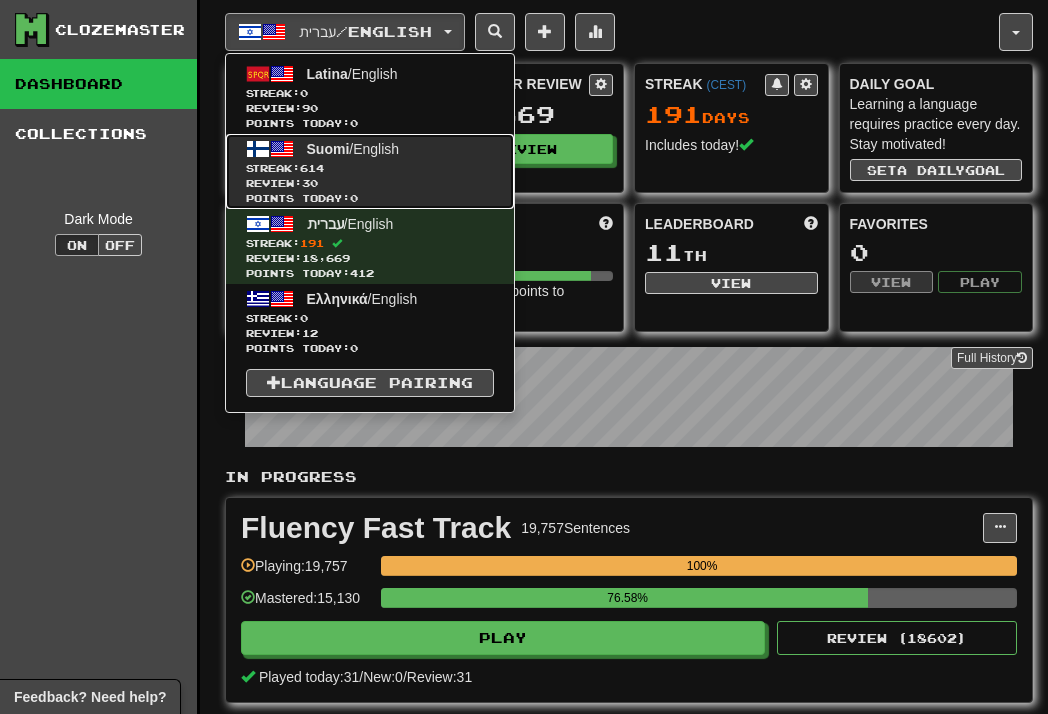 click on "Review:  30" at bounding box center (370, 183) 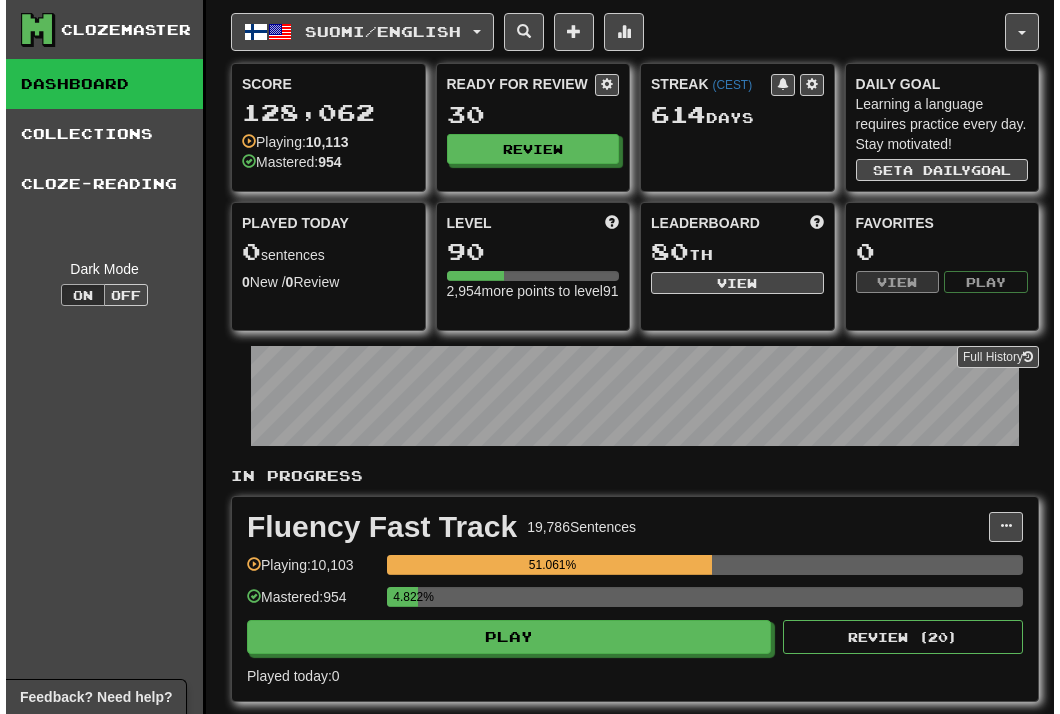 scroll, scrollTop: 0, scrollLeft: 0, axis: both 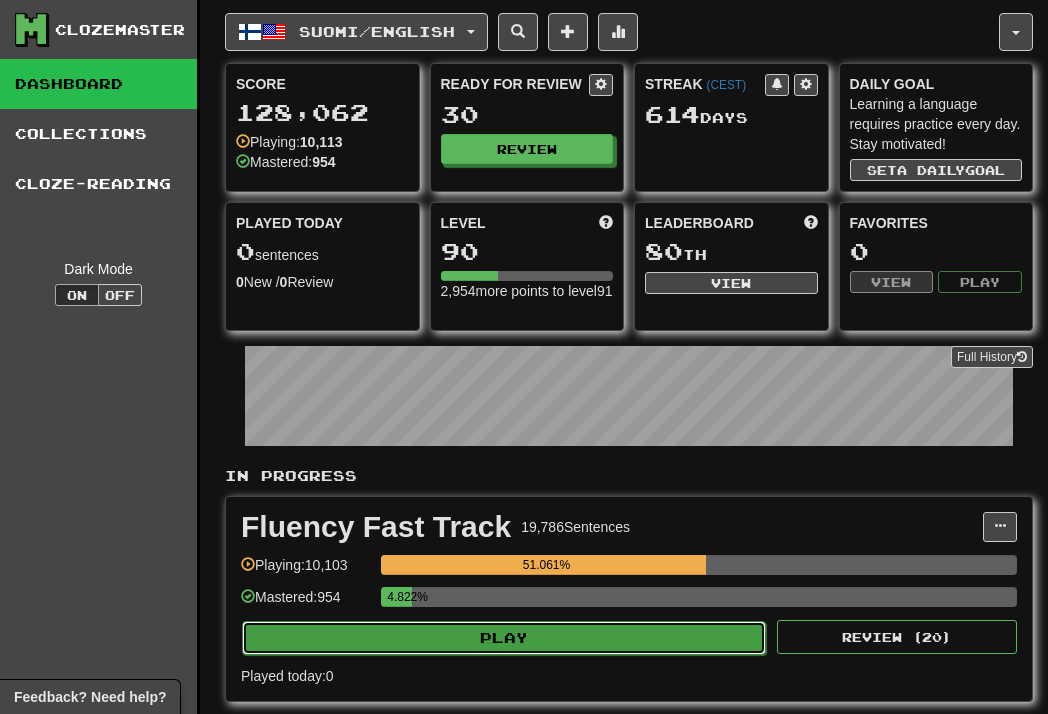 click on "Play" at bounding box center (504, 638) 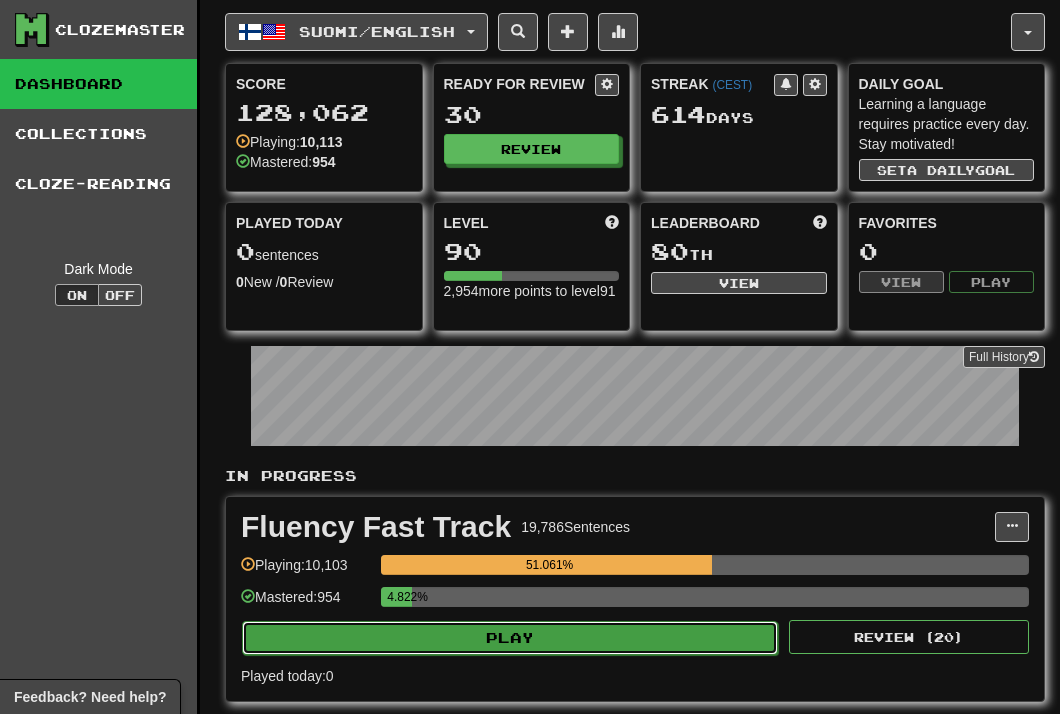 select on "**" 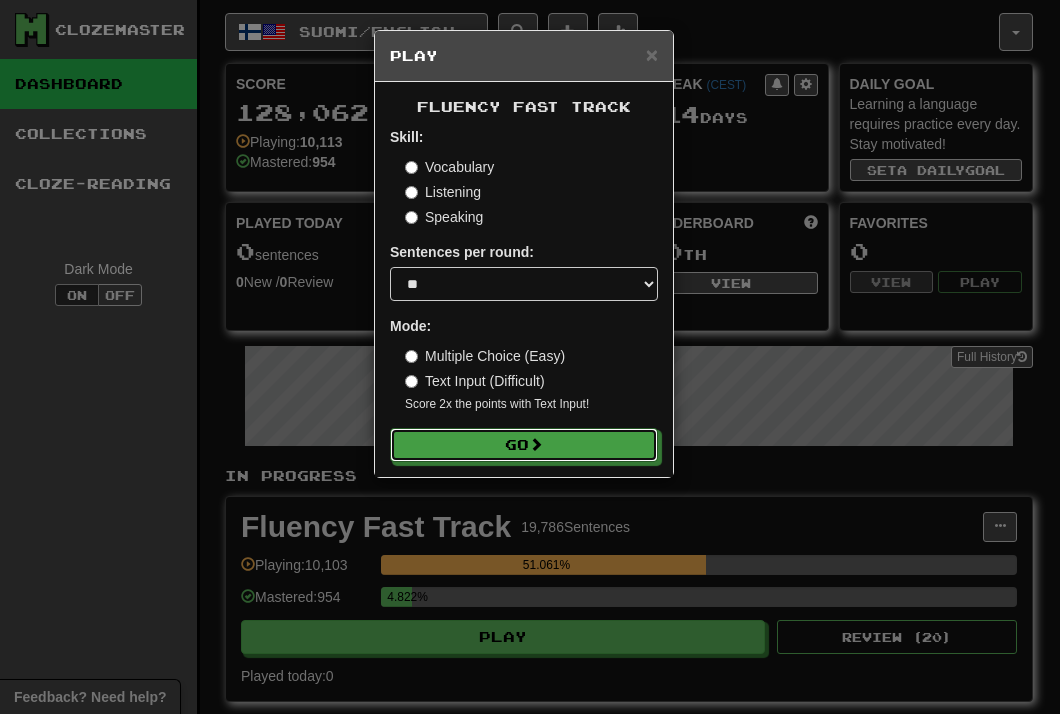 drag, startPoint x: 543, startPoint y: 438, endPoint x: 661, endPoint y: 441, distance: 118.03813 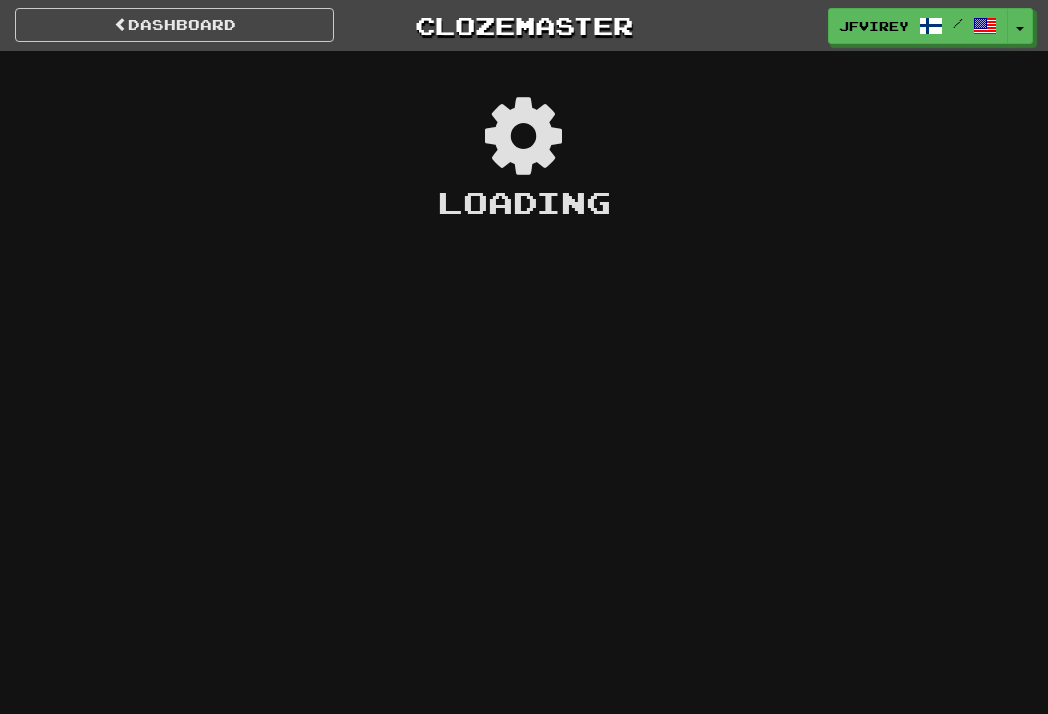 scroll, scrollTop: 0, scrollLeft: 0, axis: both 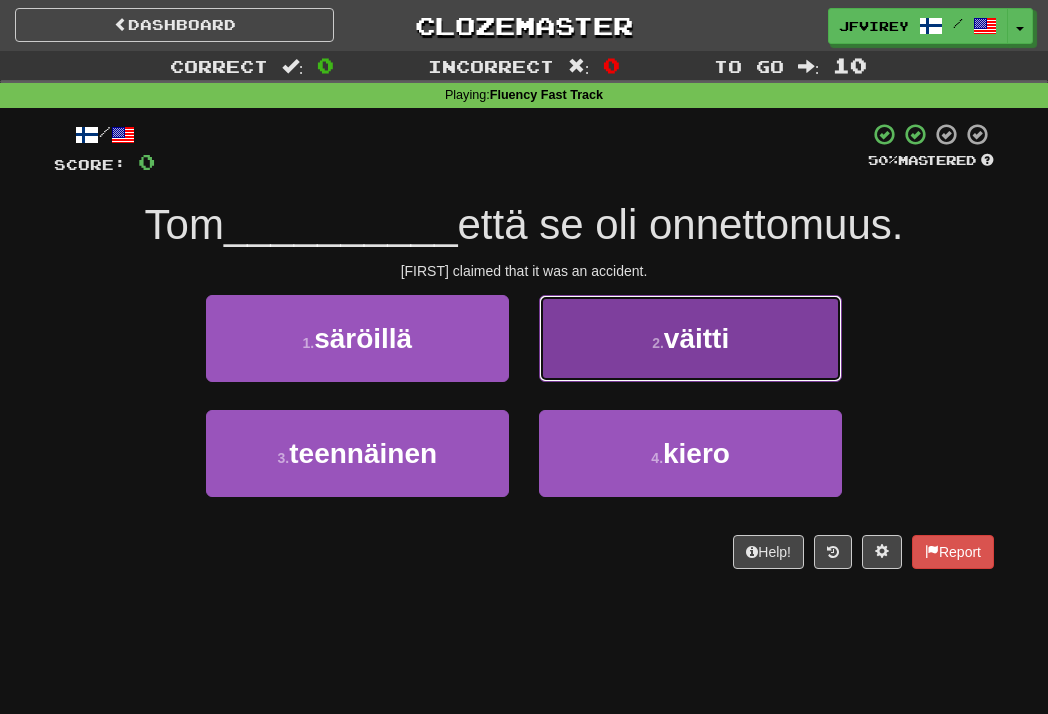 click on "väitti" at bounding box center (696, 338) 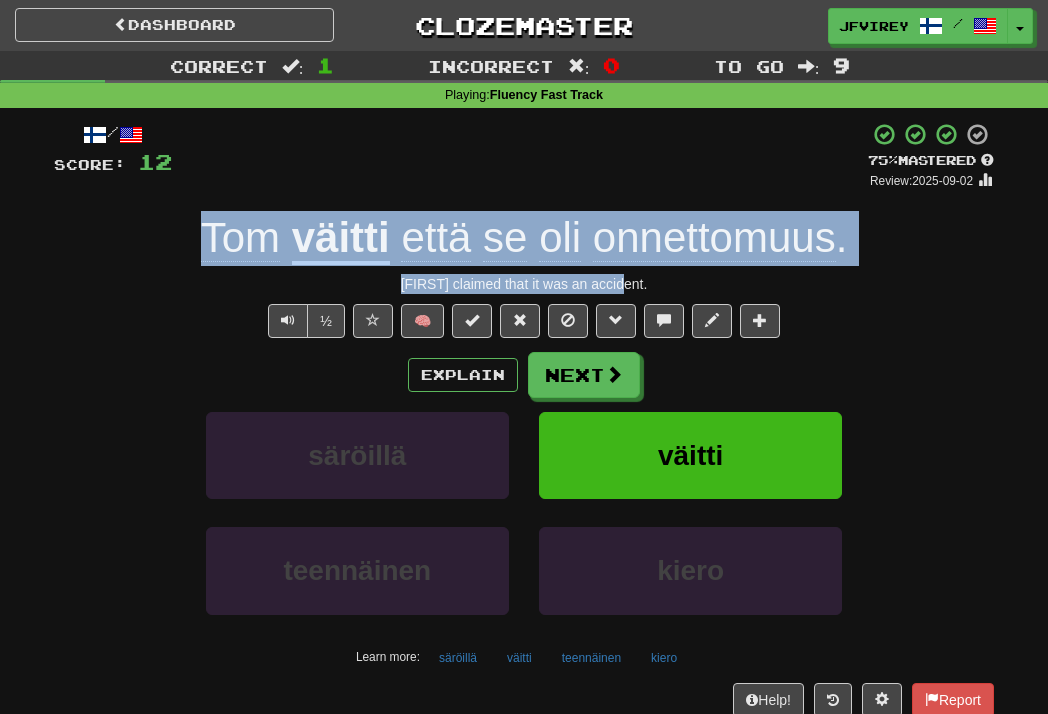 drag, startPoint x: 646, startPoint y: 276, endPoint x: 181, endPoint y: 237, distance: 466.63263 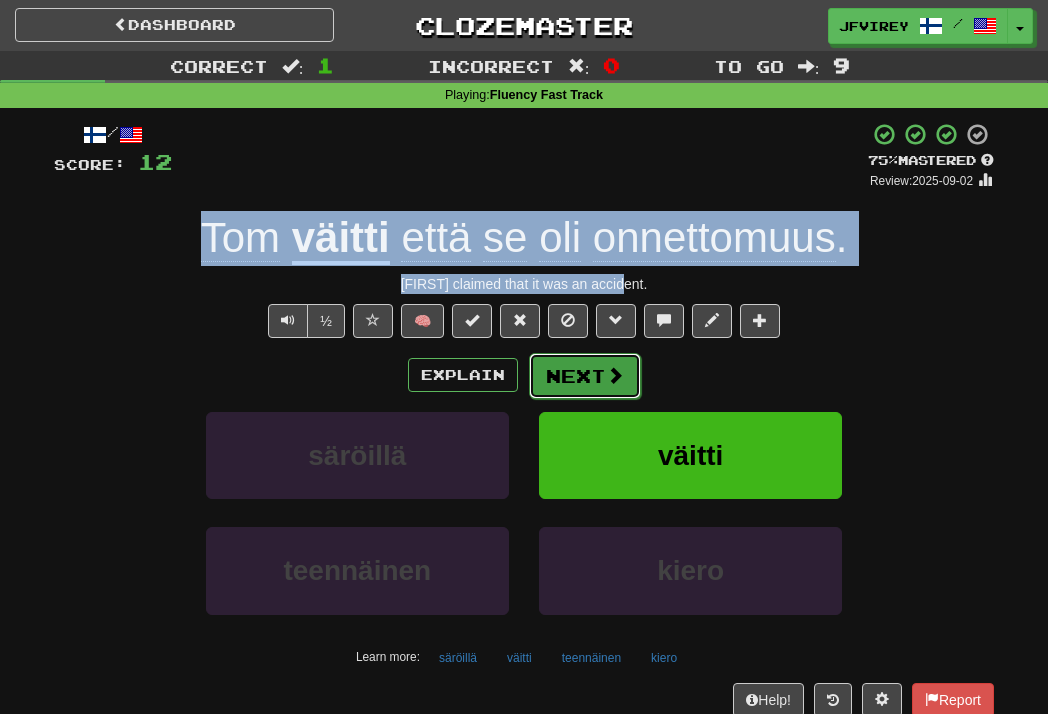 click on "Next" at bounding box center [585, 376] 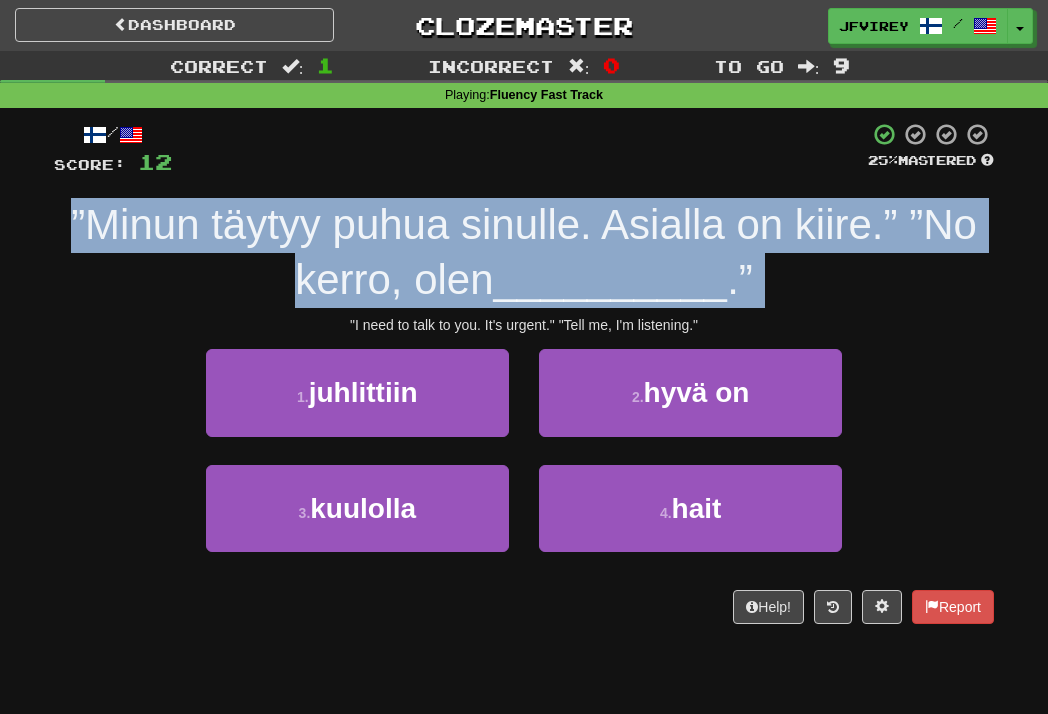 click on "”Minun täytyy puhua sinulle. Asialla on kiire.” ”No kerro, olen __________ .”" at bounding box center (524, 252) 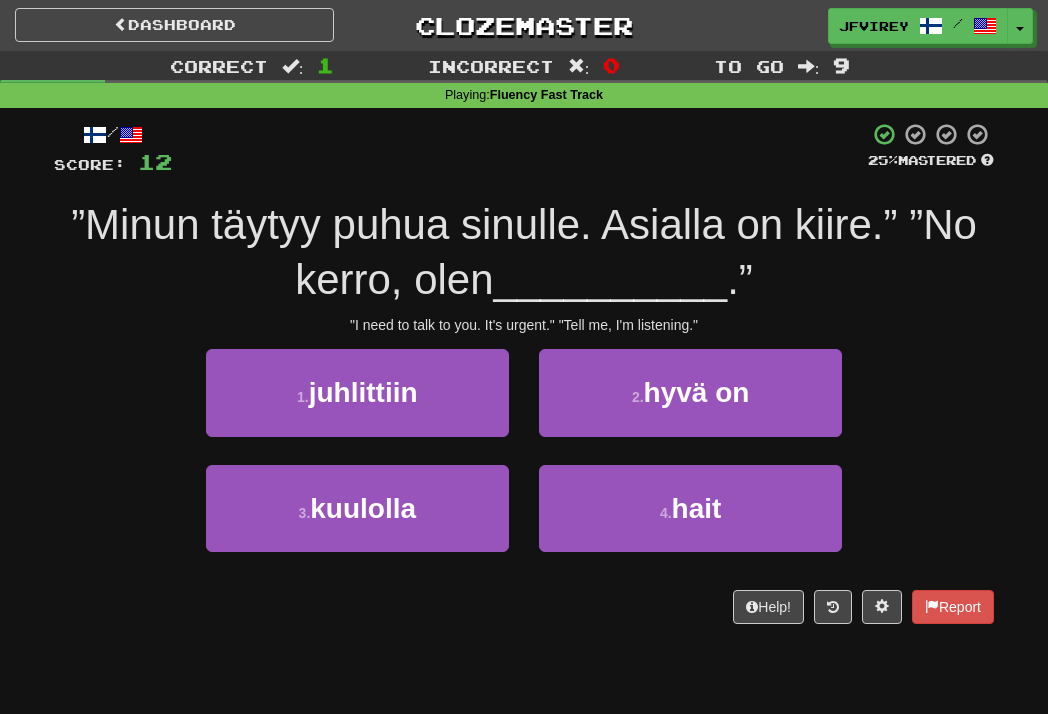click on ""I need to talk to you. It's urgent." "Tell me, I'm listening."" at bounding box center [524, 325] 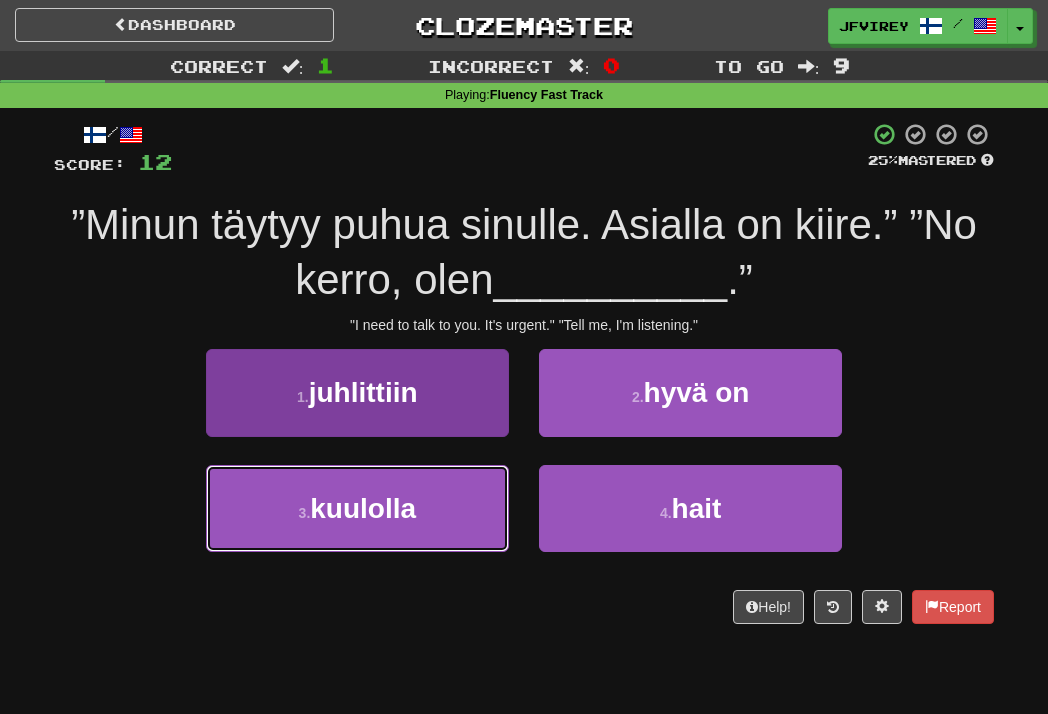 click on "3 .  kuulolla" at bounding box center (357, 508) 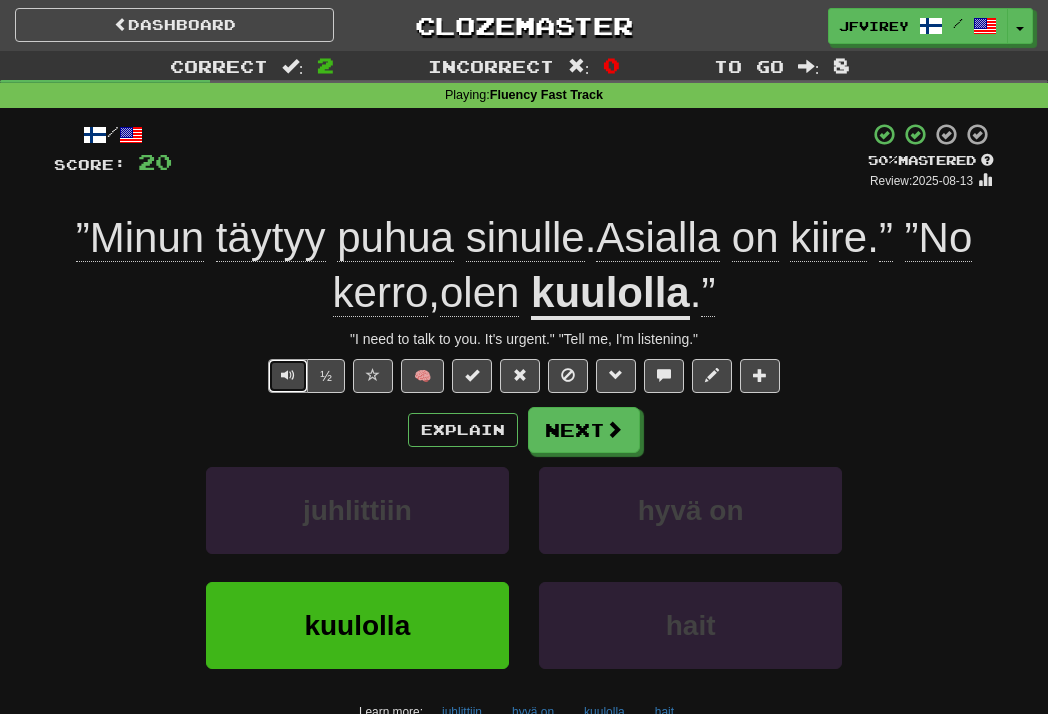 click at bounding box center [288, 376] 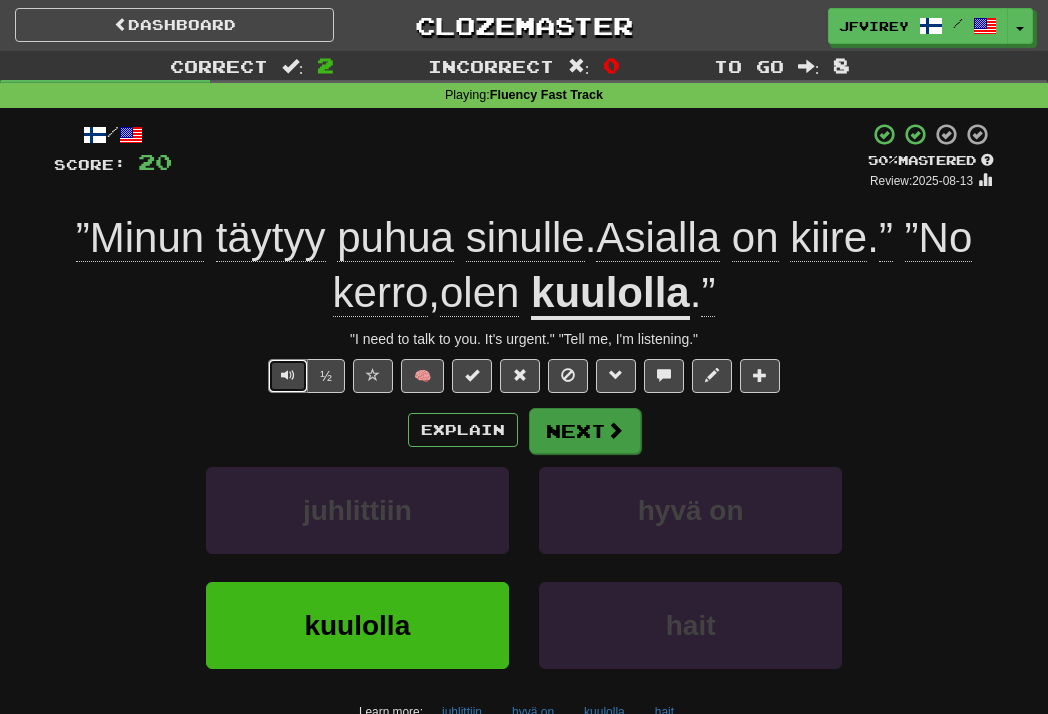 type 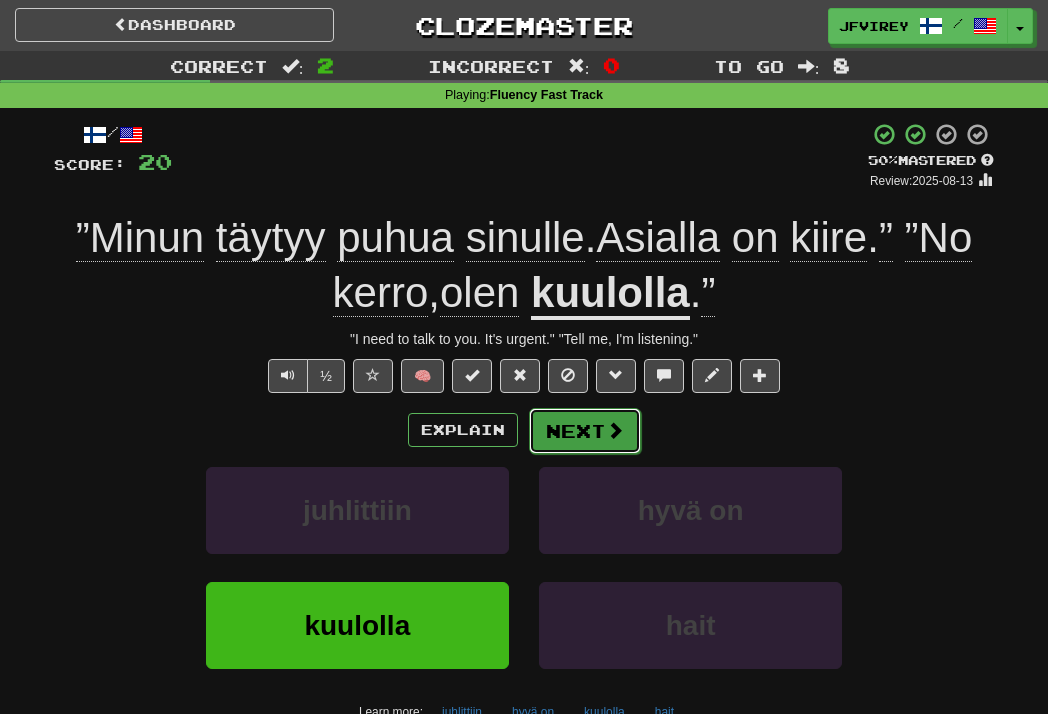 click on "Next" at bounding box center (585, 431) 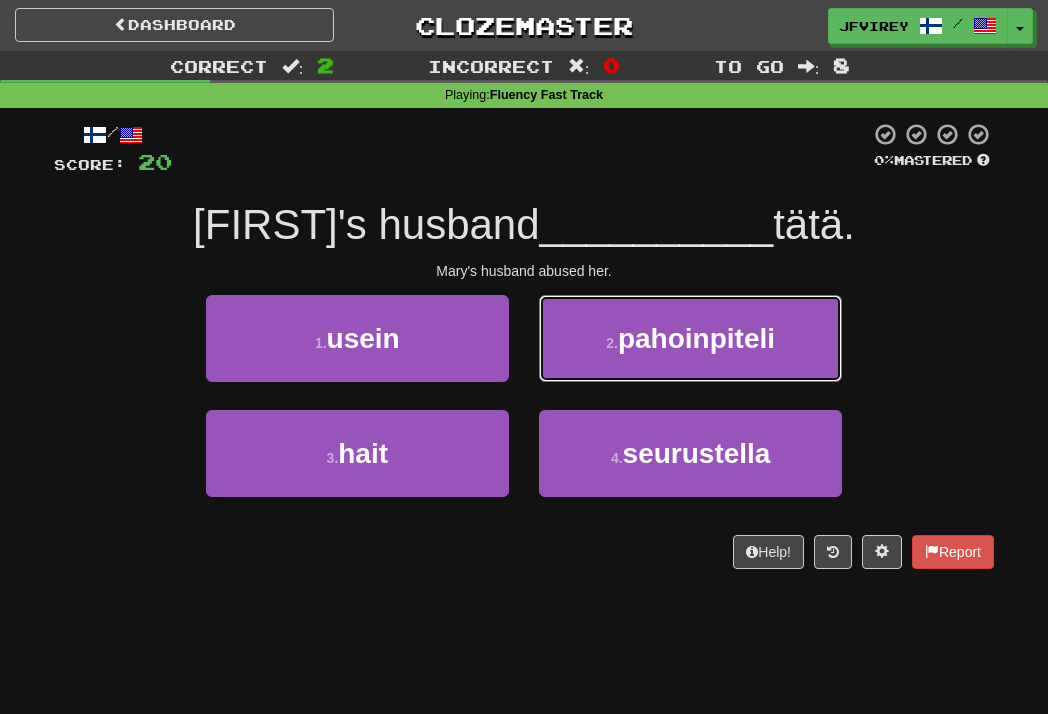 click on "pahoinpiteli" at bounding box center [696, 338] 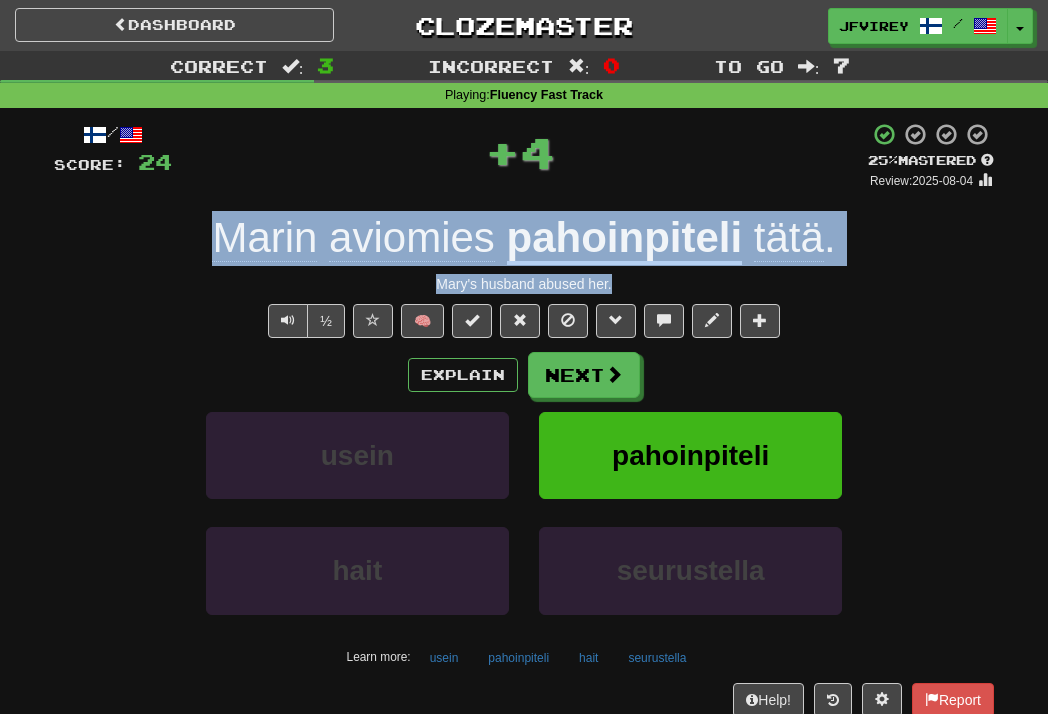 drag, startPoint x: 641, startPoint y: 276, endPoint x: 174, endPoint y: 232, distance: 469.06824 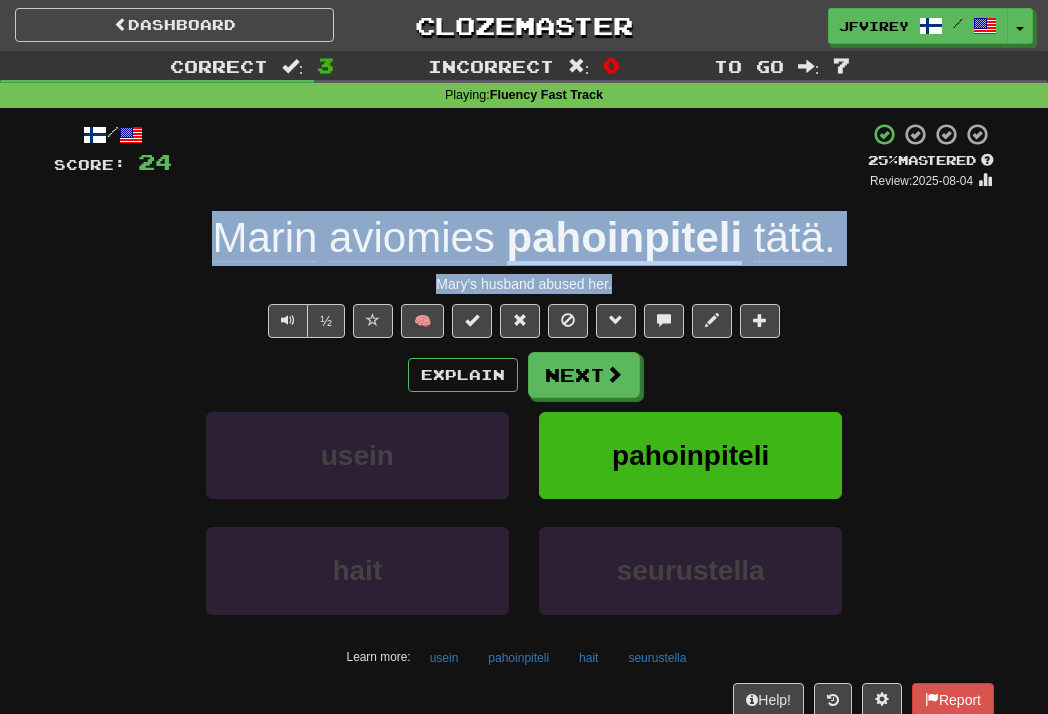 copy on "[FIRST]'s husband pahoinpiteli tätä . [FIRST]'s husband abused her." 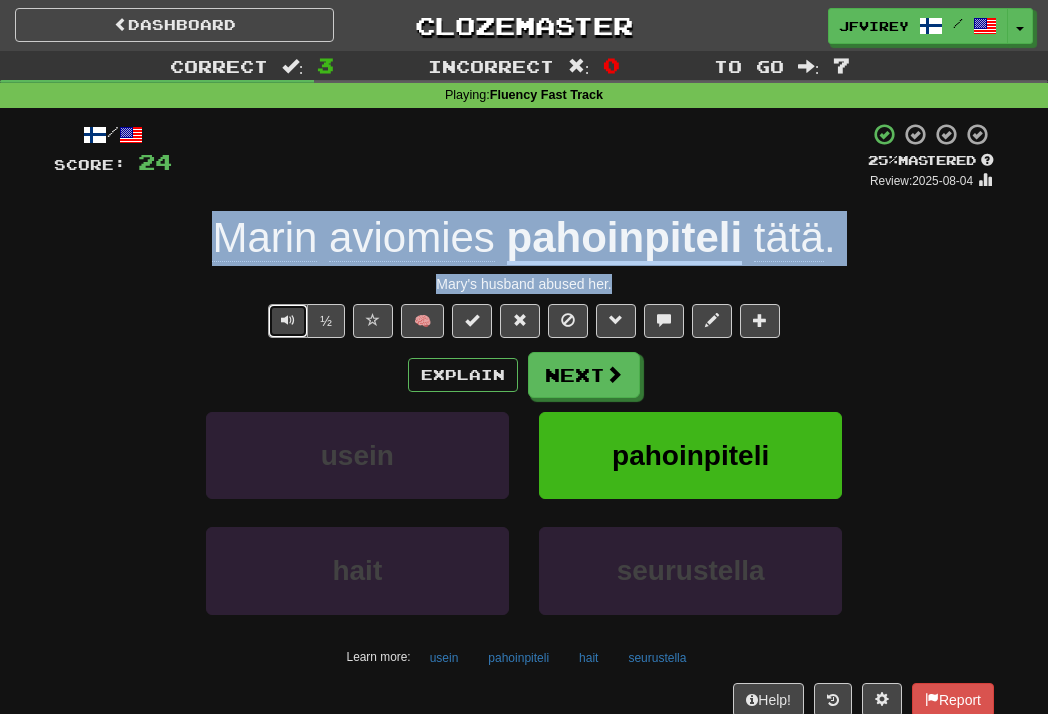click at bounding box center (288, 320) 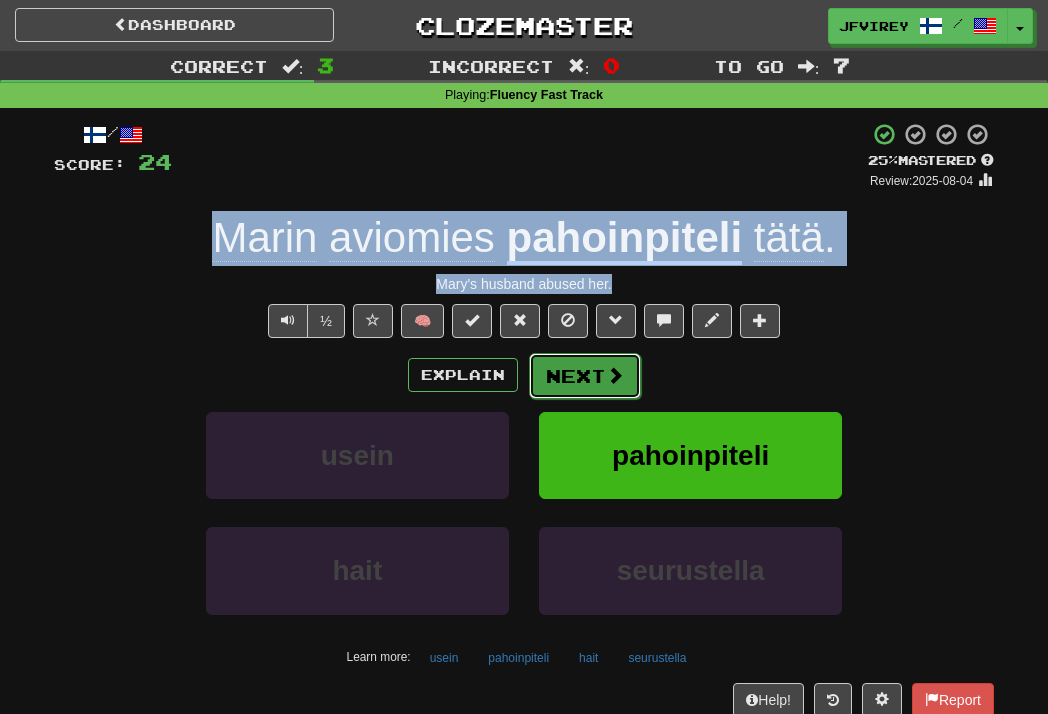 click on "Next" at bounding box center (585, 376) 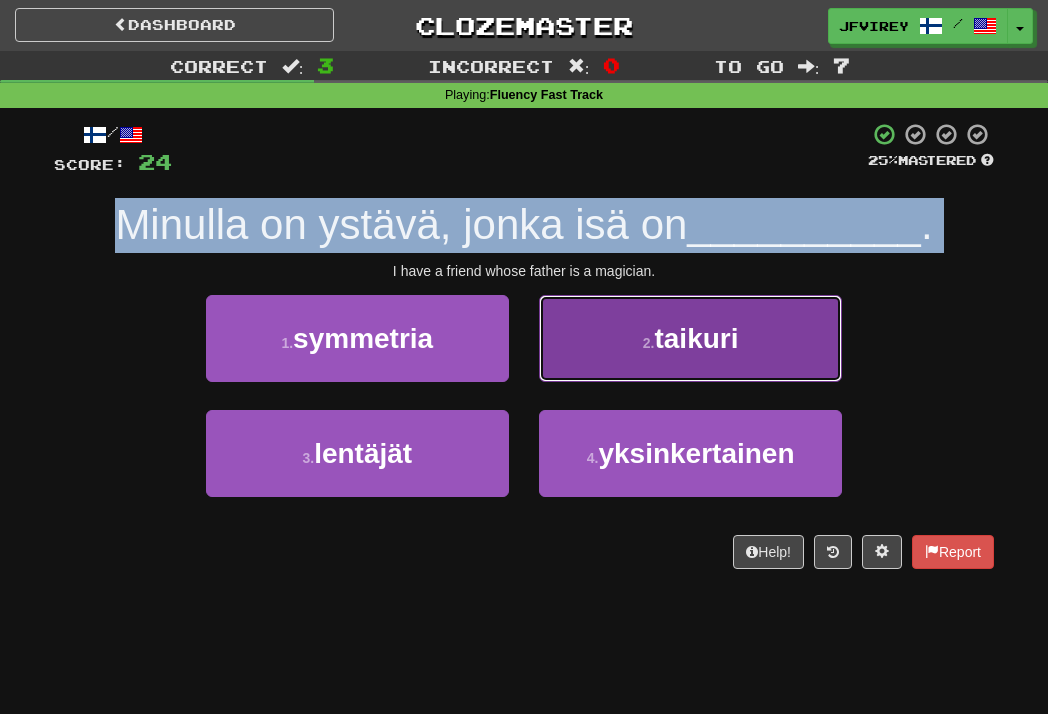 click on "2 .  taikuri" at bounding box center (690, 338) 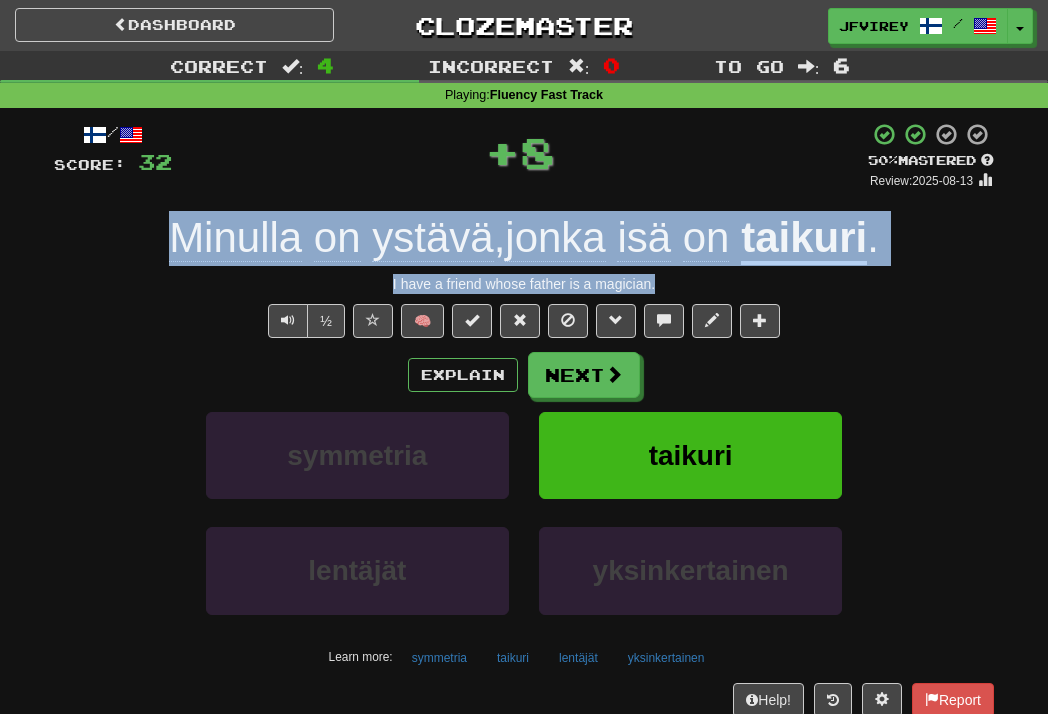 drag, startPoint x: 680, startPoint y: 276, endPoint x: 82, endPoint y: 248, distance: 598.65515 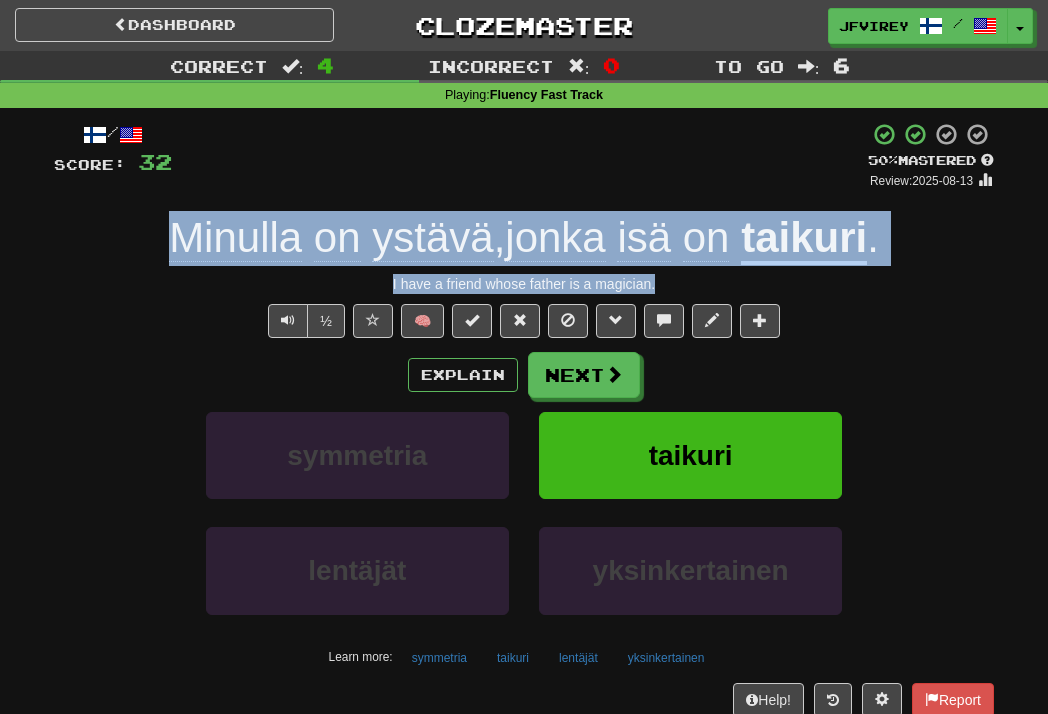 copy on "Minulla on ystävä, jonka isä on taikuri. I have a friend whose father is a magician." 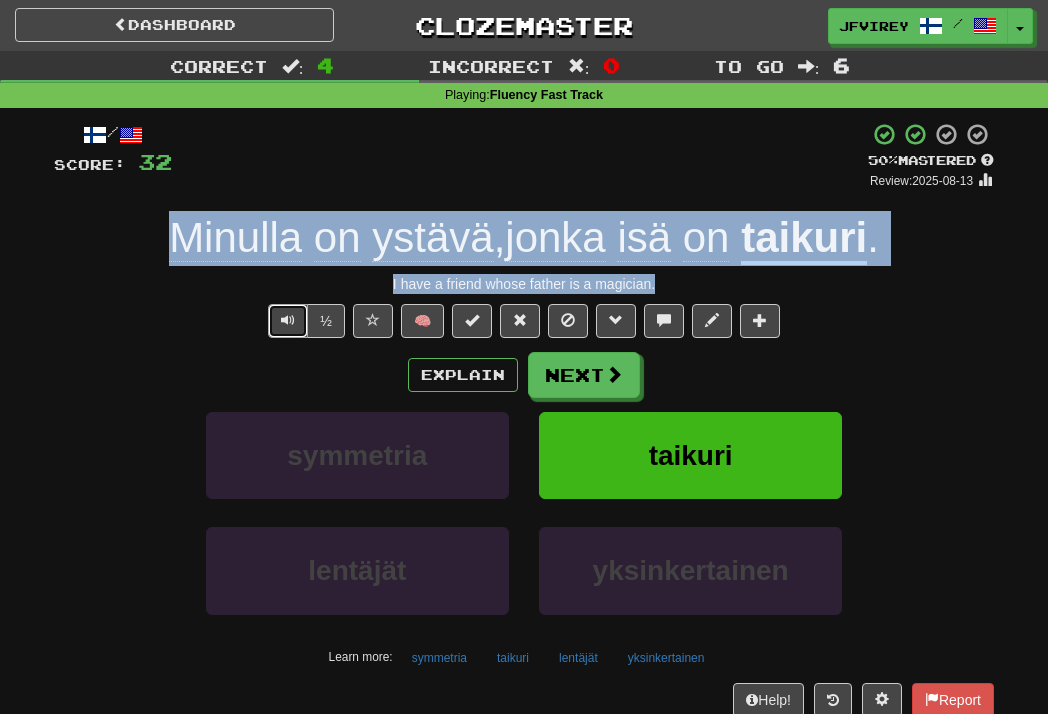 click at bounding box center (288, 321) 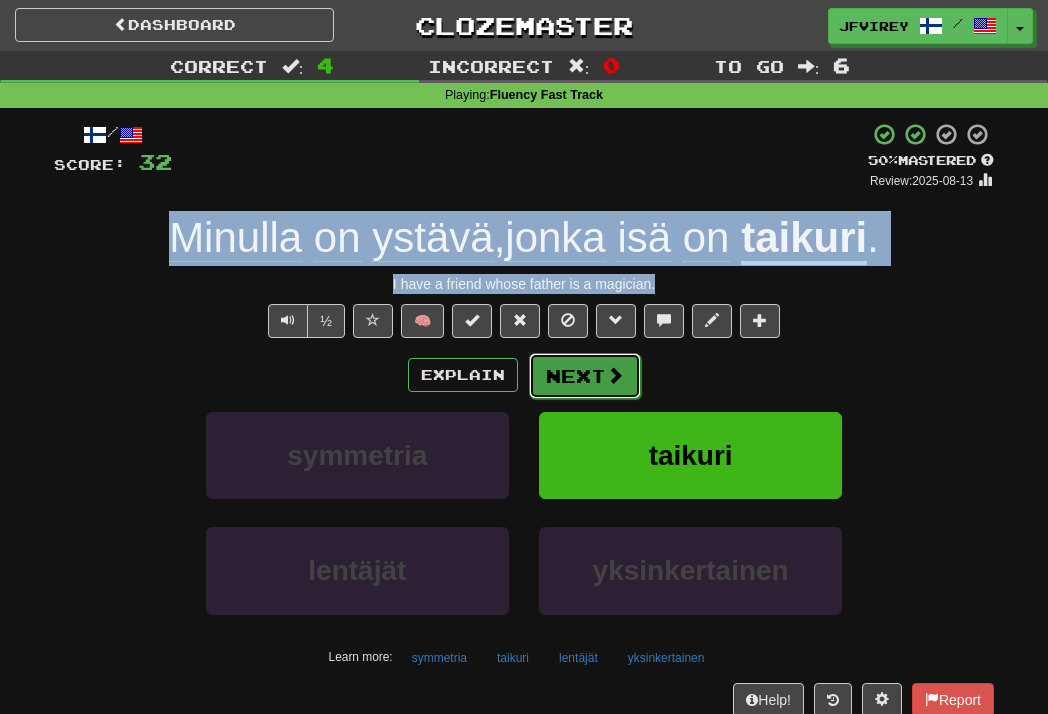 click on "Next" at bounding box center (585, 376) 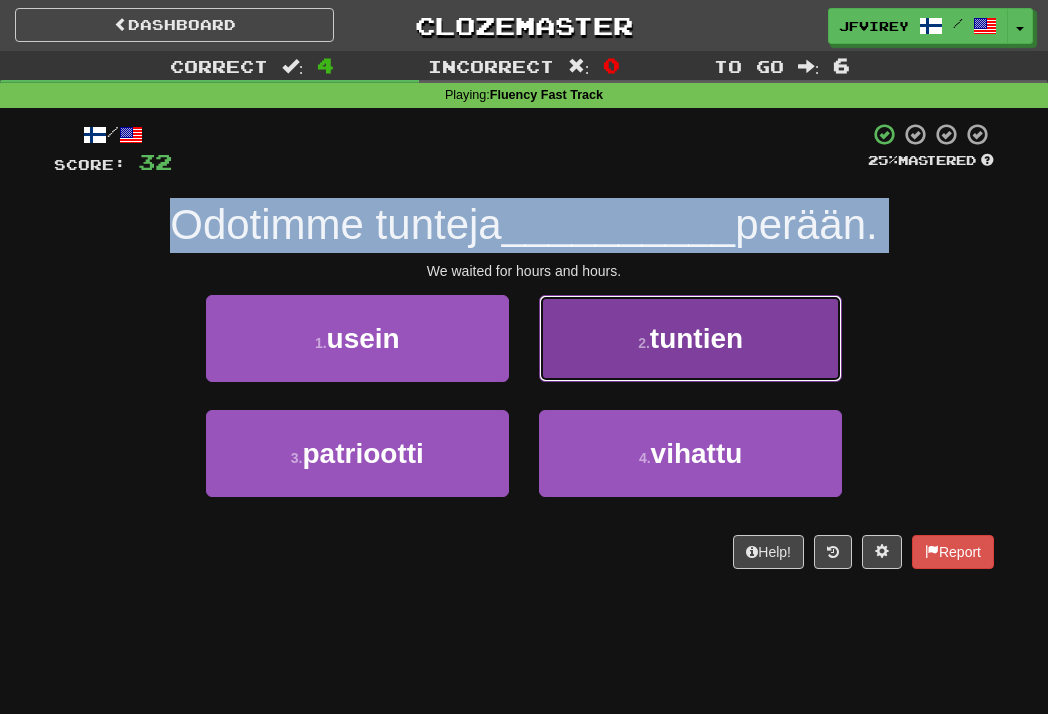 click on "2 .  tuntien" at bounding box center (690, 338) 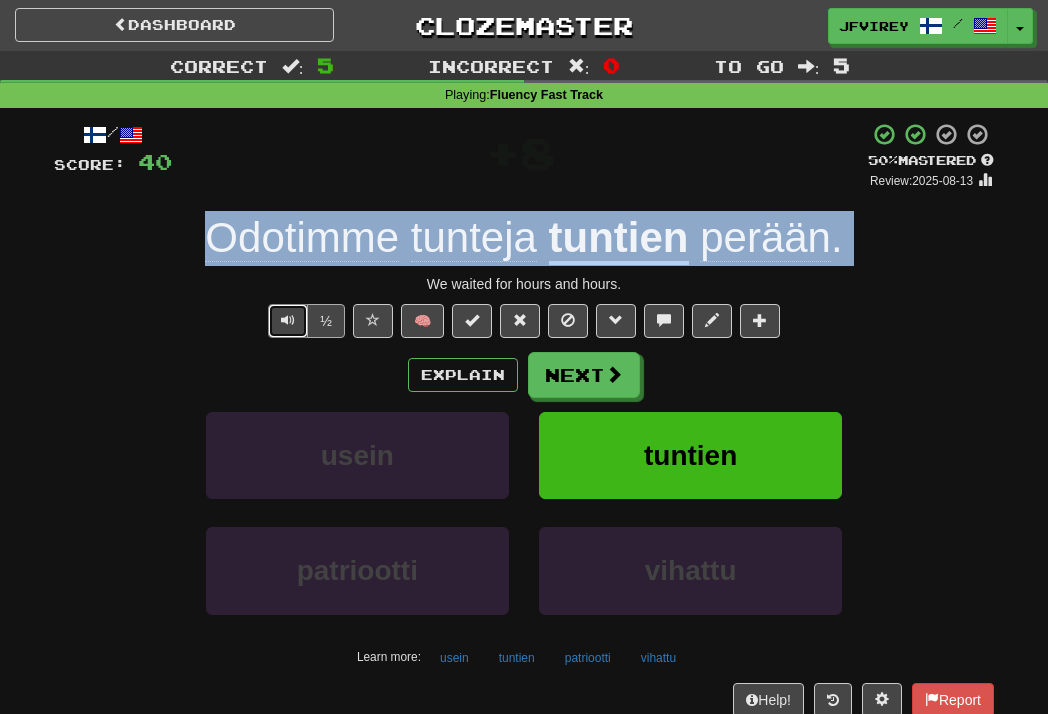 click at bounding box center (288, 321) 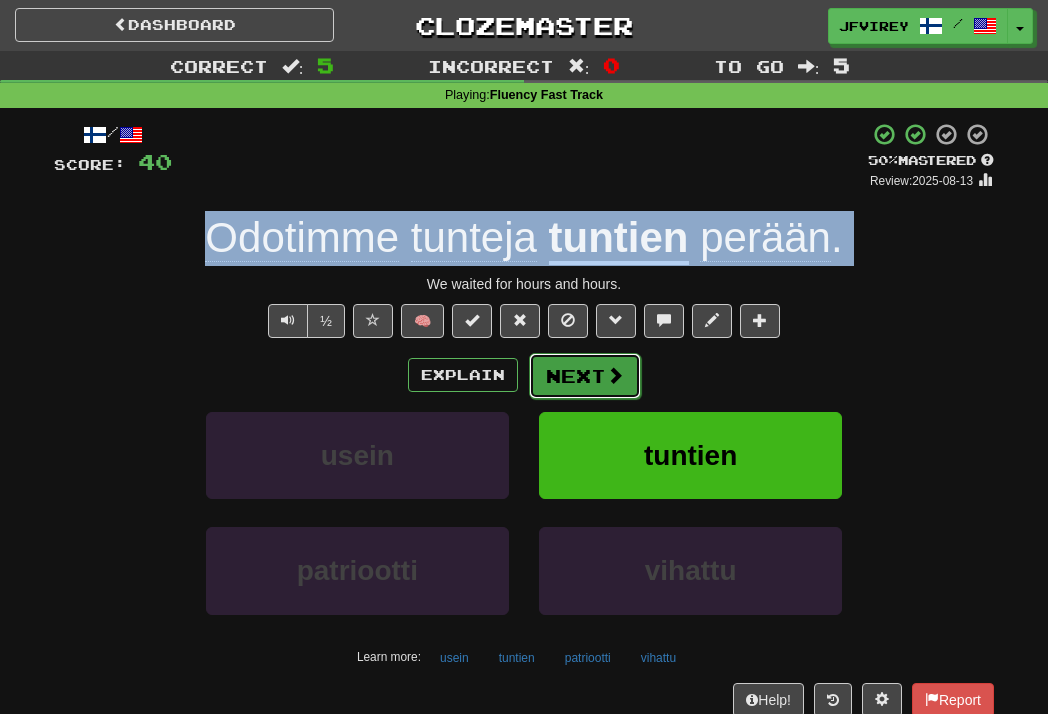 click on "Next" at bounding box center [585, 376] 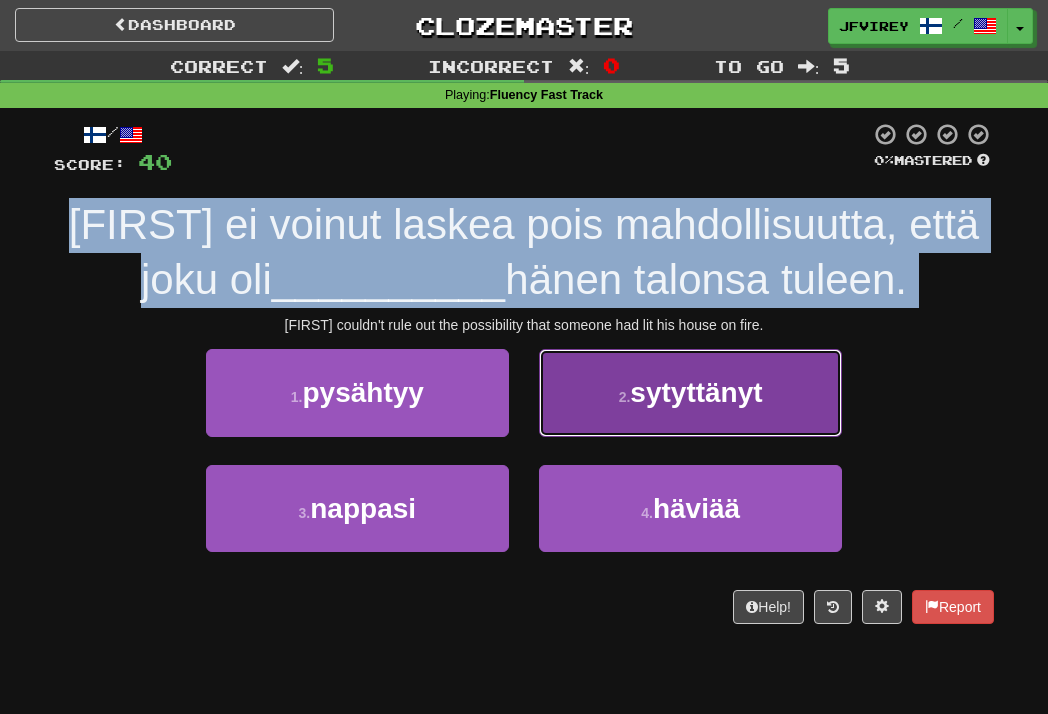 click on "2 .  sytyttänyt" at bounding box center [690, 392] 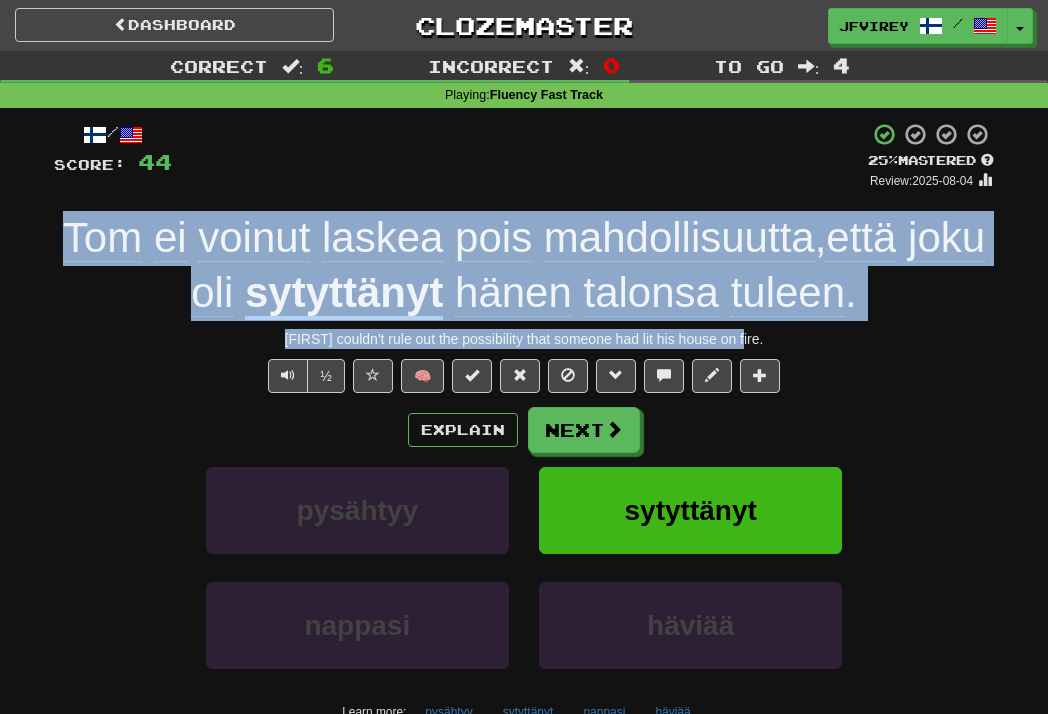 drag, startPoint x: 764, startPoint y: 337, endPoint x: 12, endPoint y: 233, distance: 759.1574 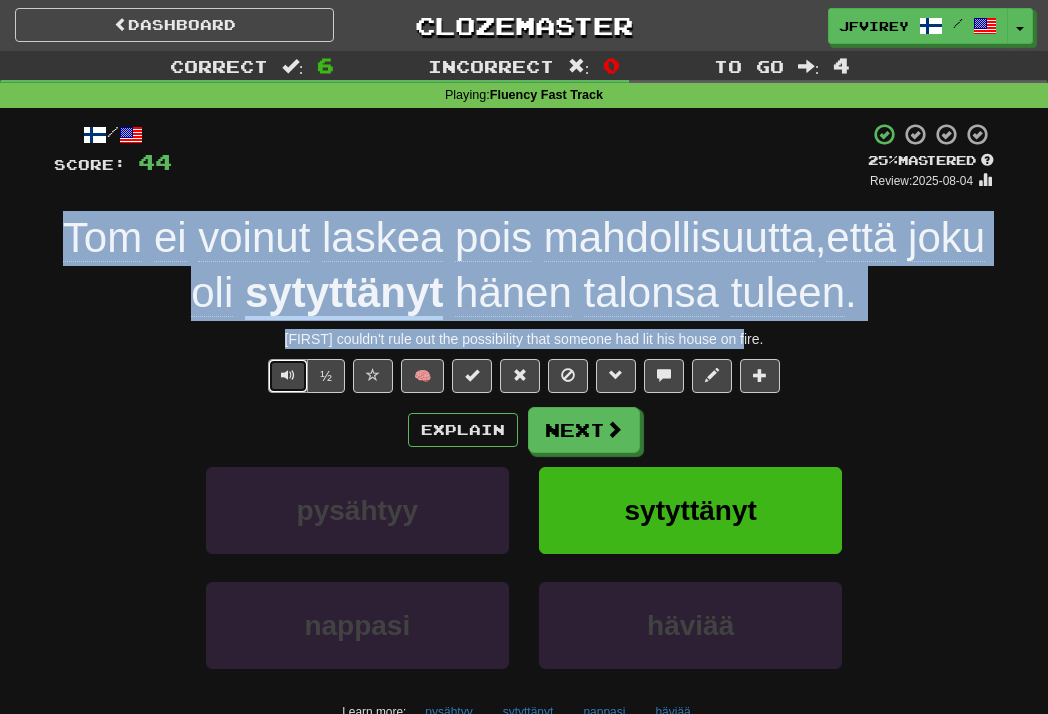 click at bounding box center (288, 376) 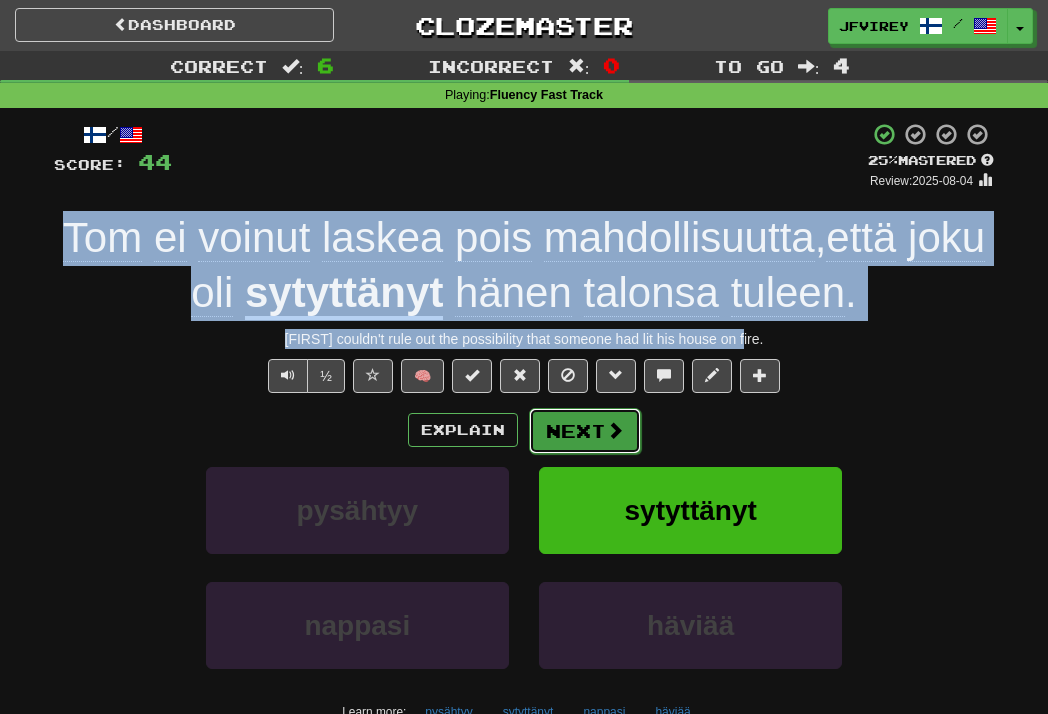 click on "Next" at bounding box center (585, 431) 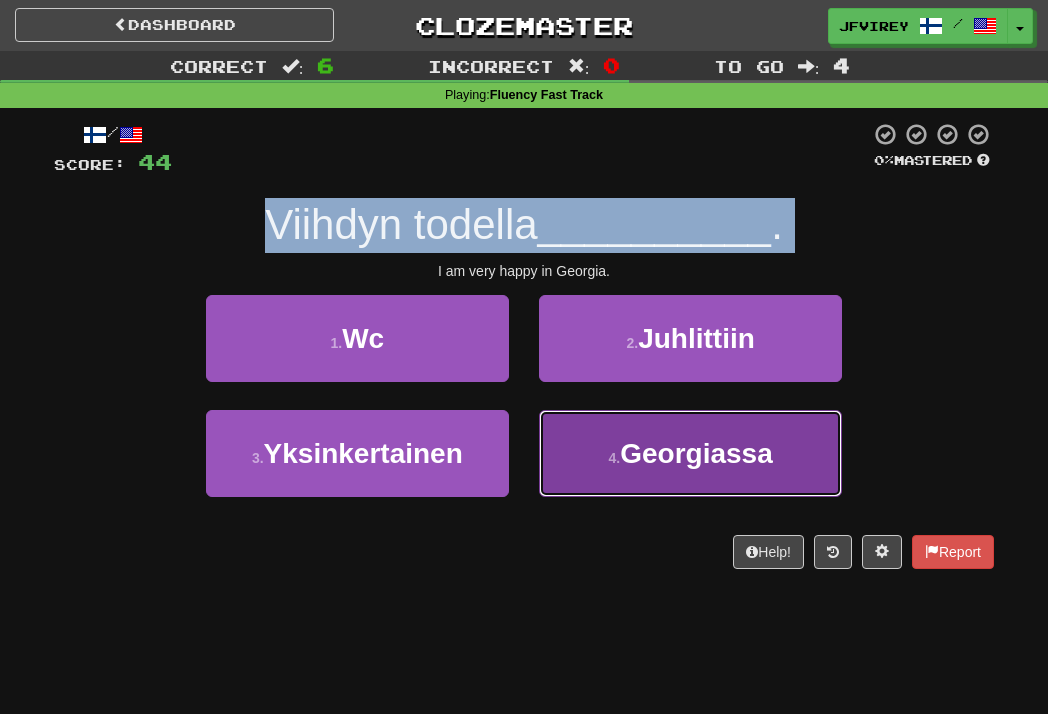 click on "Georgiassa" at bounding box center (696, 453) 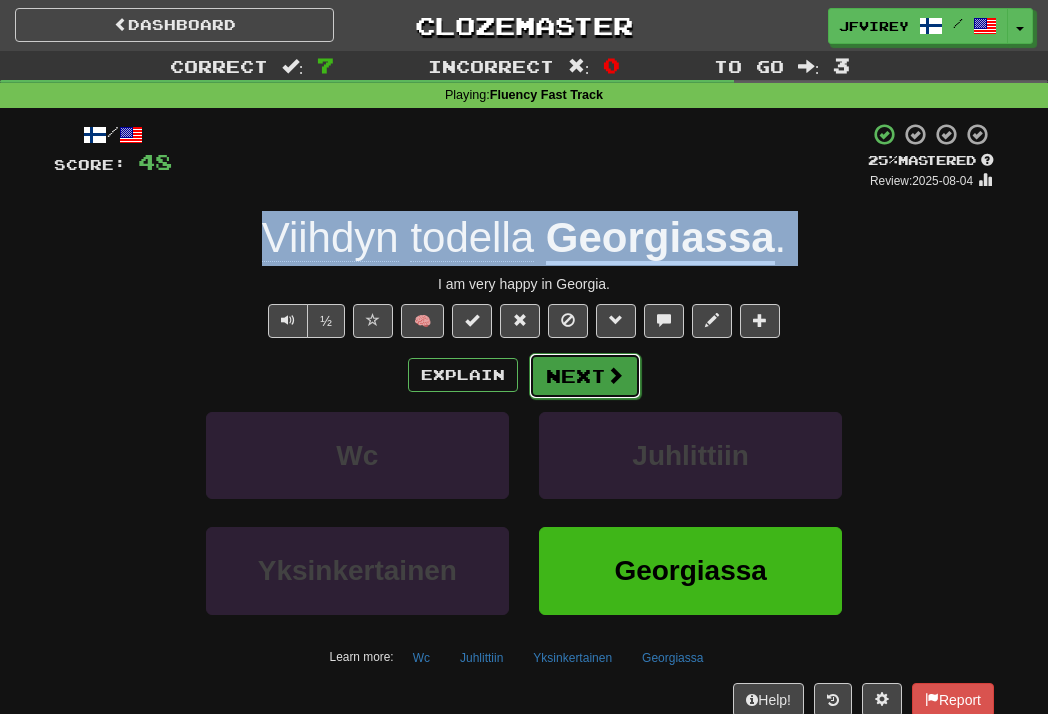 click on "Next" at bounding box center (585, 376) 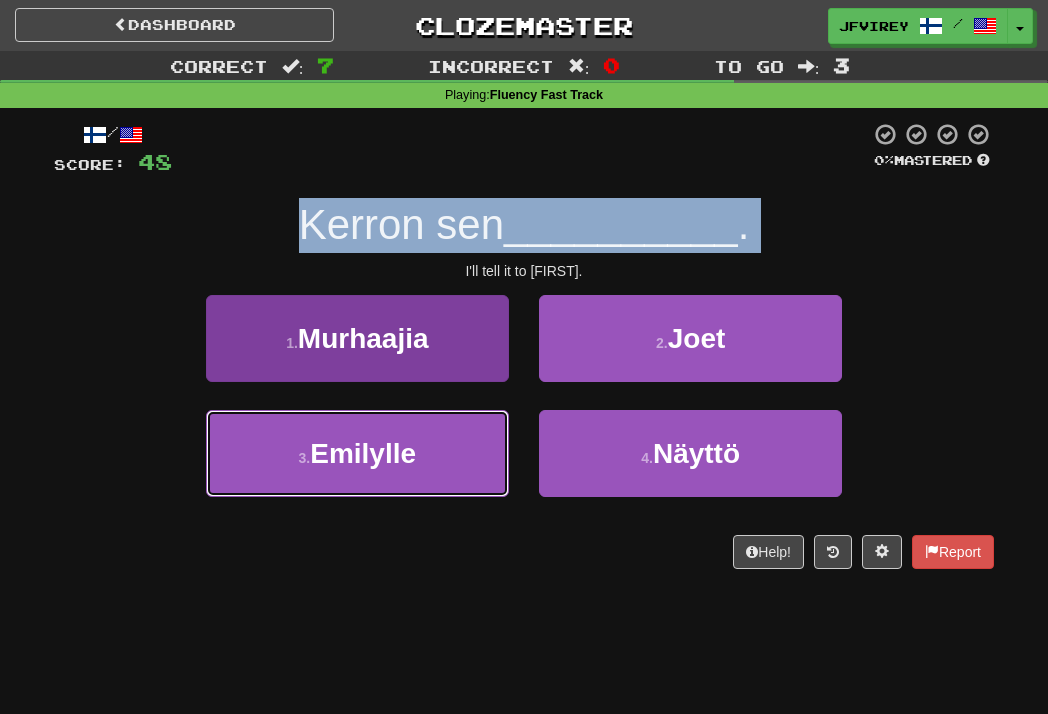 click on "3 . [FIRST]lle" at bounding box center (357, 453) 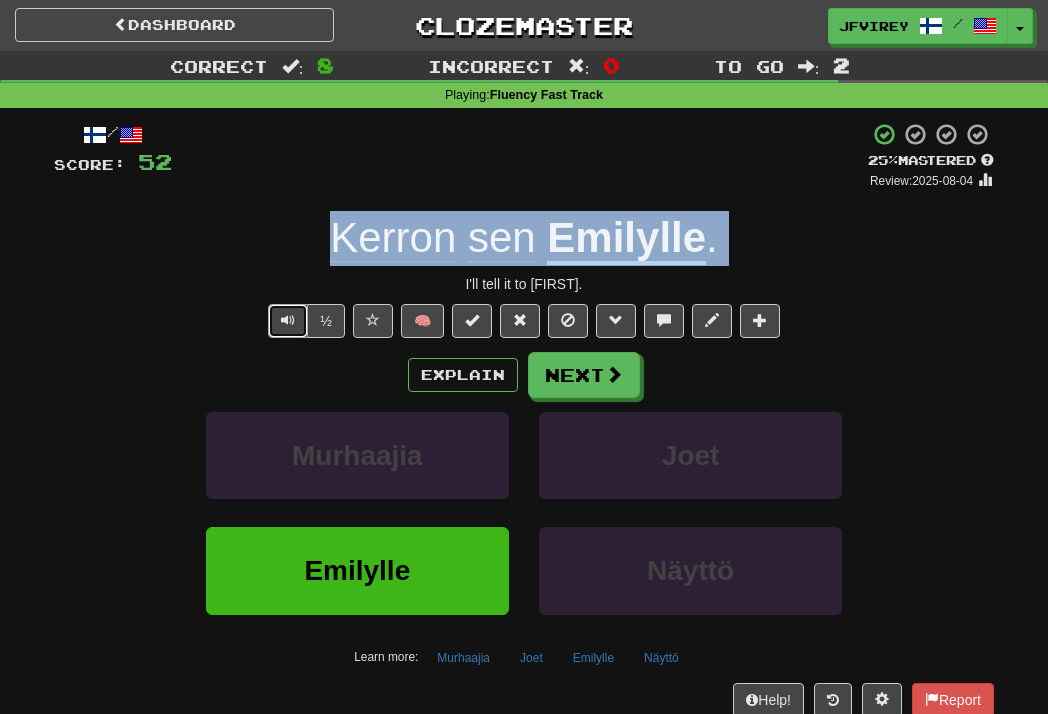 click at bounding box center (288, 321) 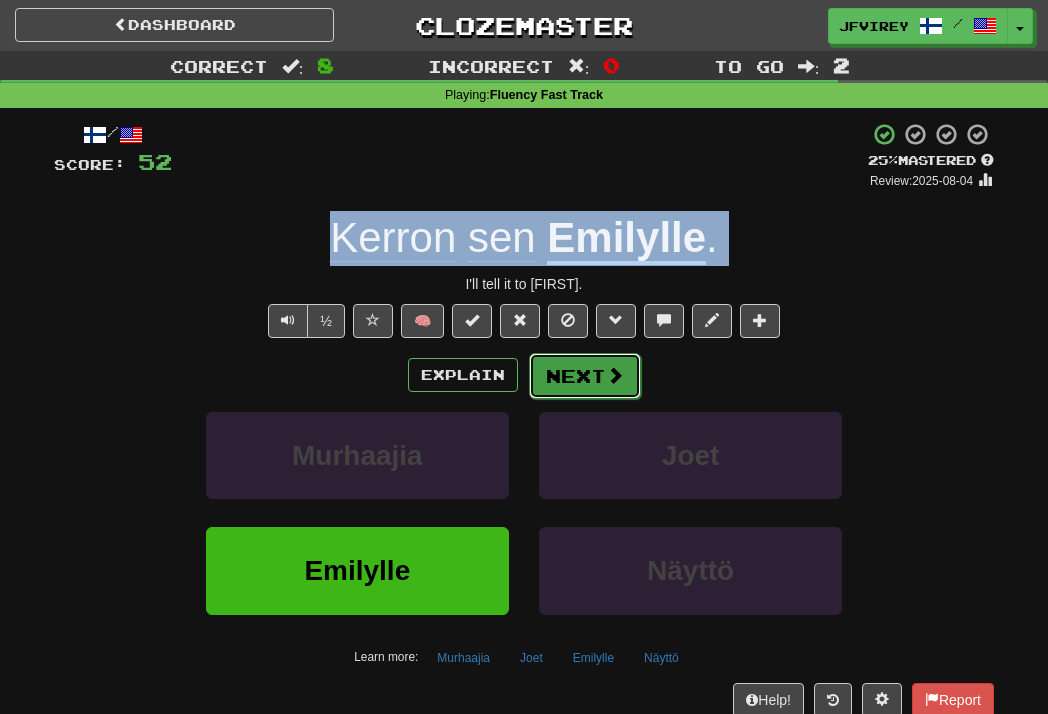 click on "Next" at bounding box center (585, 376) 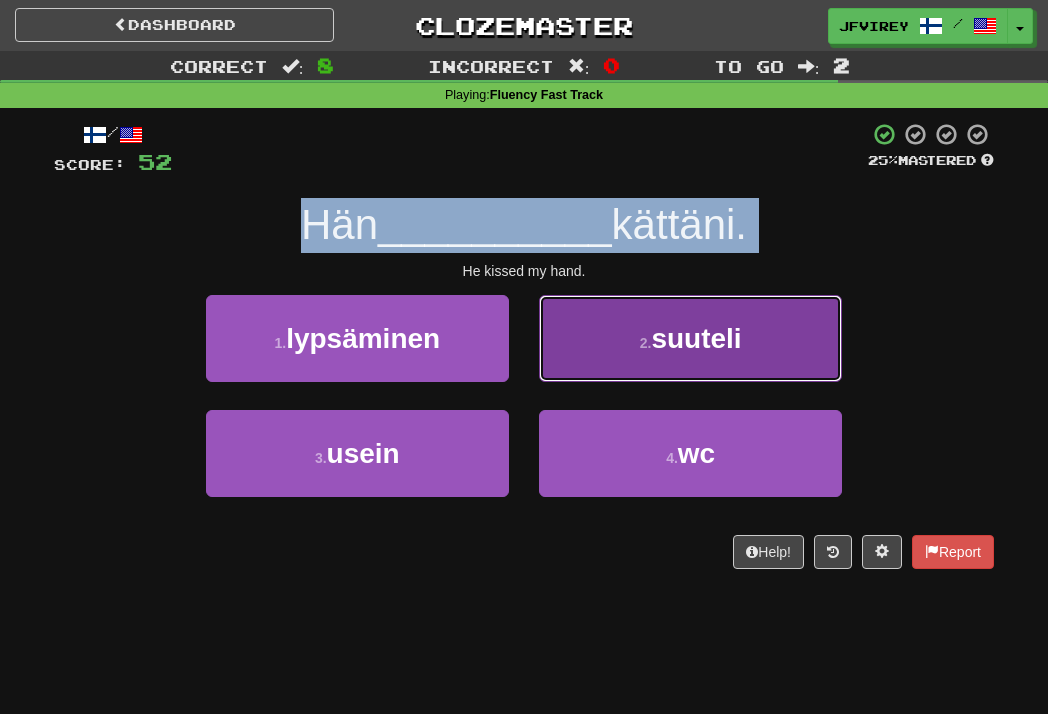 click on "suuteli" at bounding box center (696, 338) 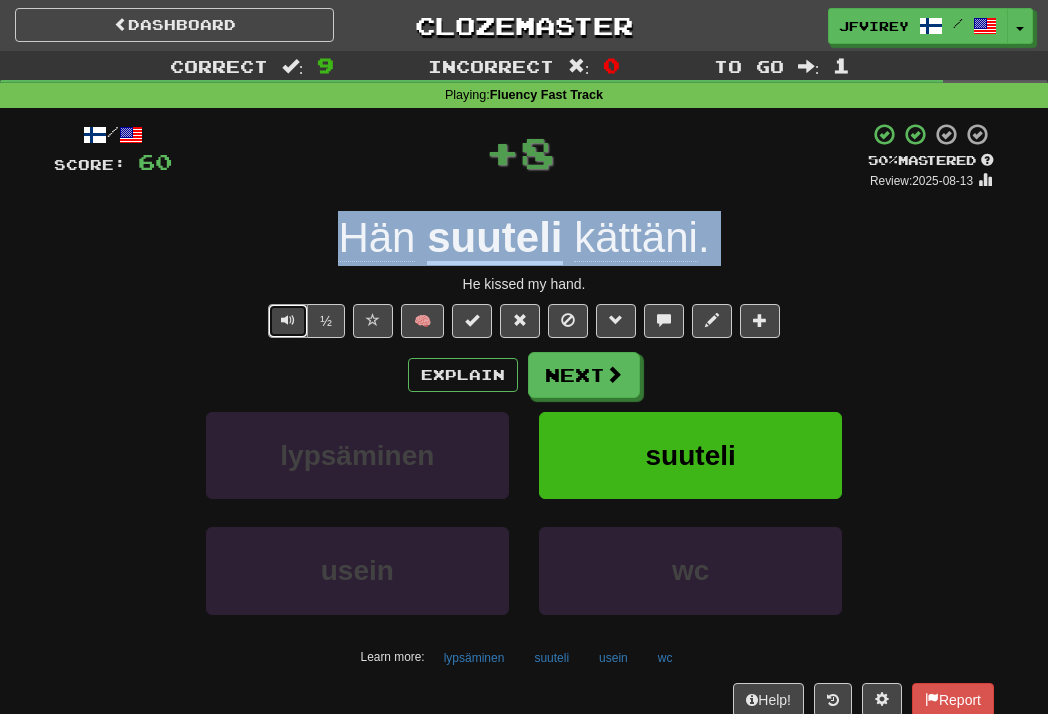 click at bounding box center [288, 320] 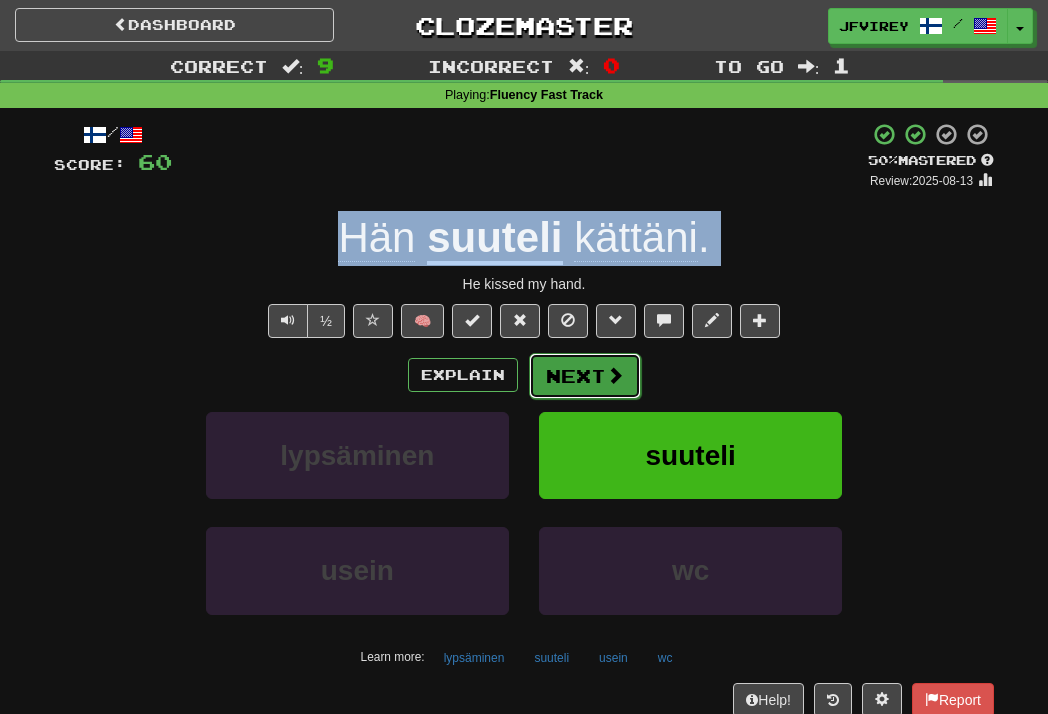 click on "Next" at bounding box center (585, 376) 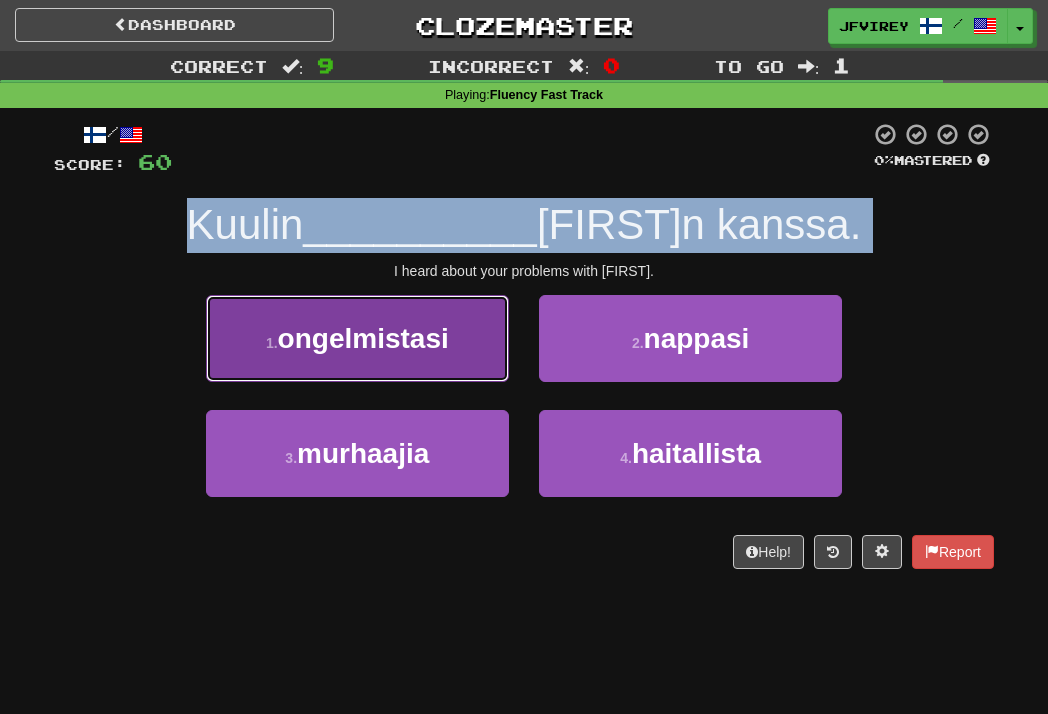 click on "ongelmistasi" at bounding box center (363, 338) 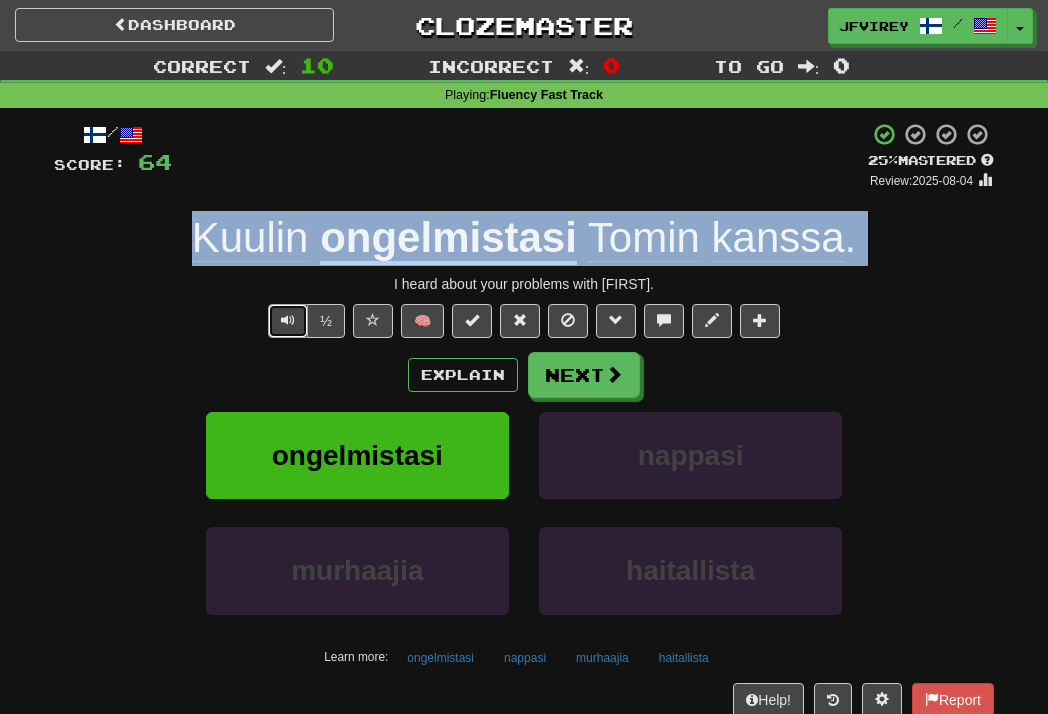 click at bounding box center (288, 320) 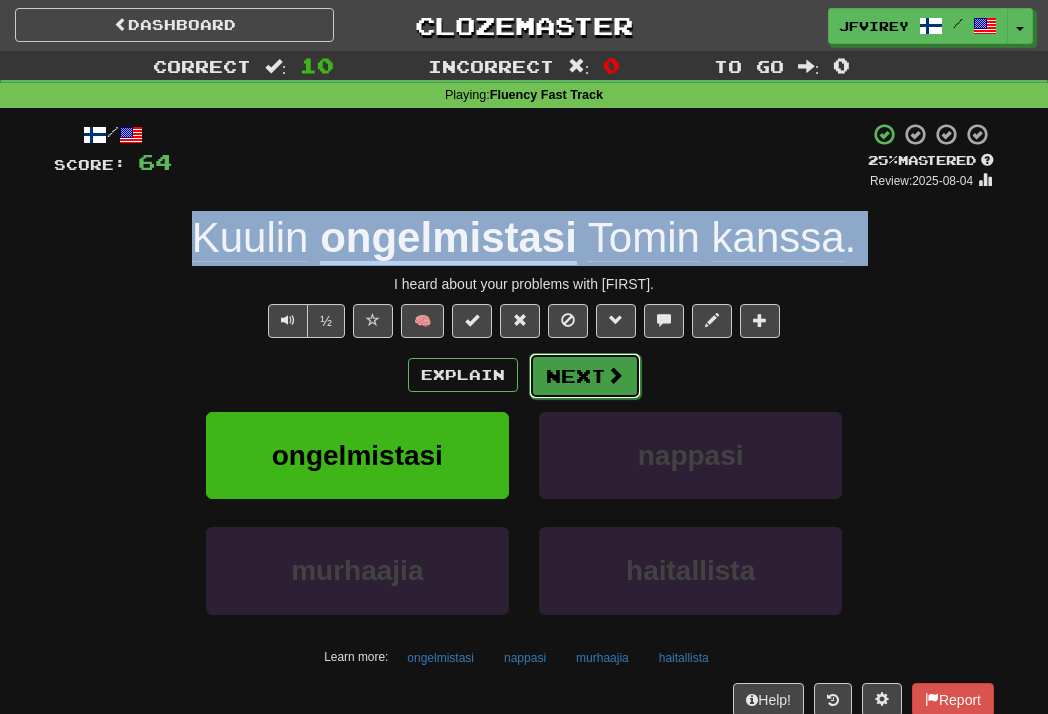 click on "Next" at bounding box center (585, 376) 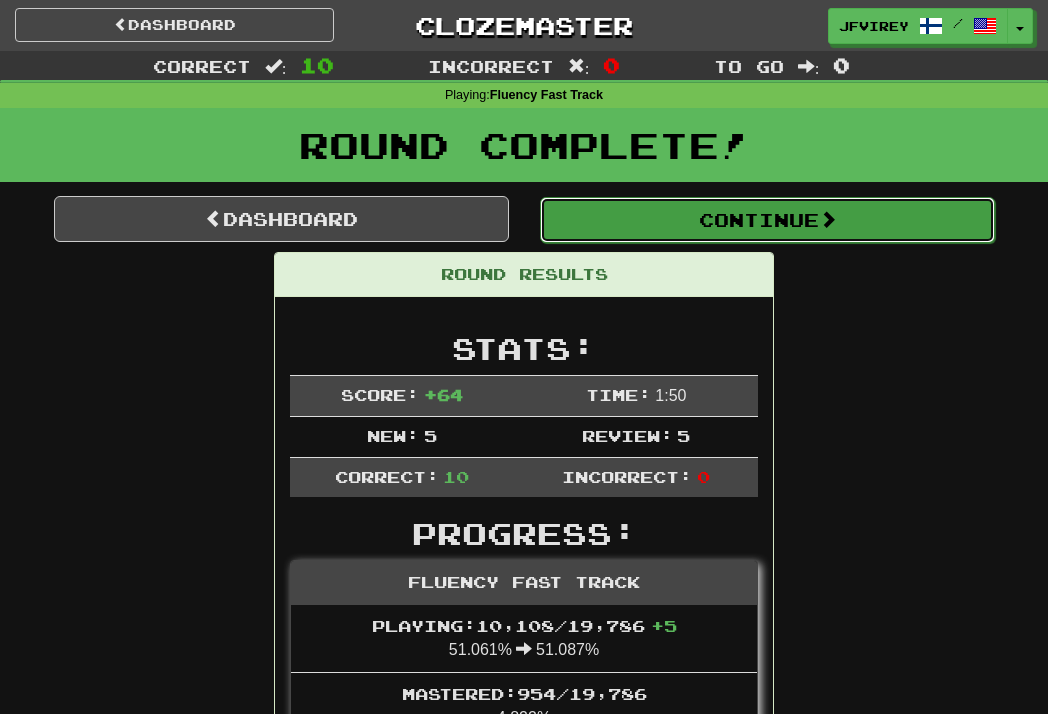 click on "Continue" at bounding box center [767, 220] 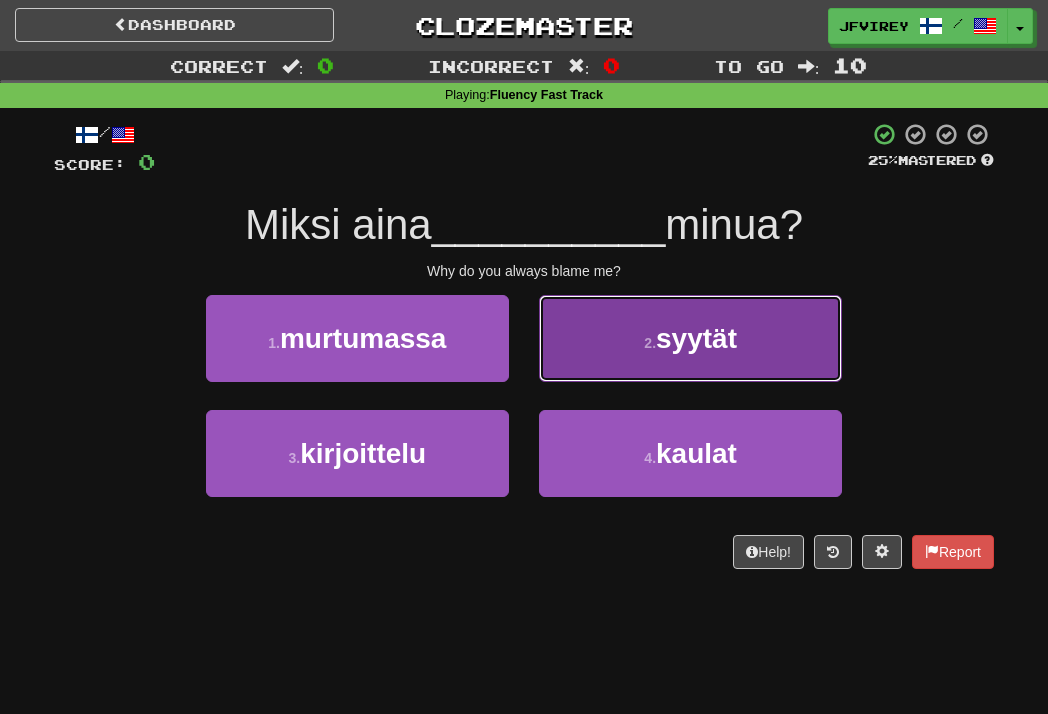 click on "syytät" at bounding box center (696, 338) 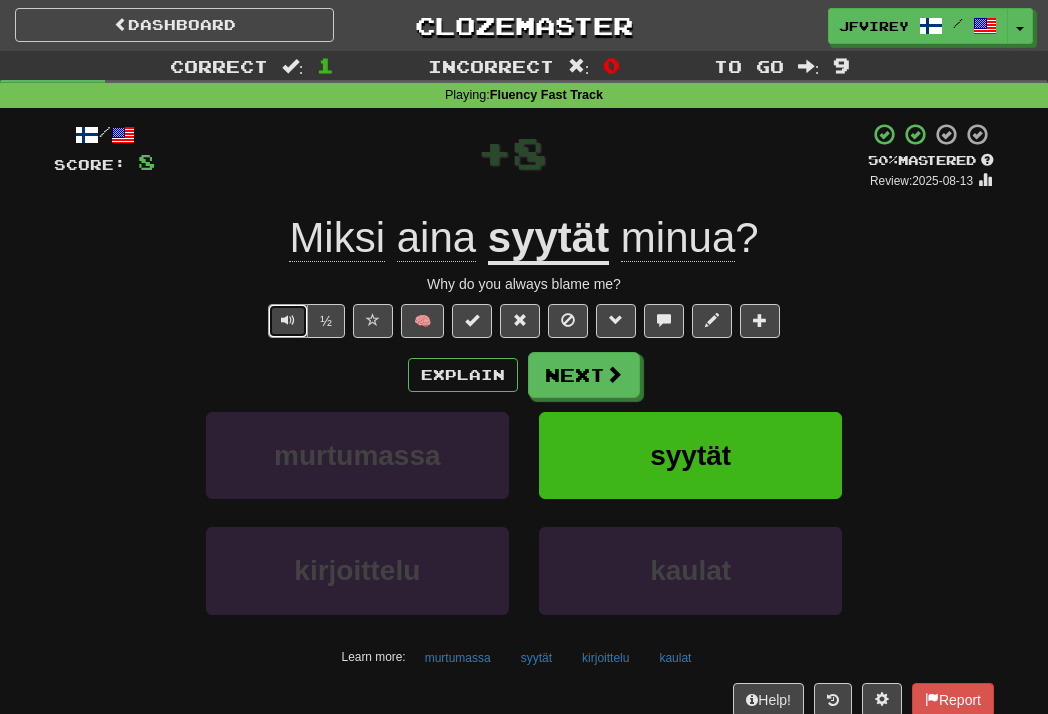 click at bounding box center [288, 321] 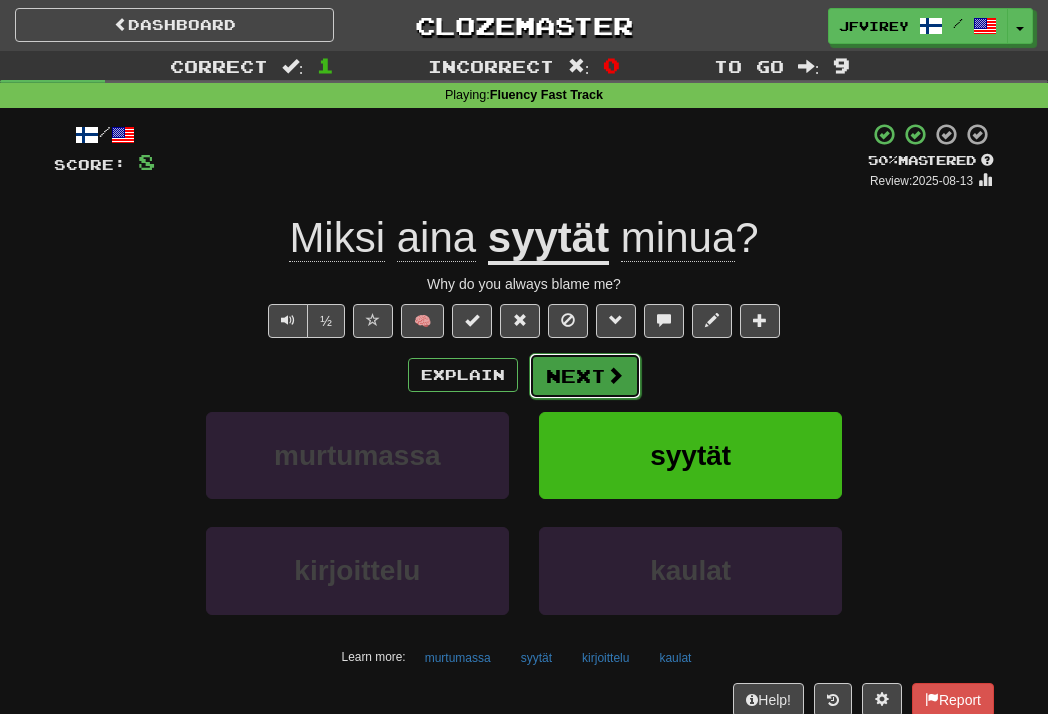 click on "Next" at bounding box center (585, 376) 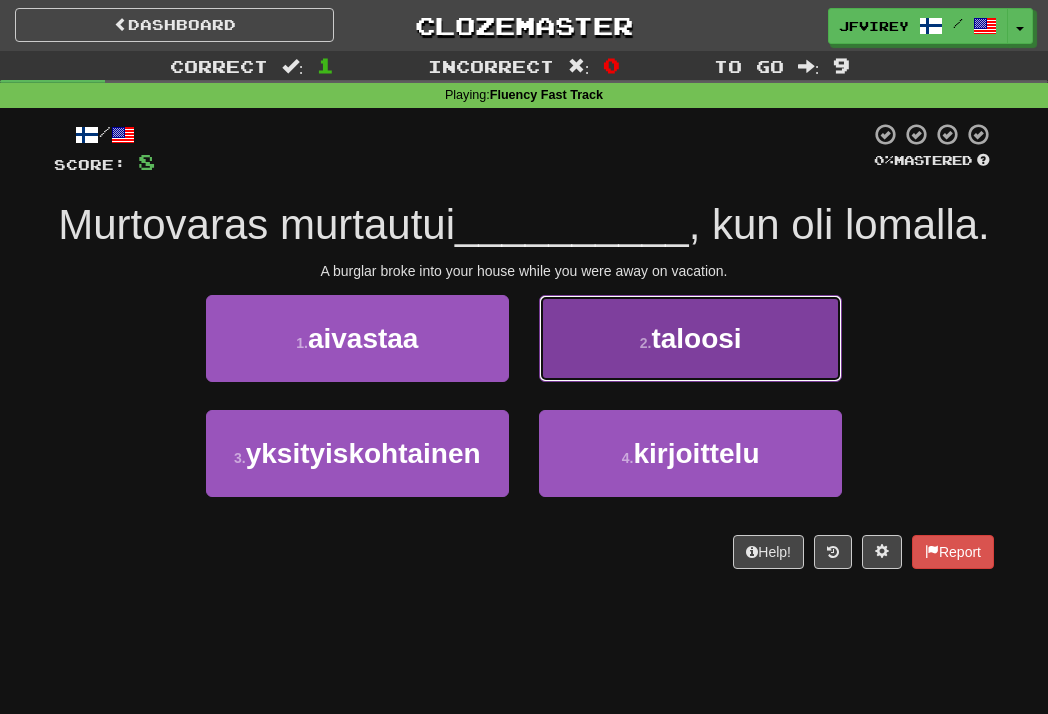 click on "2 .  taloosi" at bounding box center (690, 338) 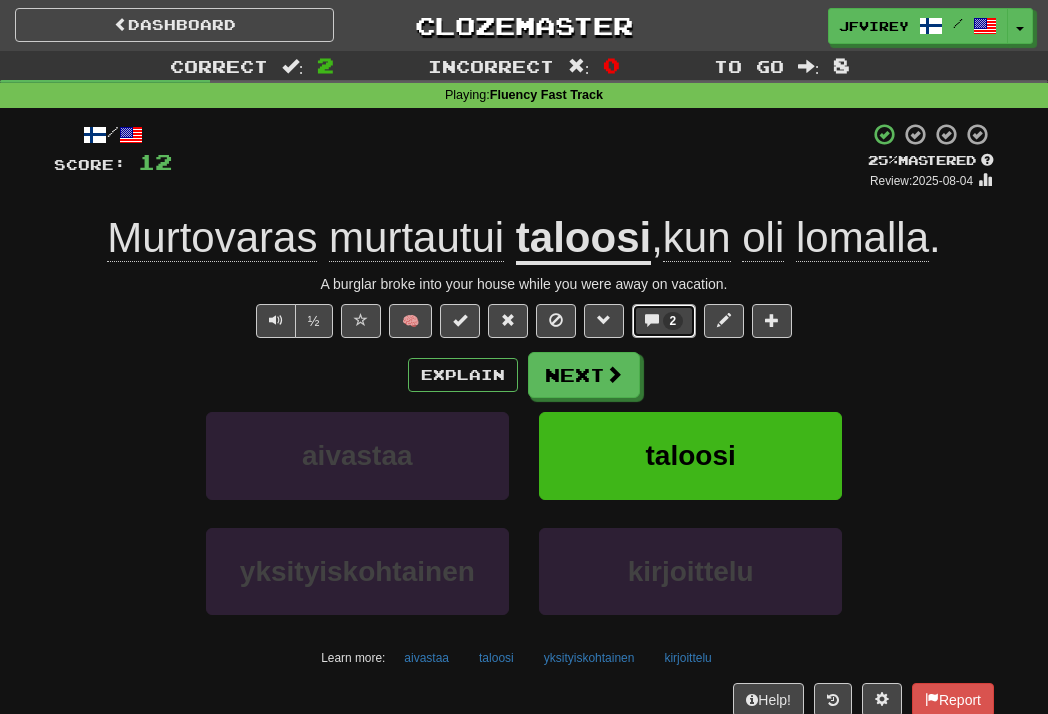 click on "2" at bounding box center [673, 321] 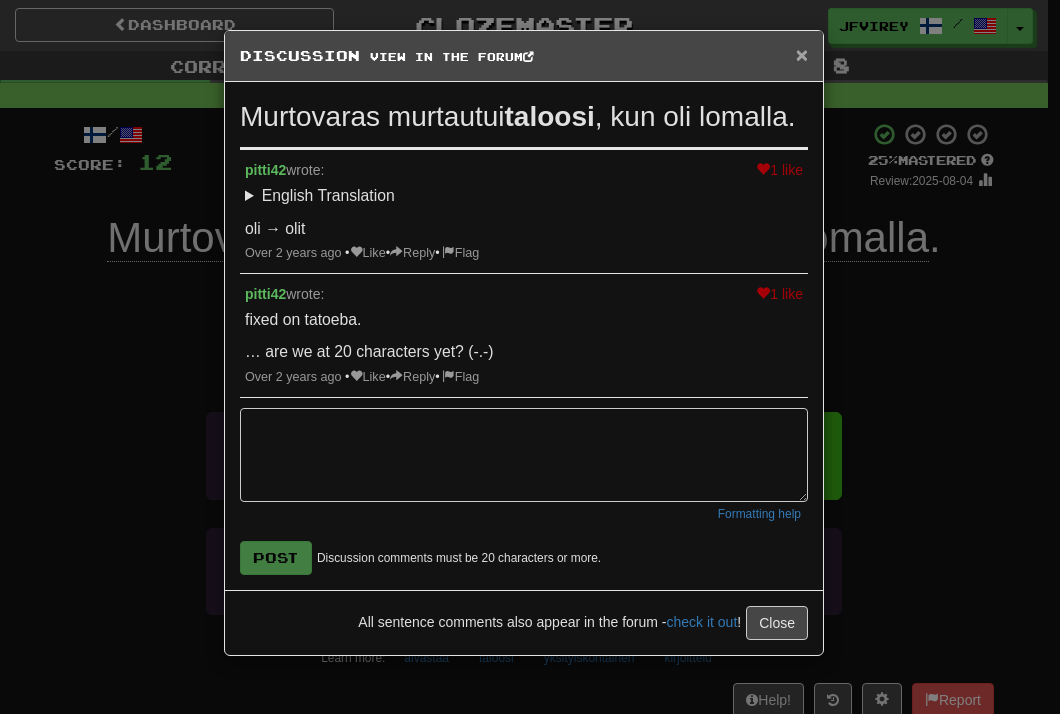 click on "×" at bounding box center (802, 54) 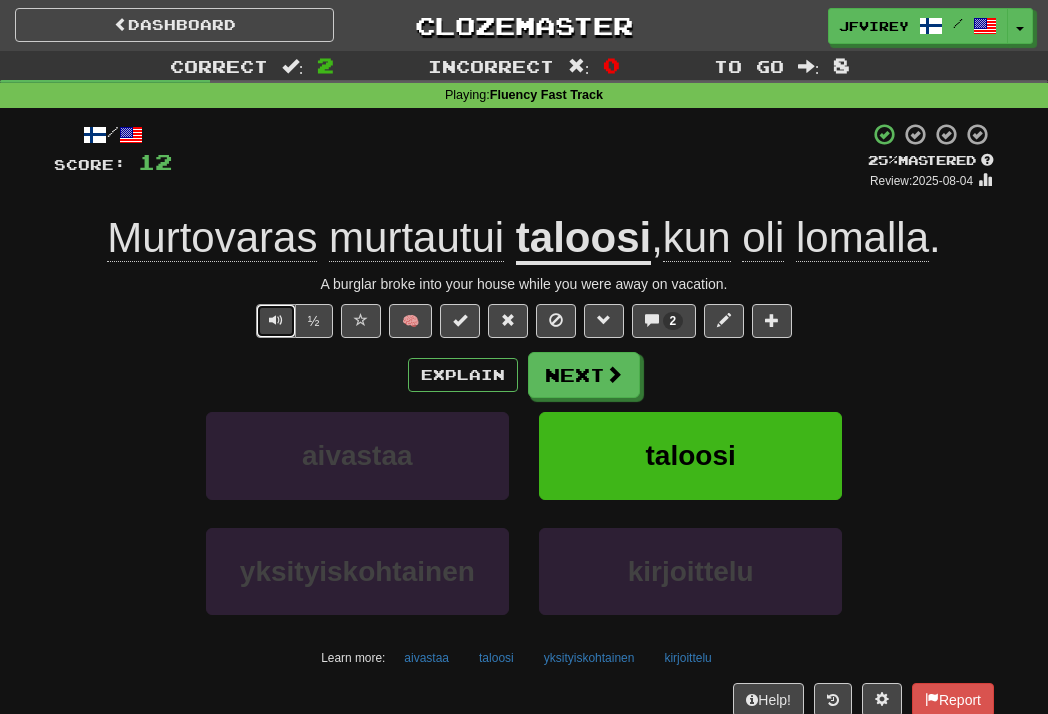 click at bounding box center (276, 321) 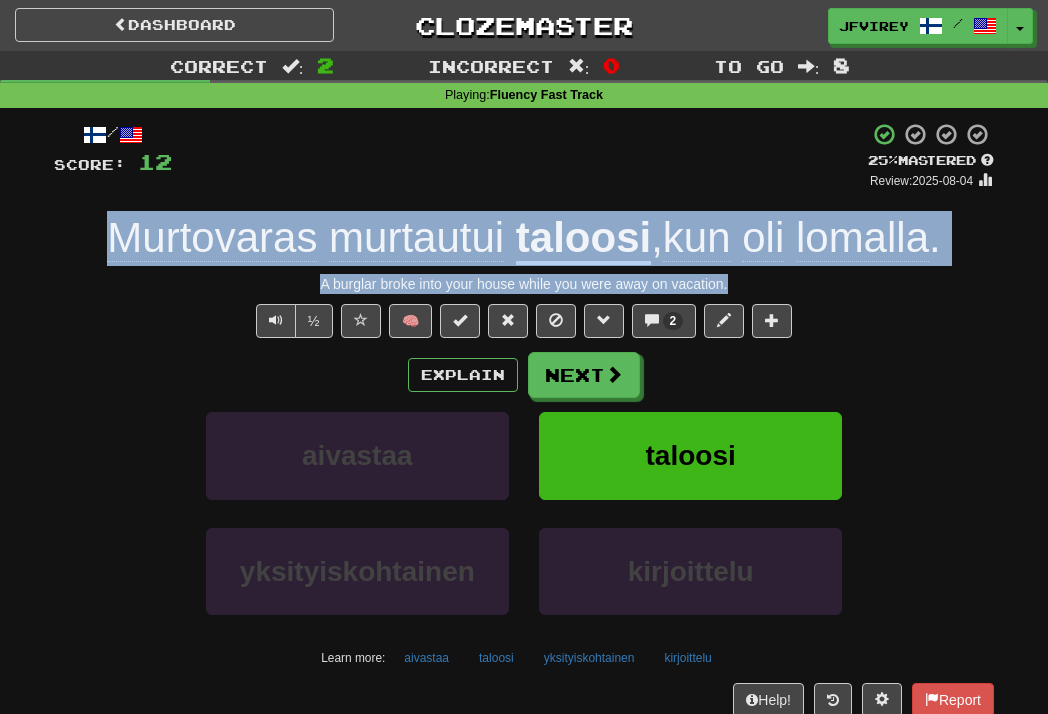 drag, startPoint x: 737, startPoint y: 281, endPoint x: 108, endPoint y: 224, distance: 631.5774 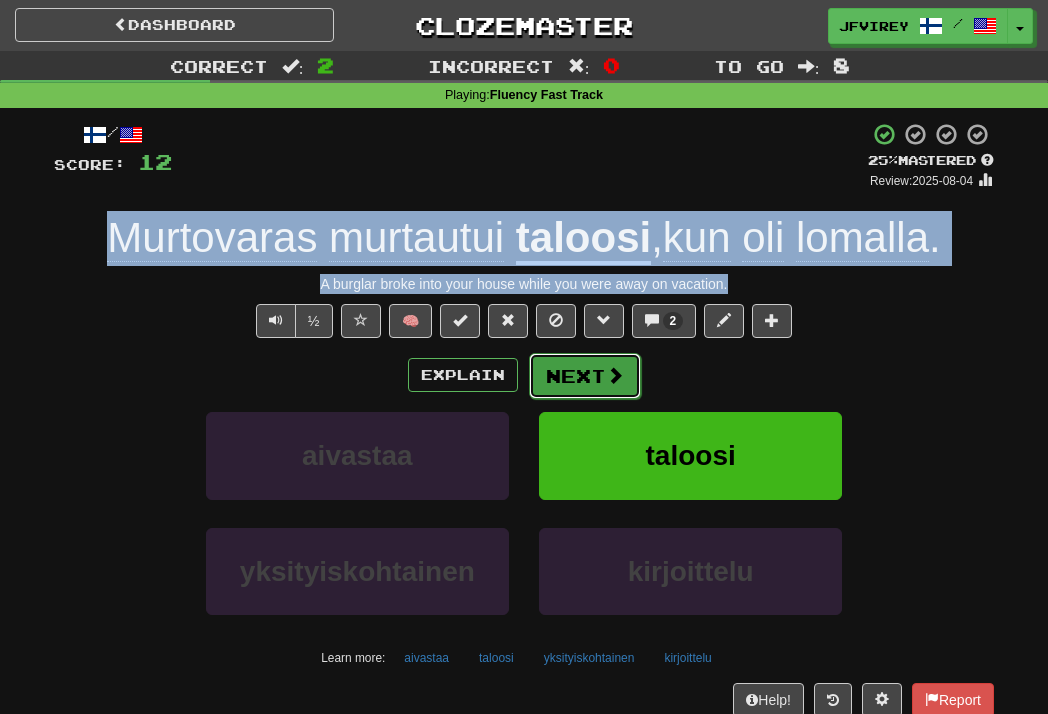 click on "Next" at bounding box center (585, 376) 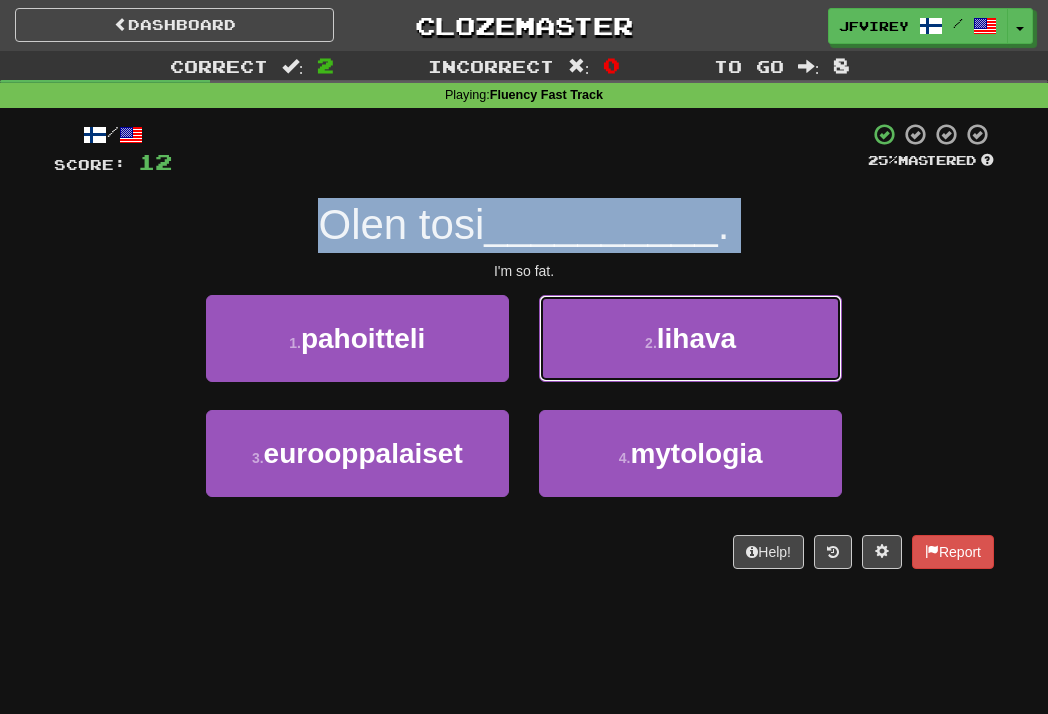 drag, startPoint x: 812, startPoint y: 345, endPoint x: 835, endPoint y: 348, distance: 23.194826 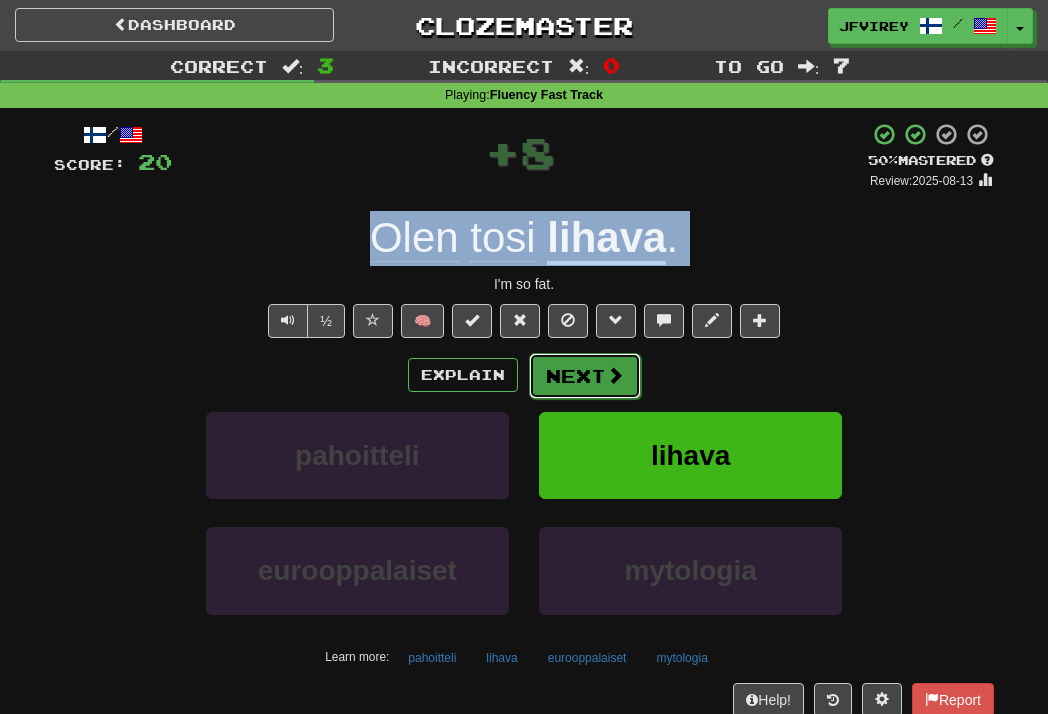 click on "Next" at bounding box center [585, 376] 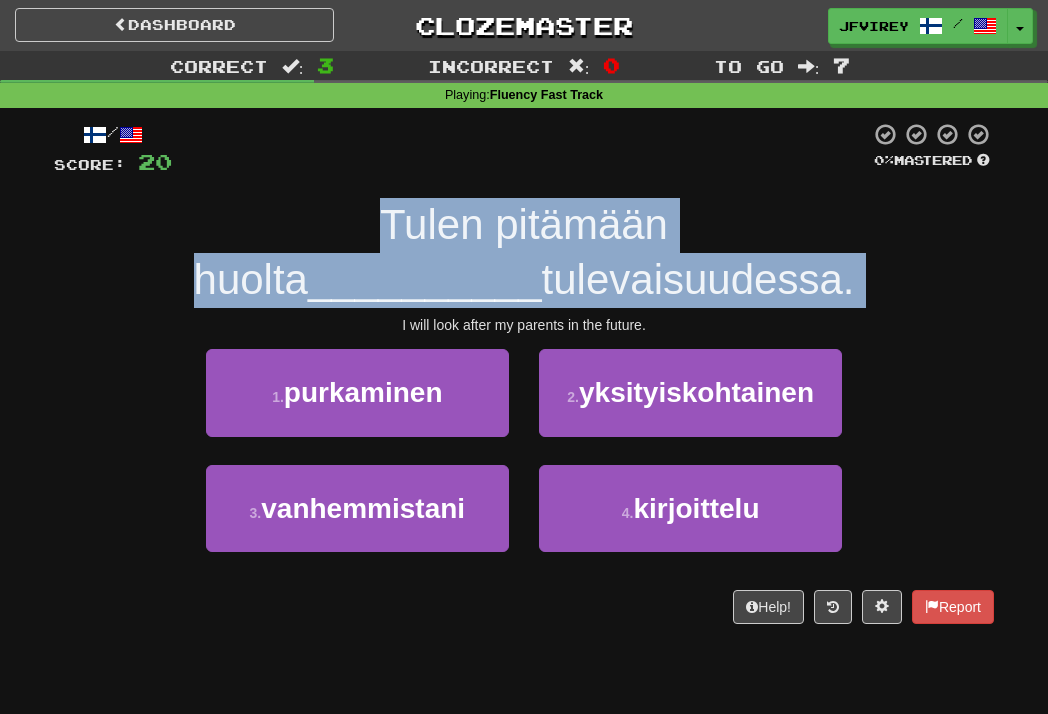 click on "Tulen pitämään huolta __________ tulevaisuudessa." at bounding box center [524, 252] 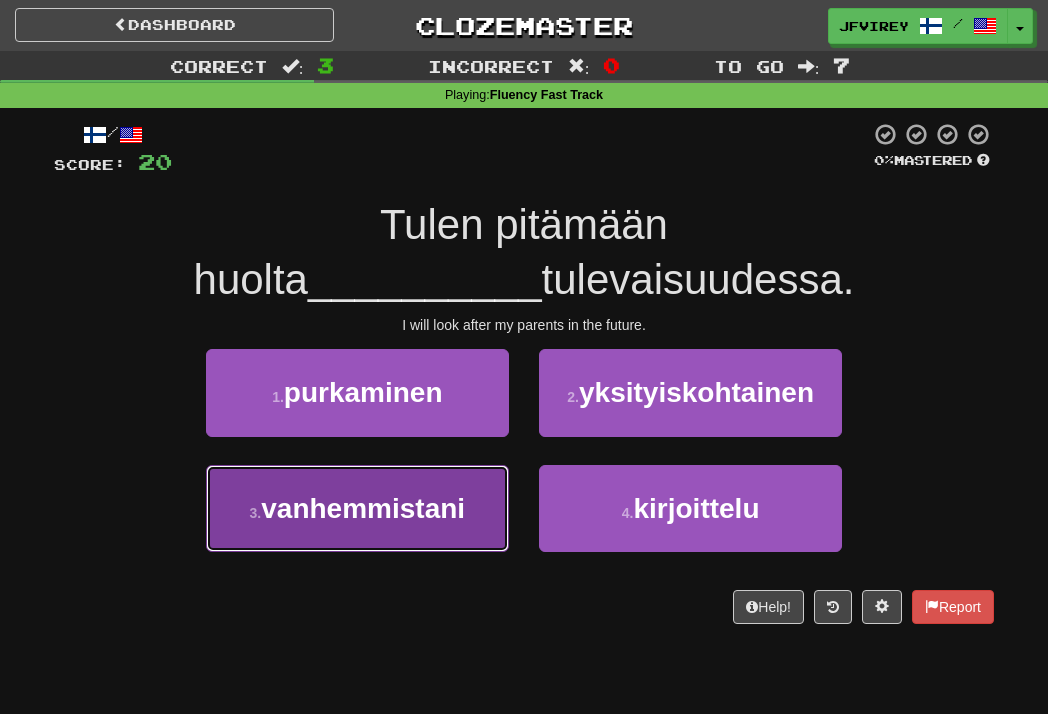 click on "vanhemmistani" at bounding box center [363, 508] 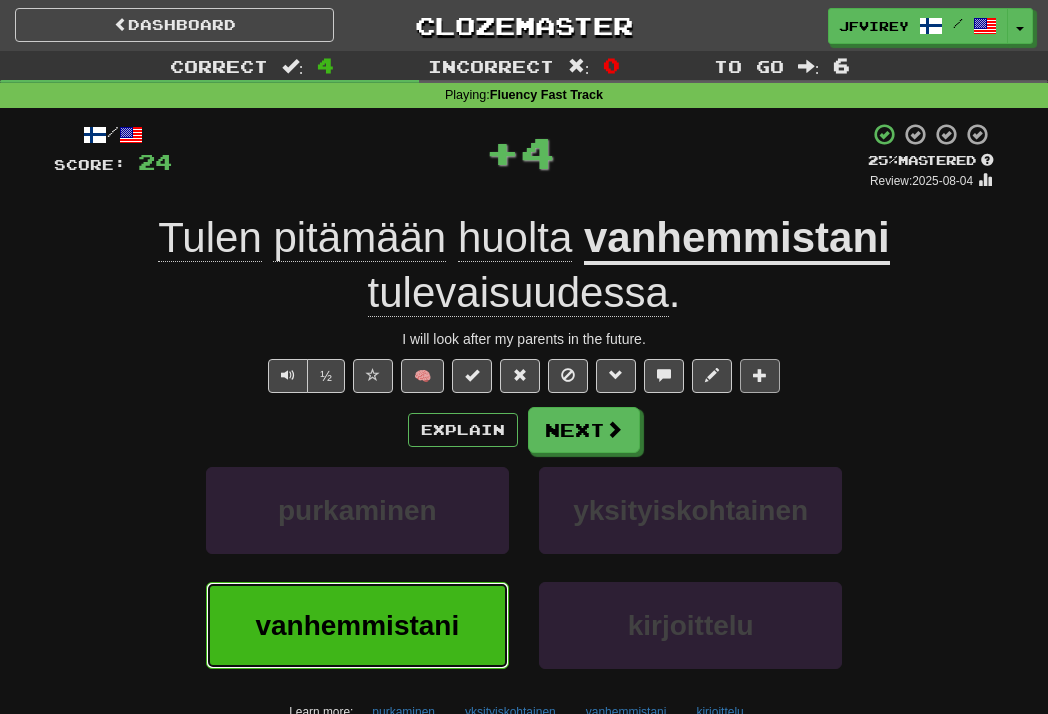 type 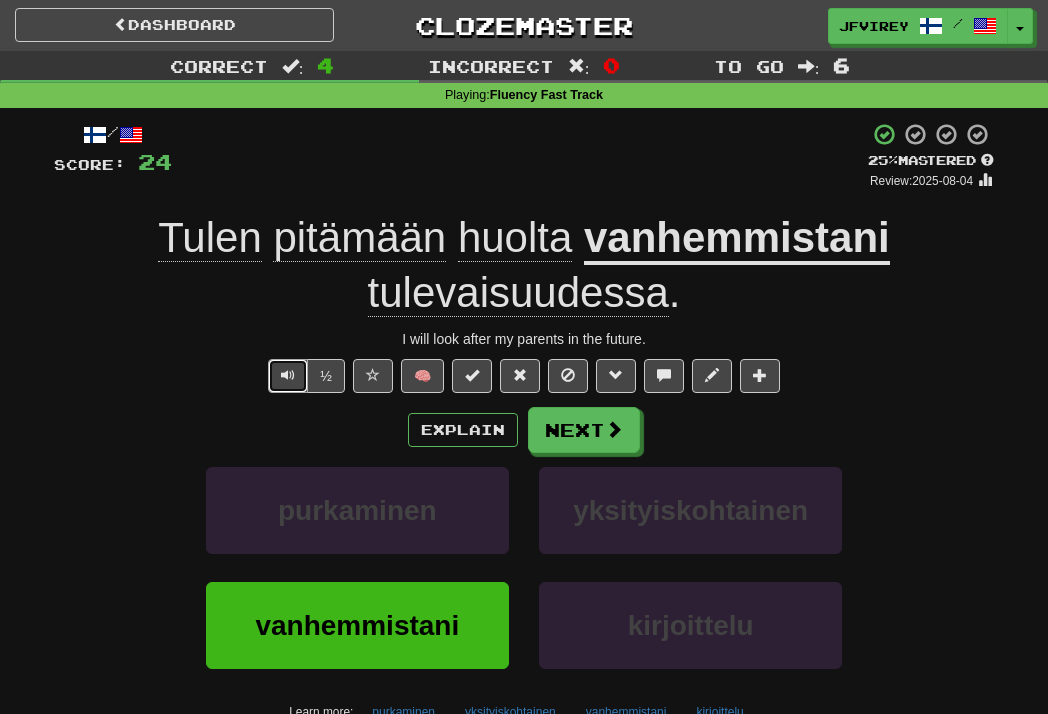 click at bounding box center (288, 376) 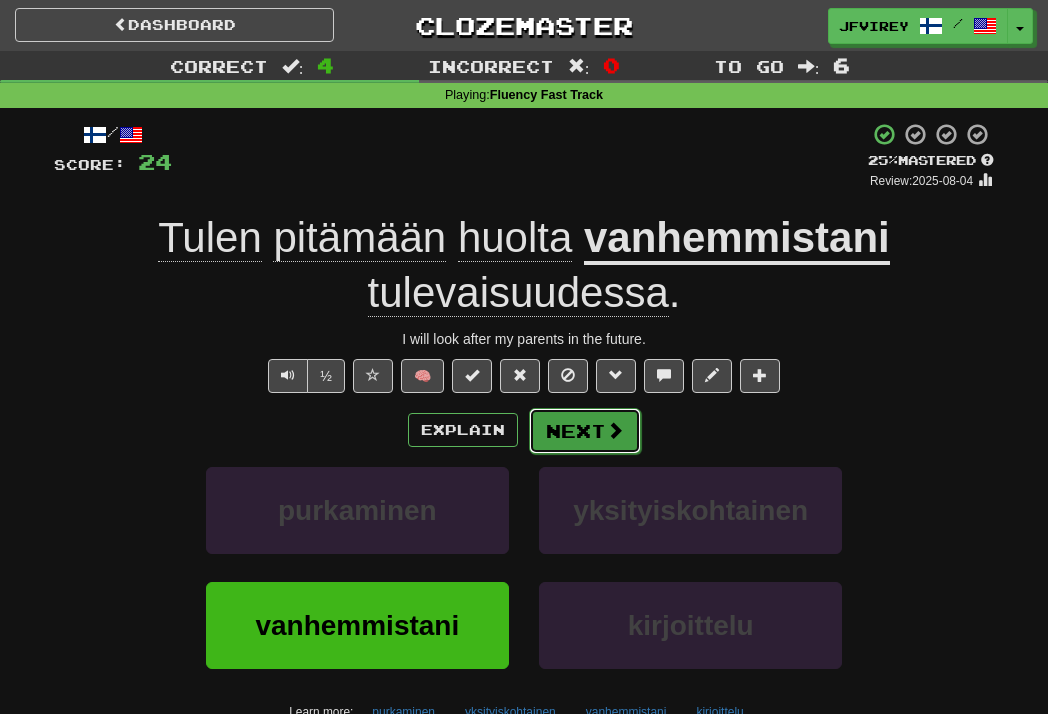 click on "Next" at bounding box center (585, 431) 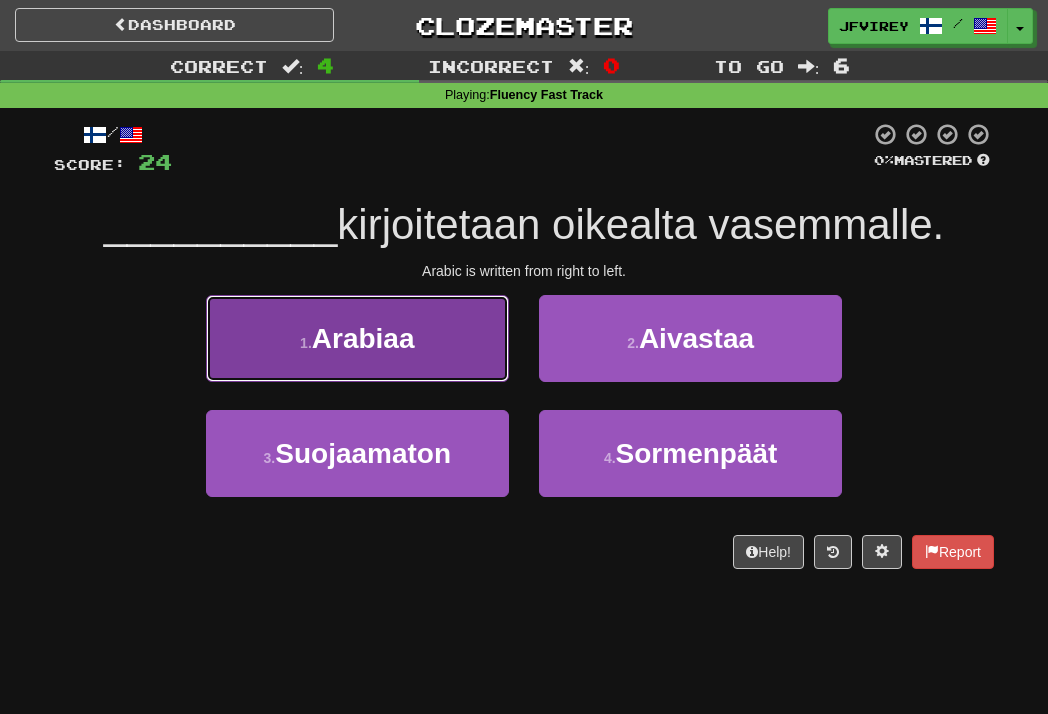 click on "1 .  Arabiaa" at bounding box center (357, 338) 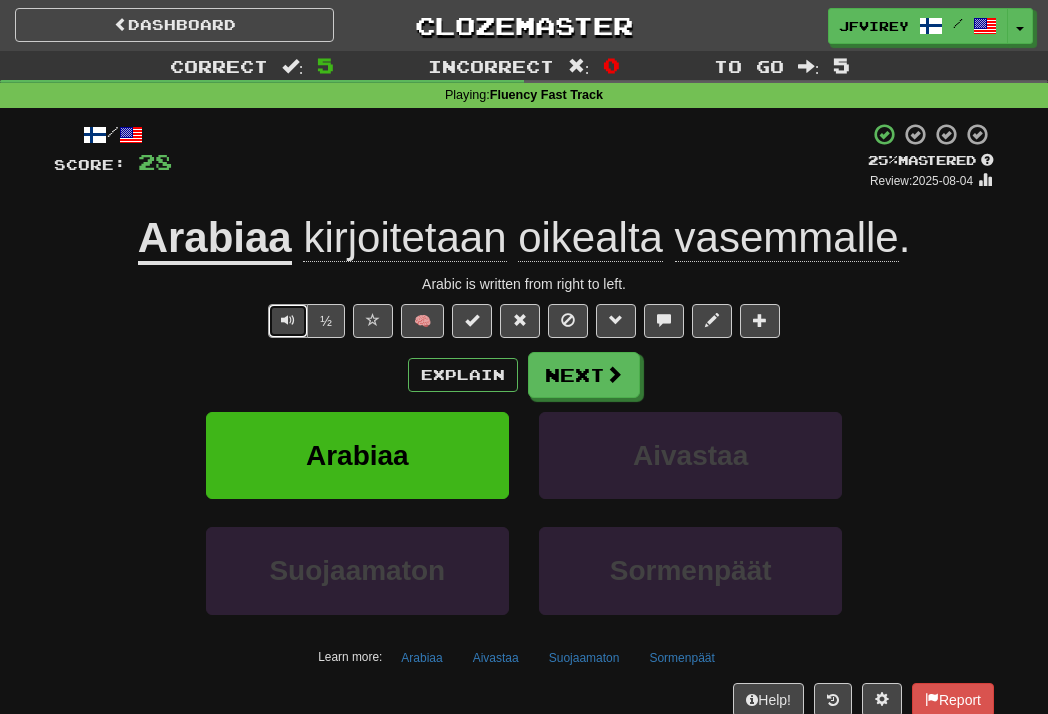 click at bounding box center [288, 320] 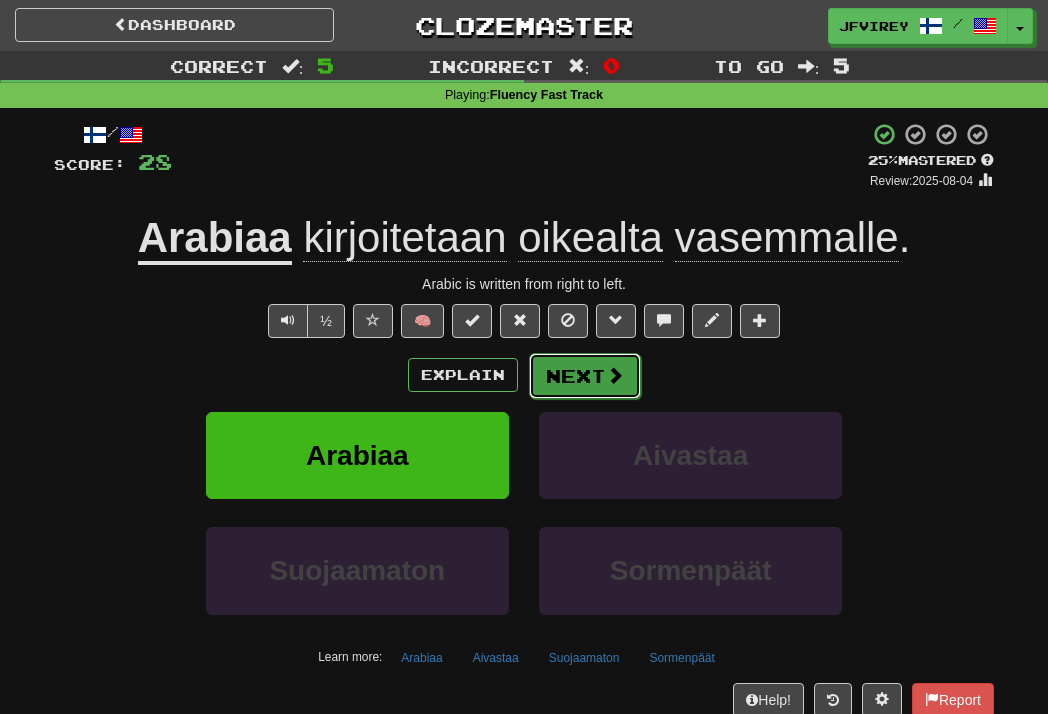 click on "Next" at bounding box center [585, 376] 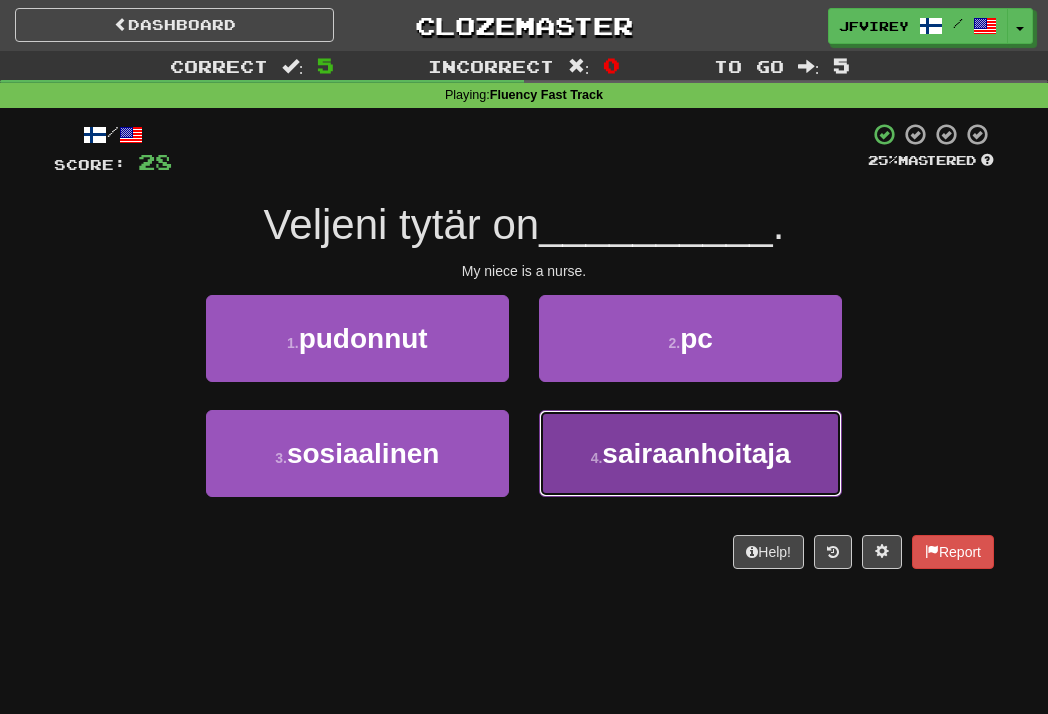 click on "4 .  sairaanhoitaja" at bounding box center [690, 453] 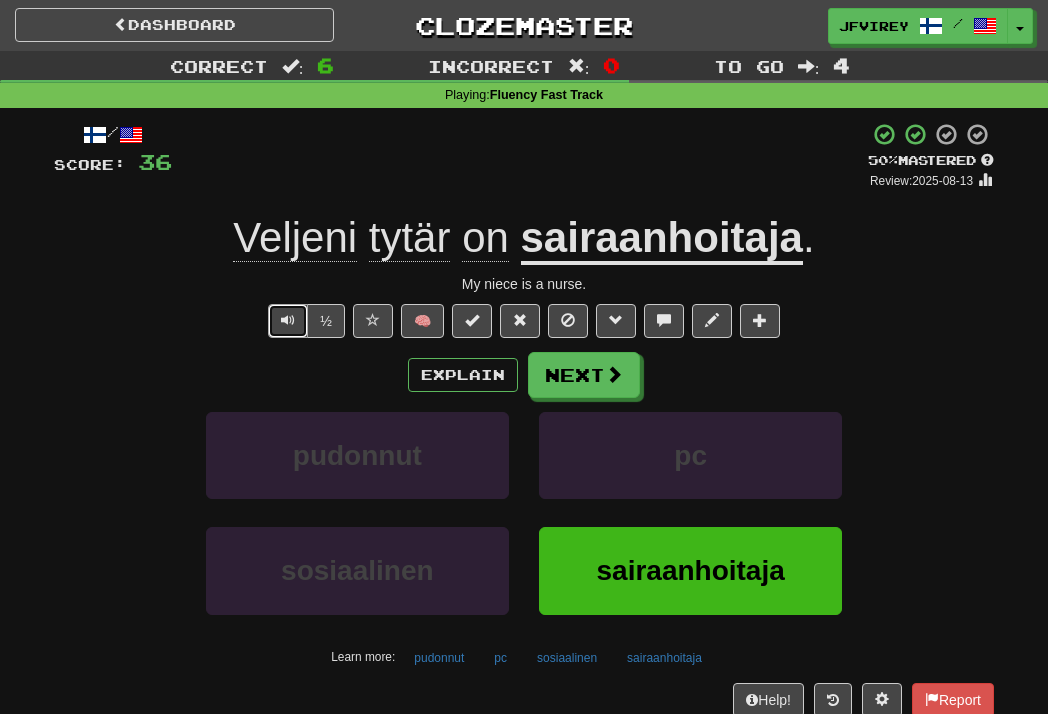click at bounding box center [288, 320] 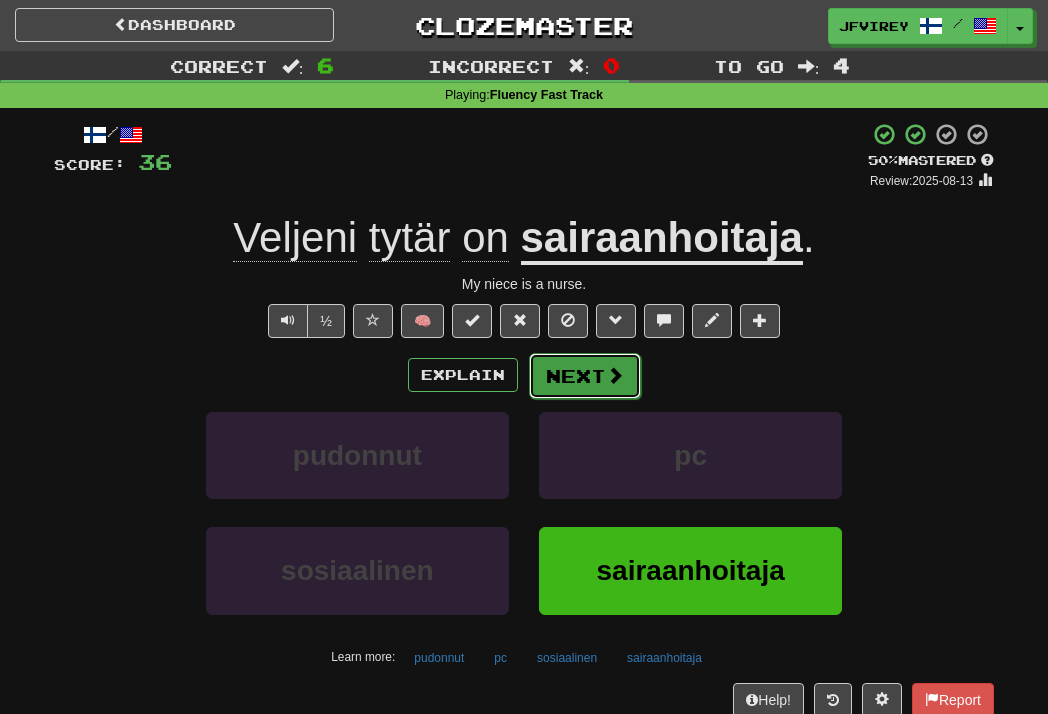 click on "Next" at bounding box center [585, 376] 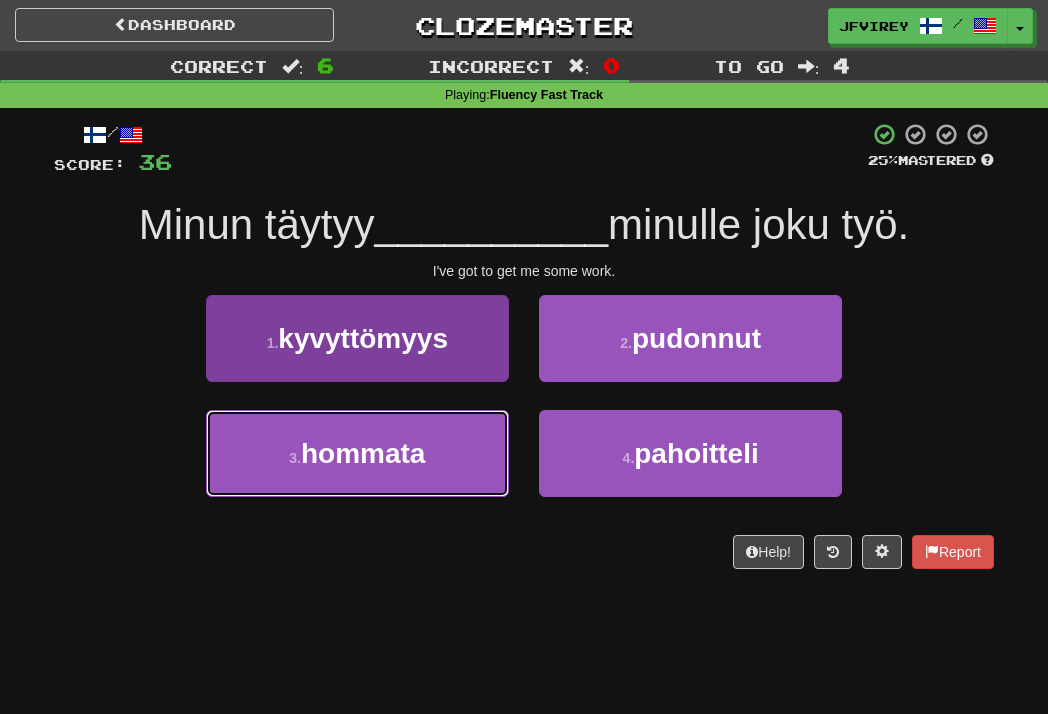 click on "3 .  hommata" at bounding box center (357, 453) 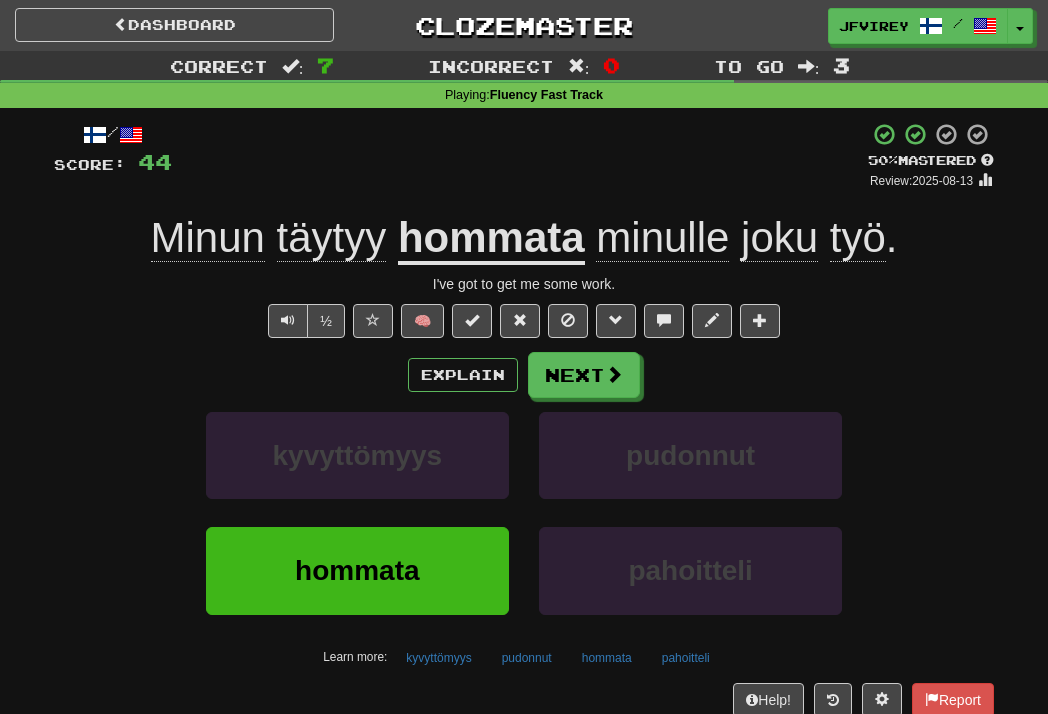 click on "hommata" at bounding box center (491, 239) 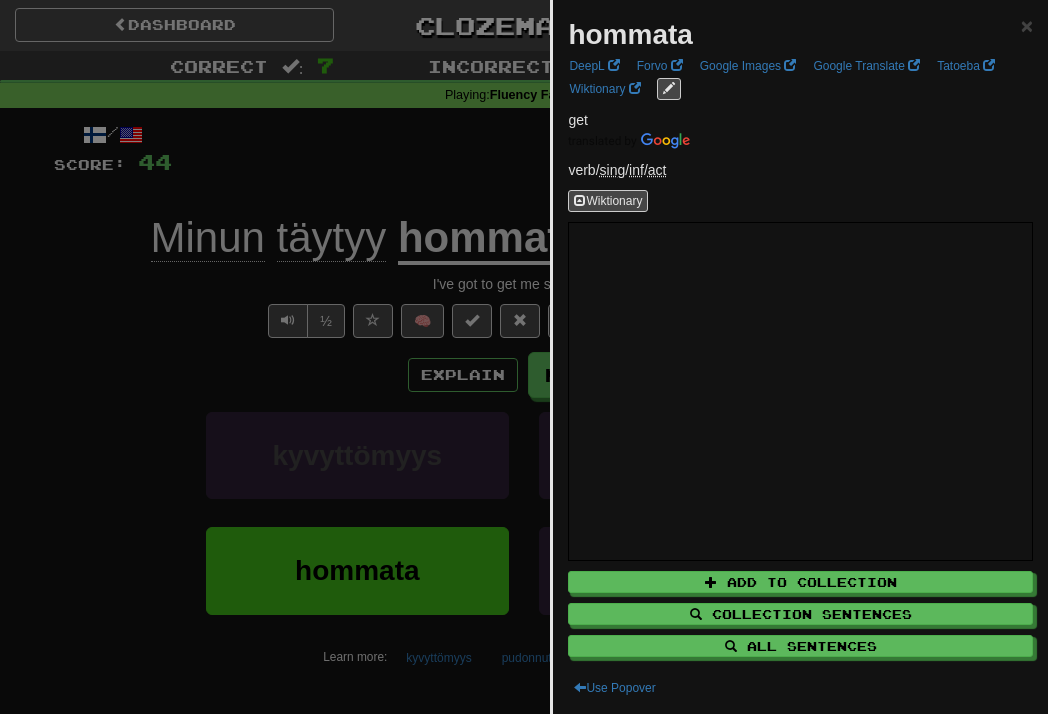 drag, startPoint x: 147, startPoint y: 305, endPoint x: 267, endPoint y: 299, distance: 120.14991 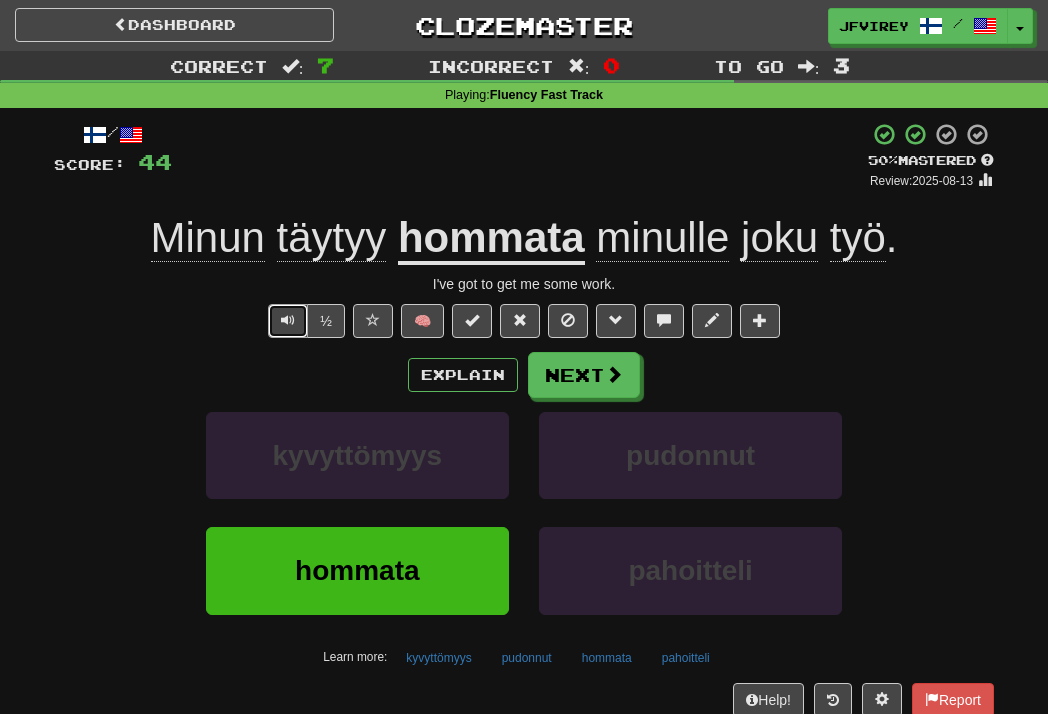 click at bounding box center [288, 321] 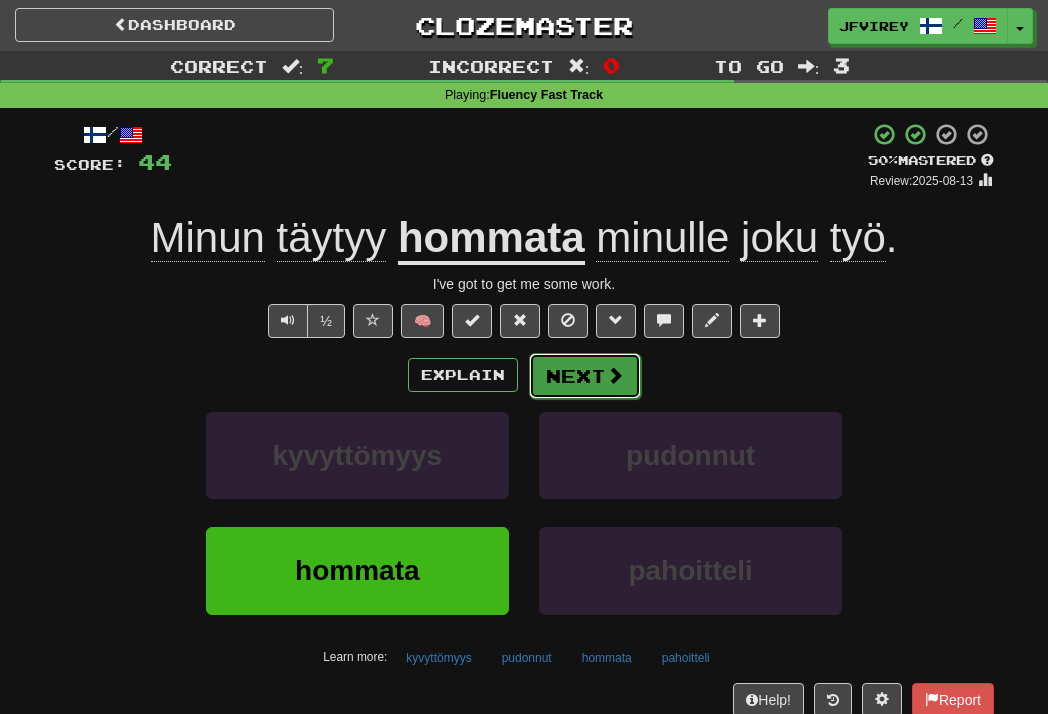 click on "Next" at bounding box center (585, 376) 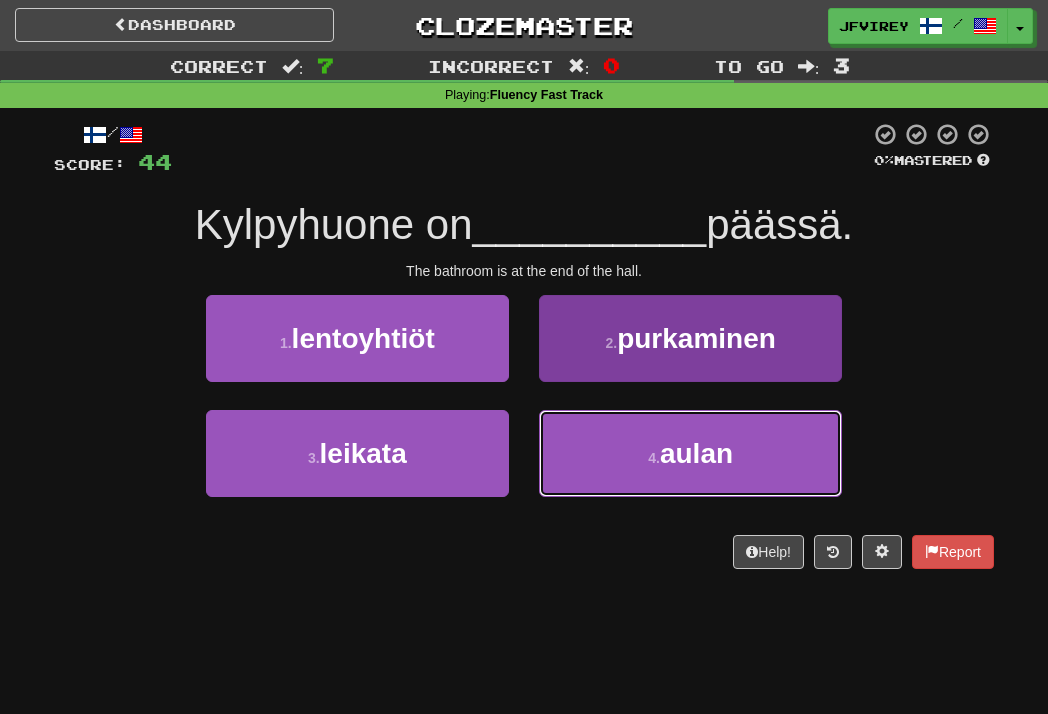 click on "aulan" at bounding box center [696, 453] 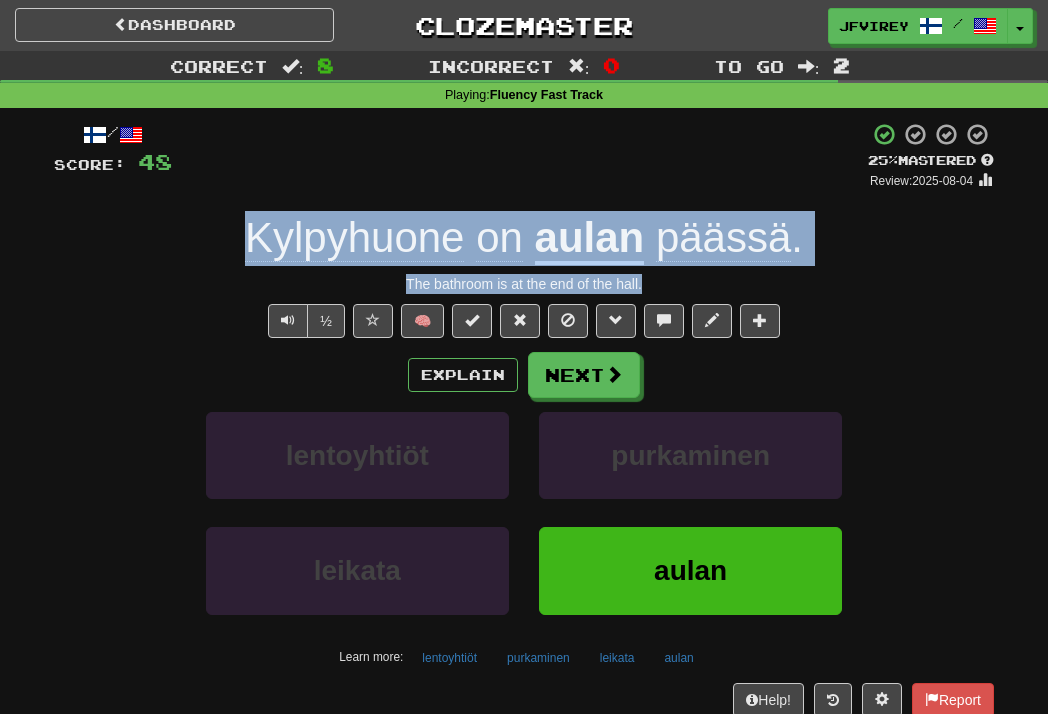 drag, startPoint x: 668, startPoint y: 284, endPoint x: 245, endPoint y: 249, distance: 424.44553 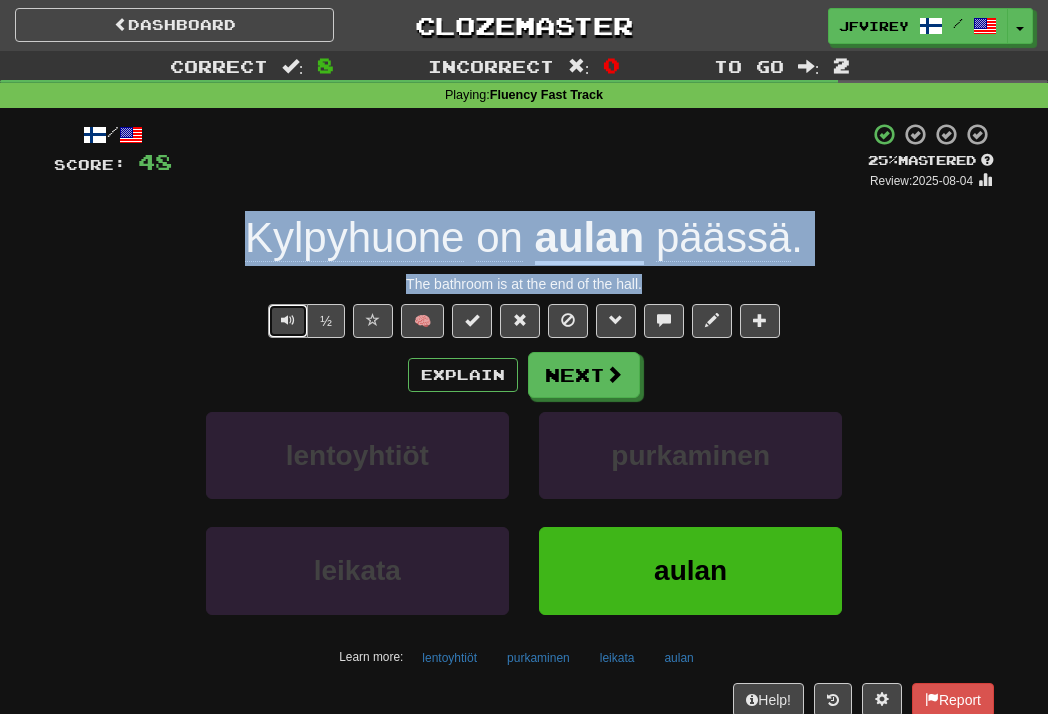 click at bounding box center [288, 320] 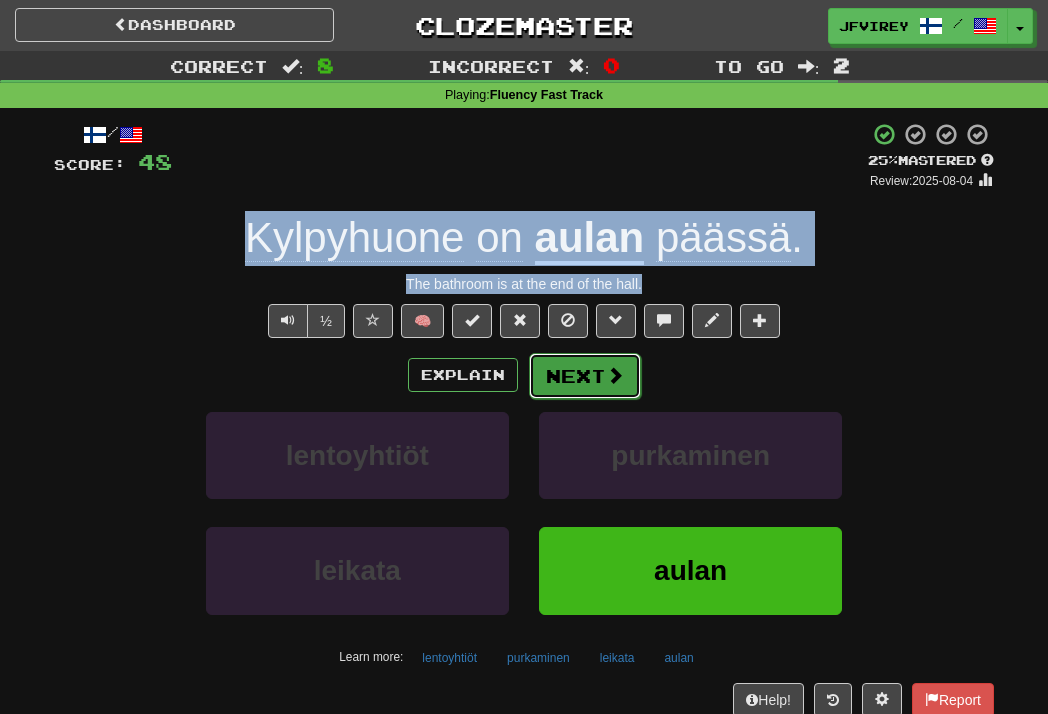 click on "Next" at bounding box center [585, 376] 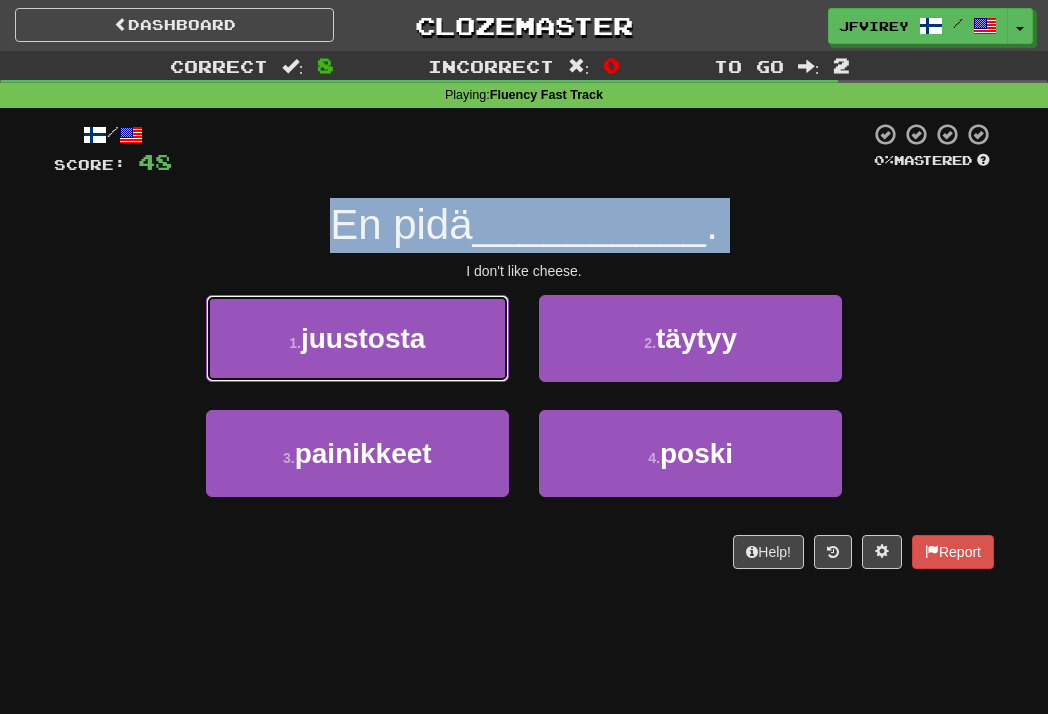 drag, startPoint x: 458, startPoint y: 337, endPoint x: 488, endPoint y: 348, distance: 31.95309 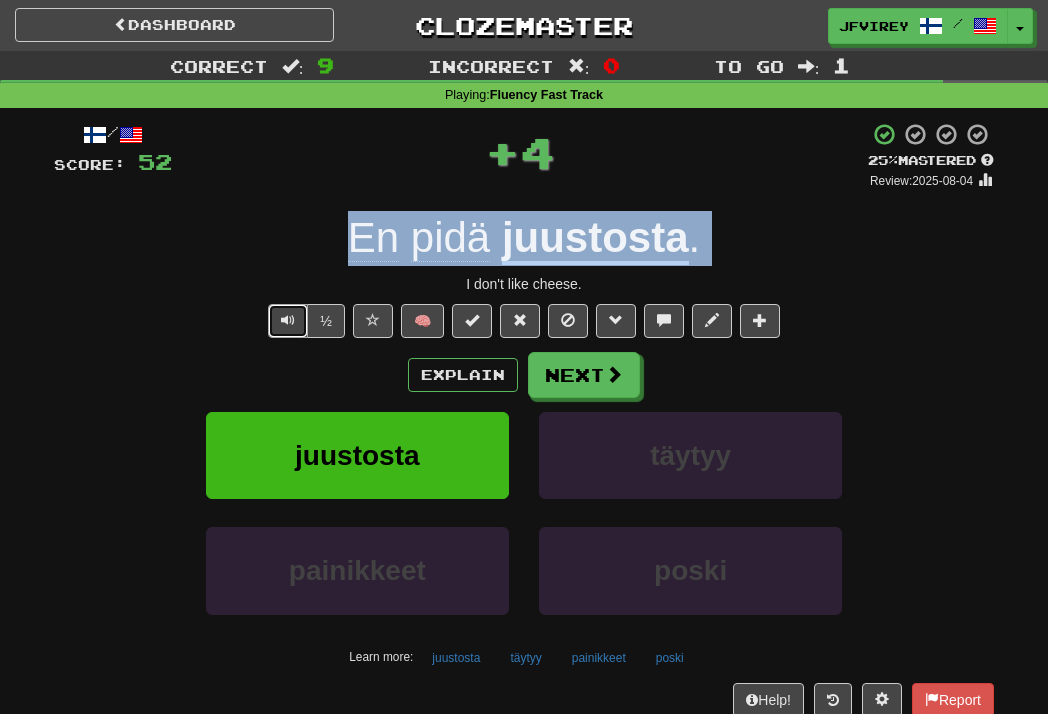 drag, startPoint x: 288, startPoint y: 313, endPoint x: 298, endPoint y: 317, distance: 10.770329 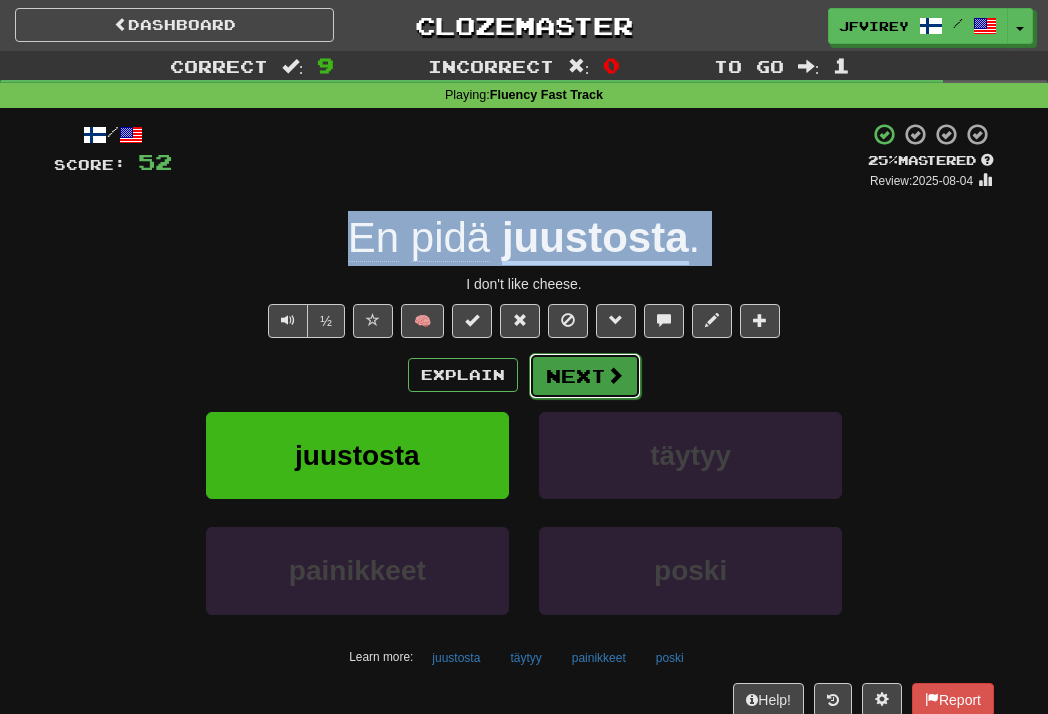 click on "Next" at bounding box center [585, 376] 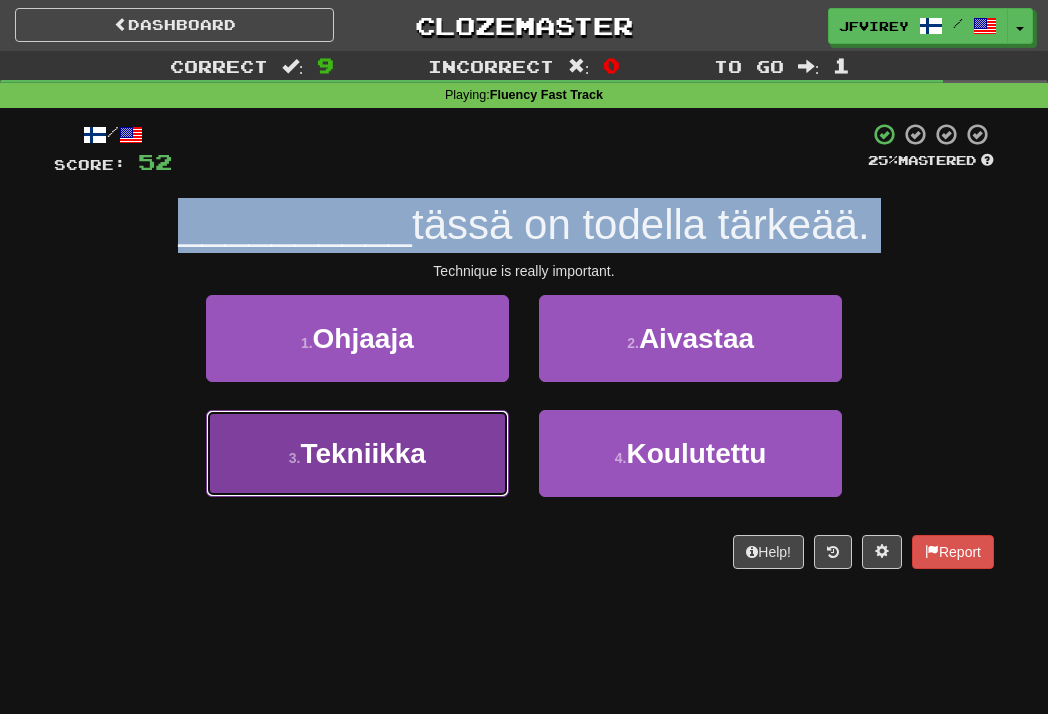 click on "3 .  Tekniikka" at bounding box center (357, 453) 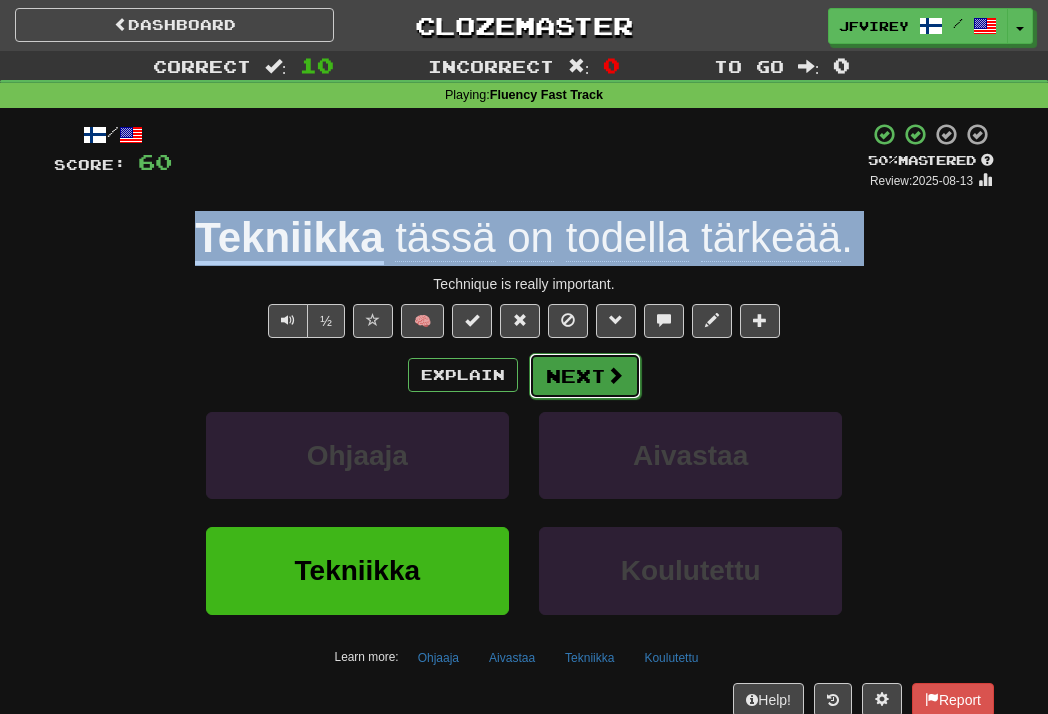 click on "Next" at bounding box center (585, 376) 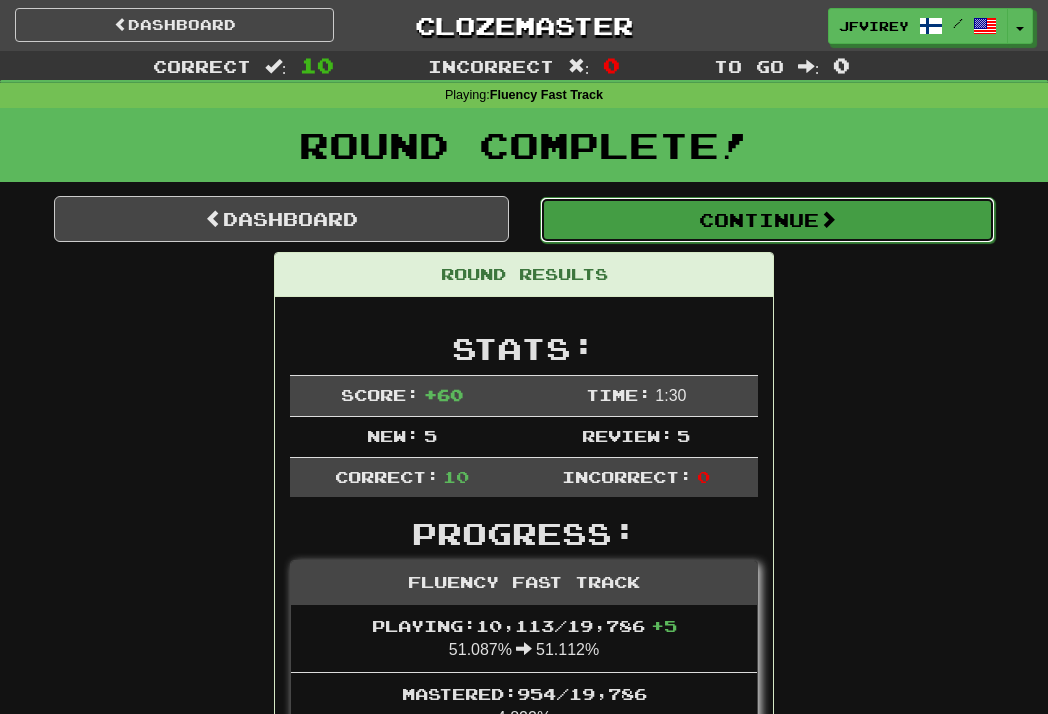 click on "Continue" at bounding box center [767, 220] 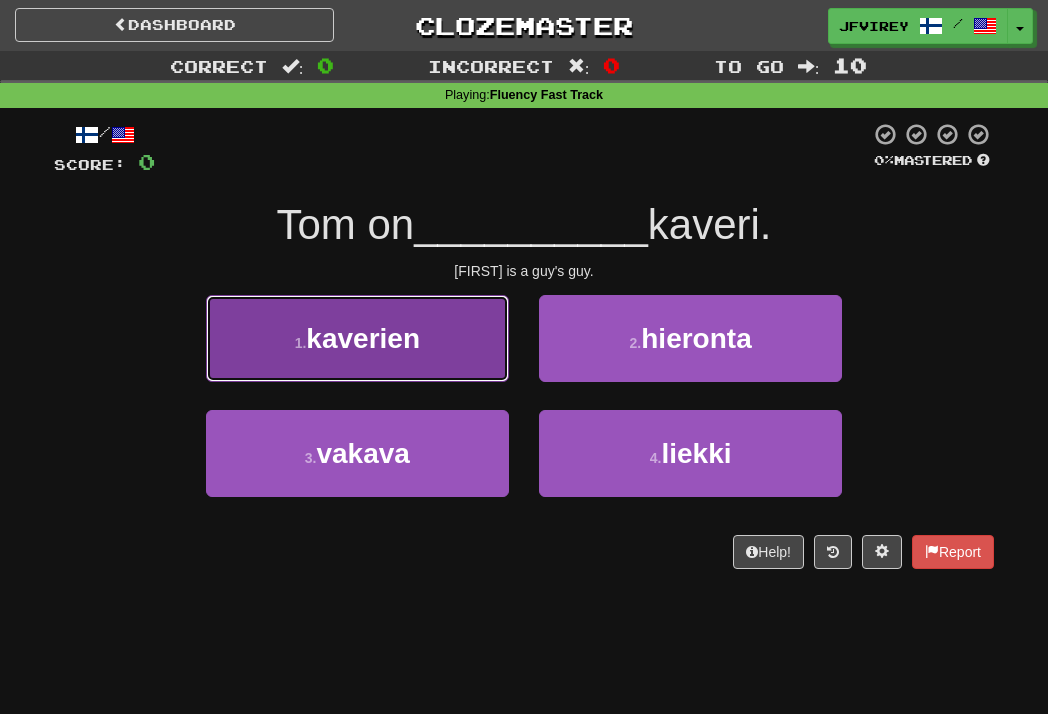 click on "1 .  kaverien" at bounding box center (357, 338) 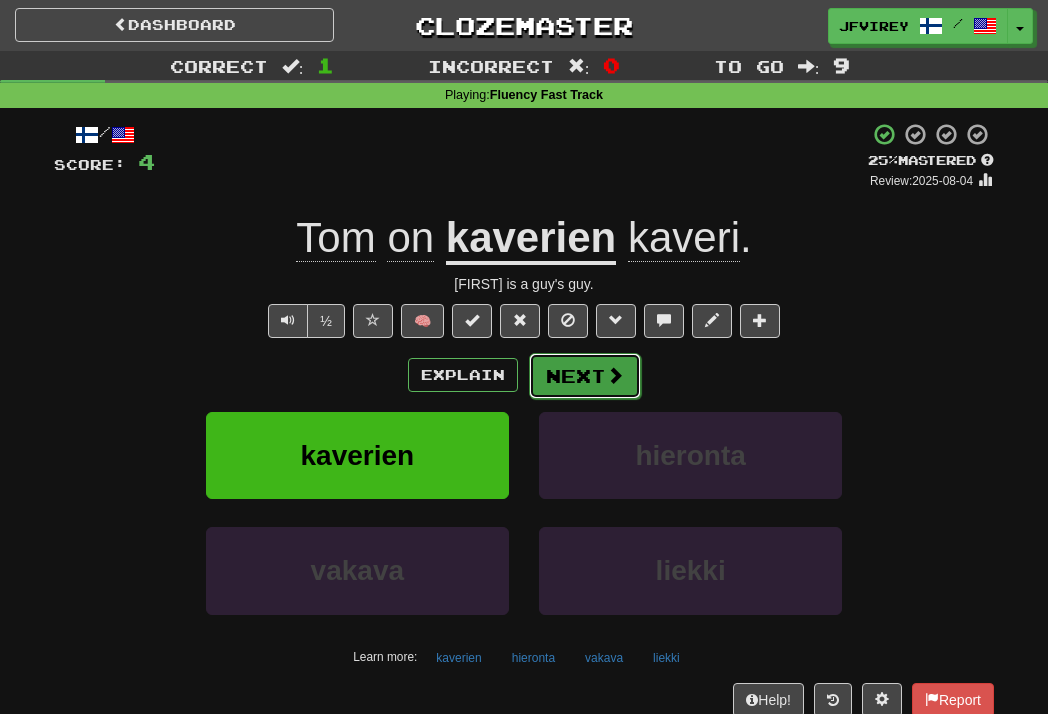 click on "Next" at bounding box center (585, 376) 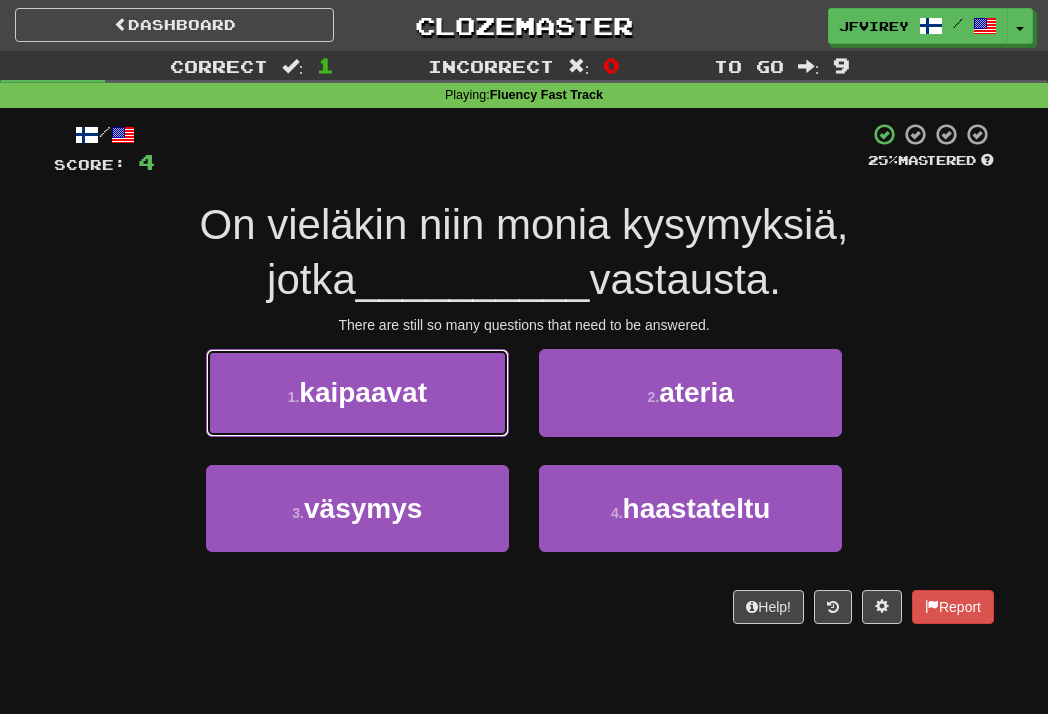click on "1 .  kaipaavat" at bounding box center (357, 392) 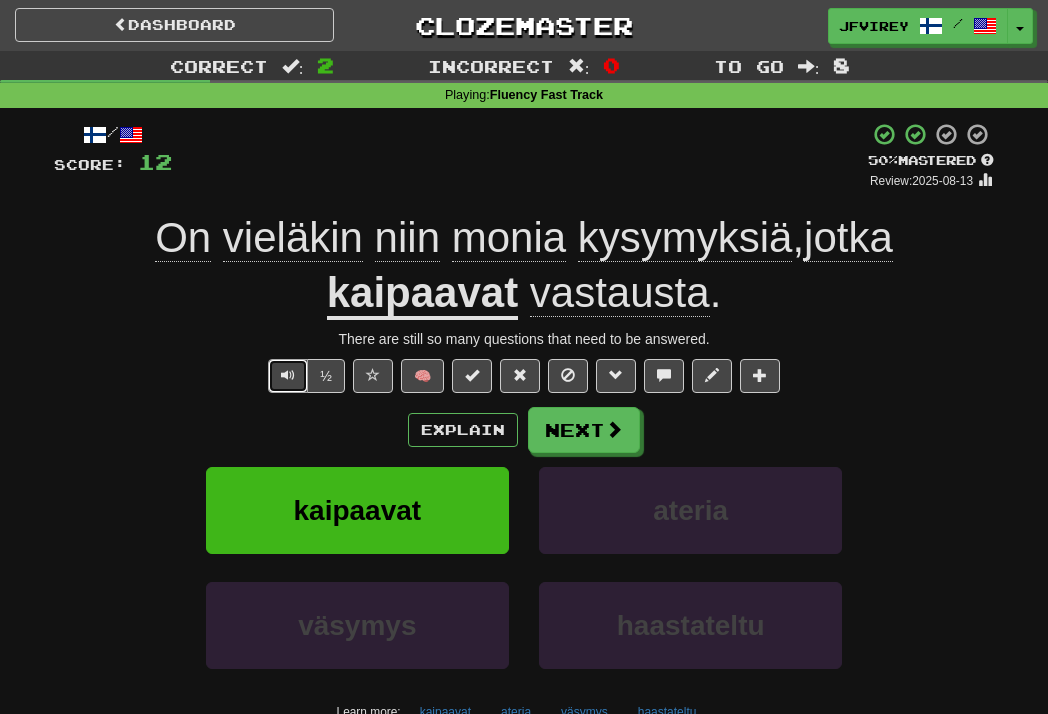 click at bounding box center [288, 376] 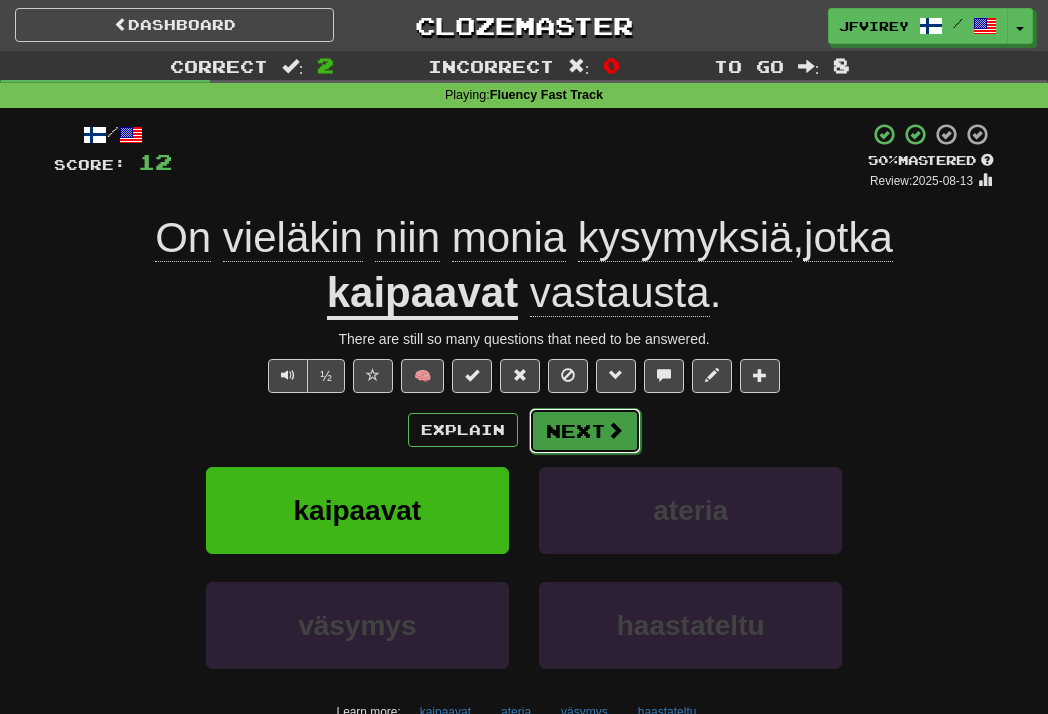 click at bounding box center [615, 430] 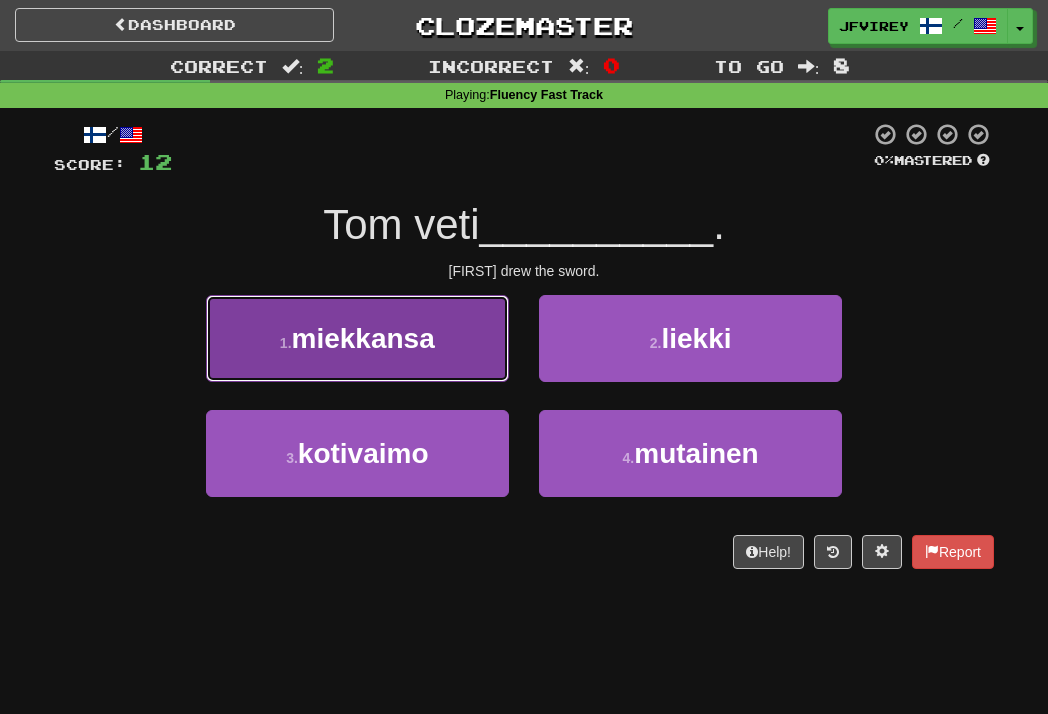 click on "1 .  miekkansa" at bounding box center [357, 338] 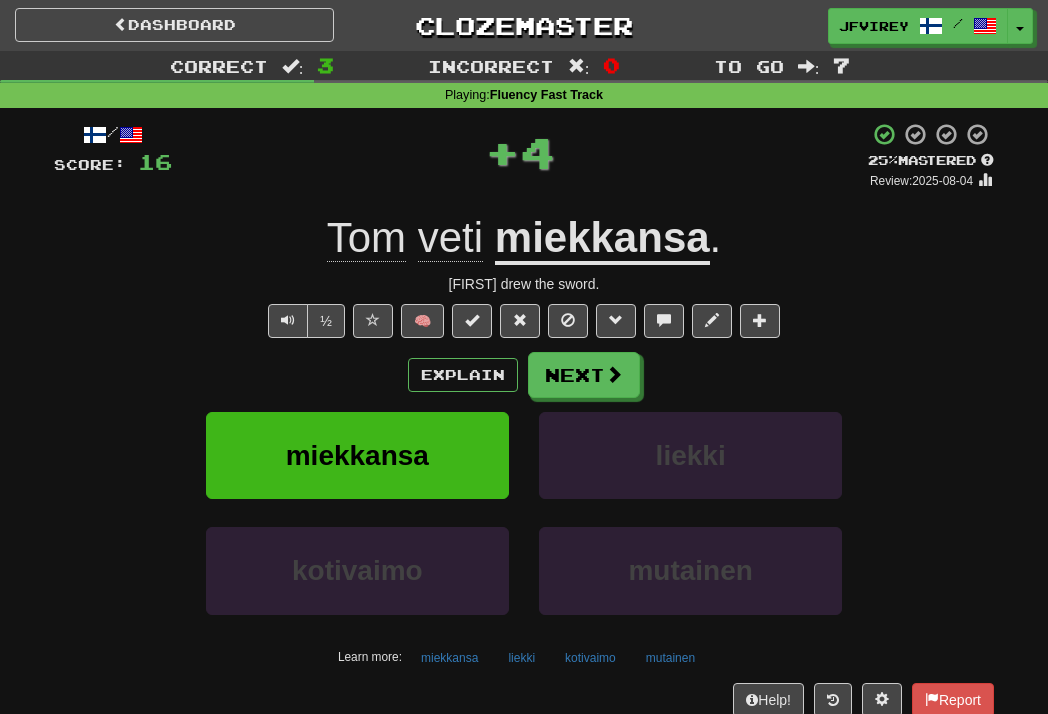 click on "miekkansa" at bounding box center (602, 239) 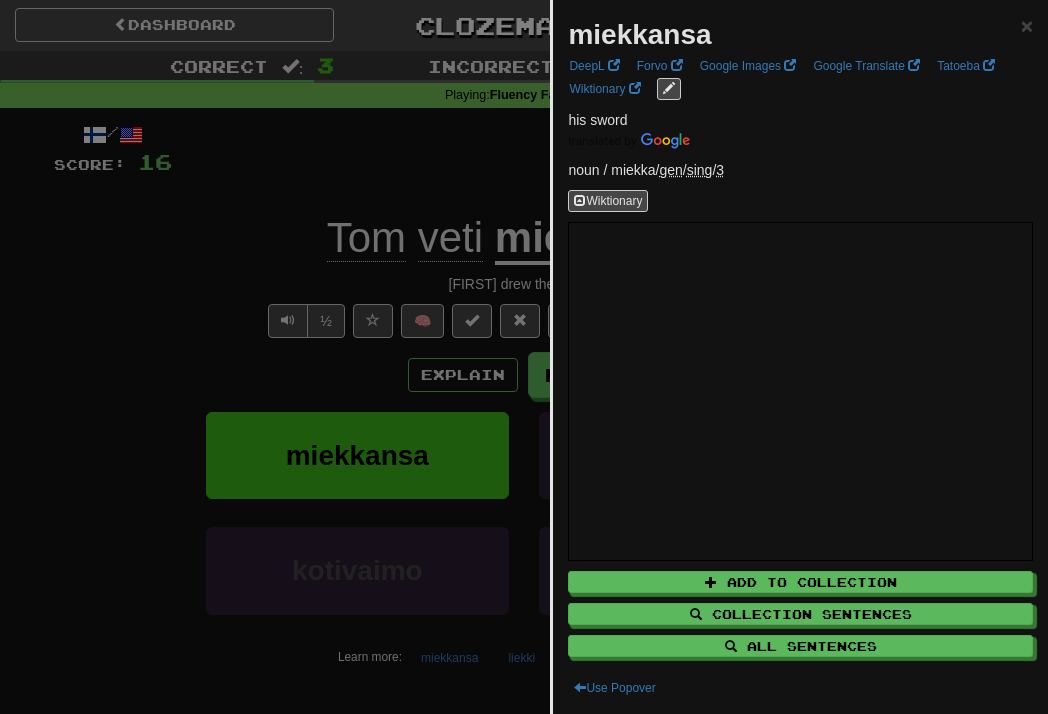 click at bounding box center [524, 357] 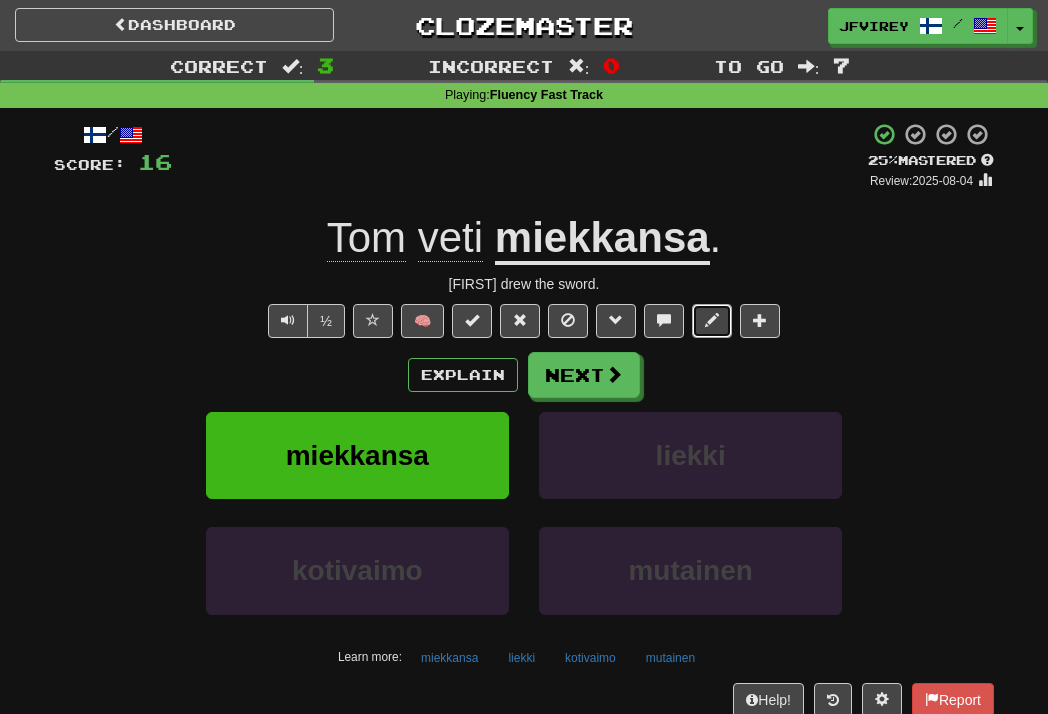 click at bounding box center [712, 321] 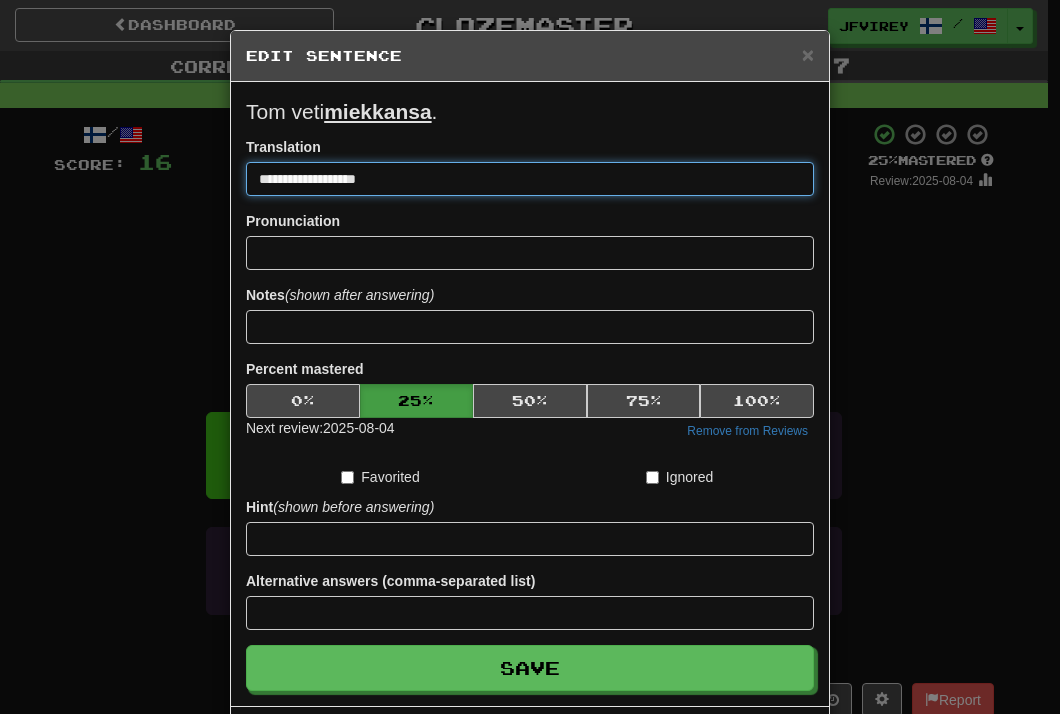 drag, startPoint x: 316, startPoint y: 172, endPoint x: 341, endPoint y: 180, distance: 26.24881 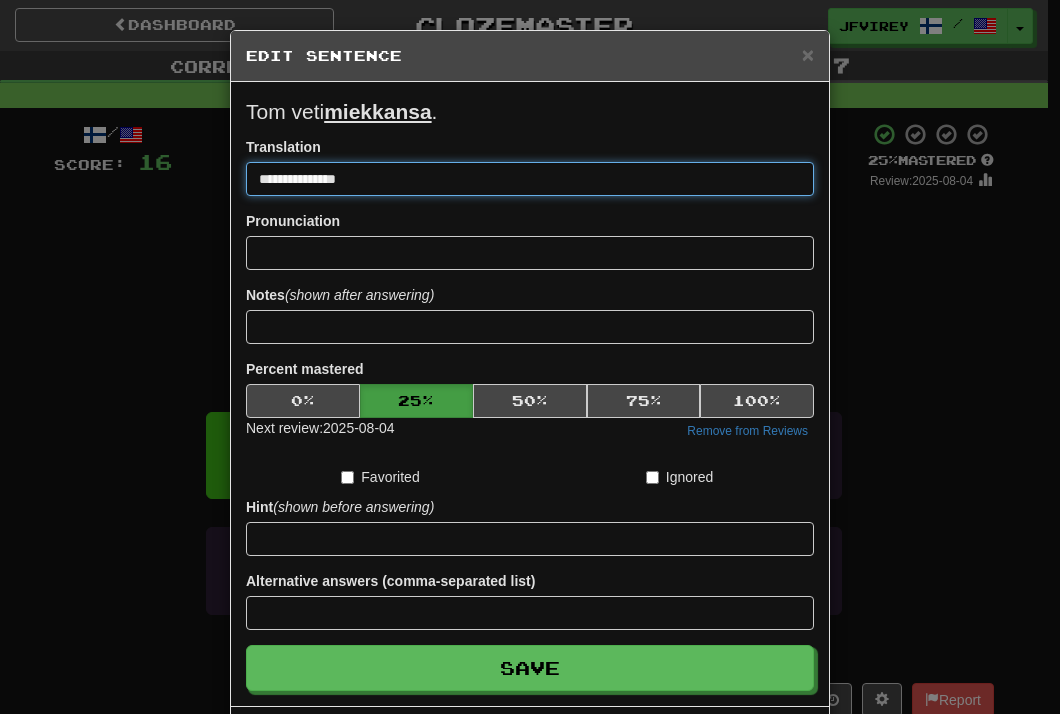 type on "**********" 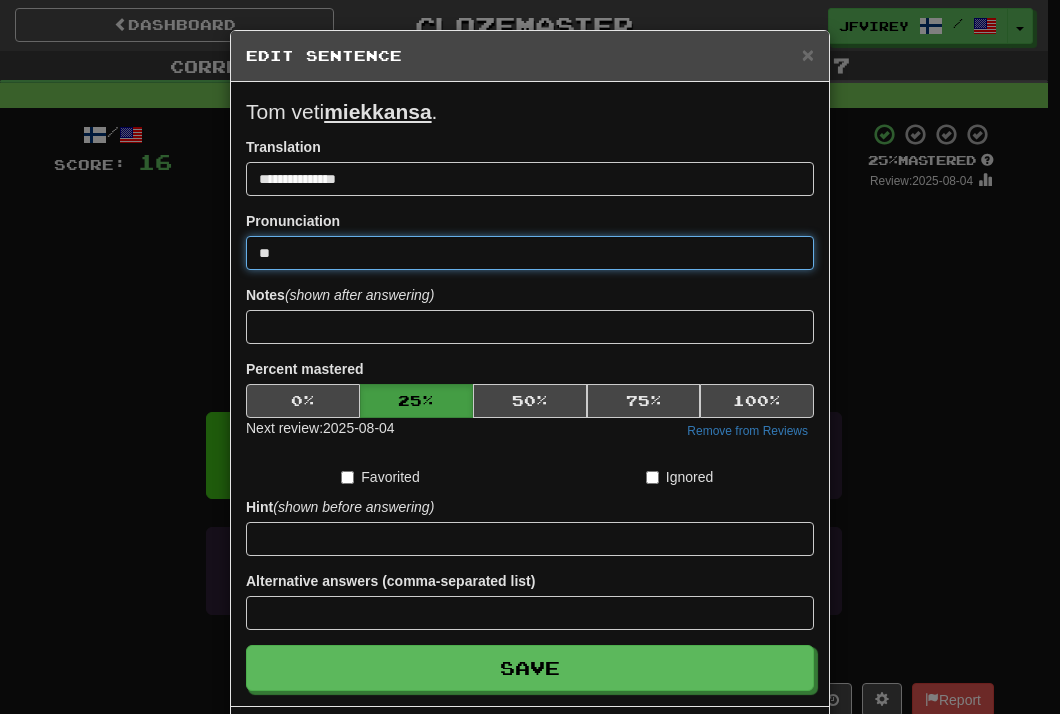 type on "*" 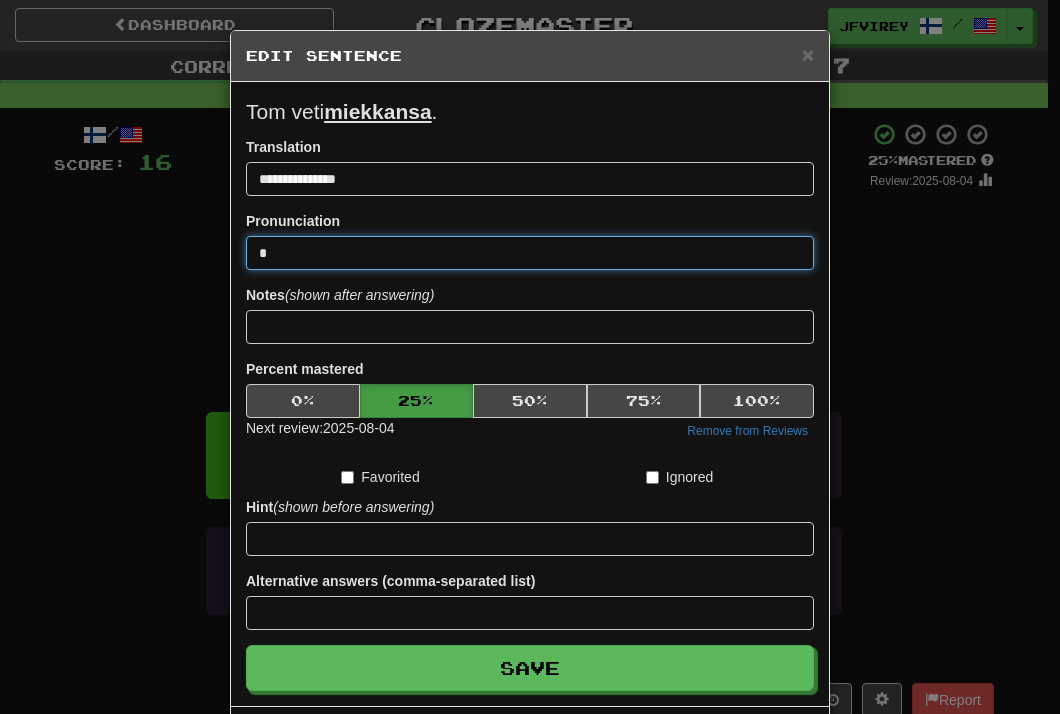 type 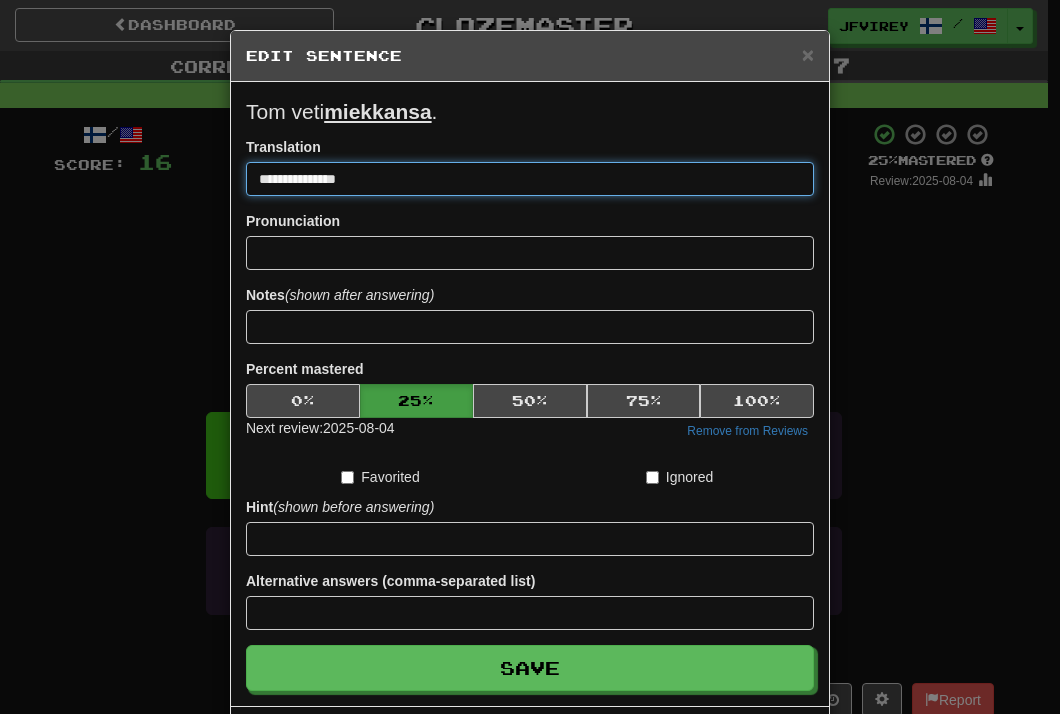 click on "**********" at bounding box center (530, 179) 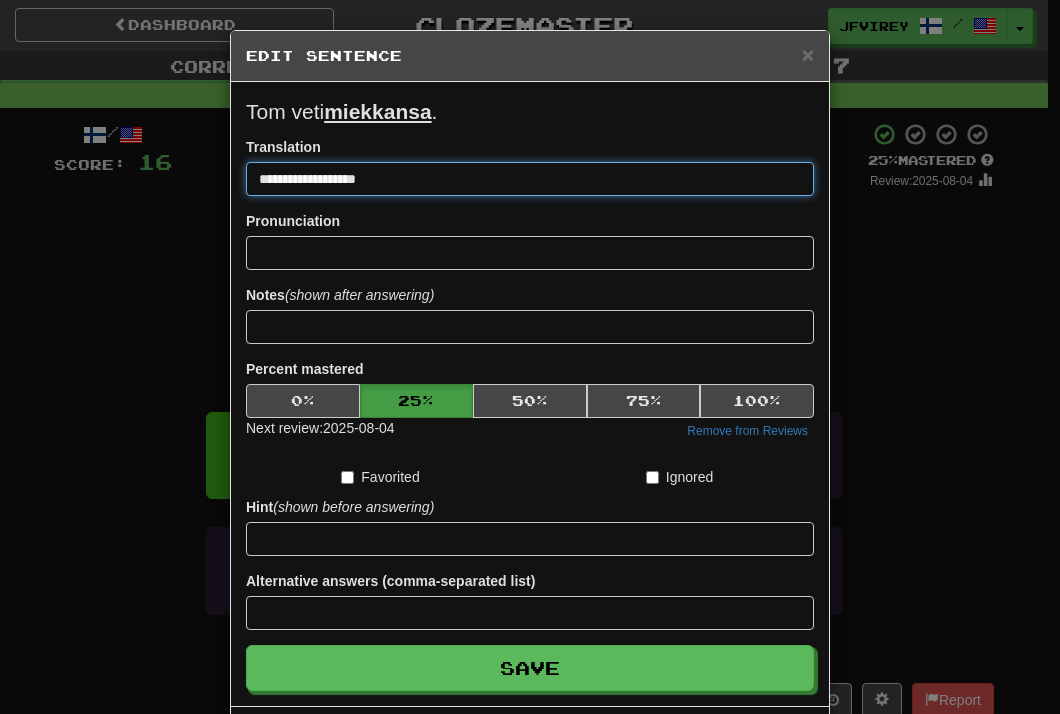 type on "**********" 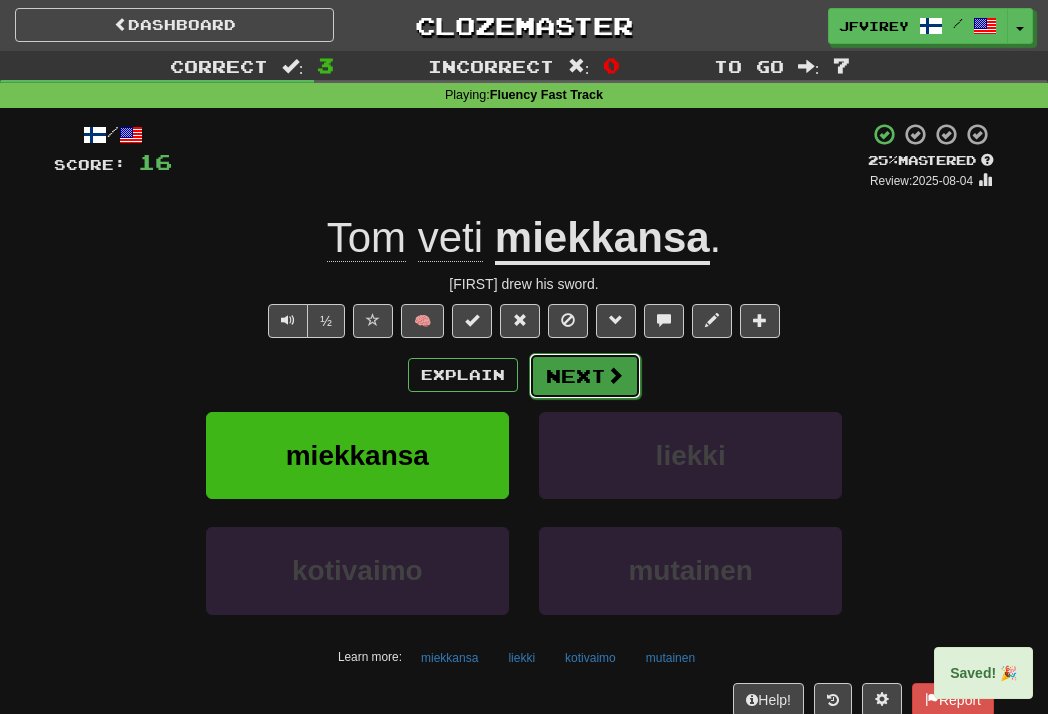 click at bounding box center [615, 375] 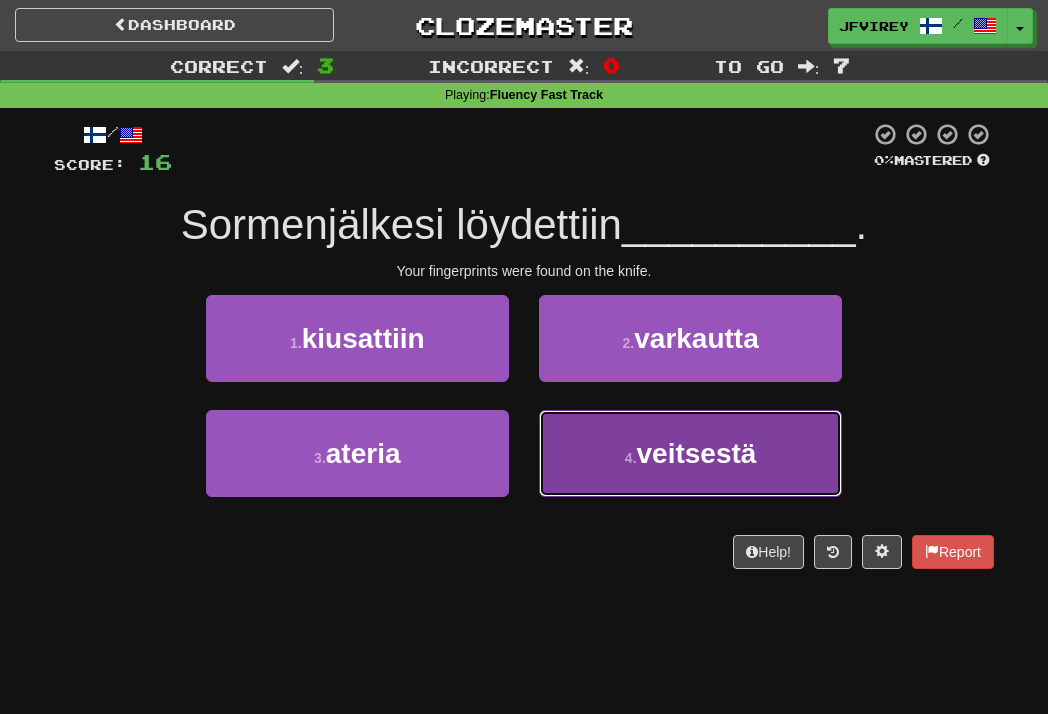 click on "4 .  veitsestä" at bounding box center [690, 453] 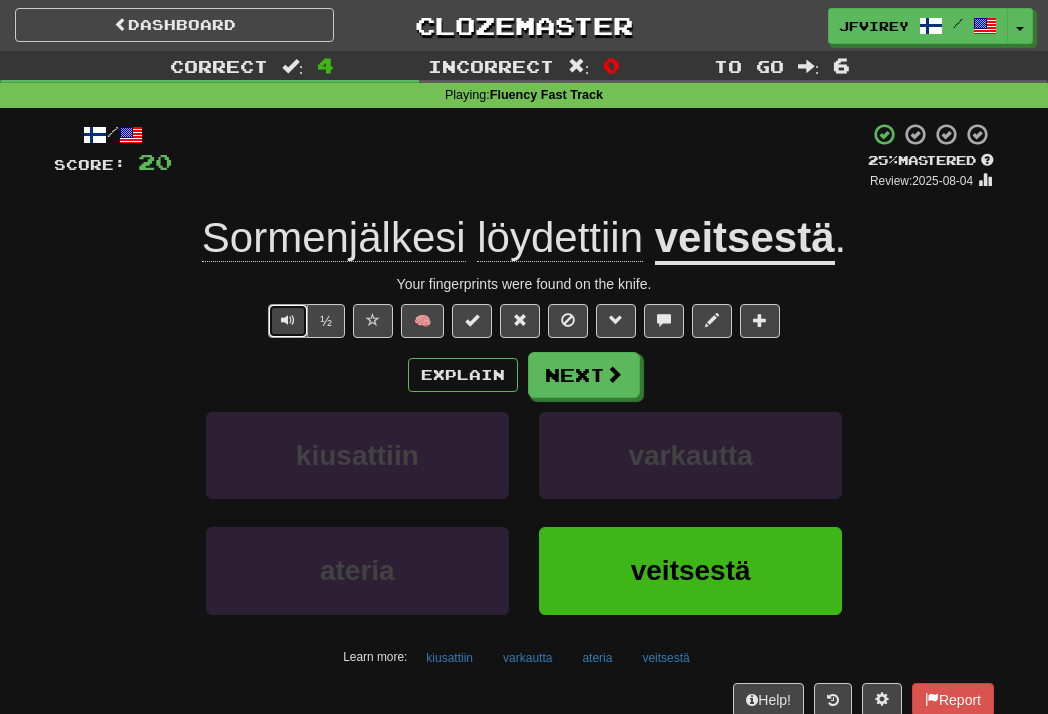 click at bounding box center [288, 321] 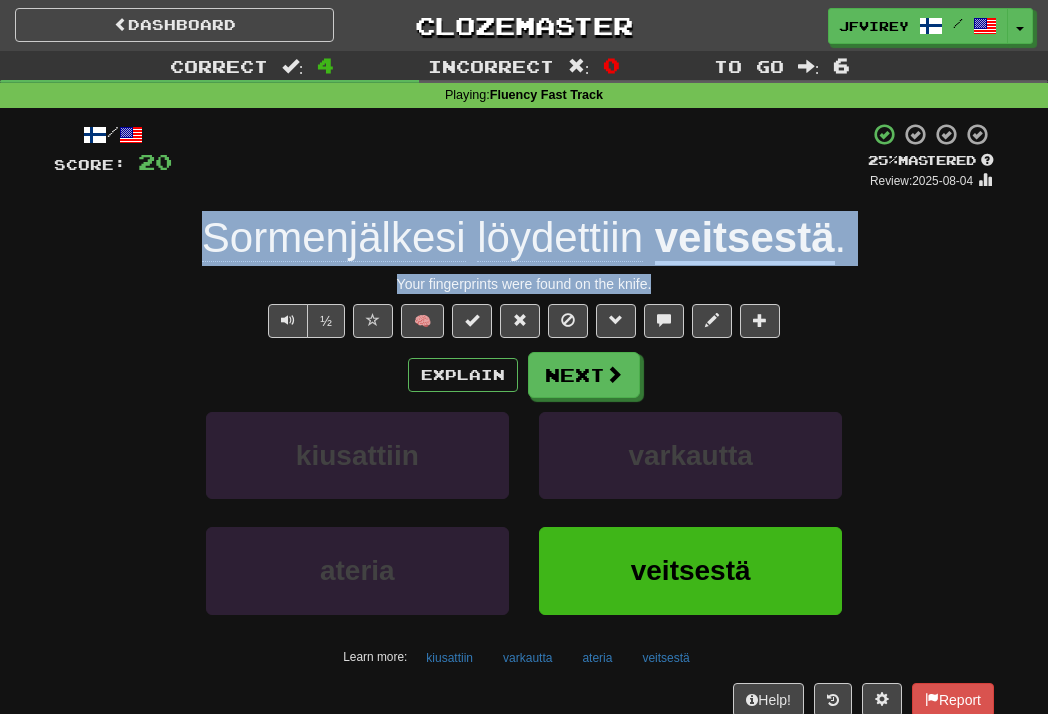 drag, startPoint x: 722, startPoint y: 292, endPoint x: 191, endPoint y: 235, distance: 534.05054 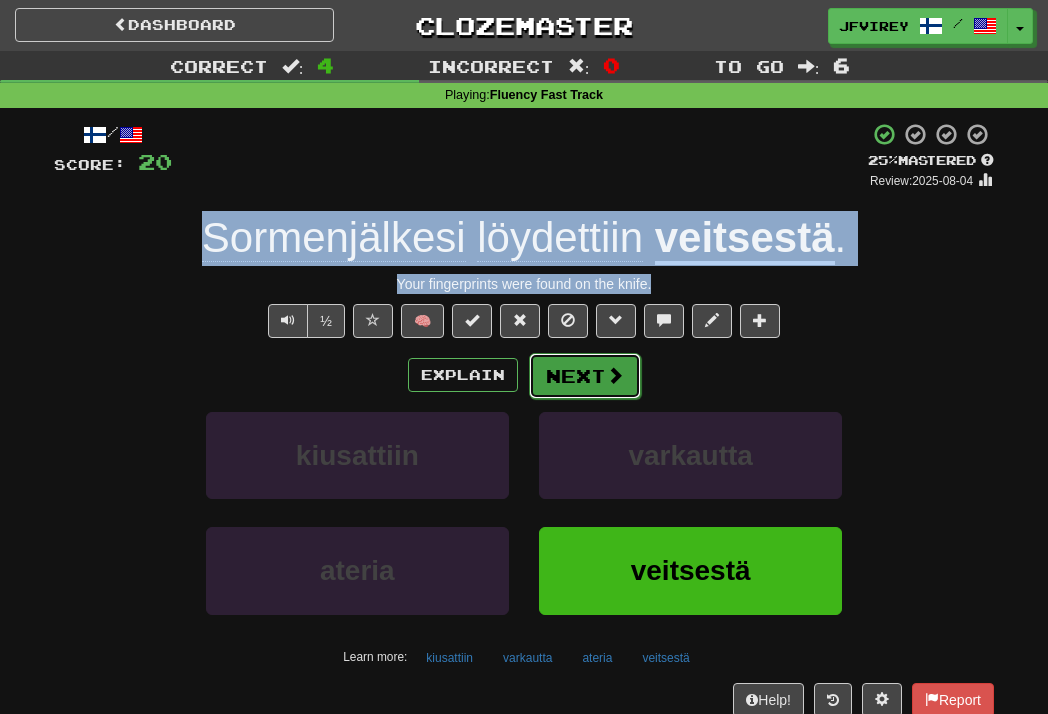 click on "Next" at bounding box center [585, 376] 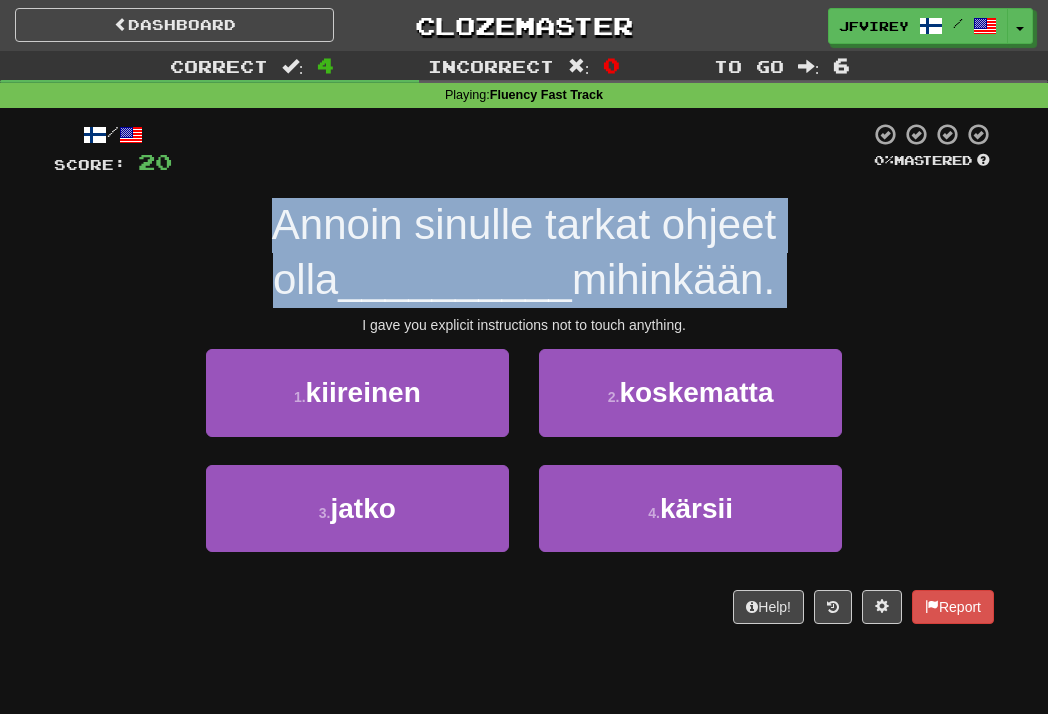 click on "Annoin sinulle tarkat ohjeet olla __________ mihinkään." at bounding box center (524, 252) 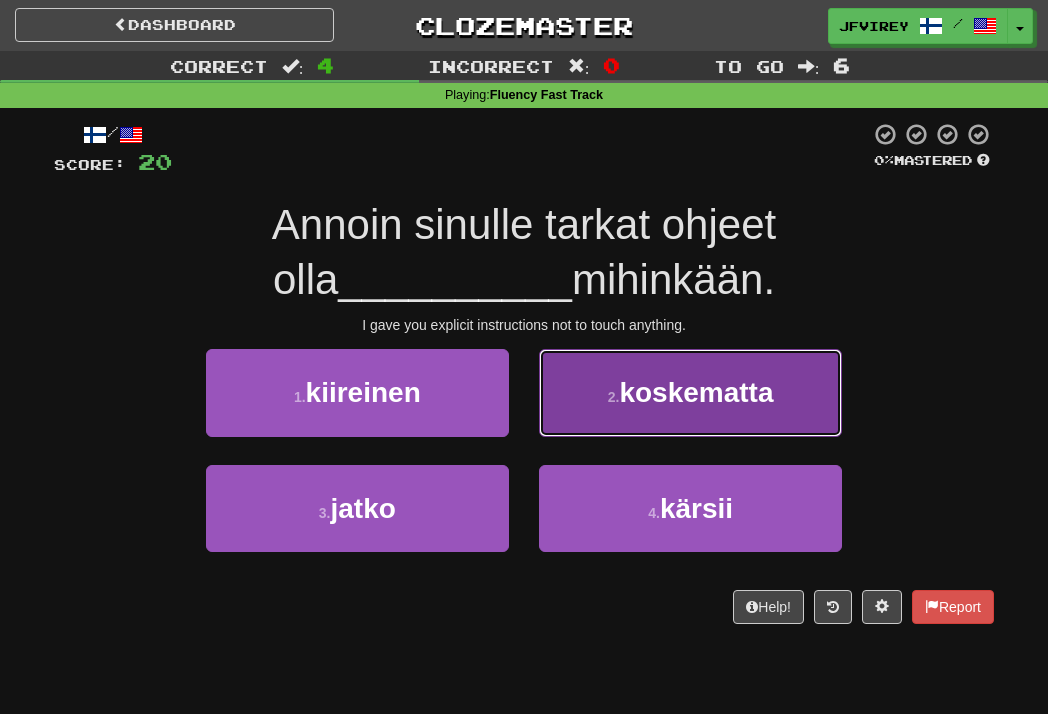 click on "2 .  koskematta" at bounding box center [690, 392] 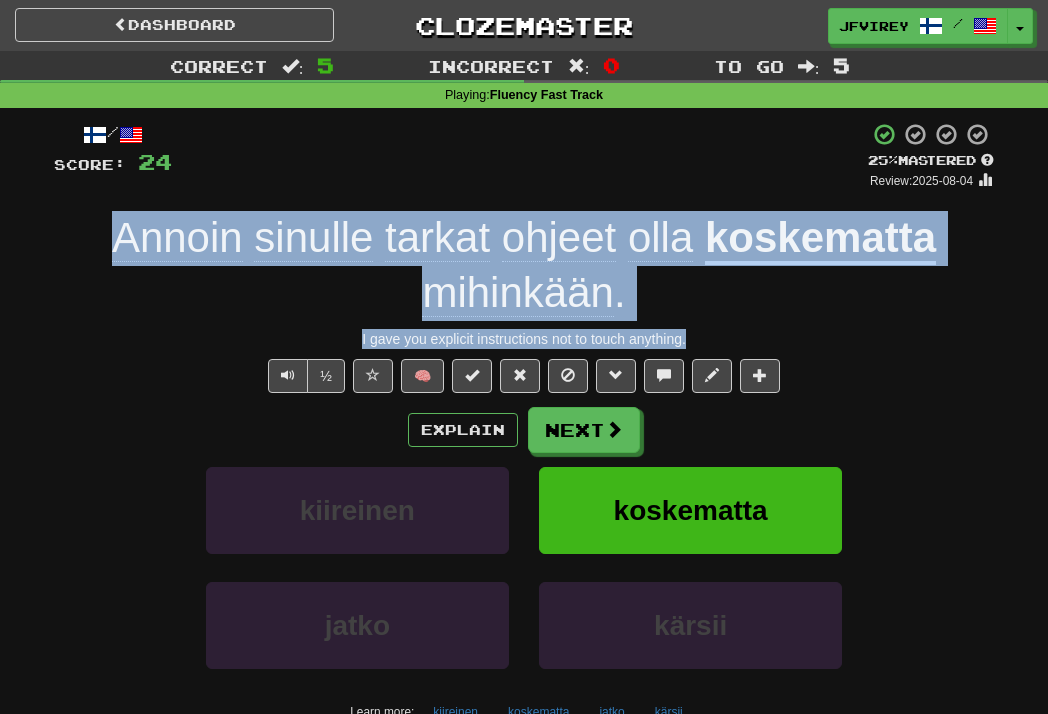 drag, startPoint x: 728, startPoint y: 338, endPoint x: 116, endPoint y: 244, distance: 619.1769 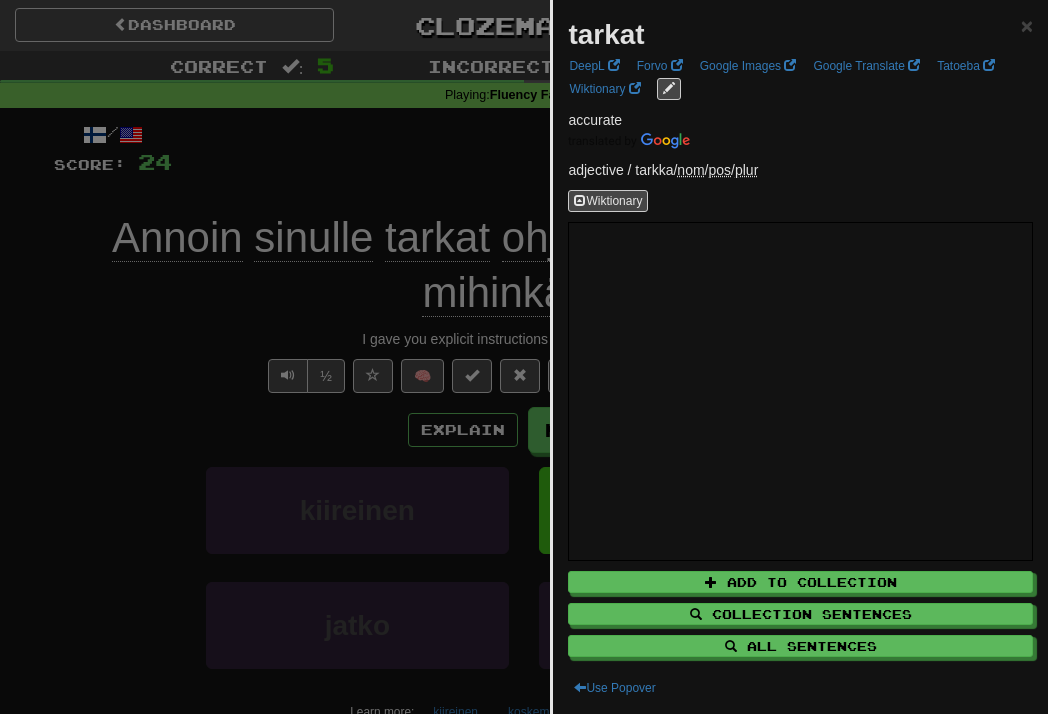 drag, startPoint x: 402, startPoint y: 152, endPoint x: 521, endPoint y: 184, distance: 123.22743 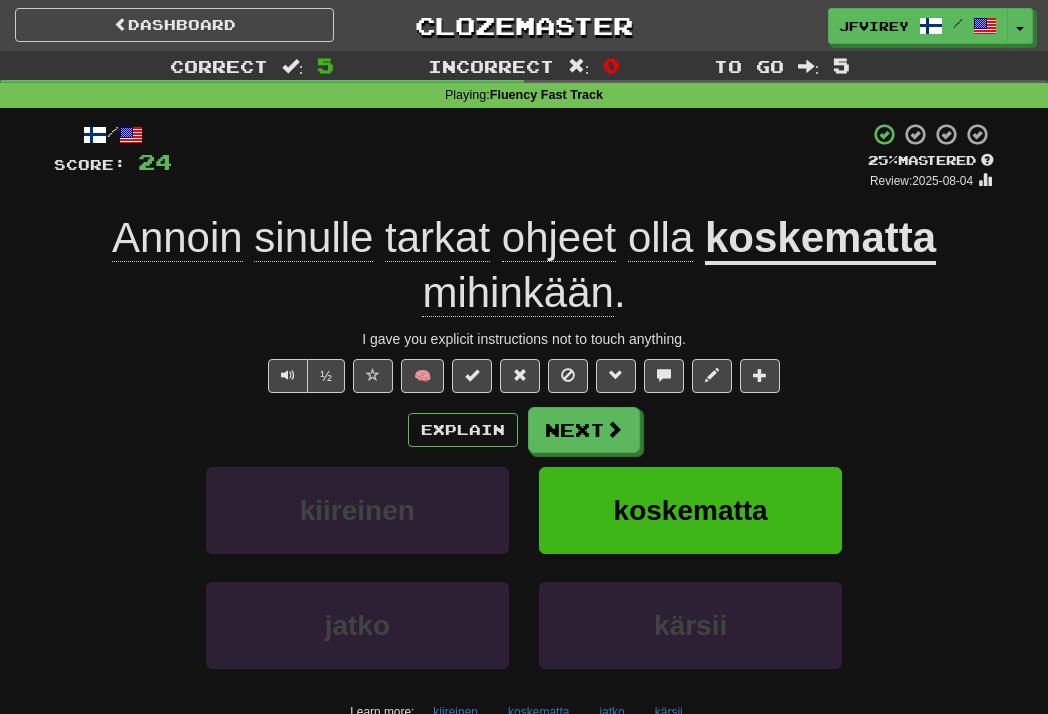 click on "ohjeet" 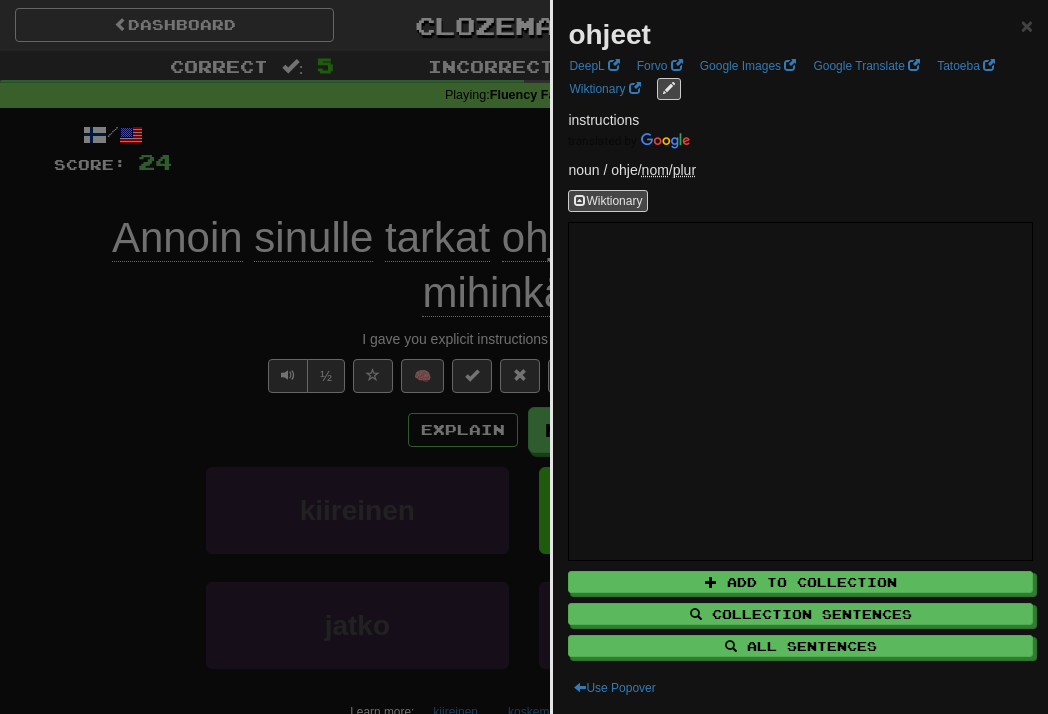 click at bounding box center [524, 357] 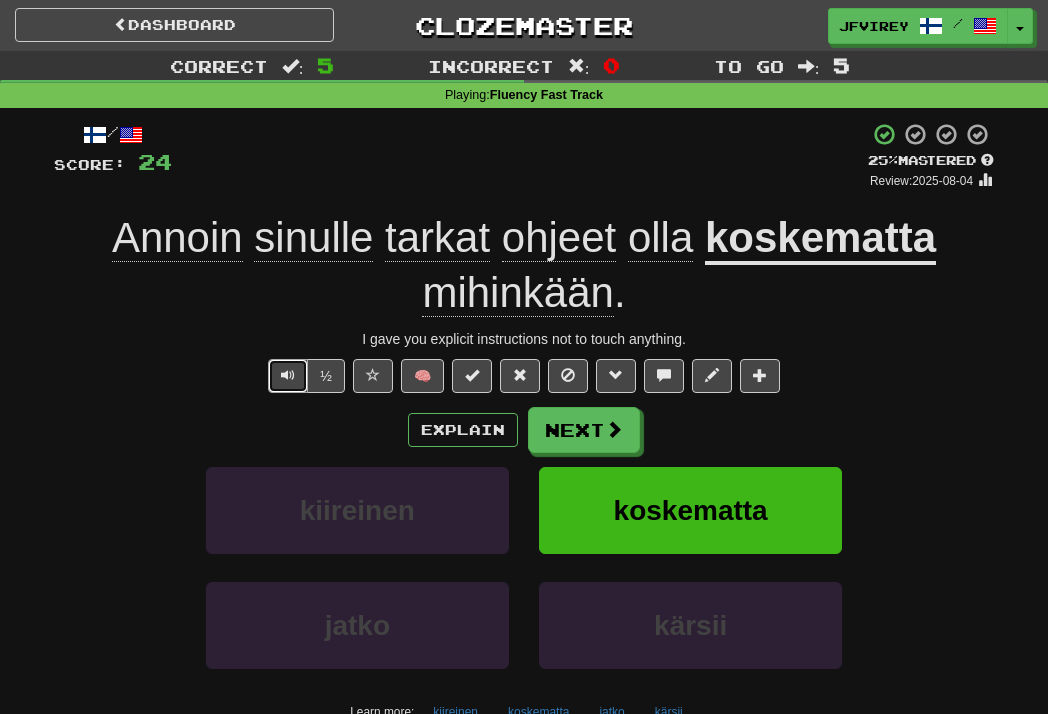 click at bounding box center [288, 375] 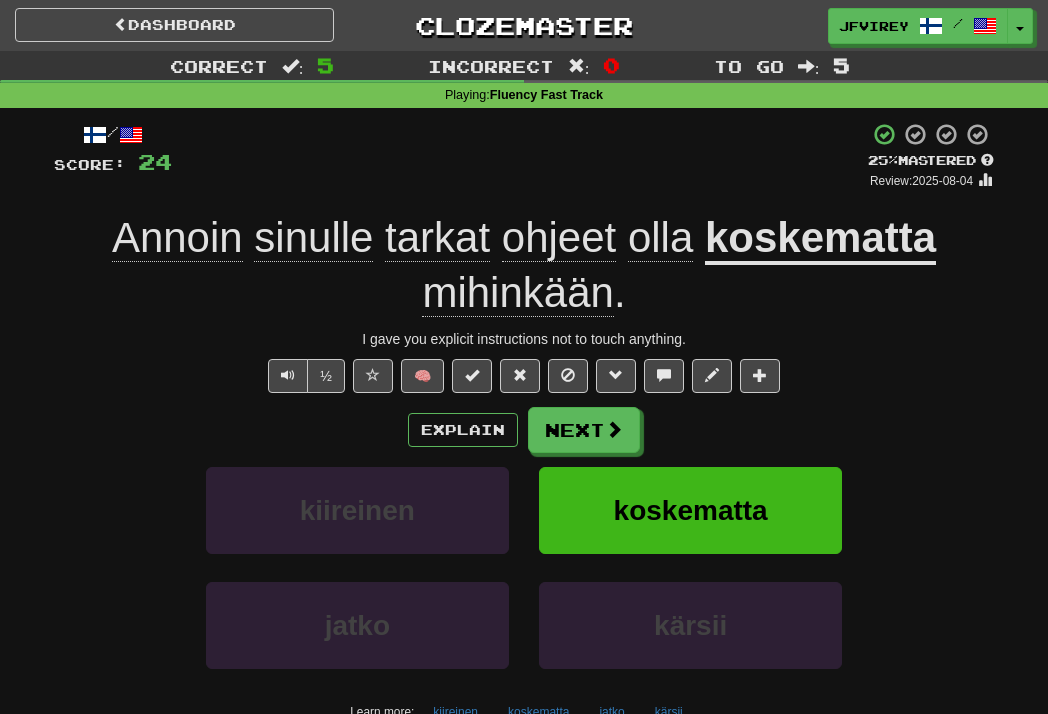 click on "koskematta" at bounding box center [820, 239] 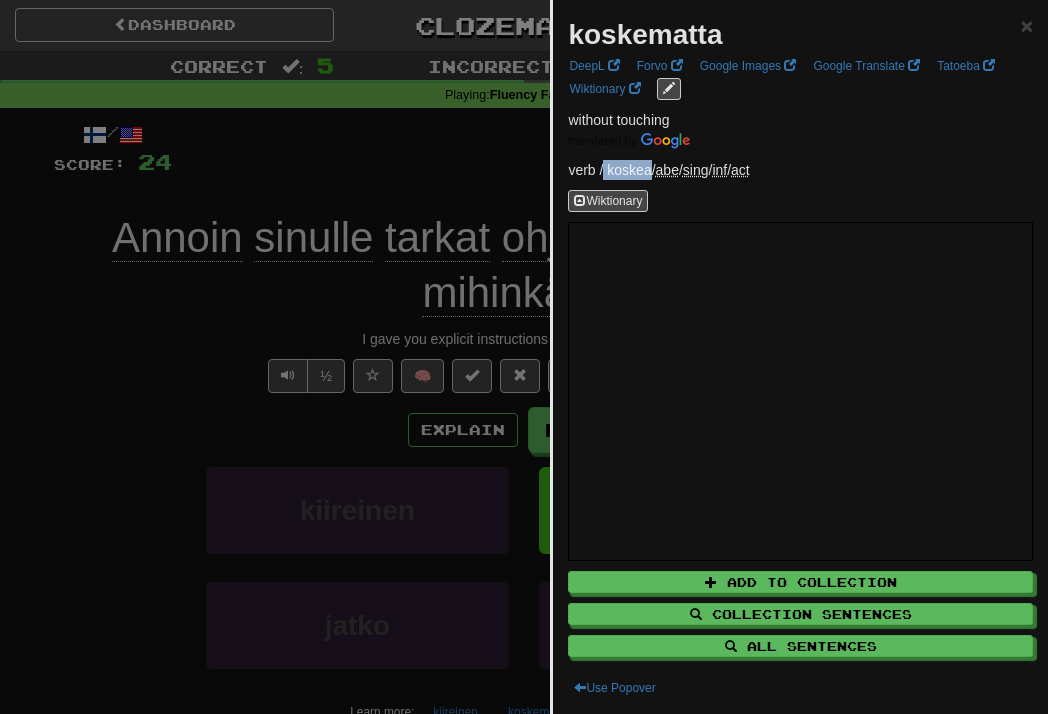 drag, startPoint x: 604, startPoint y: 167, endPoint x: 648, endPoint y: 171, distance: 44.181442 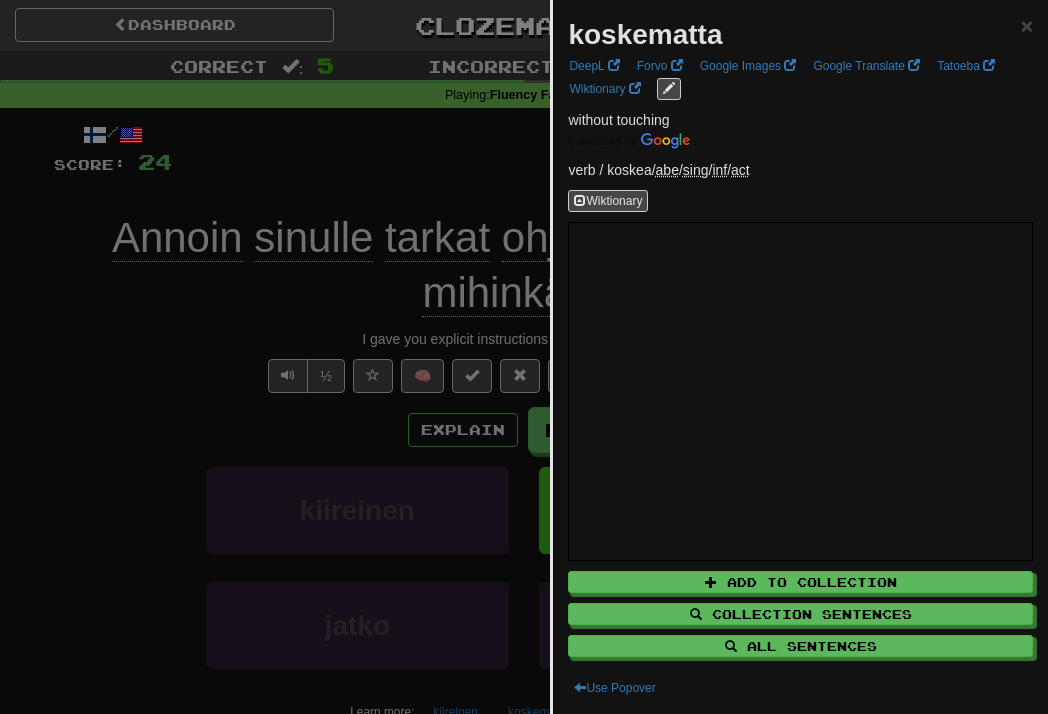 click at bounding box center [524, 357] 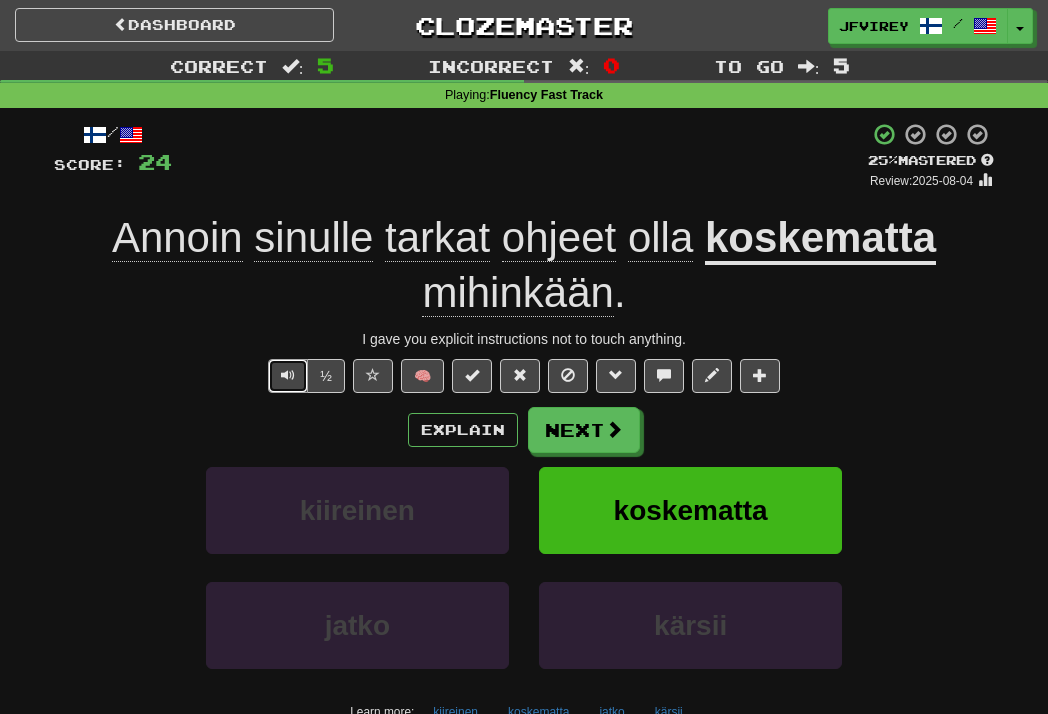 click at bounding box center [288, 375] 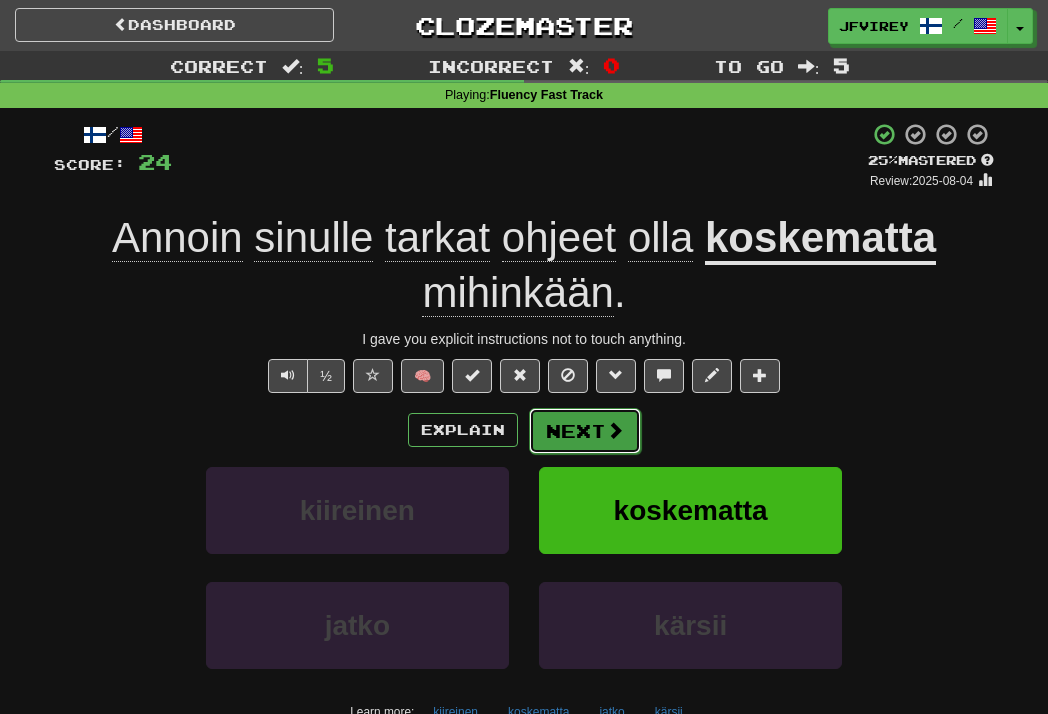 click on "Next" at bounding box center (585, 431) 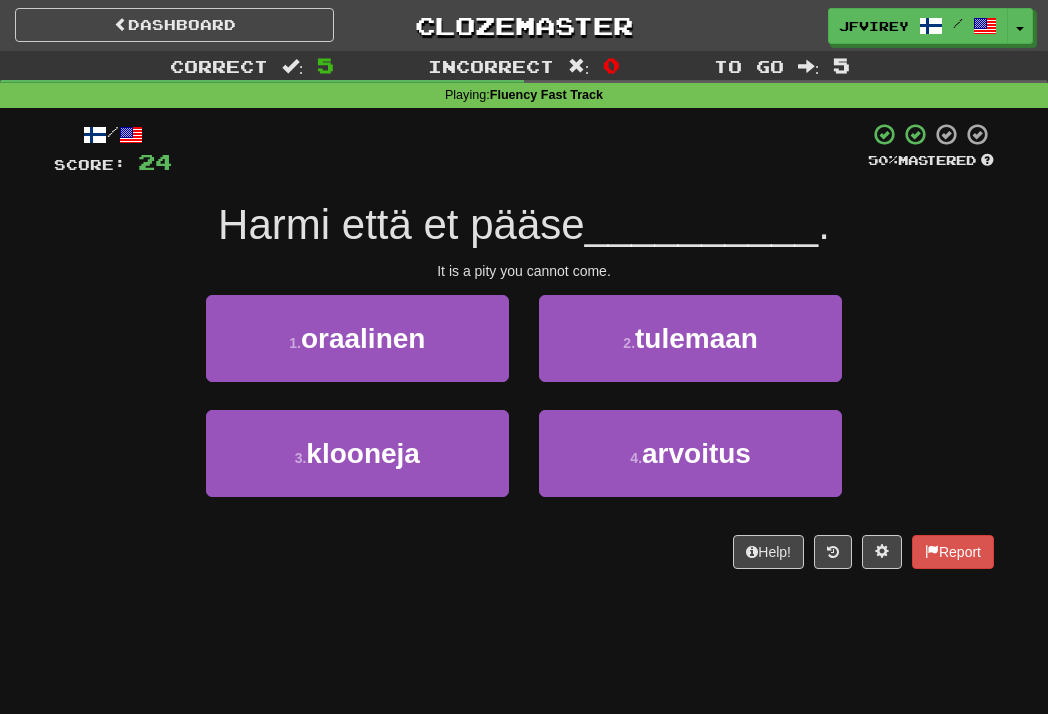 click on "1 .  oraalinen 2 .  tulemaan" at bounding box center (524, 352) 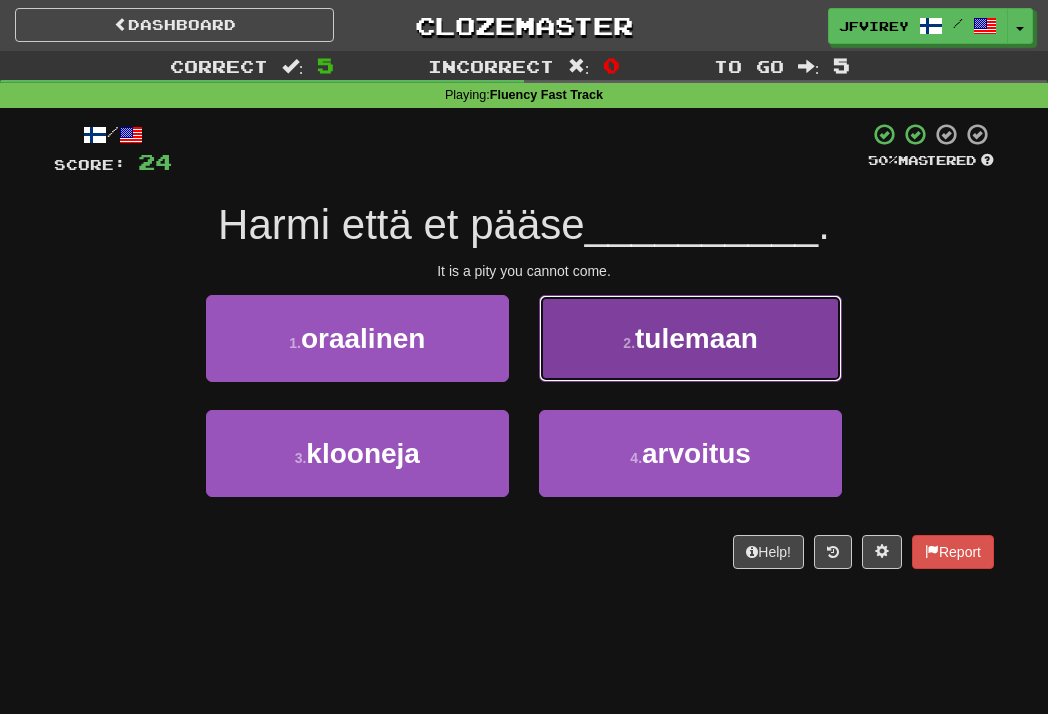 click on "2 .  tulemaan" at bounding box center [690, 338] 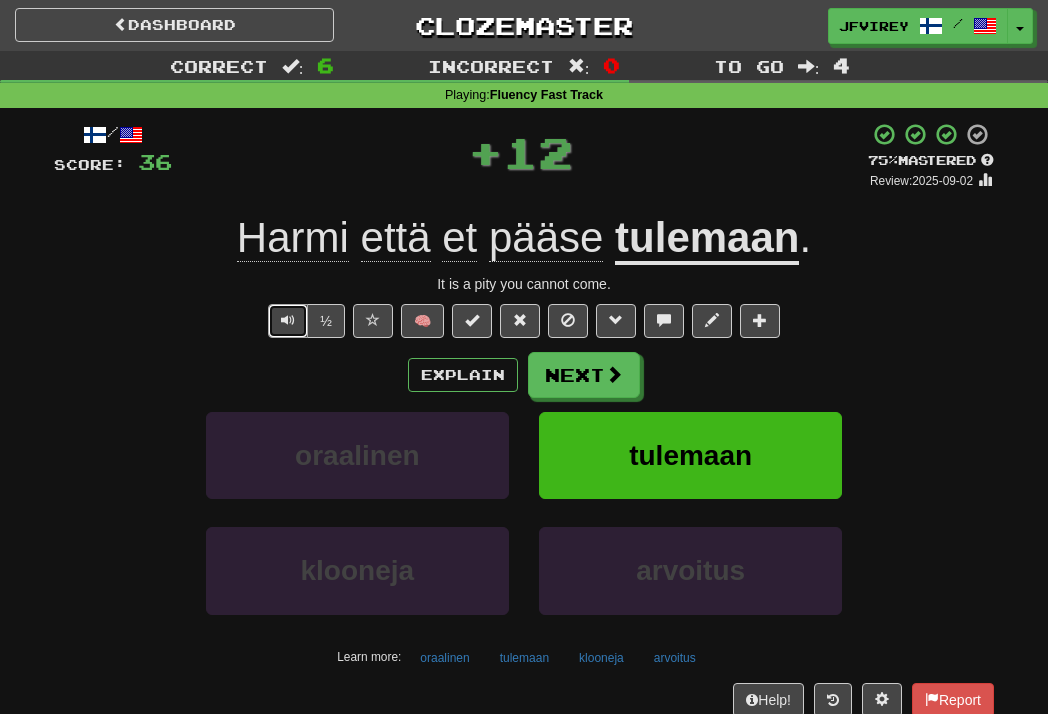 click at bounding box center (288, 320) 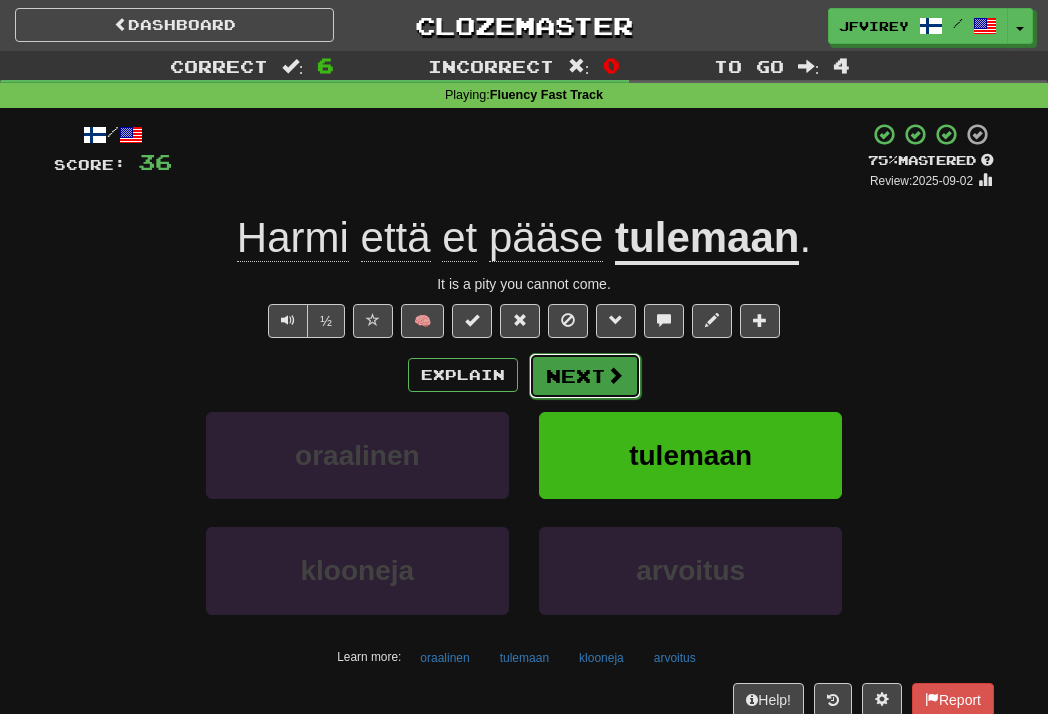 click at bounding box center [615, 375] 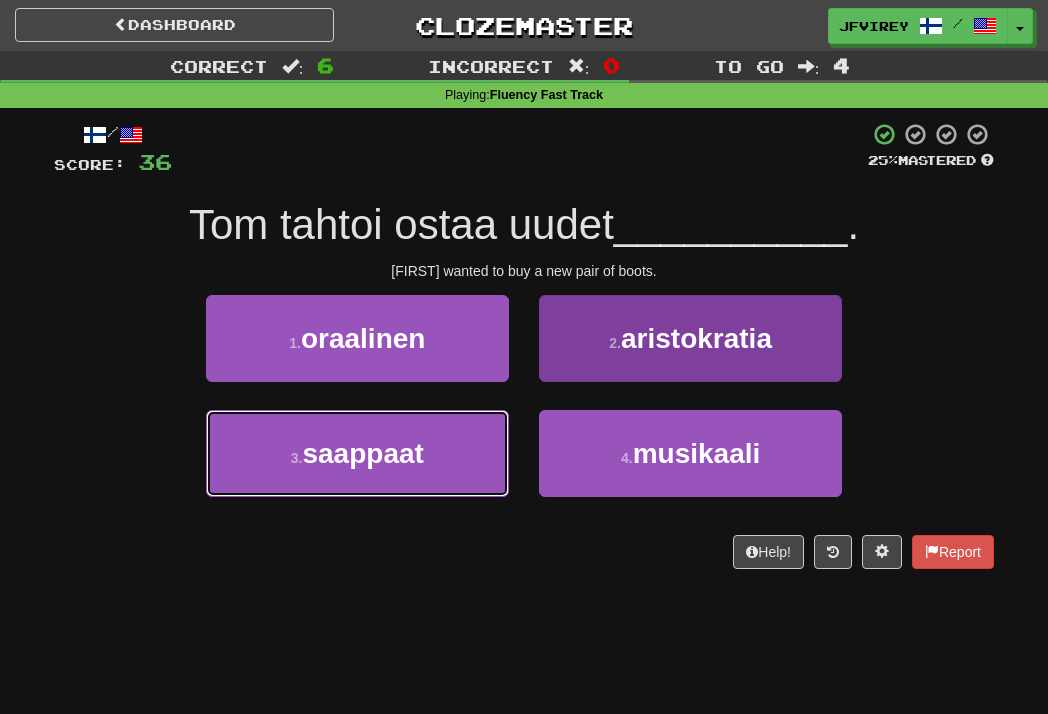 drag, startPoint x: 421, startPoint y: 465, endPoint x: 538, endPoint y: 448, distance: 118.22859 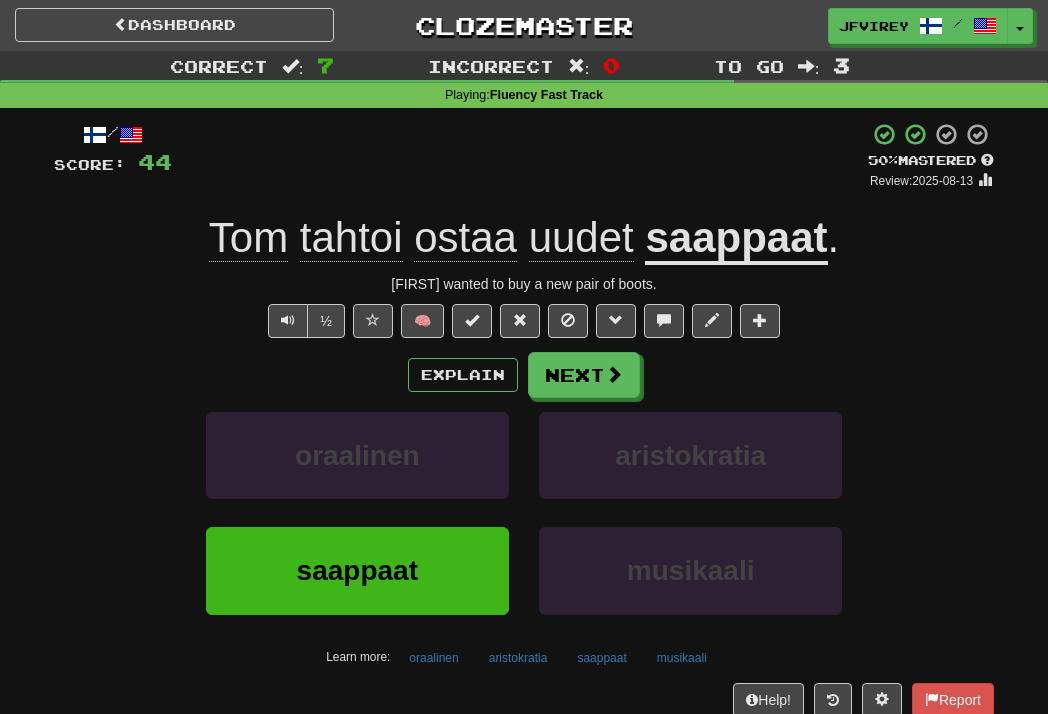 click on "½" at bounding box center (304, 321) 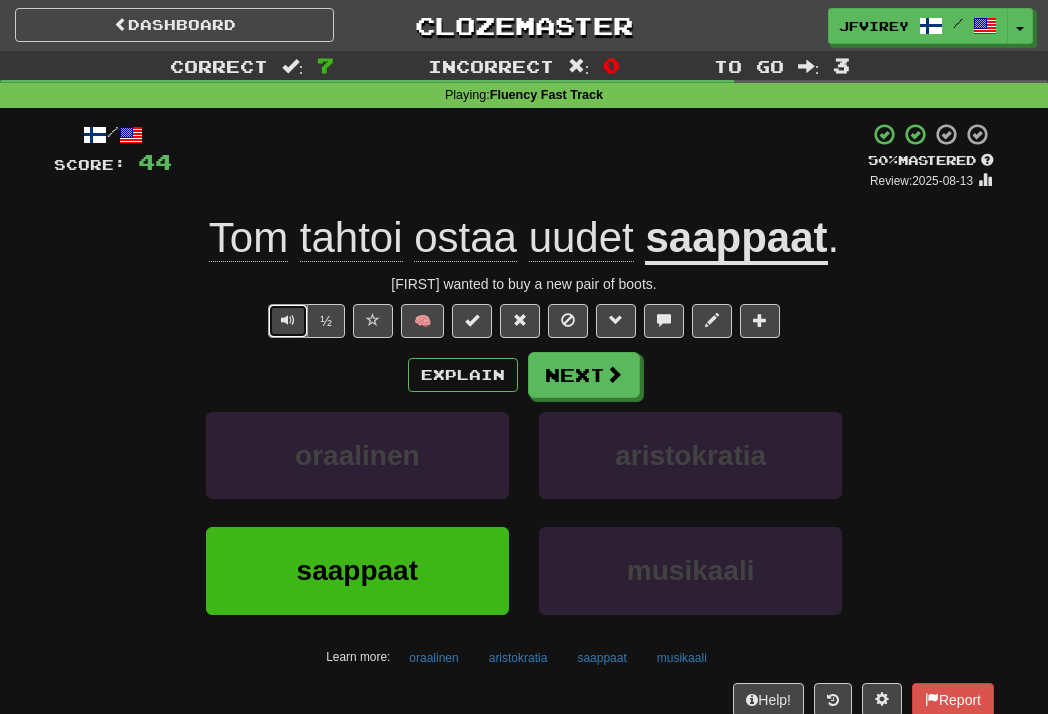click at bounding box center (288, 321) 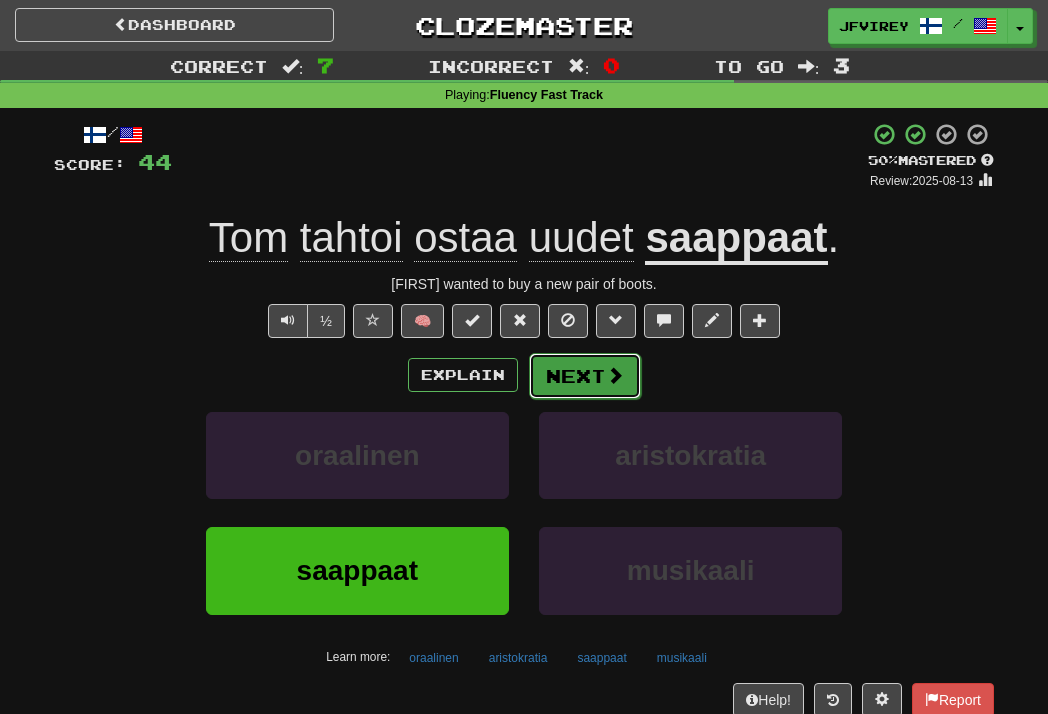 click on "Next" at bounding box center [585, 376] 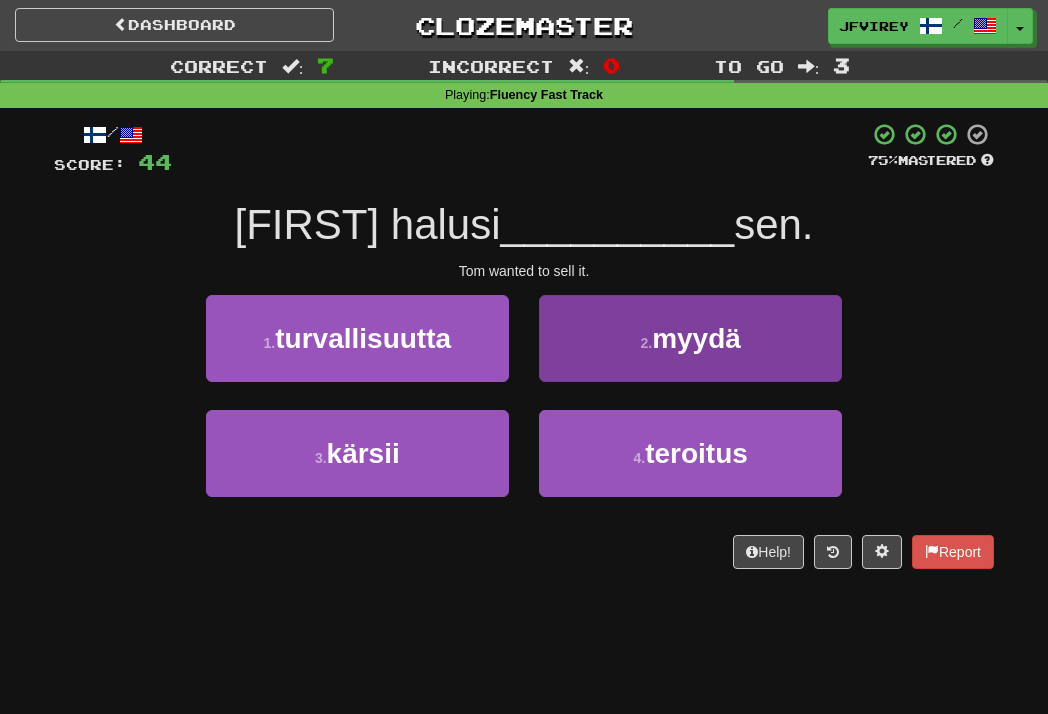 drag, startPoint x: 852, startPoint y: 337, endPoint x: 825, endPoint y: 345, distance: 28.160255 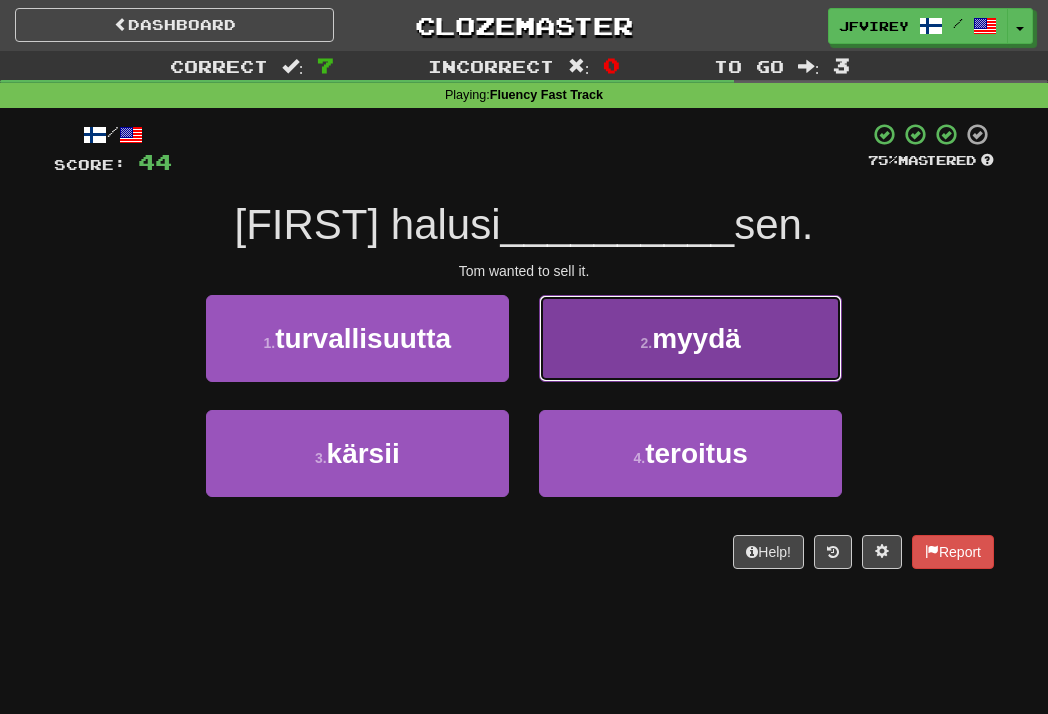 click on "2 .  myydä" at bounding box center (690, 338) 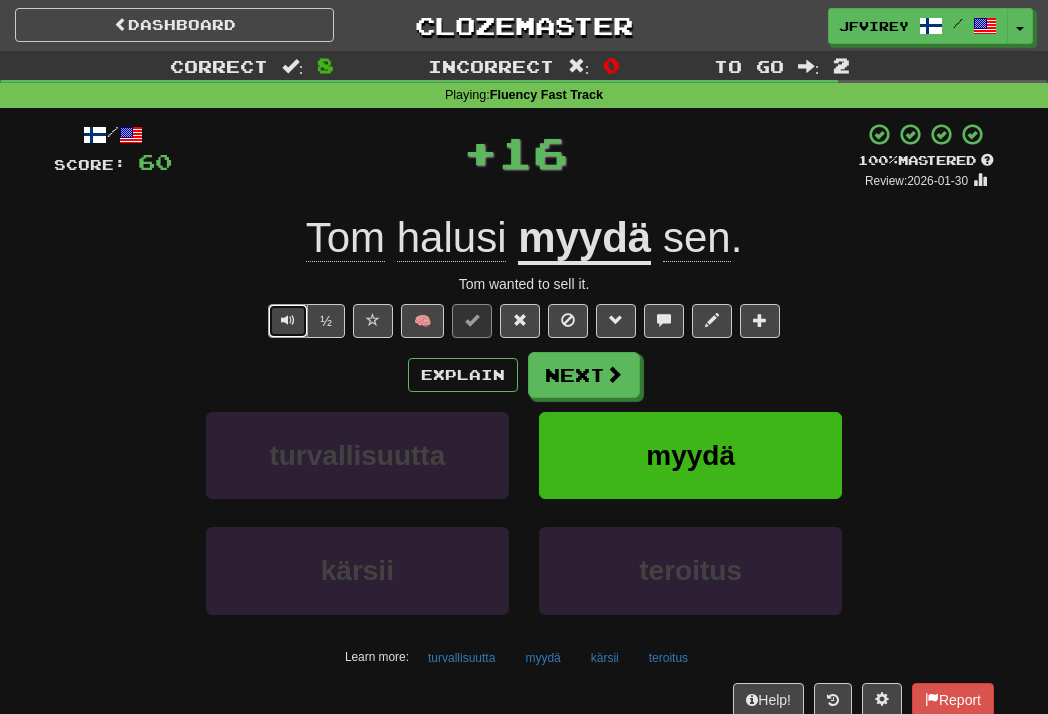 click at bounding box center [288, 320] 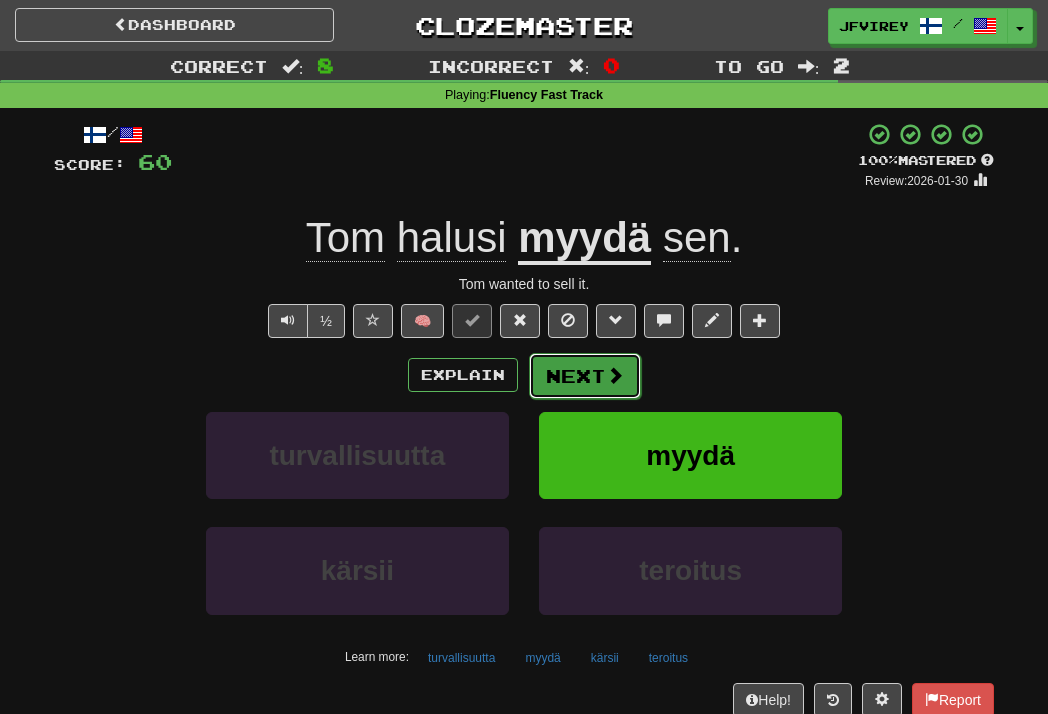click on "Next" at bounding box center (585, 376) 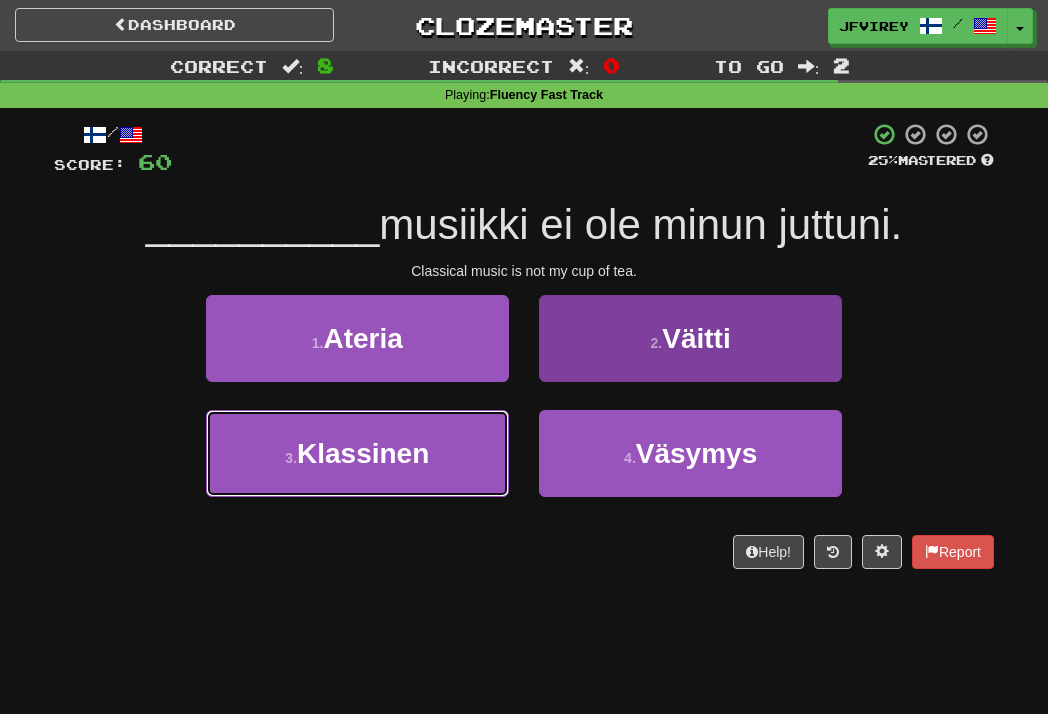 drag, startPoint x: 445, startPoint y: 440, endPoint x: 545, endPoint y: 417, distance: 102.610916 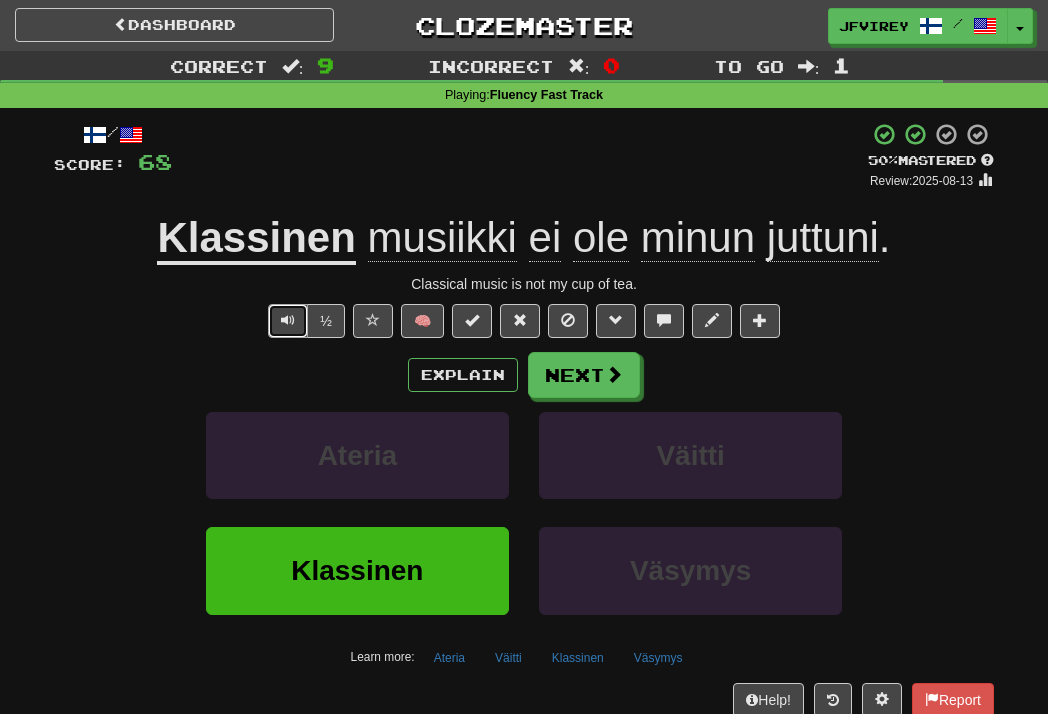 drag, startPoint x: 268, startPoint y: 319, endPoint x: 286, endPoint y: 319, distance: 18 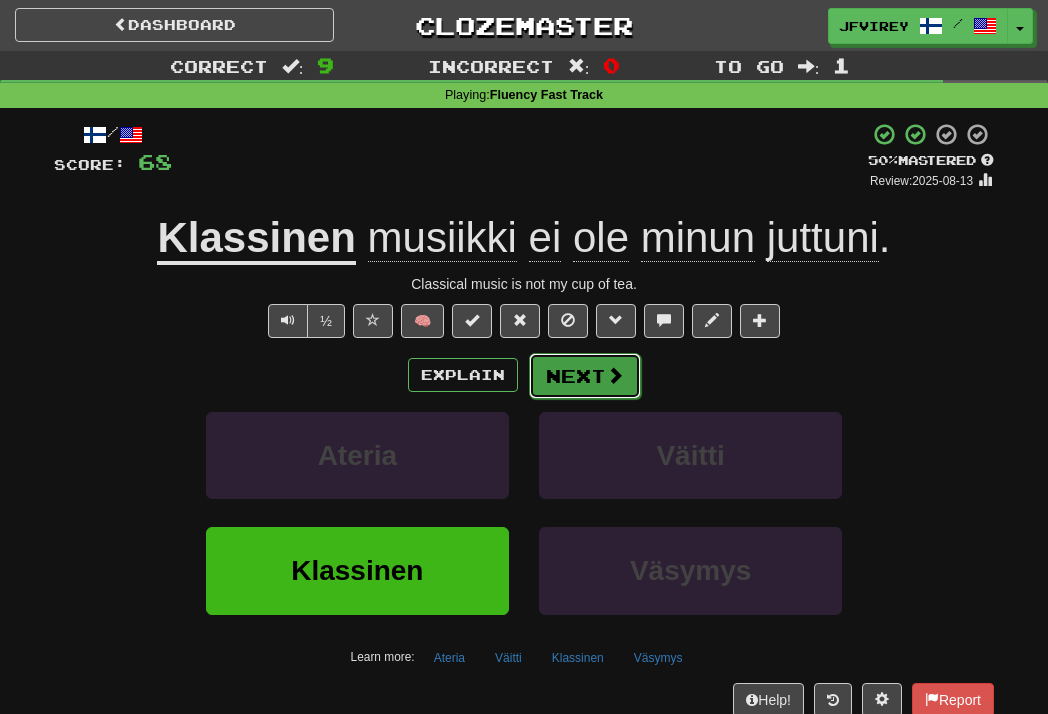 click on "Next" at bounding box center [585, 376] 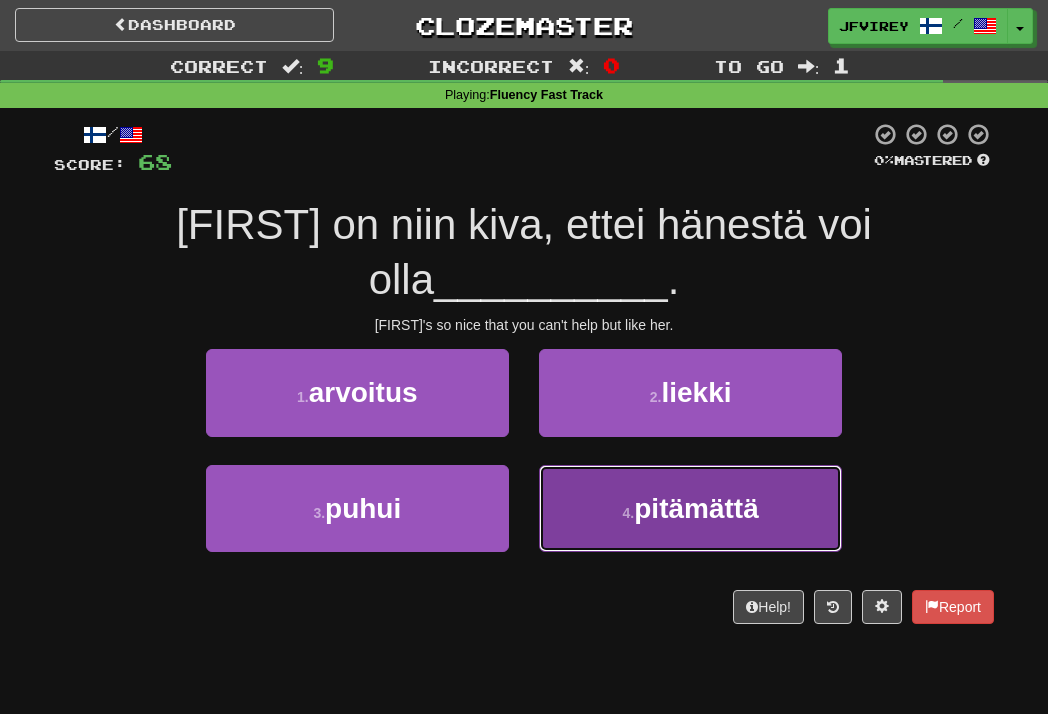 click on "4 .  pitämättä" at bounding box center [690, 508] 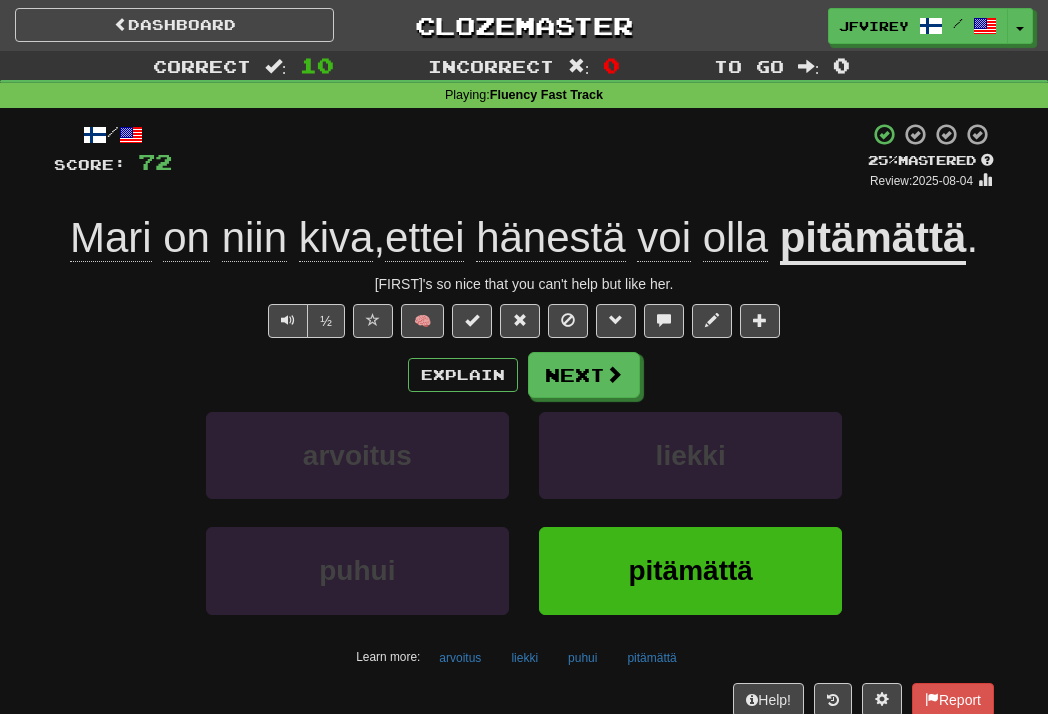 click on "pitämättä" at bounding box center [873, 239] 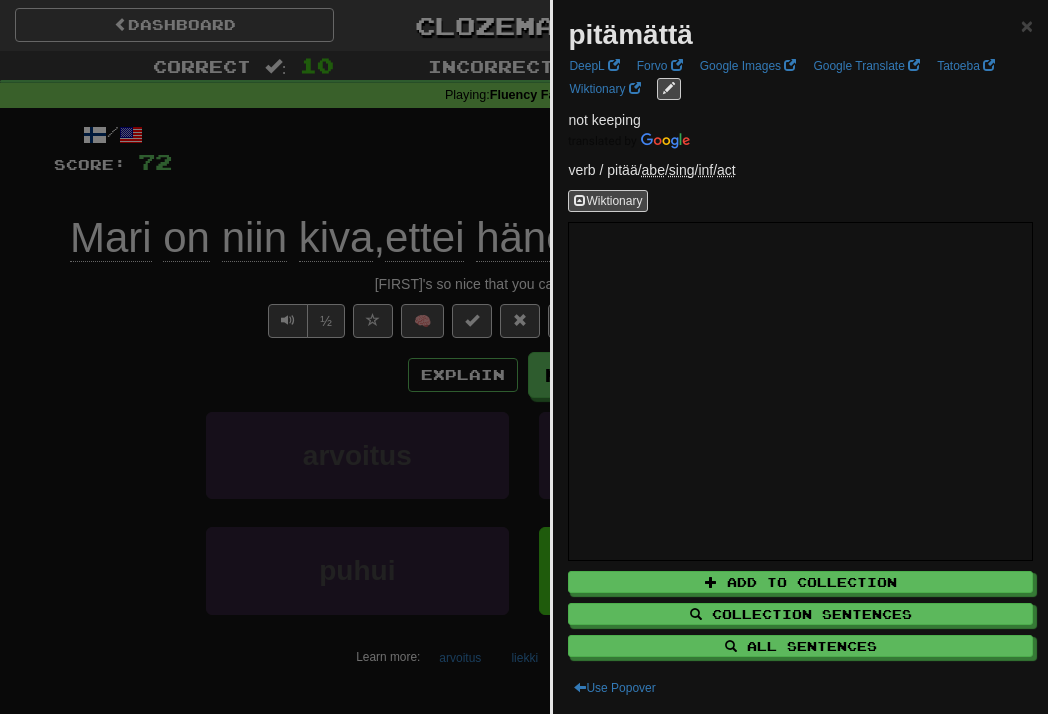 click at bounding box center [524, 357] 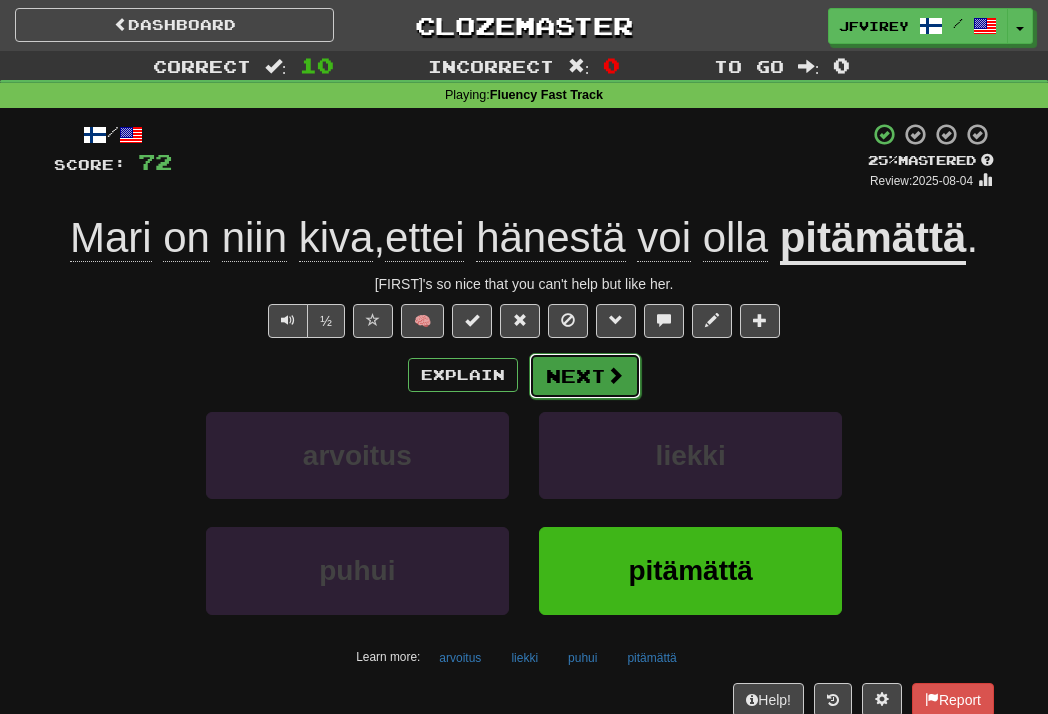 click on "Next" at bounding box center [585, 376] 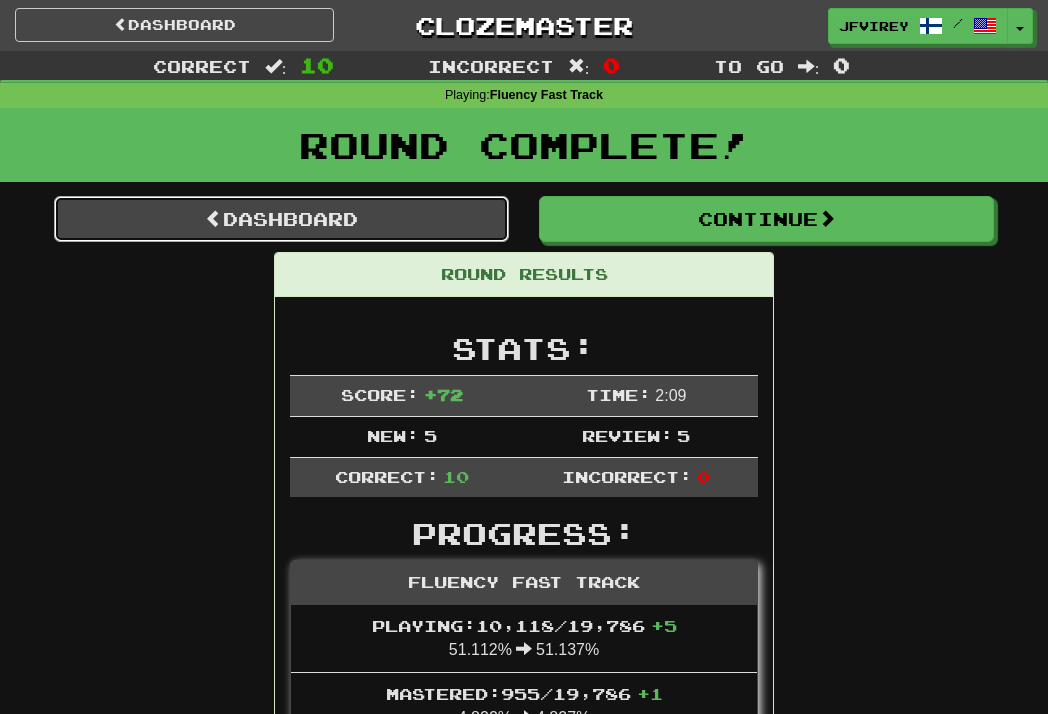 click on "Dashboard" at bounding box center (281, 219) 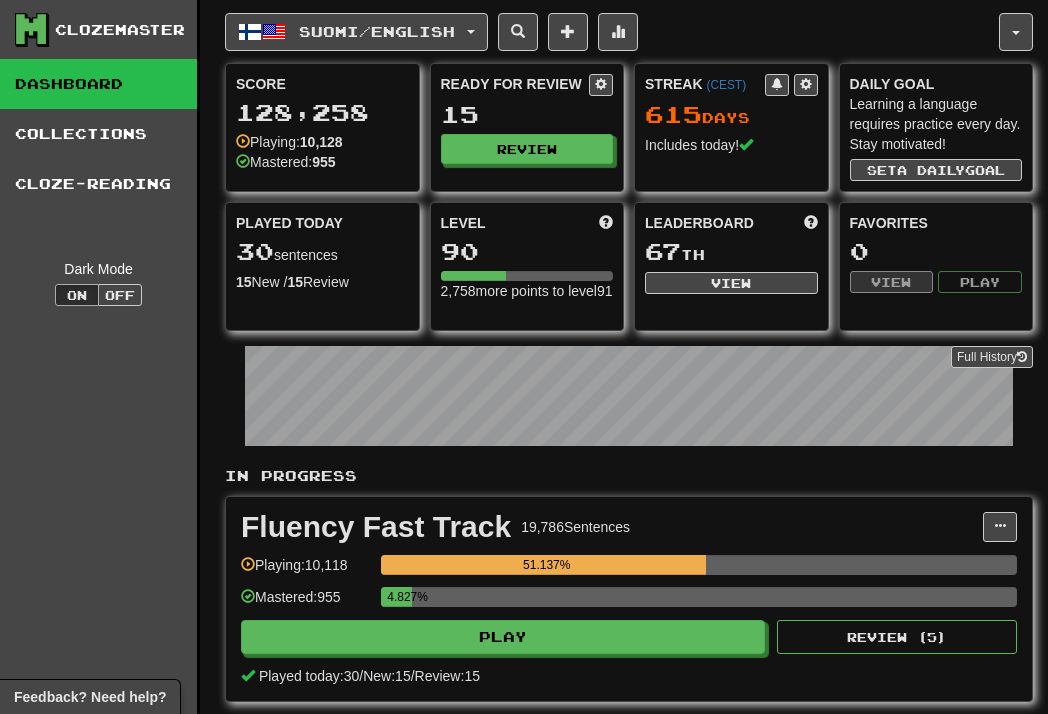 scroll, scrollTop: 0, scrollLeft: 0, axis: both 